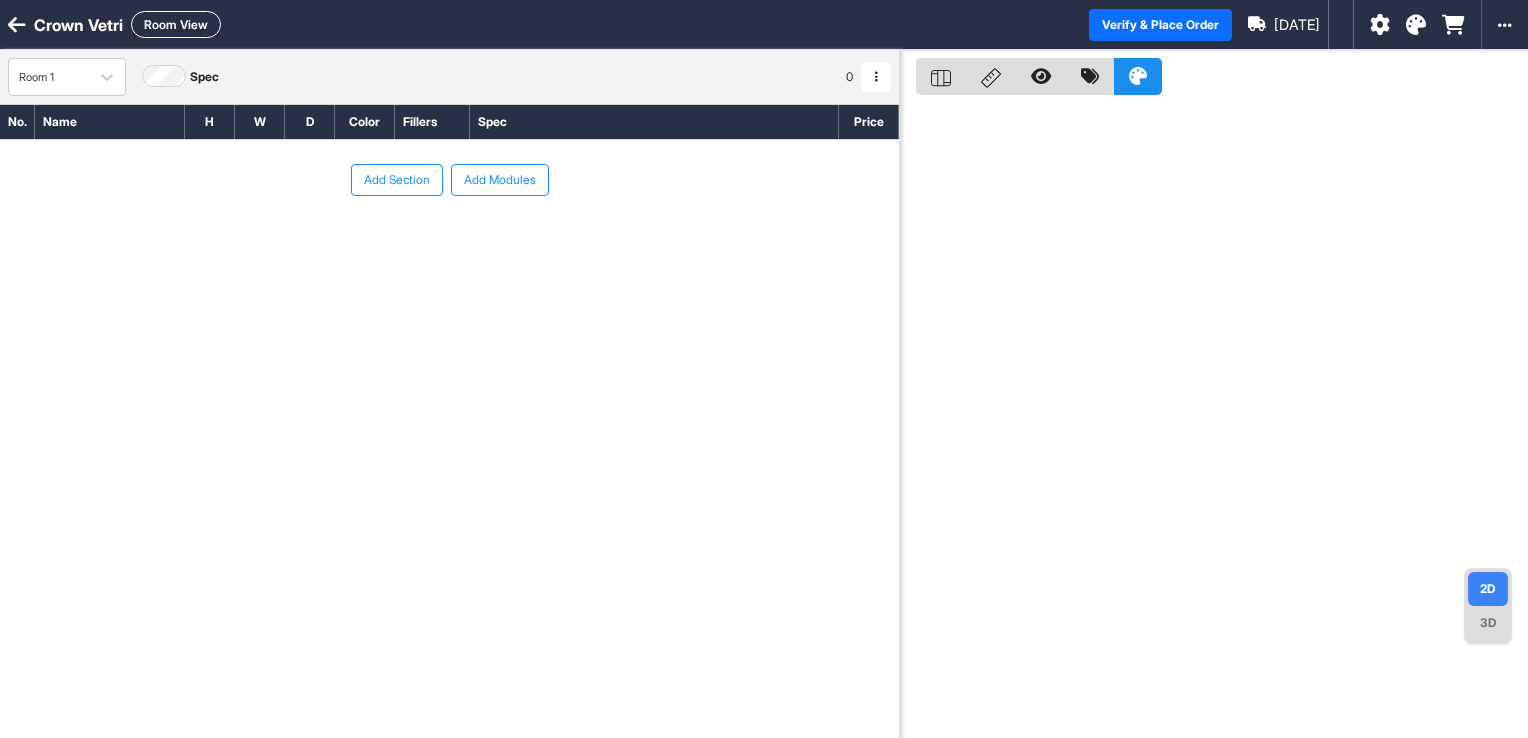 scroll, scrollTop: 0, scrollLeft: 0, axis: both 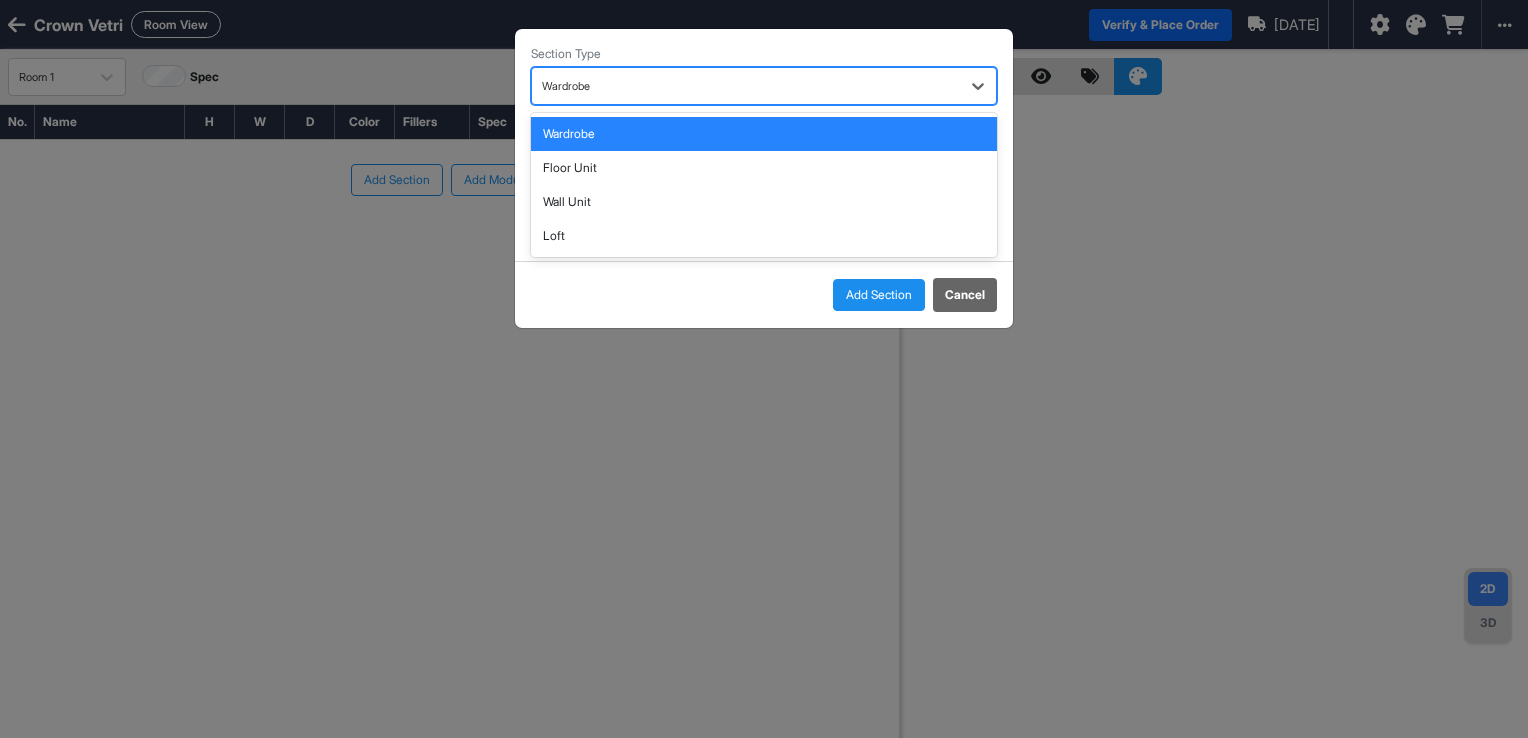 click at bounding box center [746, 86] 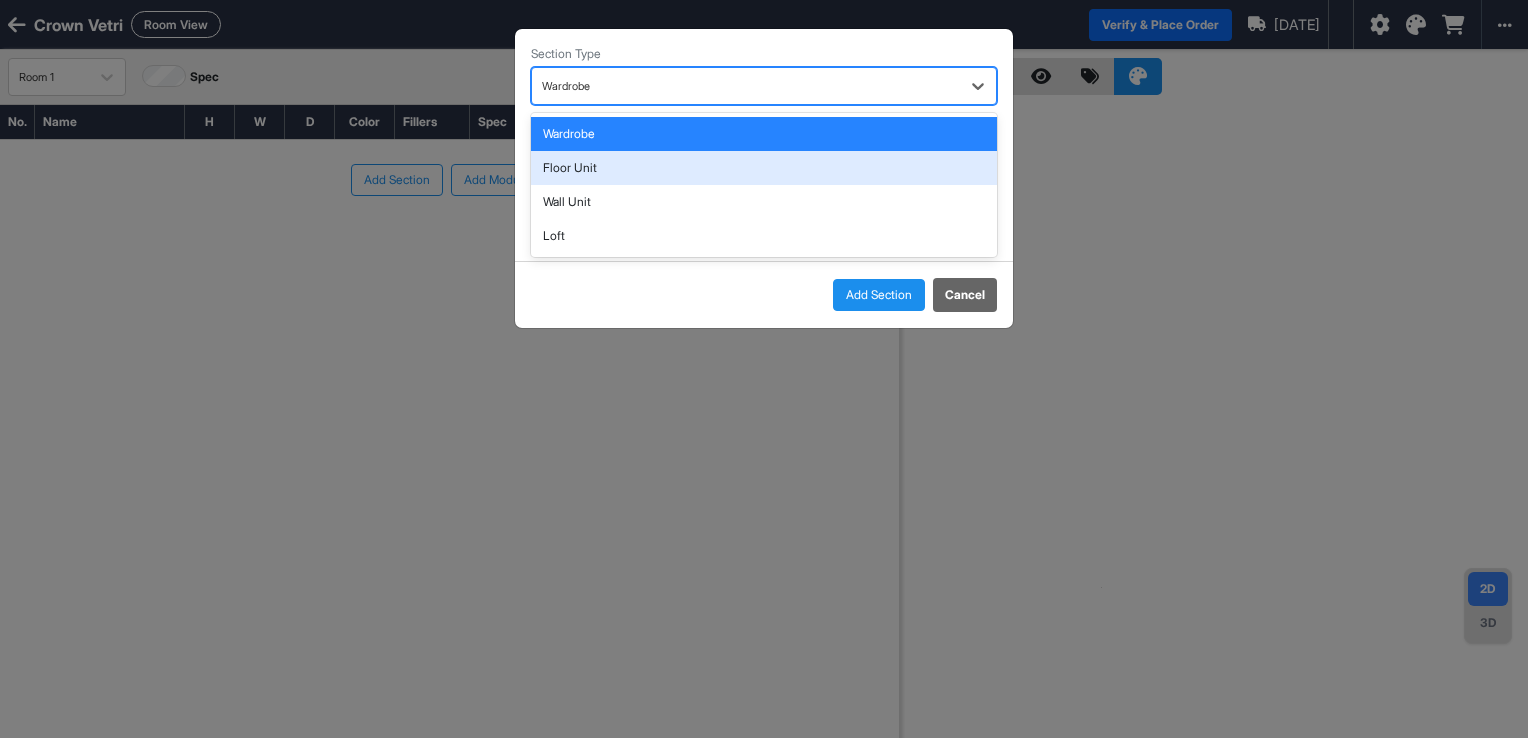 click on "Floor Unit" at bounding box center [764, 168] 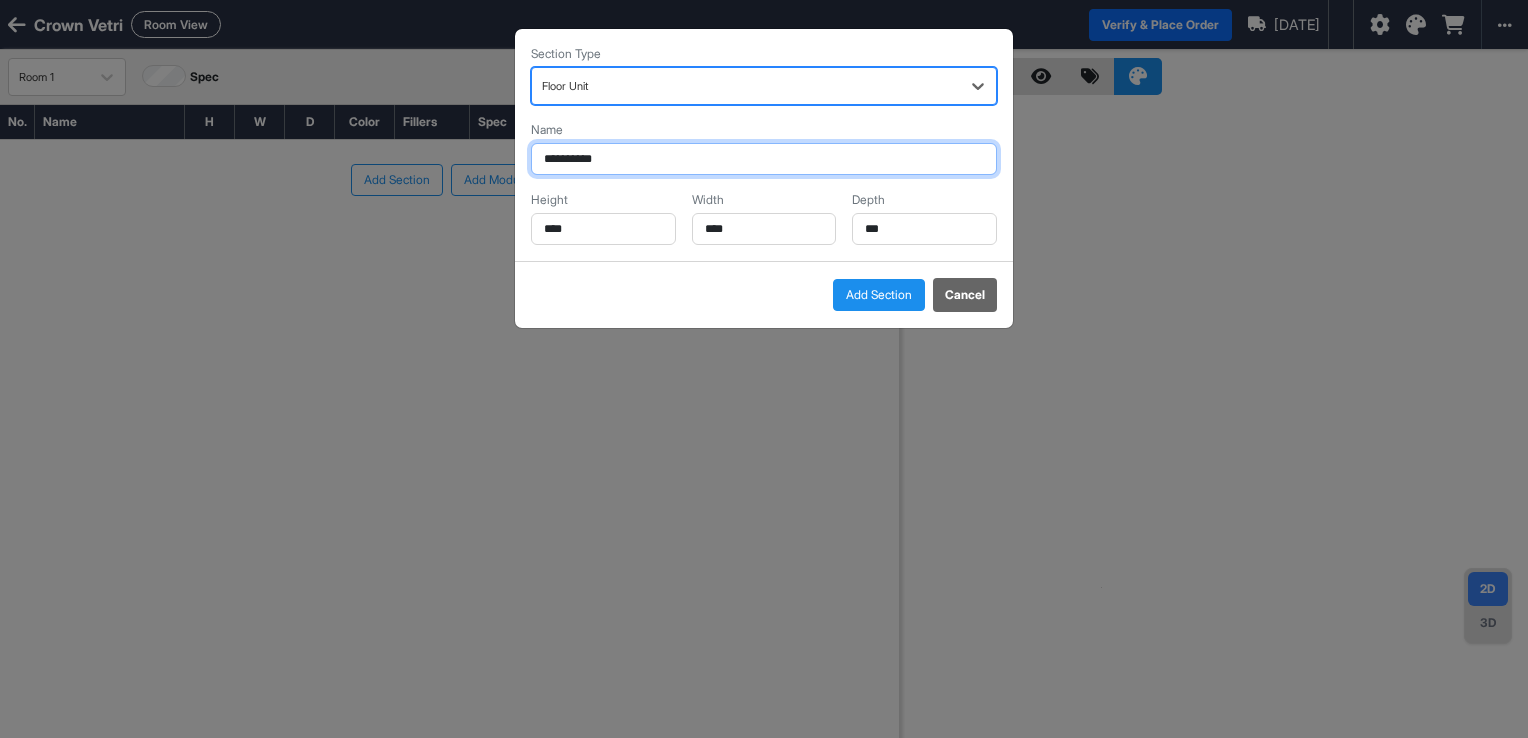 click on "**********" at bounding box center (764, 159) 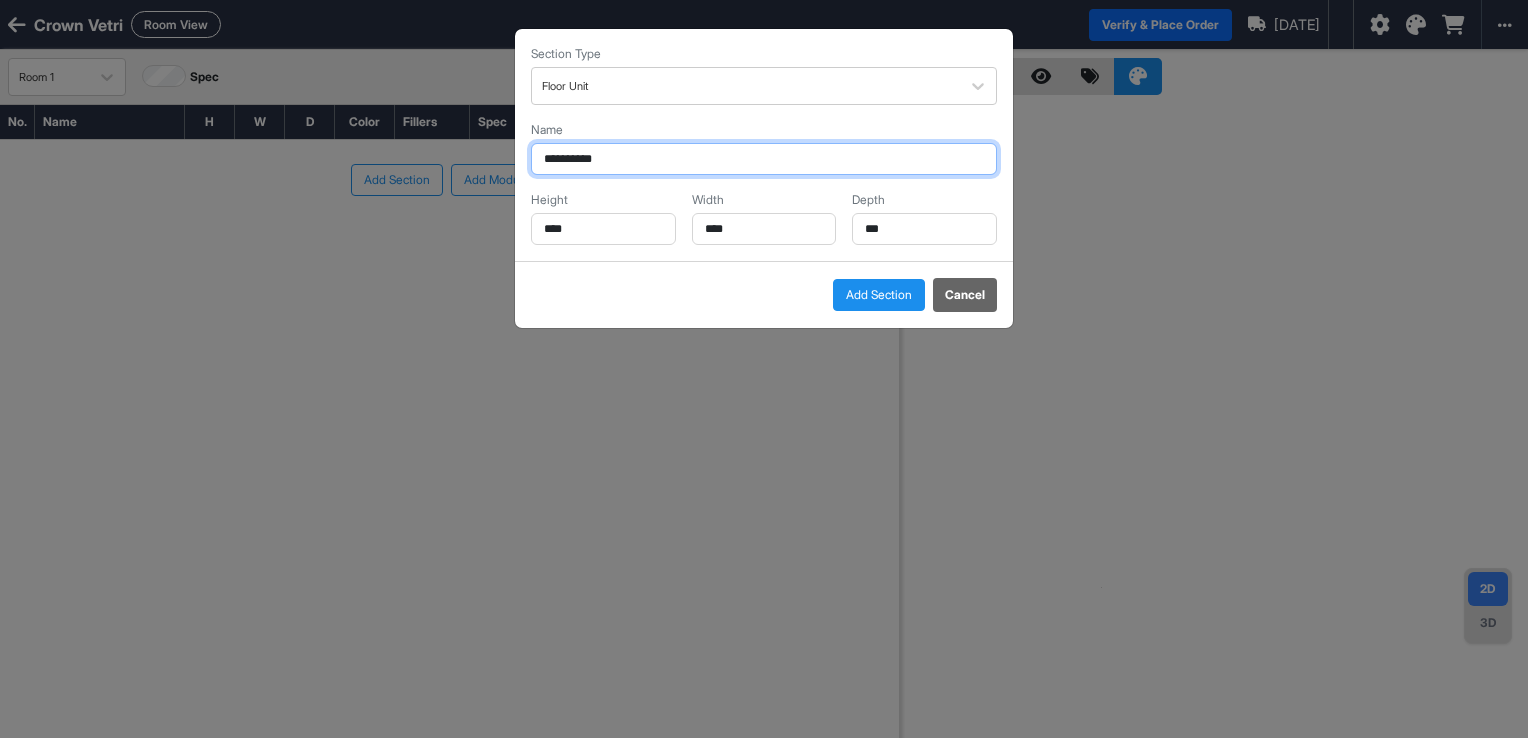 drag, startPoint x: 608, startPoint y: 159, endPoint x: 473, endPoint y: 160, distance: 135.00371 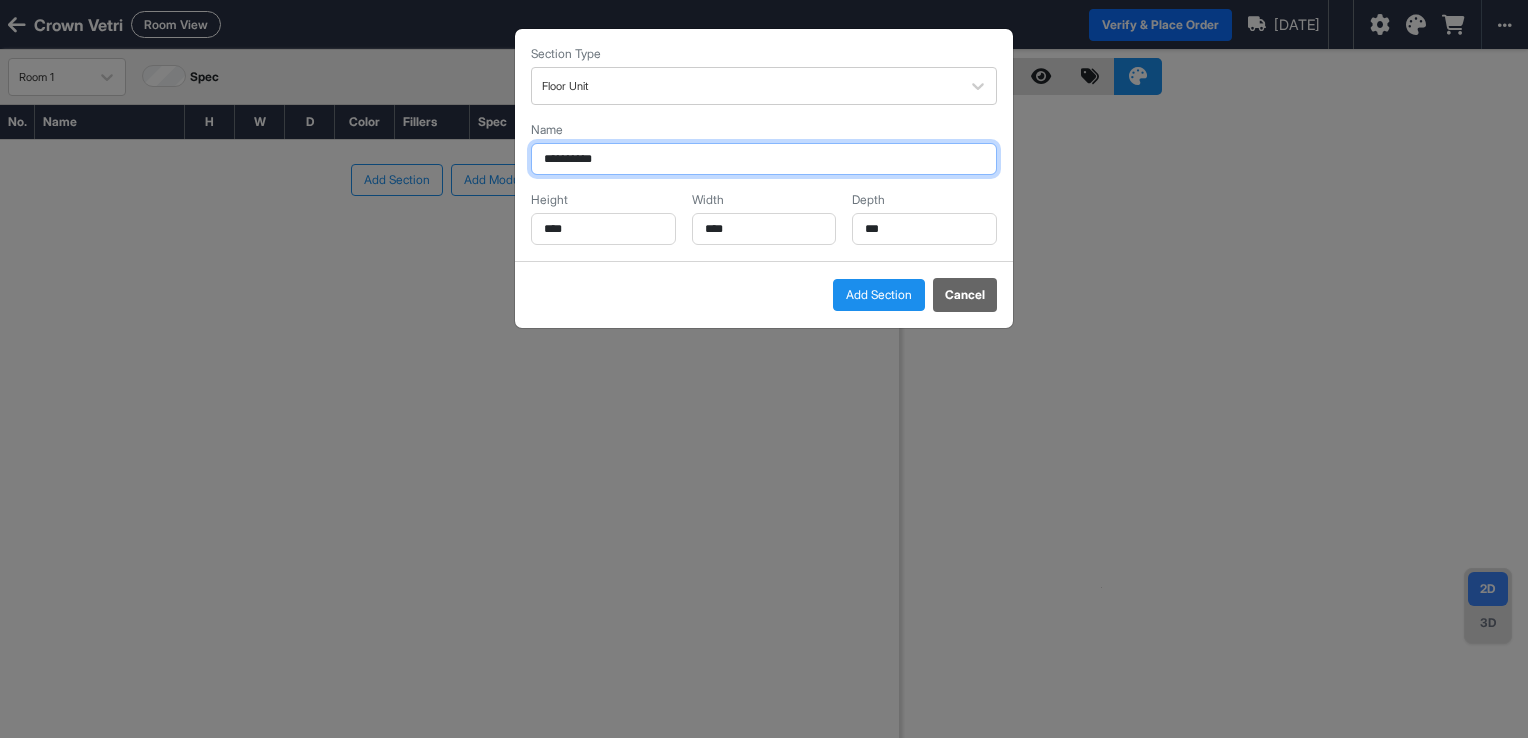 drag, startPoint x: 604, startPoint y: 162, endPoint x: 427, endPoint y: 150, distance: 177.40631 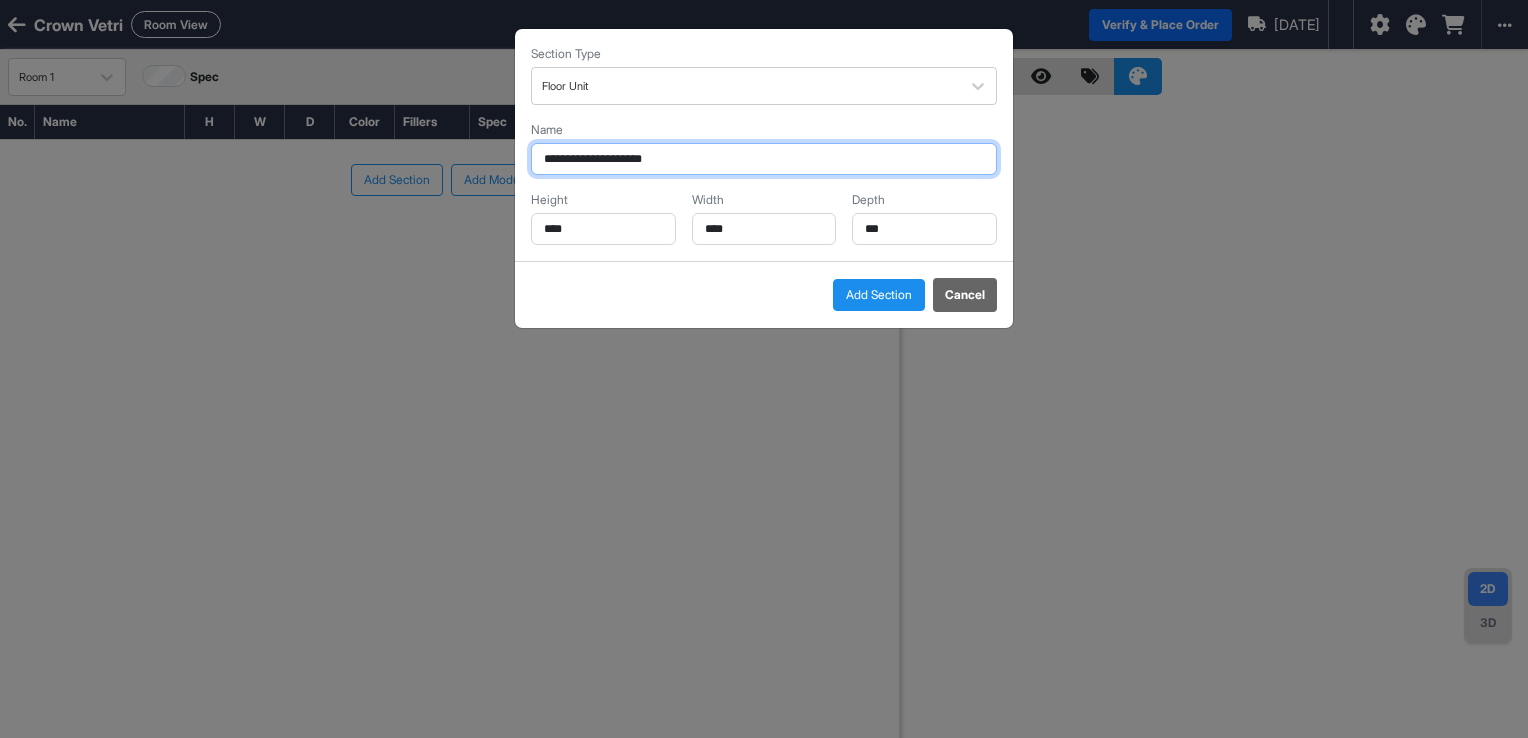 drag, startPoint x: 600, startPoint y: 157, endPoint x: 520, endPoint y: 148, distance: 80.50466 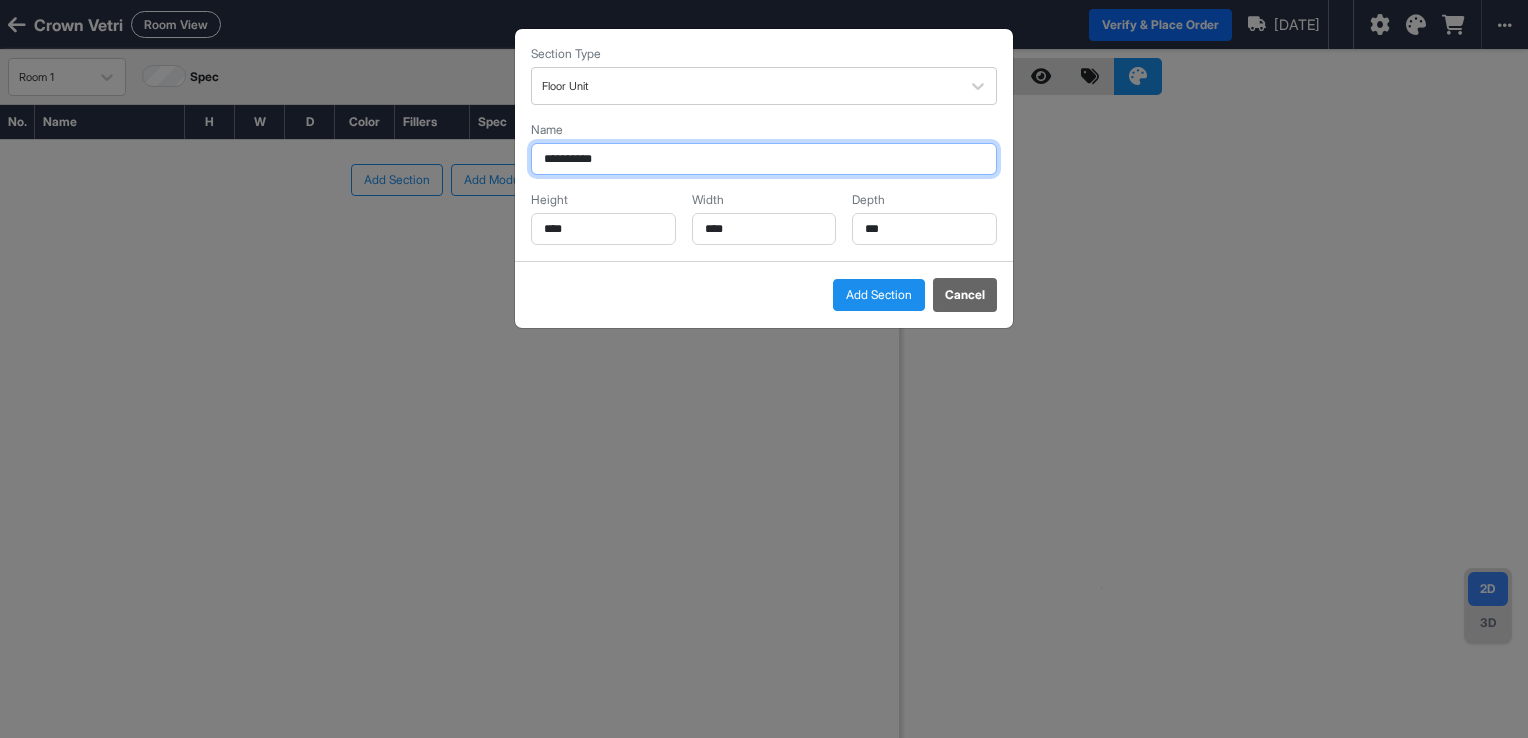type on "*********" 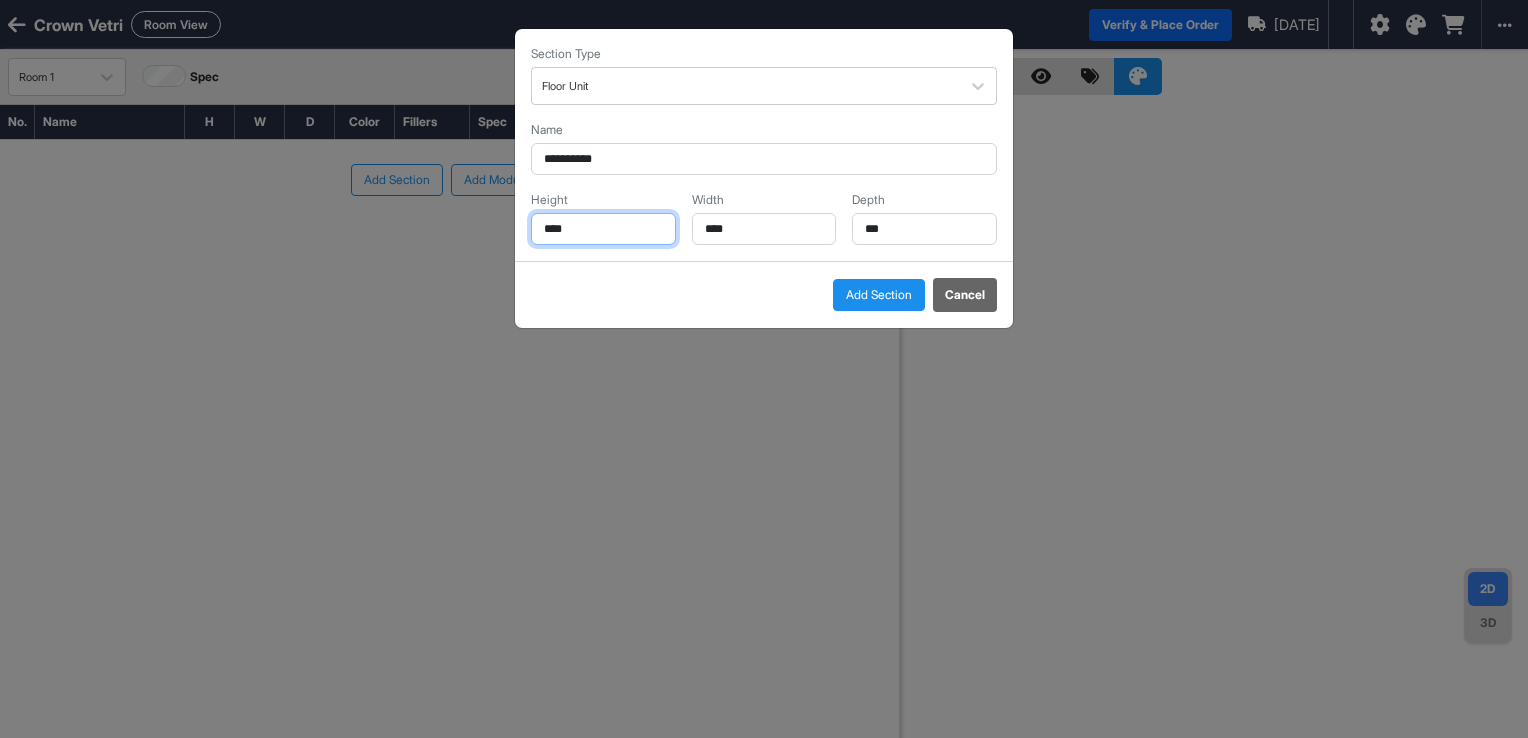 drag, startPoint x: 576, startPoint y: 231, endPoint x: 510, endPoint y: 226, distance: 66.189125 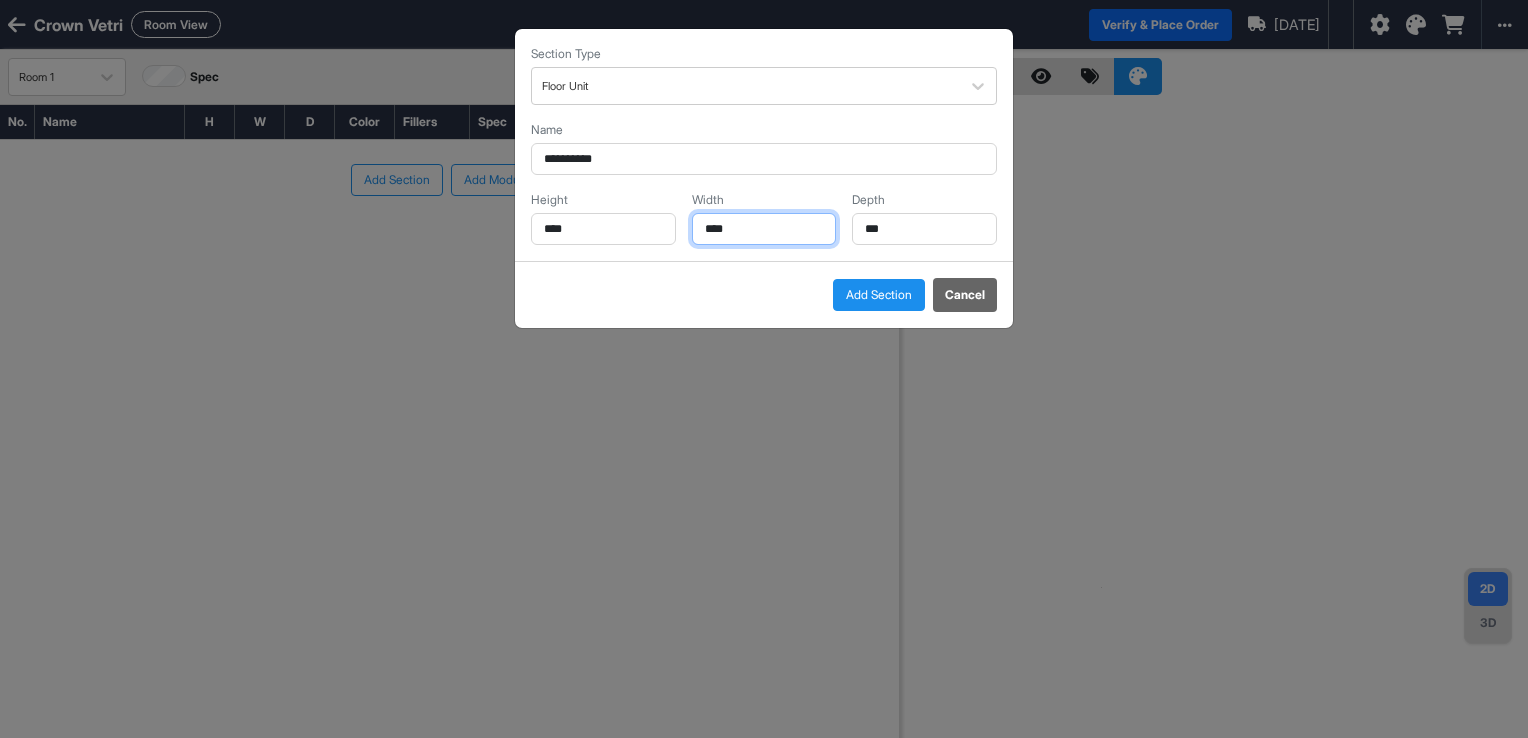 click on "****" at bounding box center (764, 229) 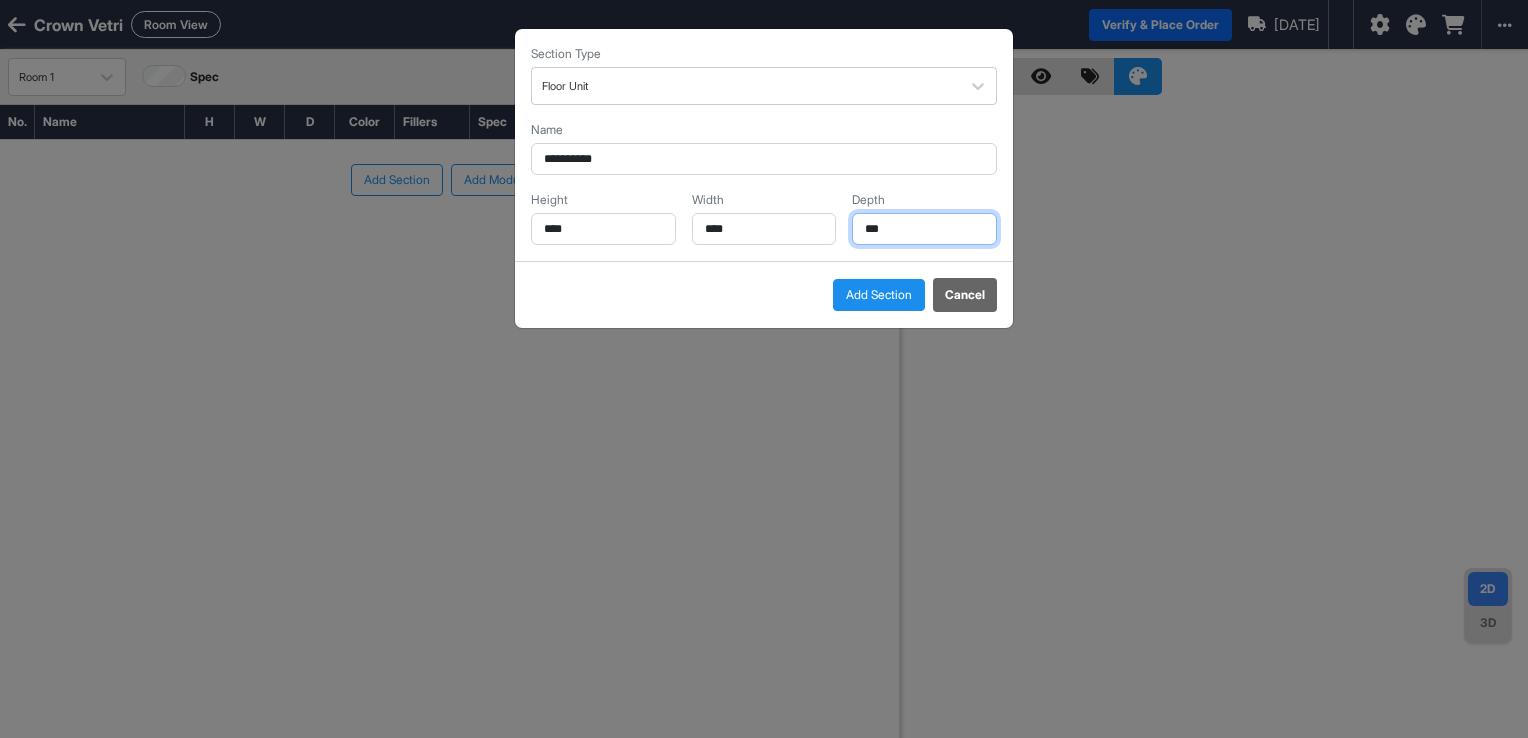 click on "***" at bounding box center [924, 229] 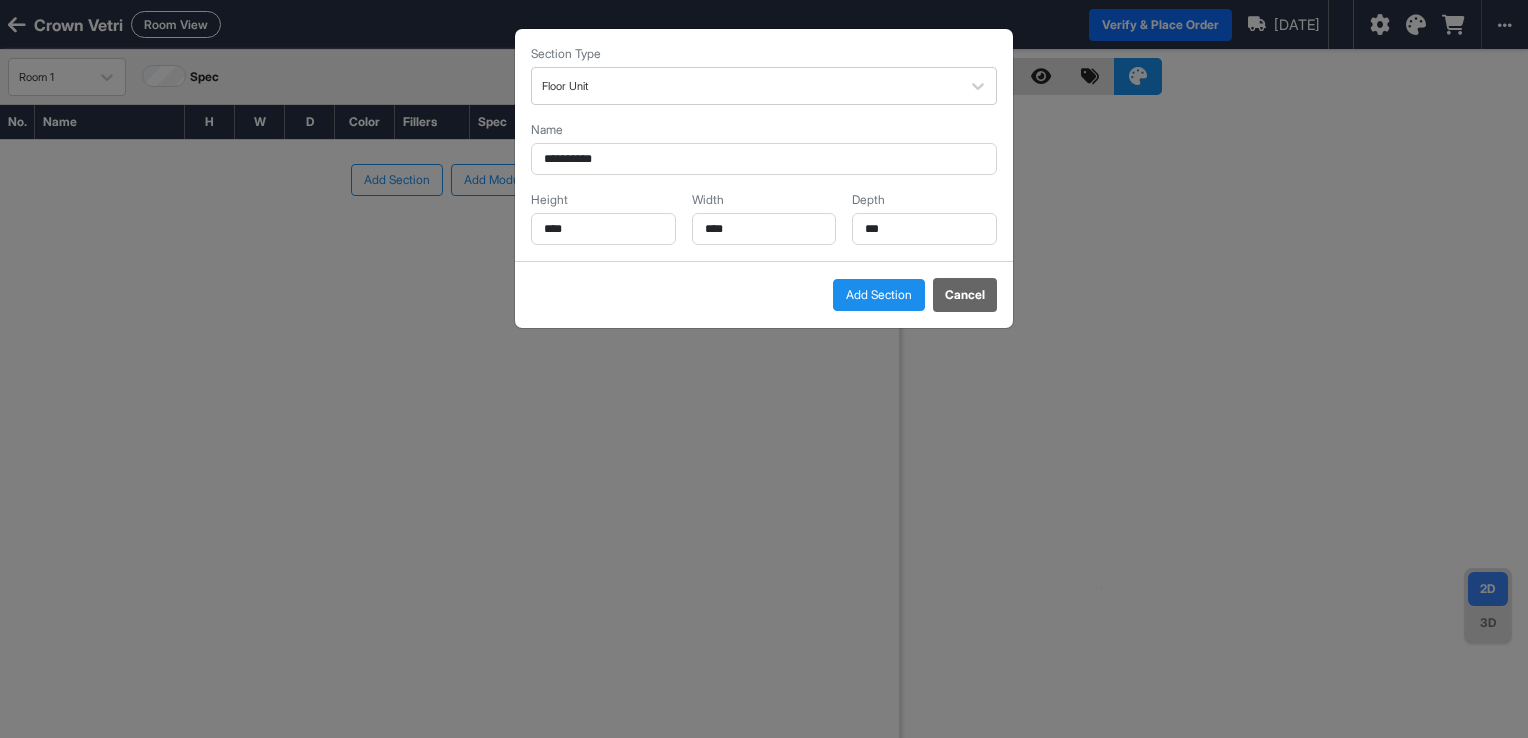 click on "Add Section" at bounding box center (879, 295) 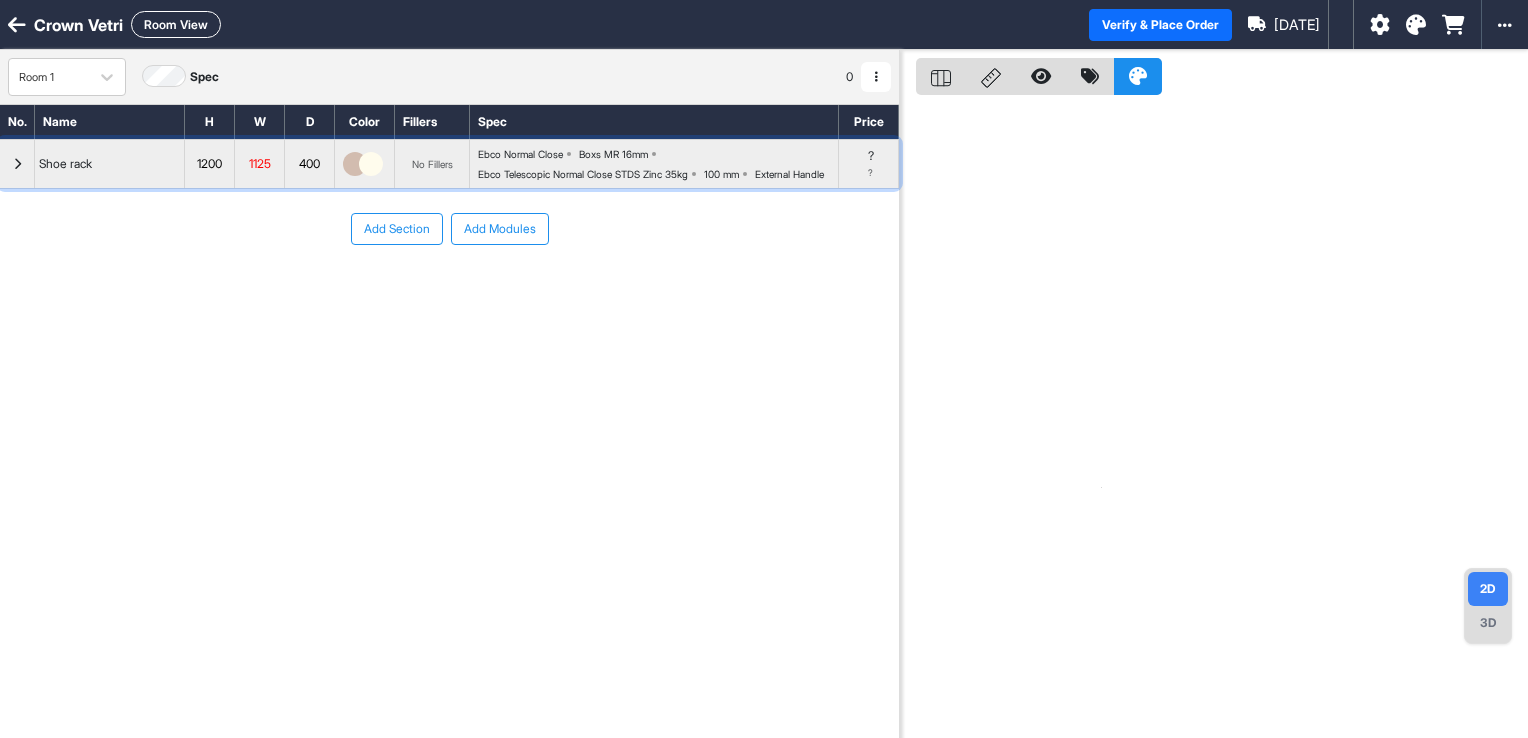 click at bounding box center (17, 164) 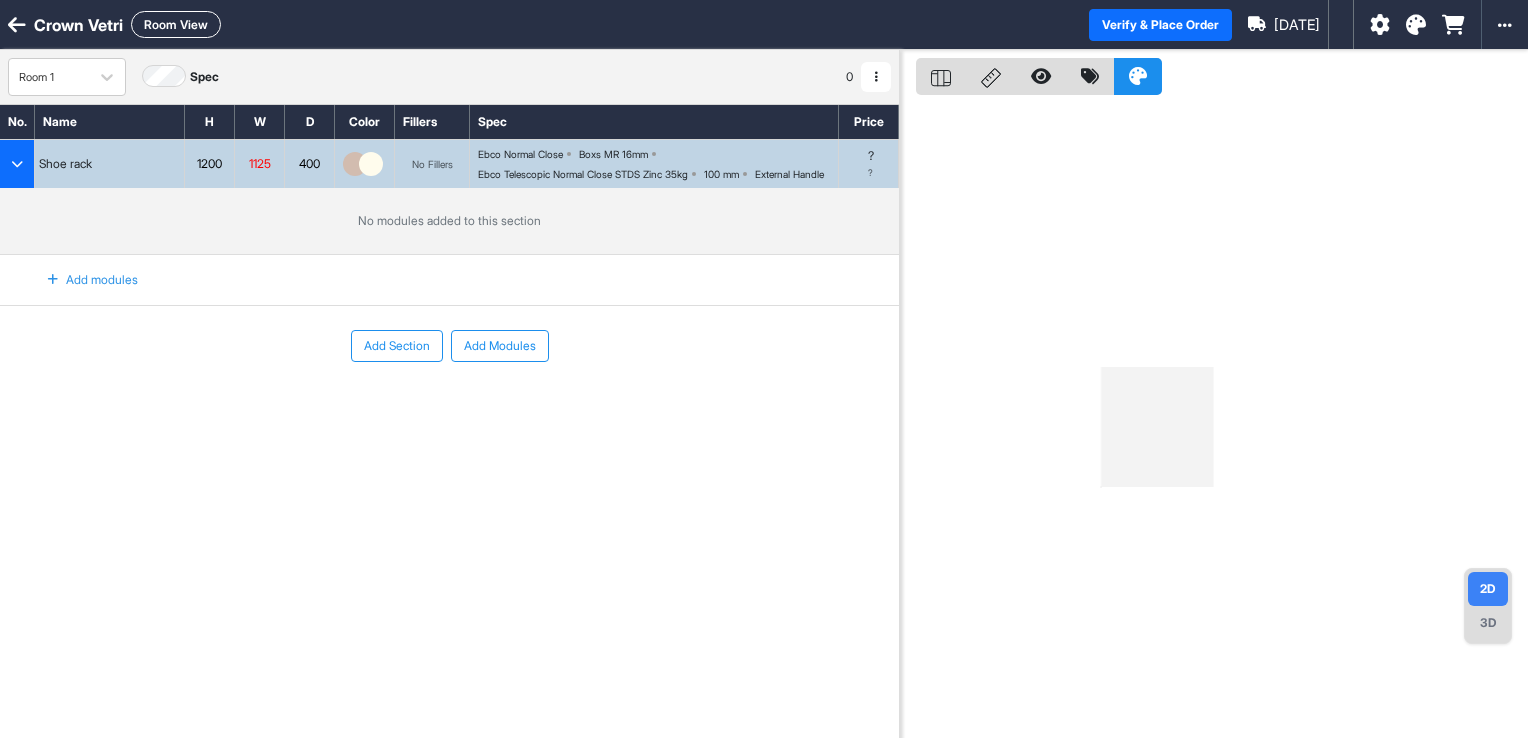click at bounding box center [53, 280] 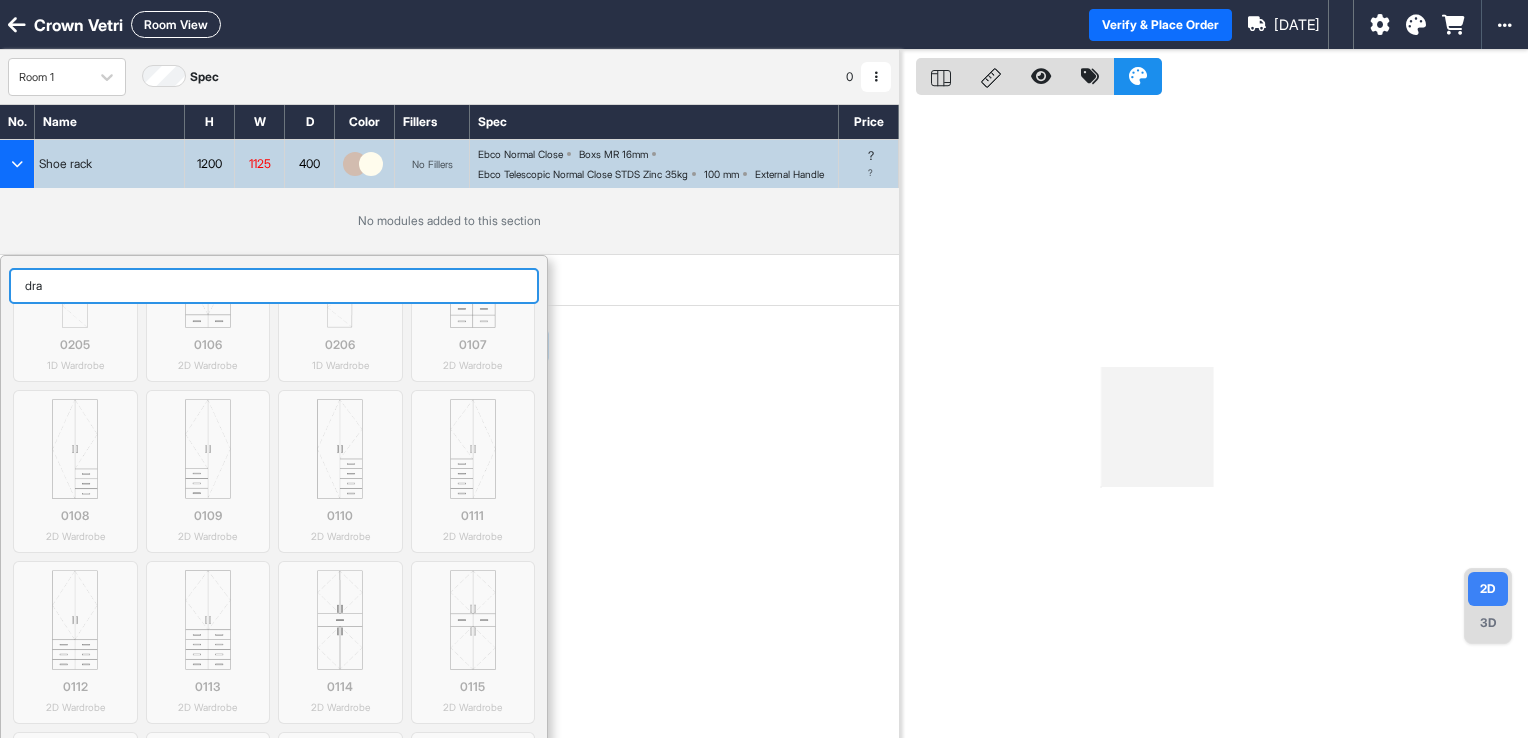 scroll, scrollTop: 162, scrollLeft: 0, axis: vertical 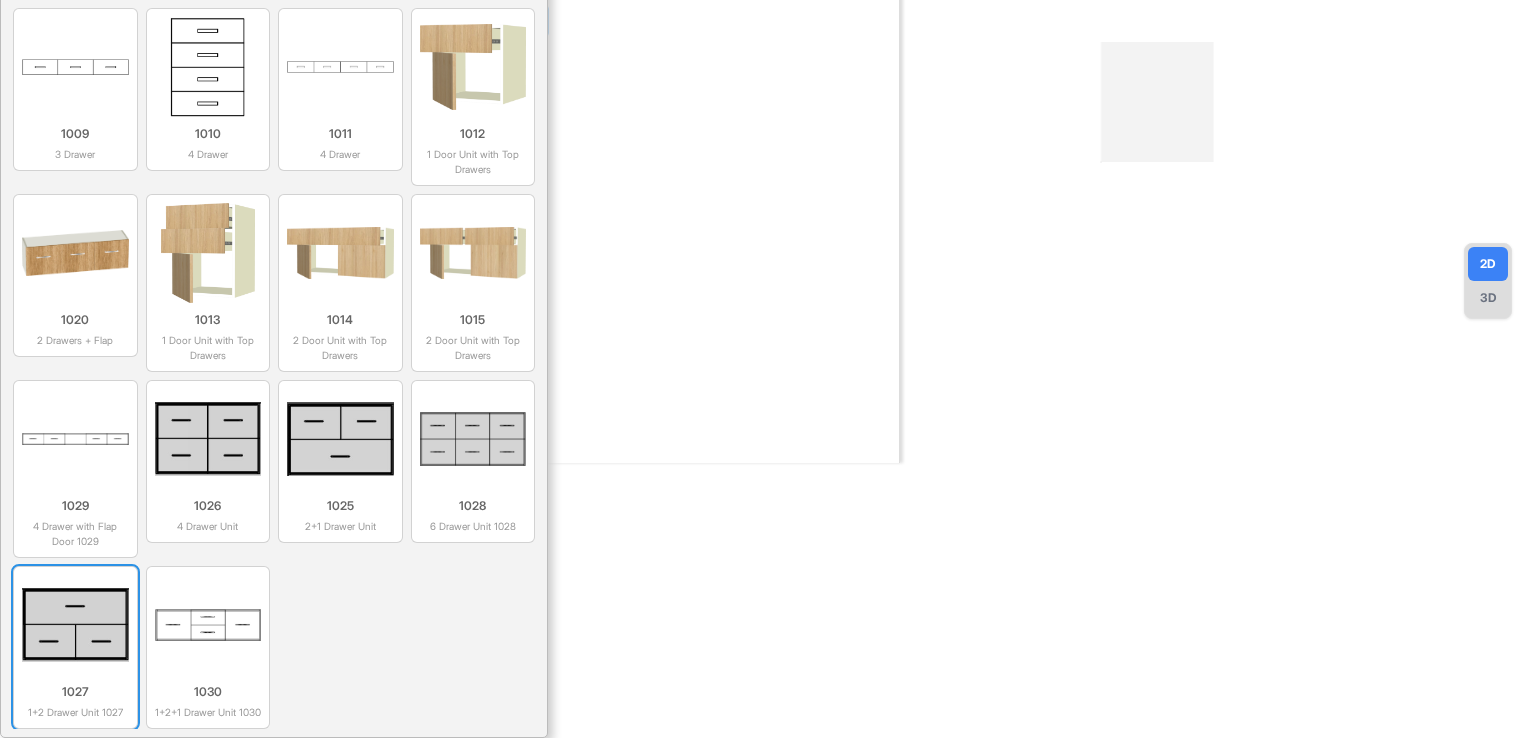 type on "dra" 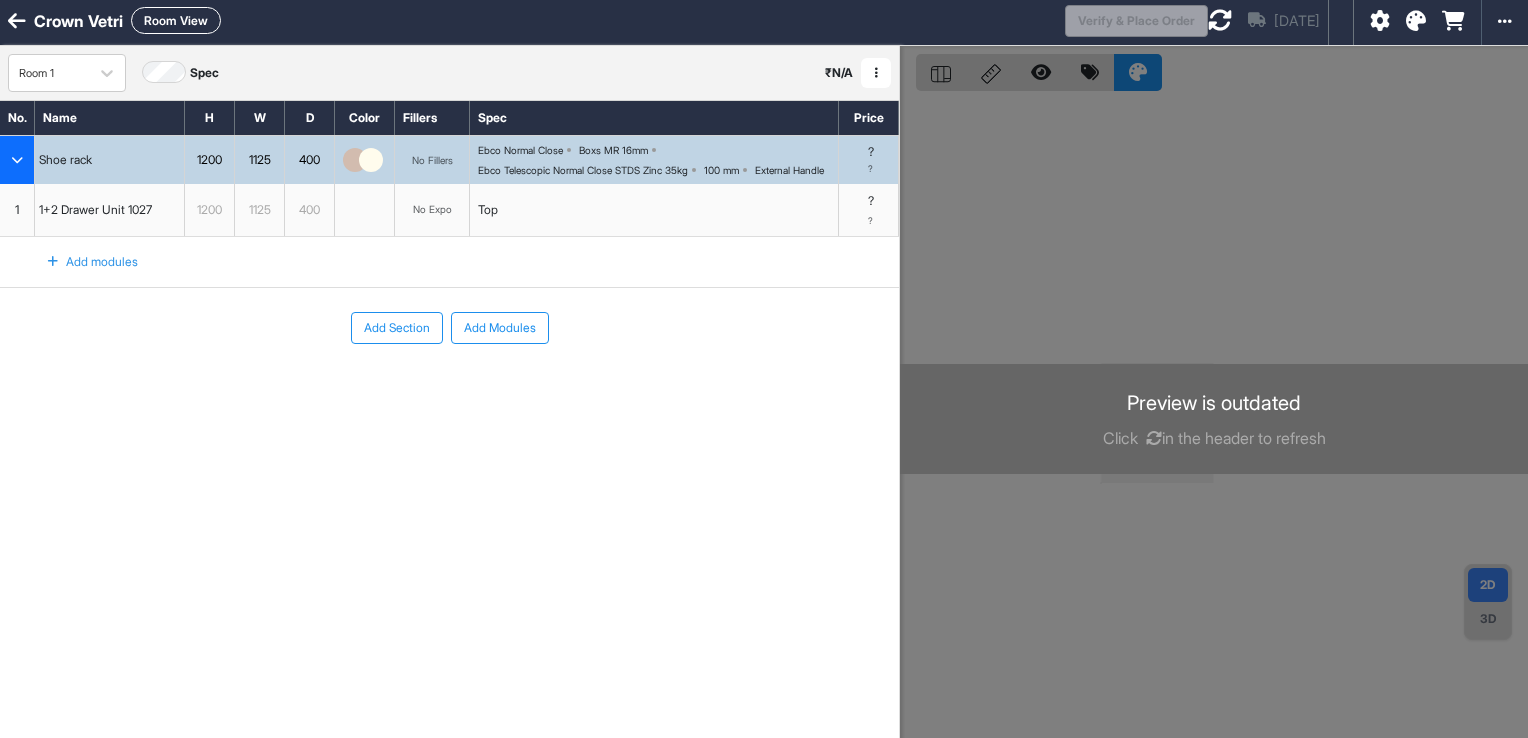 scroll, scrollTop: 0, scrollLeft: 0, axis: both 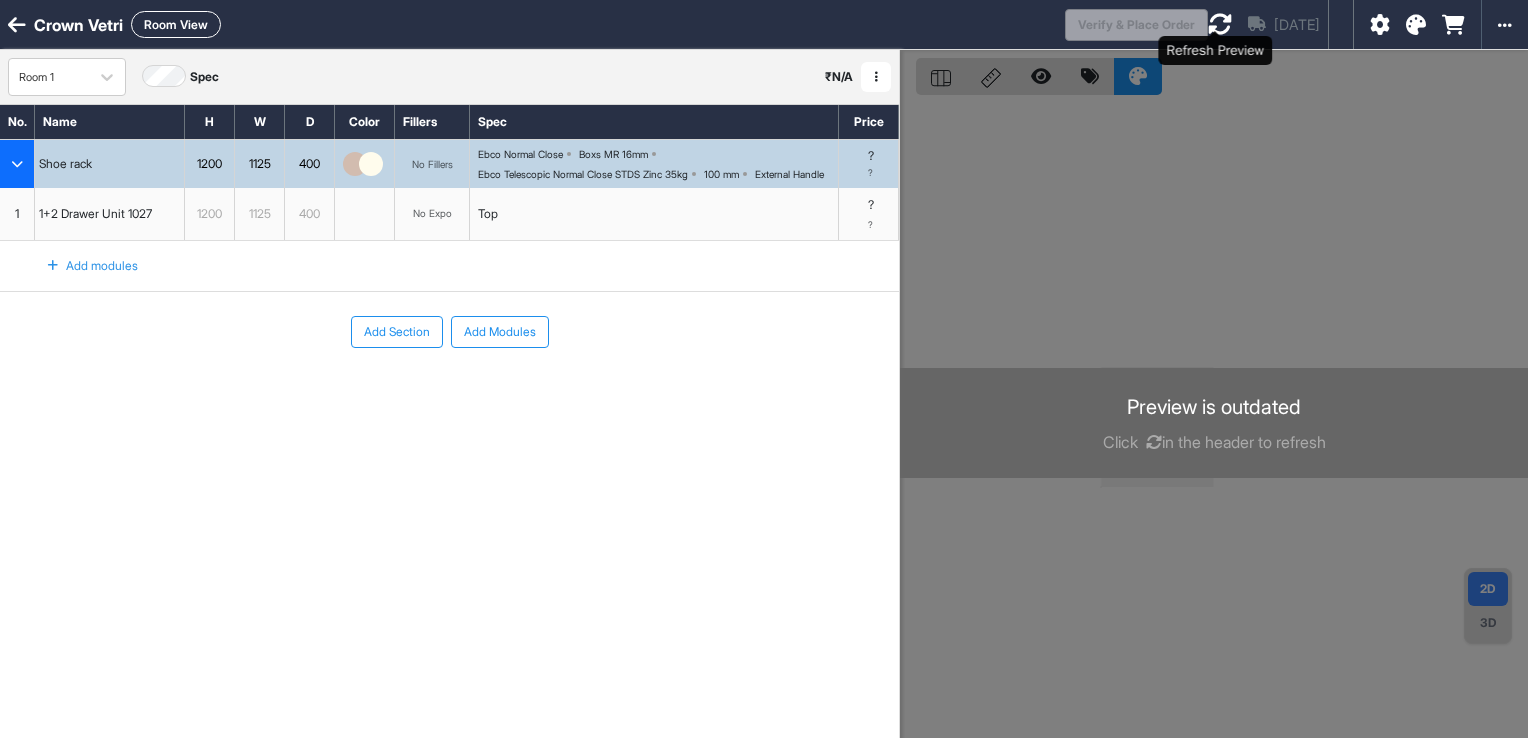 click at bounding box center (1220, 24) 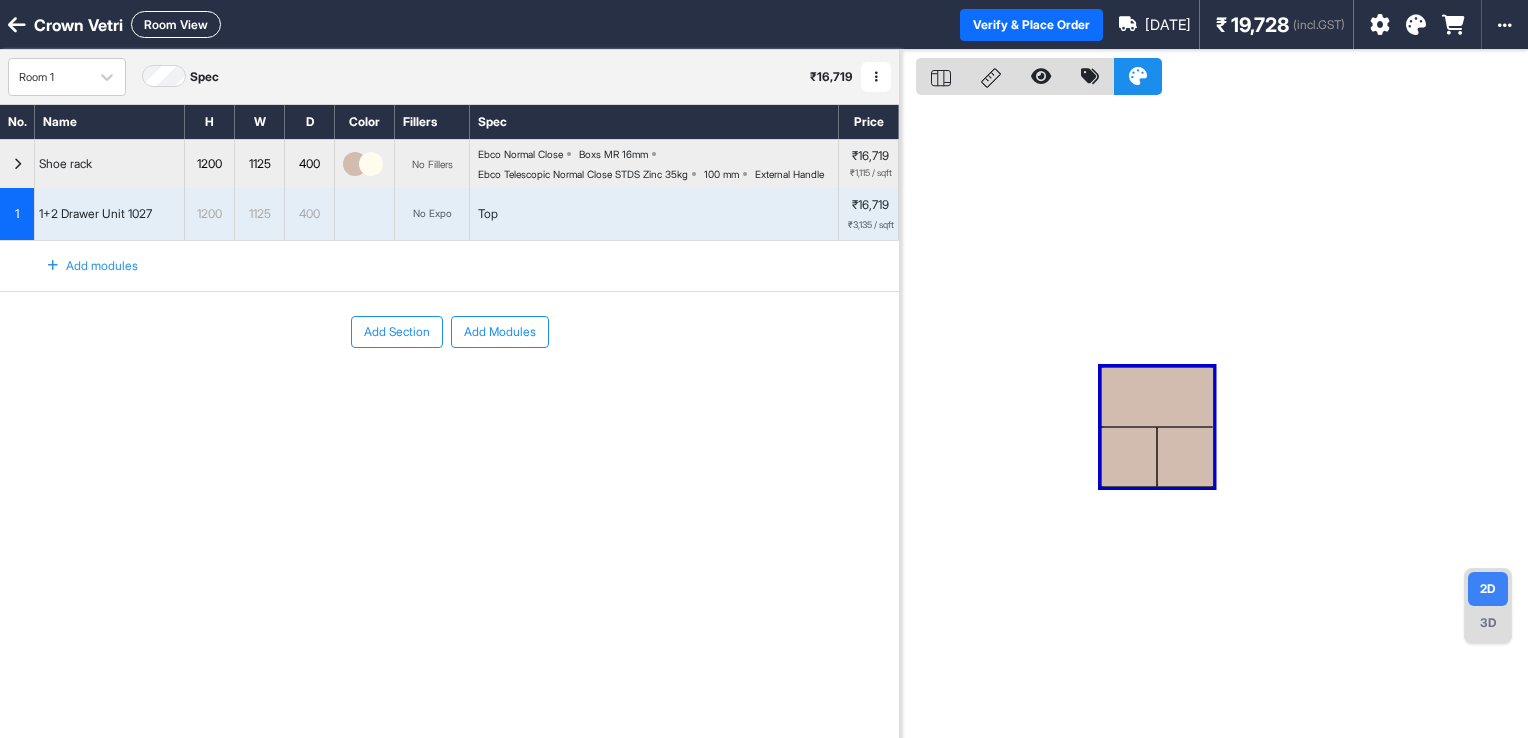 click at bounding box center (1157, 397) 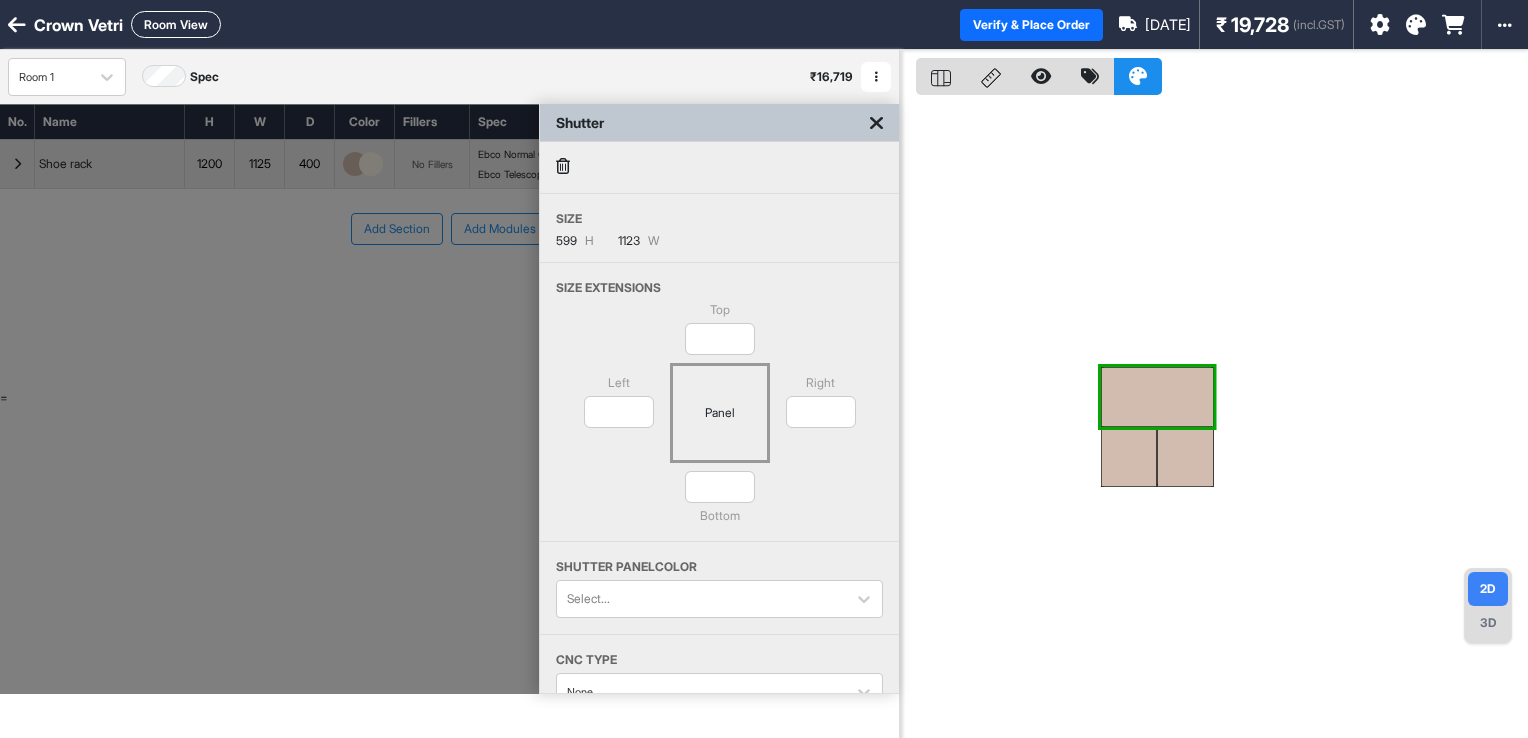 click at bounding box center (1214, 419) 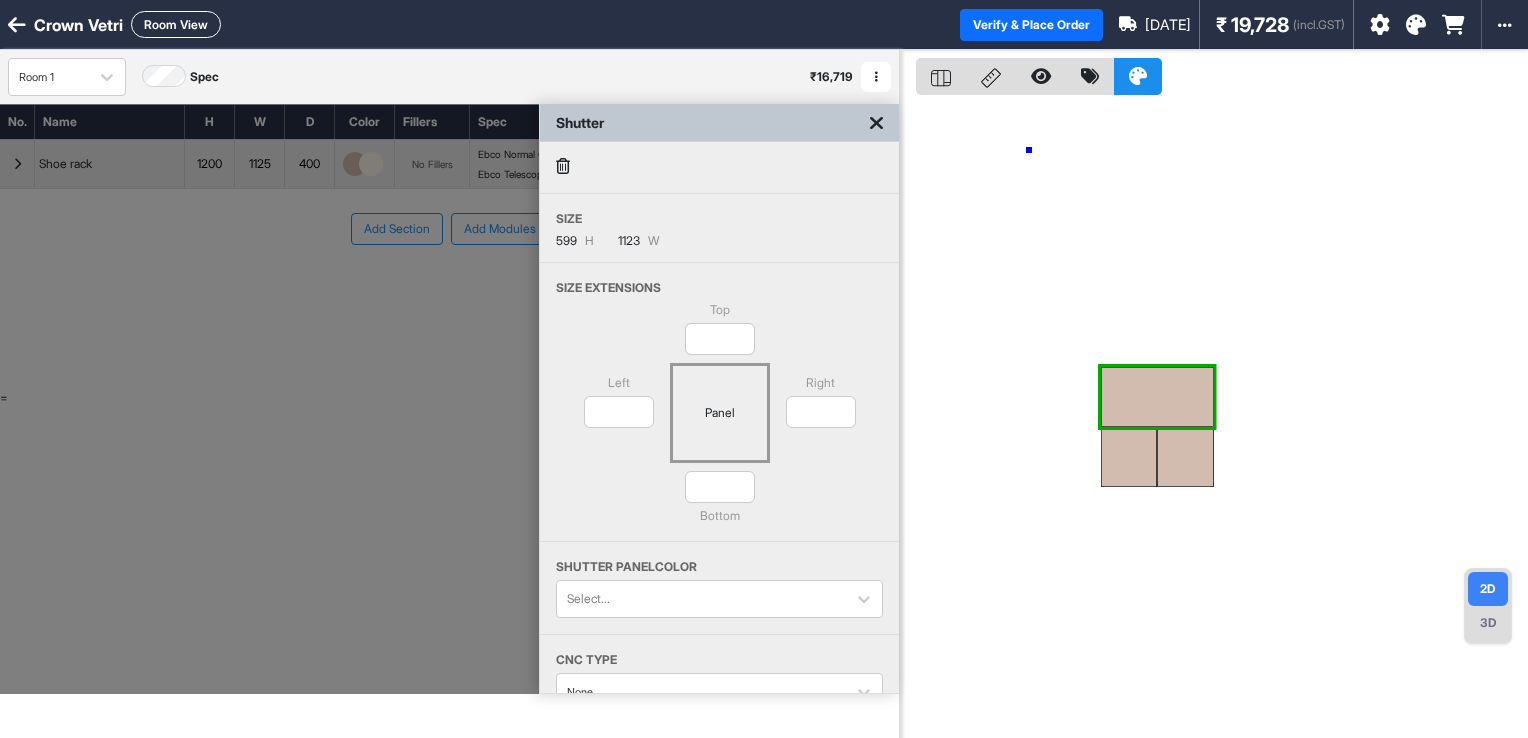 click at bounding box center (1214, 419) 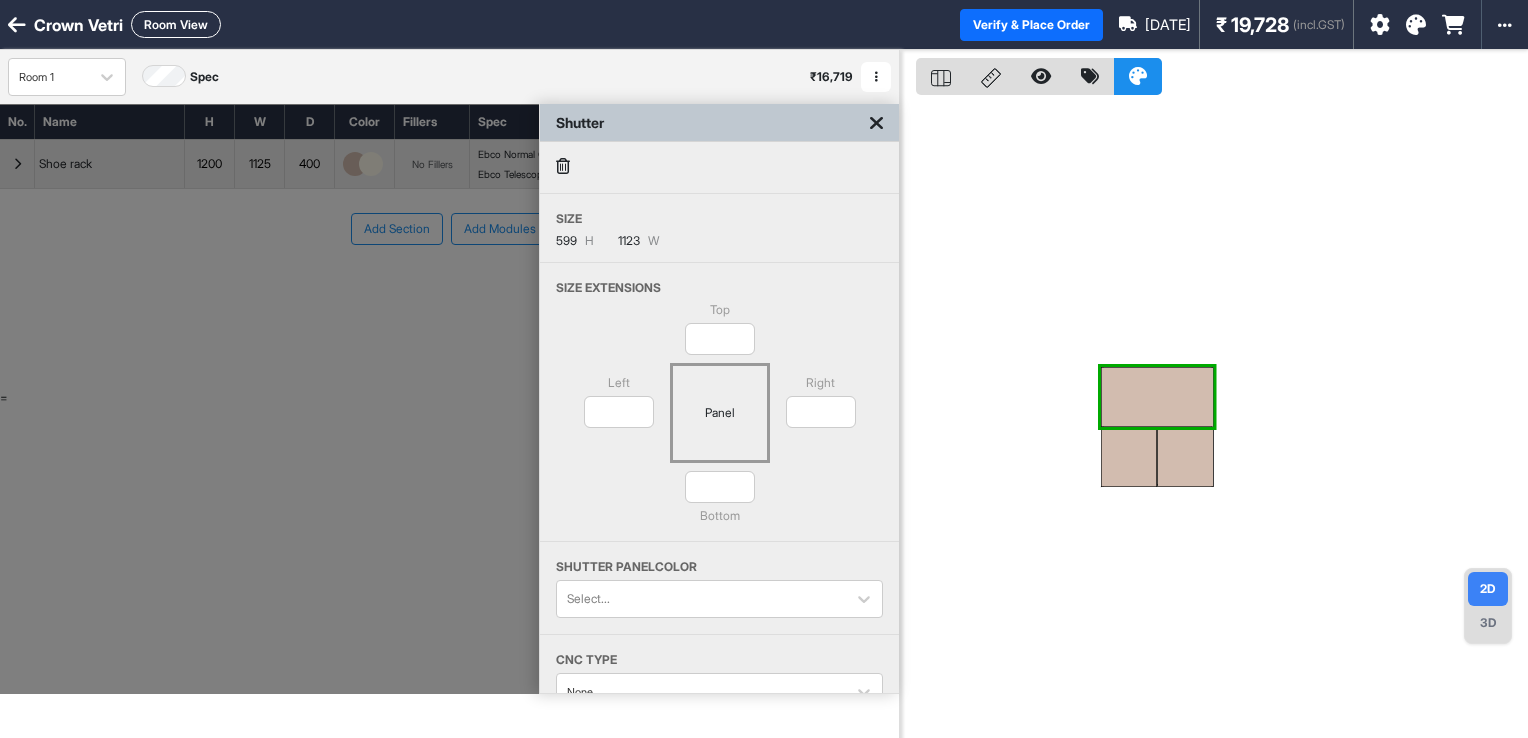 click on "Shutter" at bounding box center (719, 123) 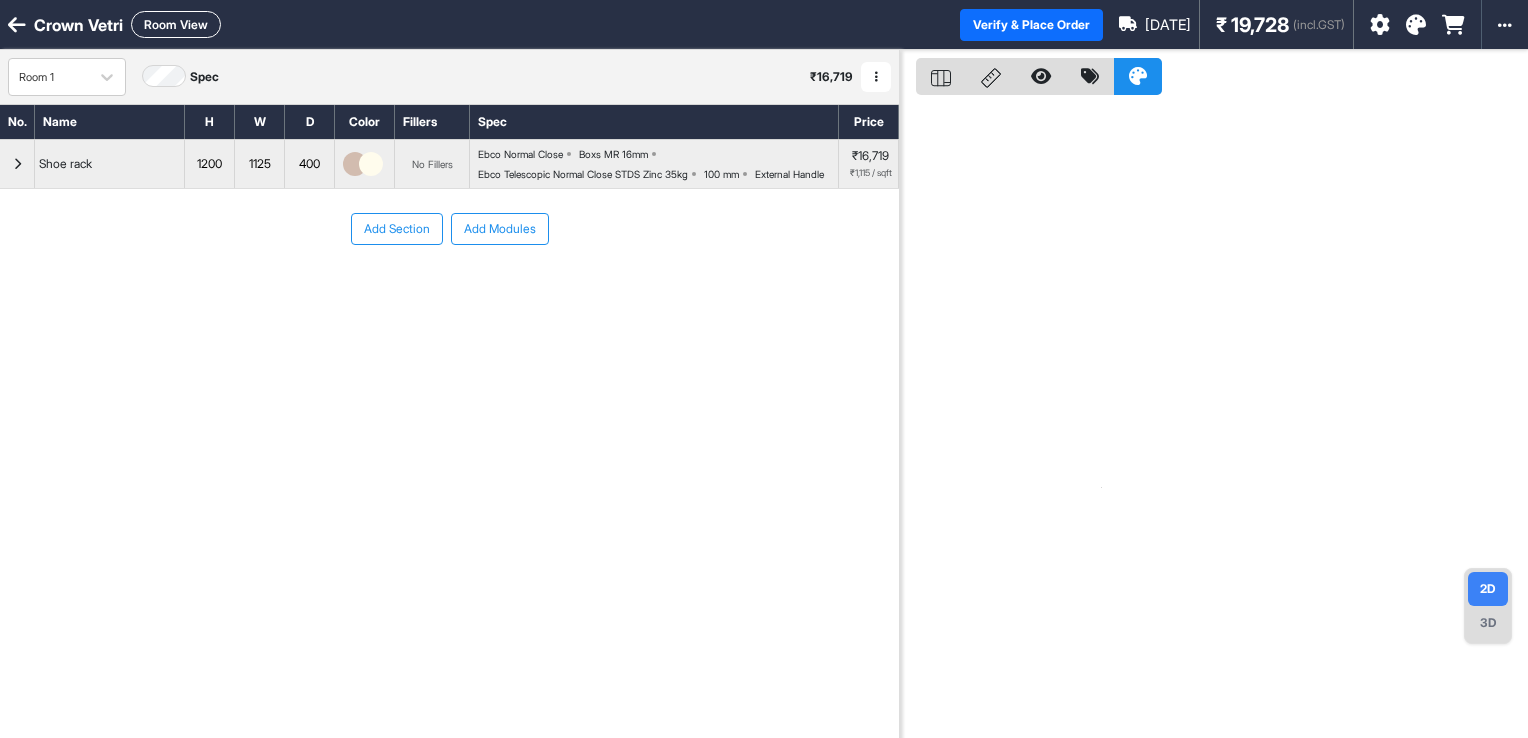 click at bounding box center (17, 164) 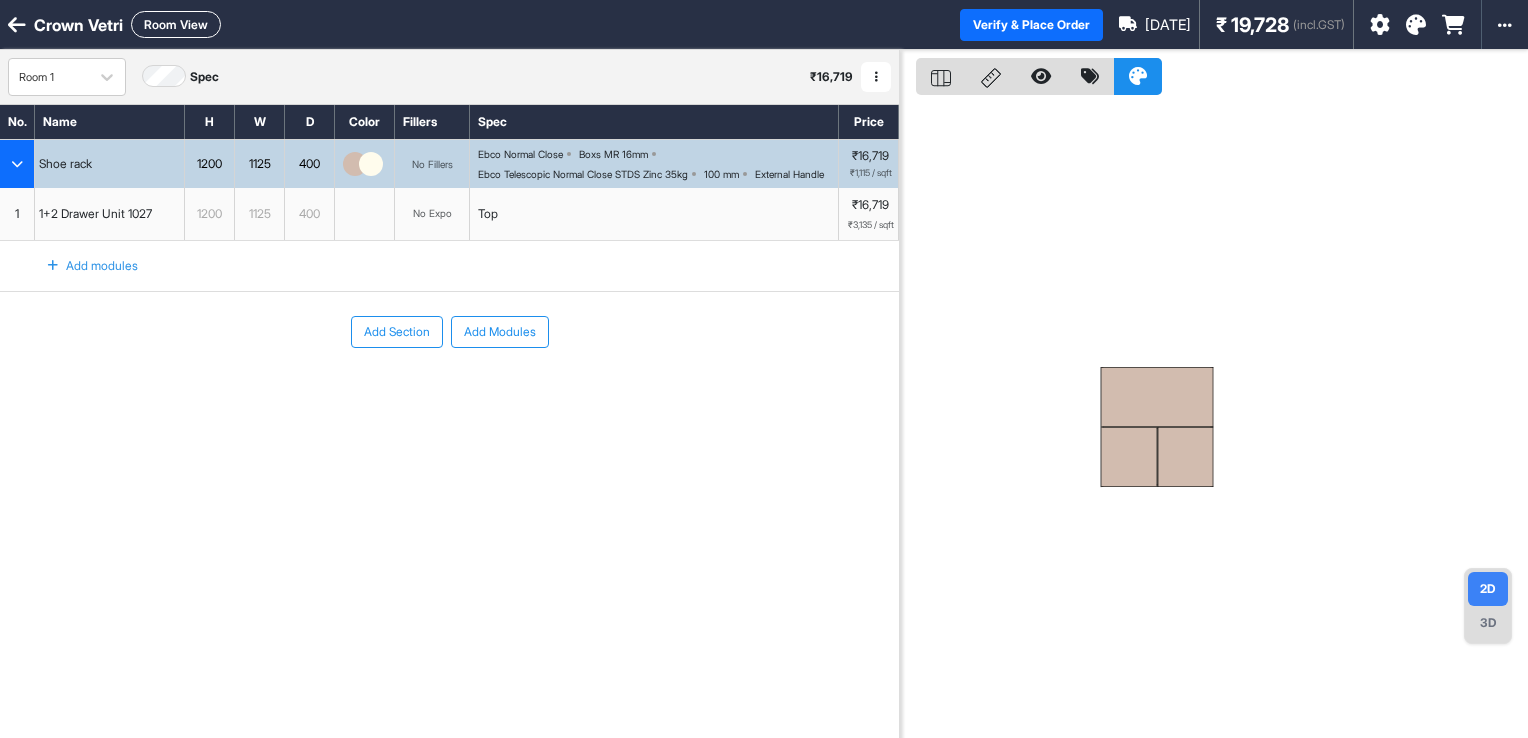 click on "1+2 Drawer Unit 1027" at bounding box center [110, 214] 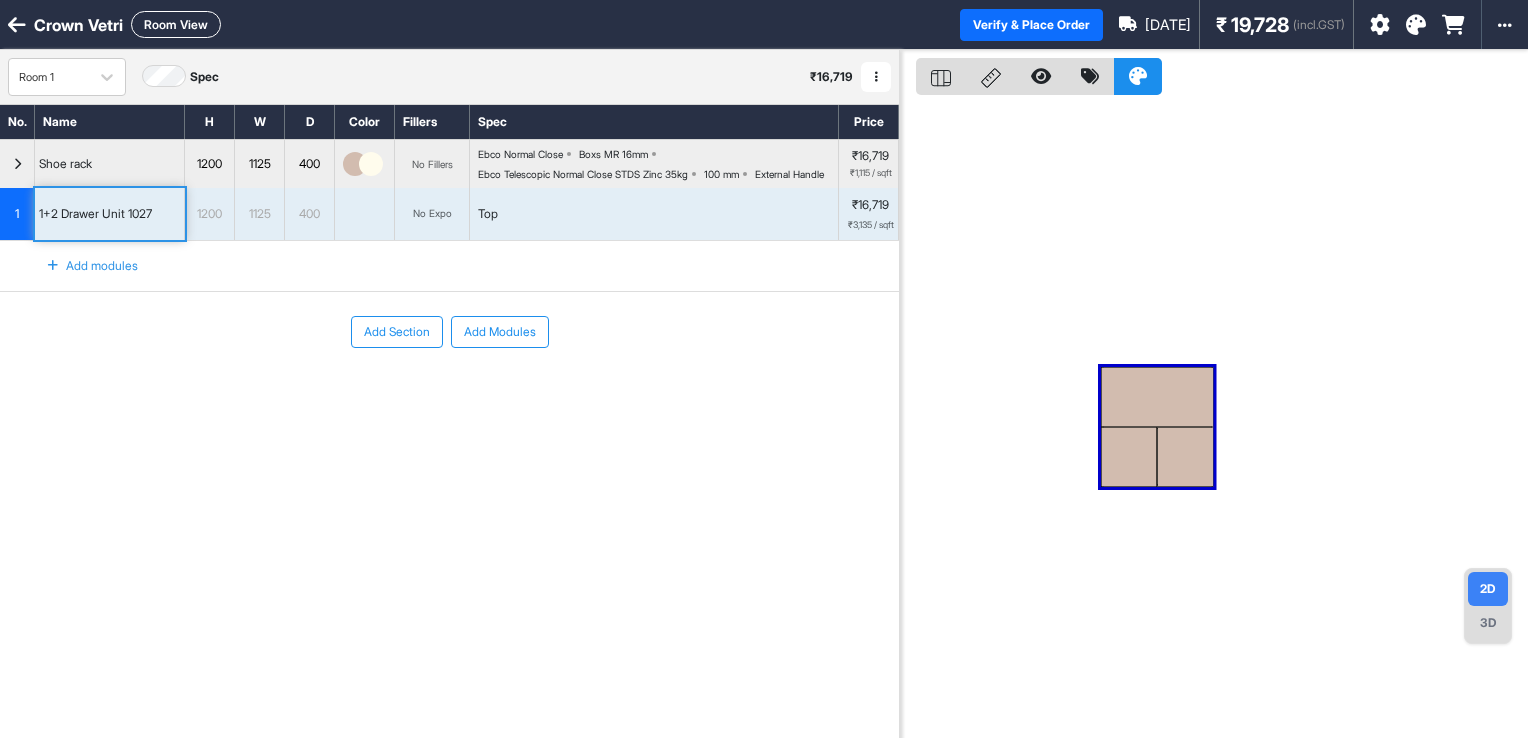 click on "1+2 Drawer Unit 1027" at bounding box center (110, 214) 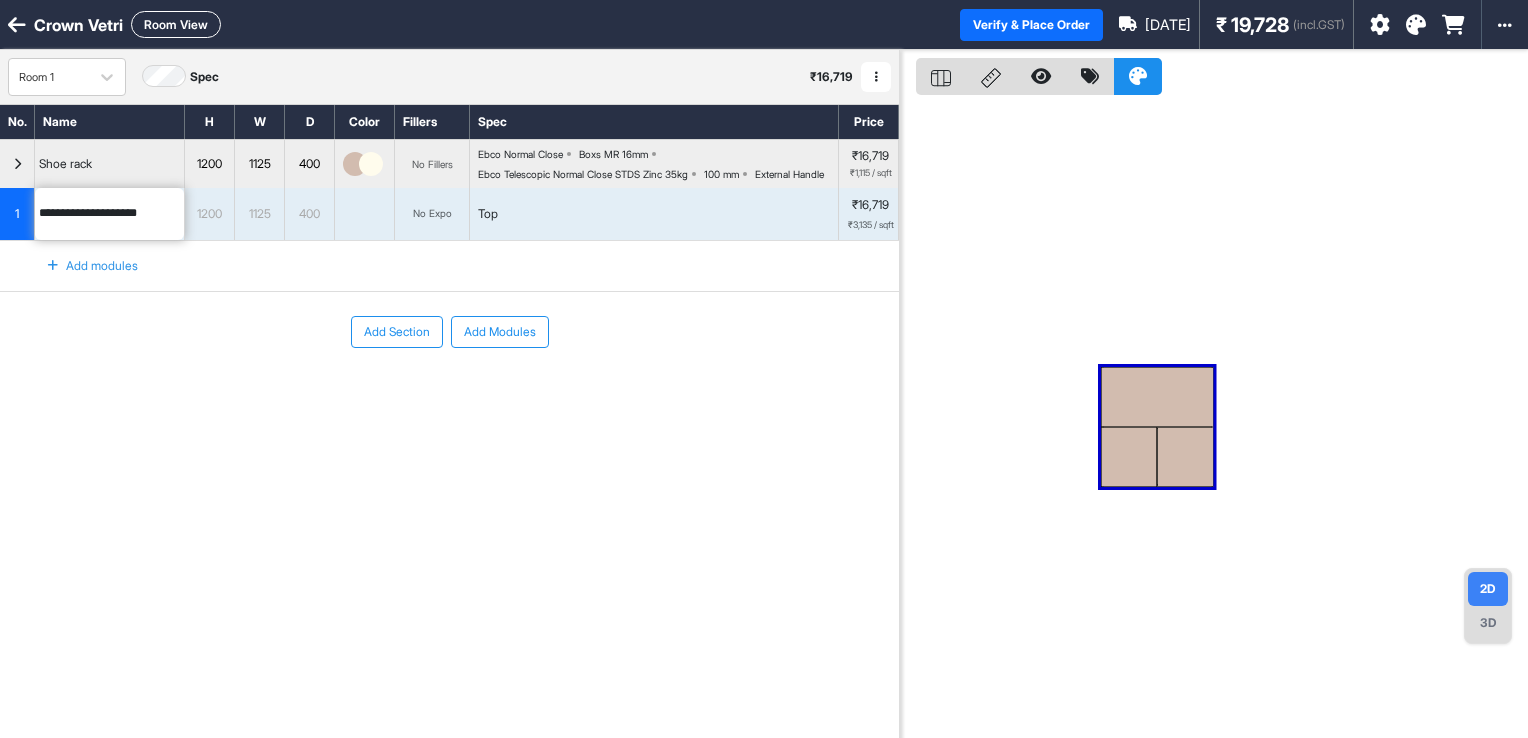click on "1200" at bounding box center [209, 214] 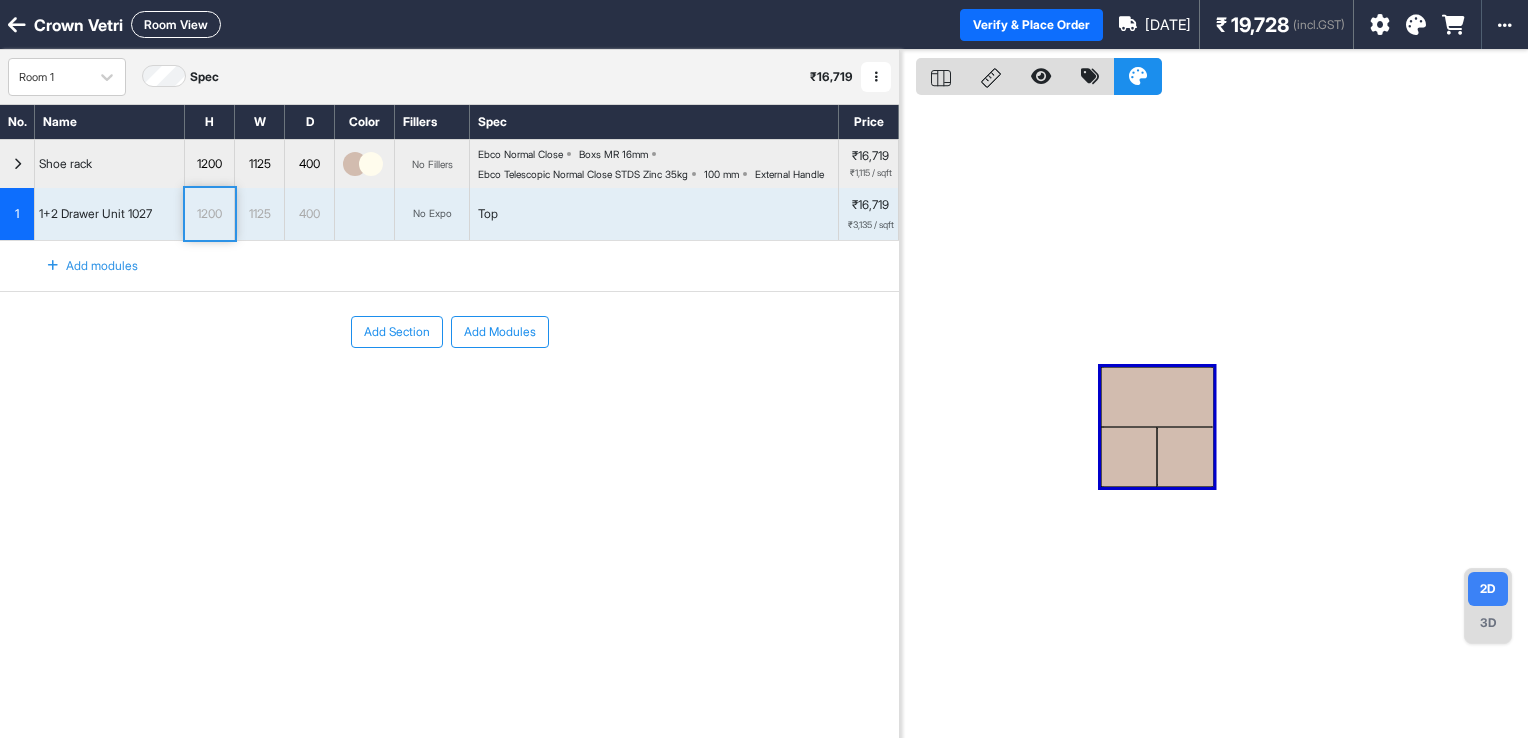 click on "1" at bounding box center (17, 214) 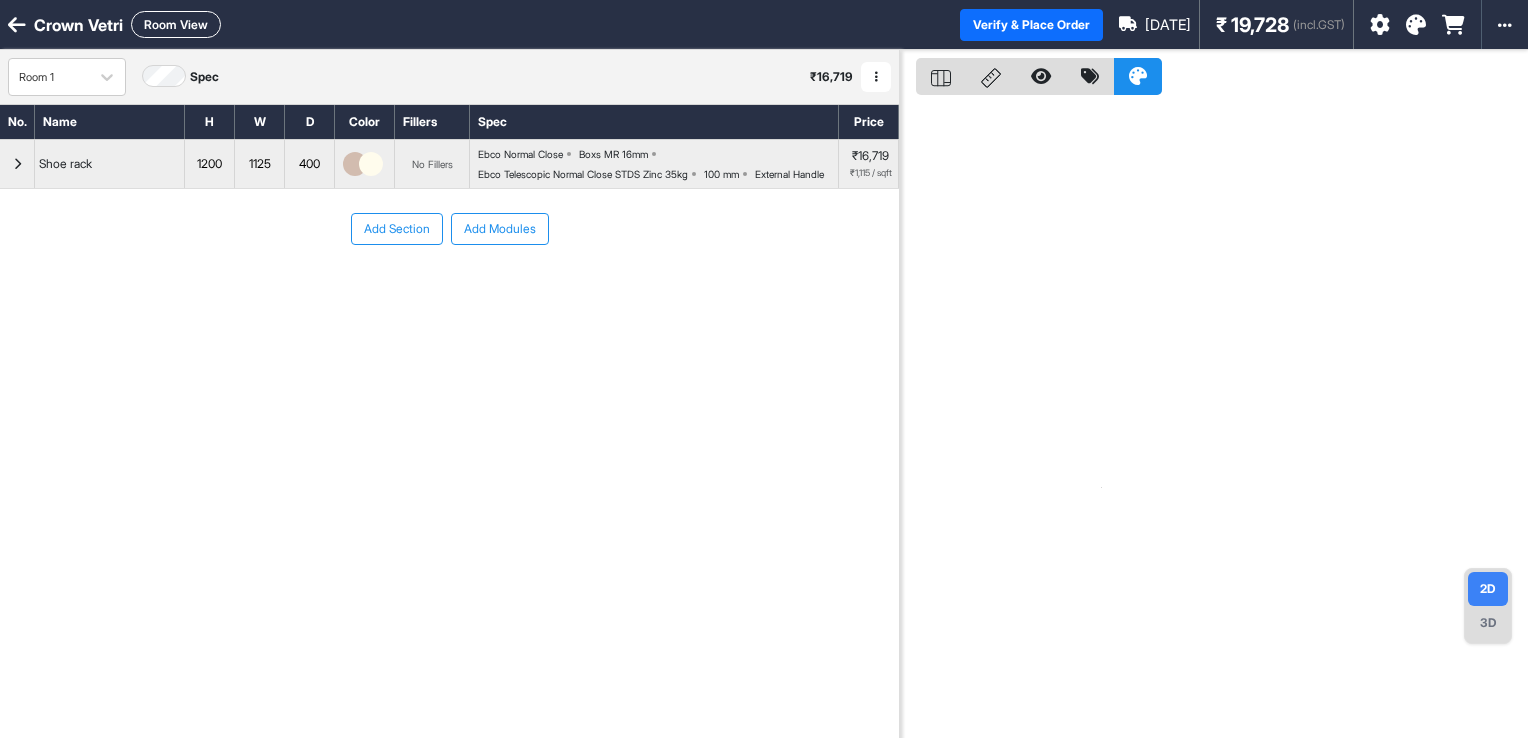 click on "Shoe rack" at bounding box center [65, 164] 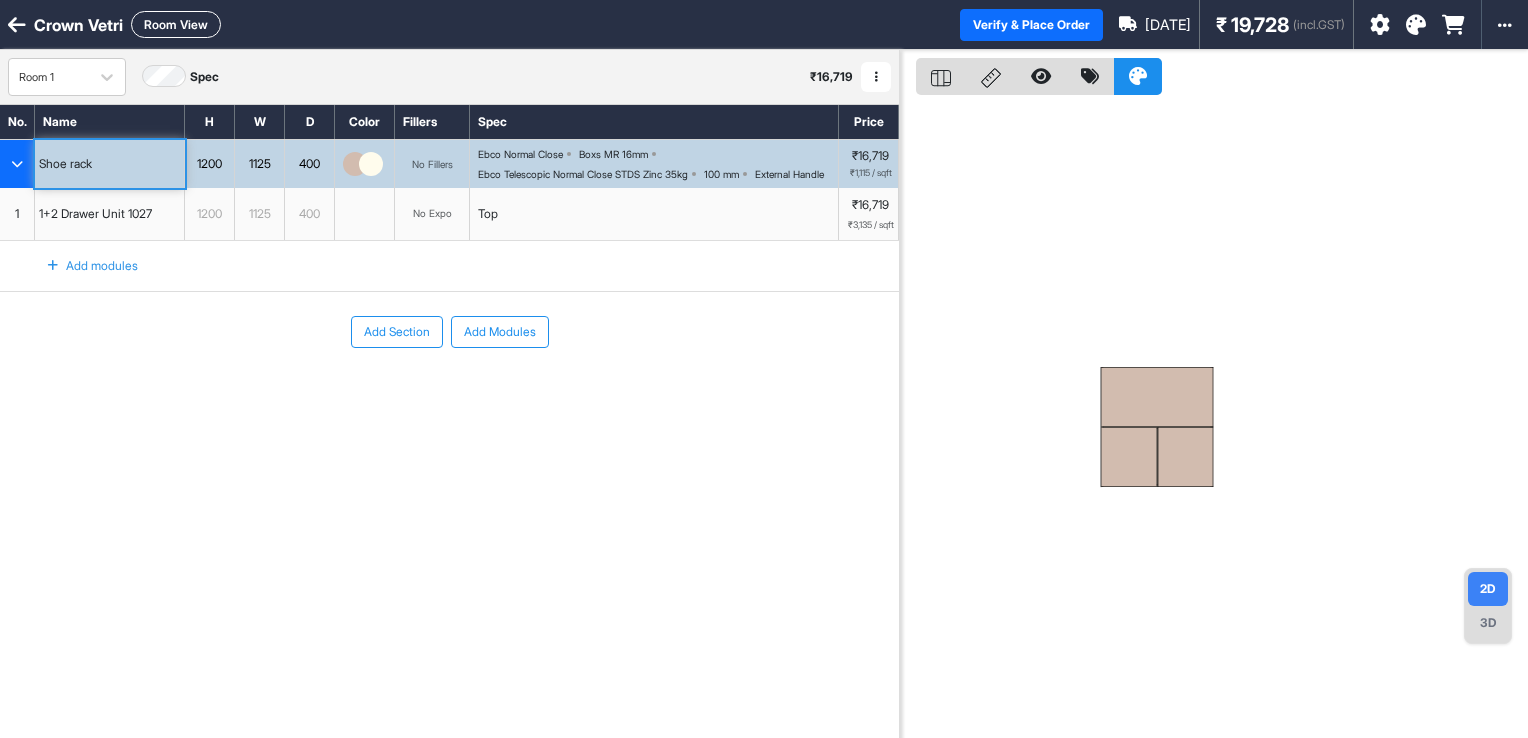 click on "1" at bounding box center (17, 214) 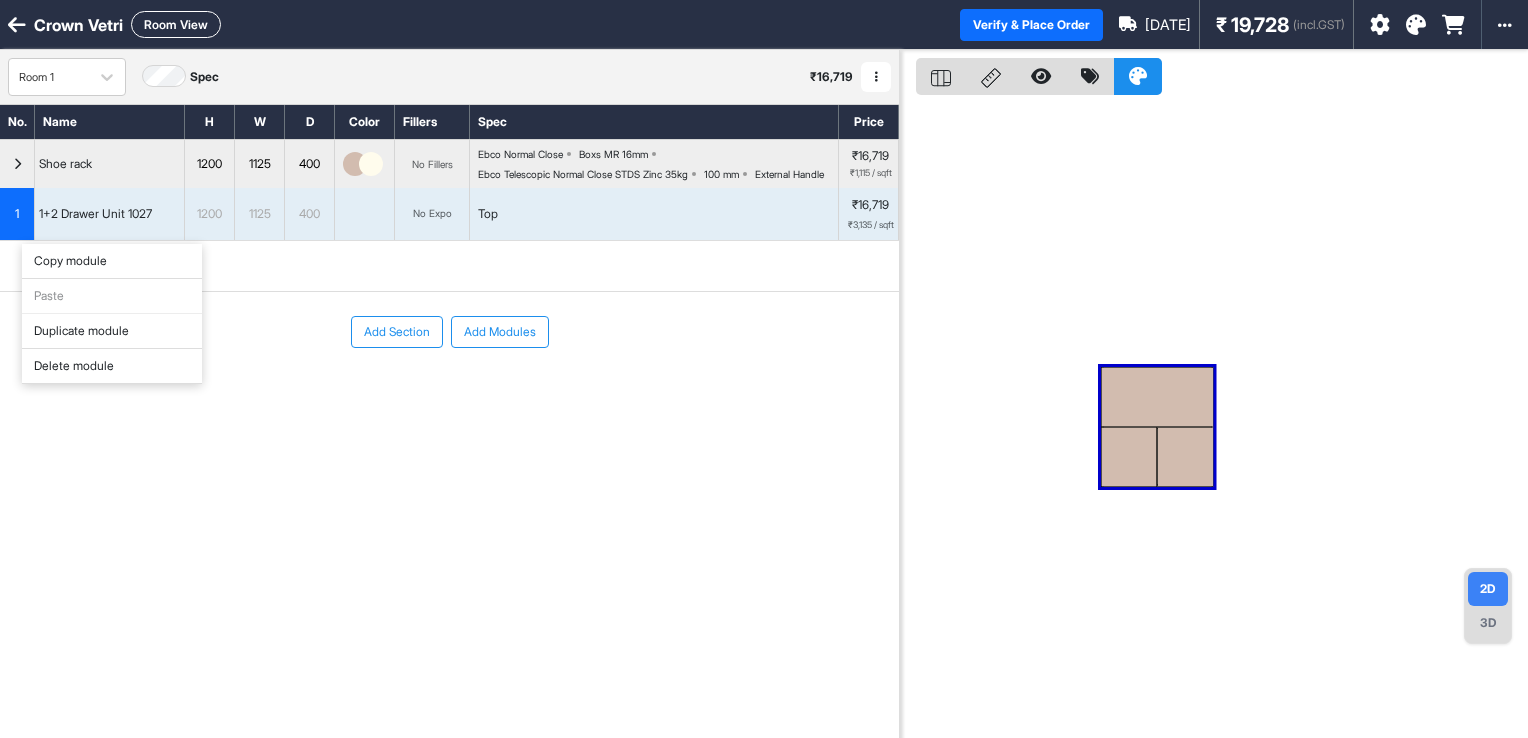click on "Delete module" at bounding box center (112, 366) 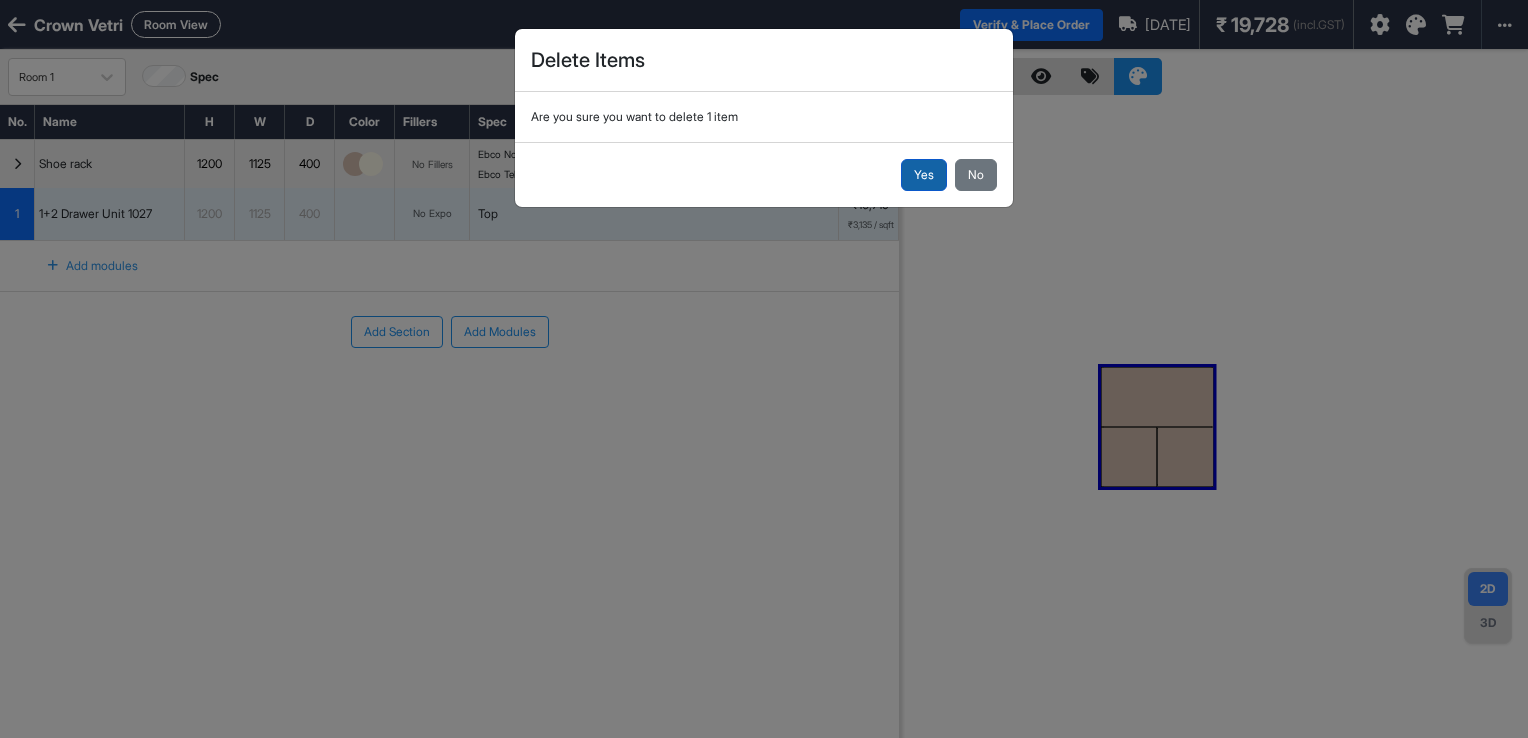 click on "Yes" at bounding box center [924, 175] 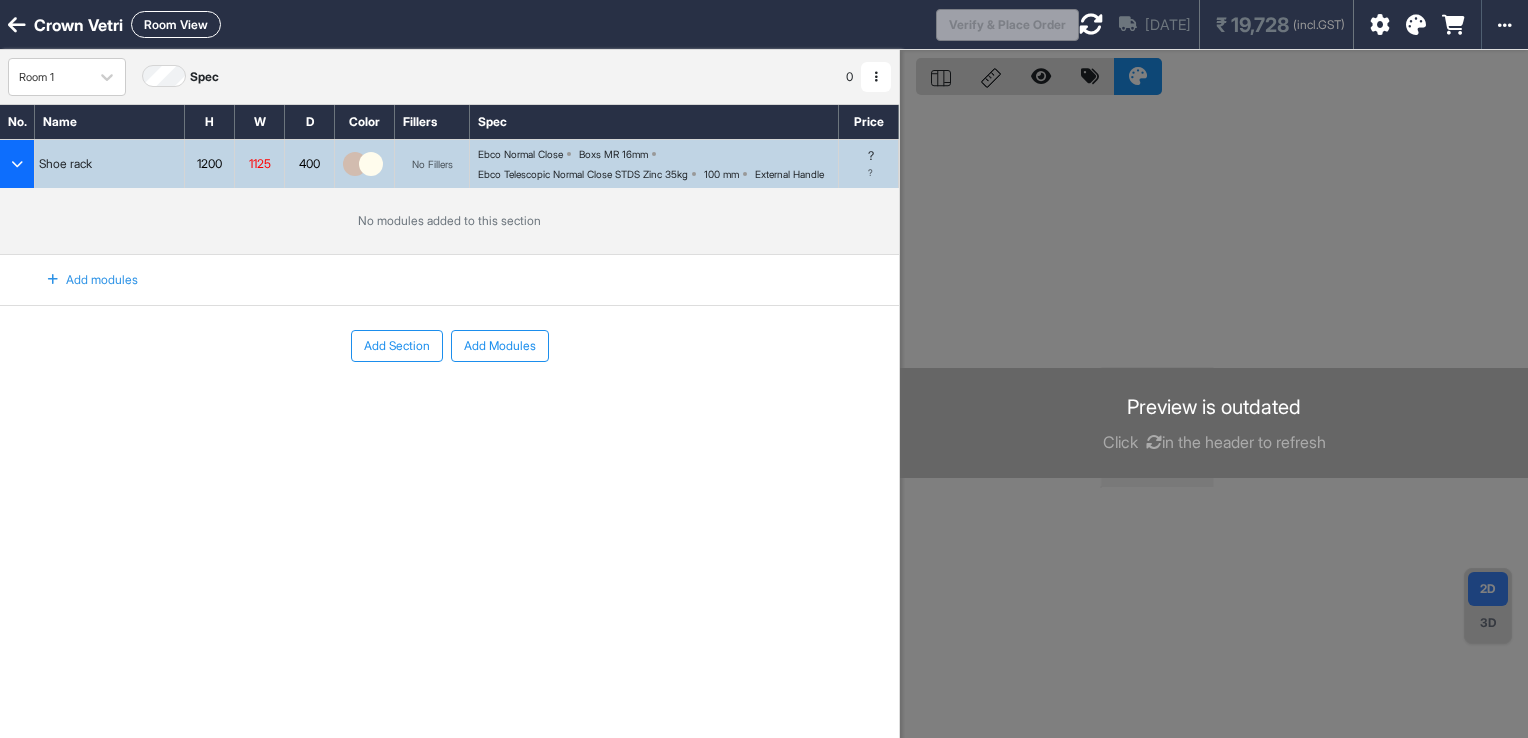 click on "Add modules" at bounding box center (81, 280) 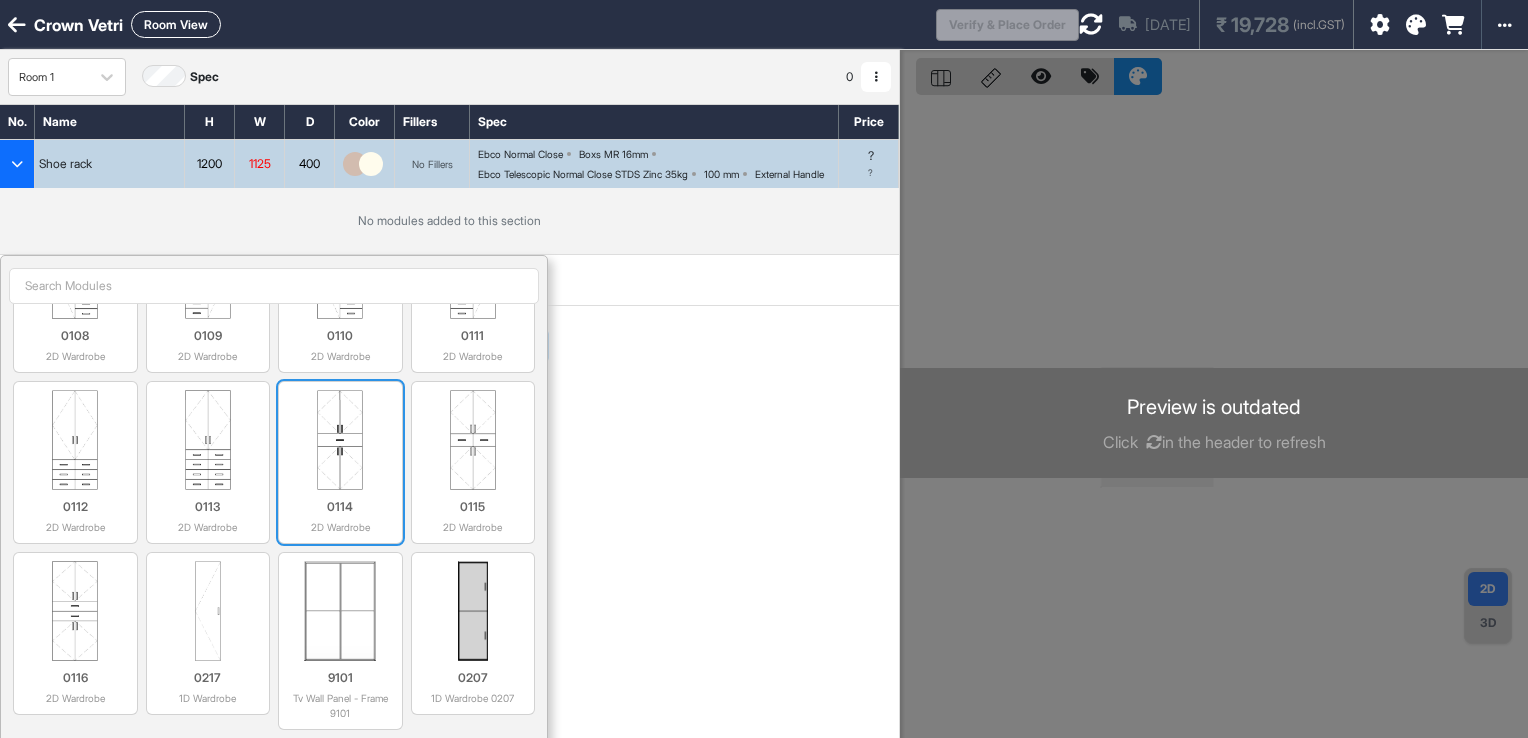 scroll, scrollTop: 5194, scrollLeft: 0, axis: vertical 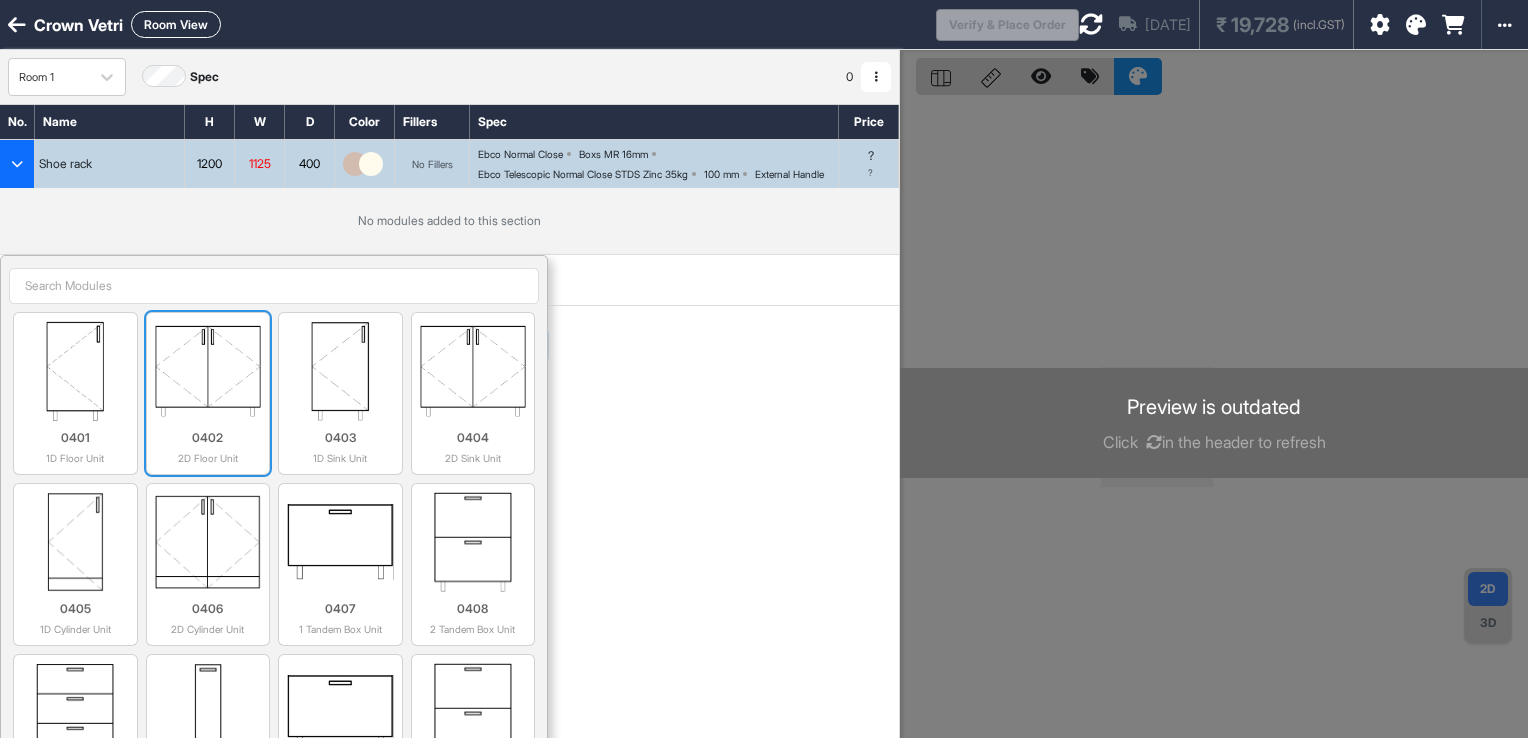 click at bounding box center [208, 371] 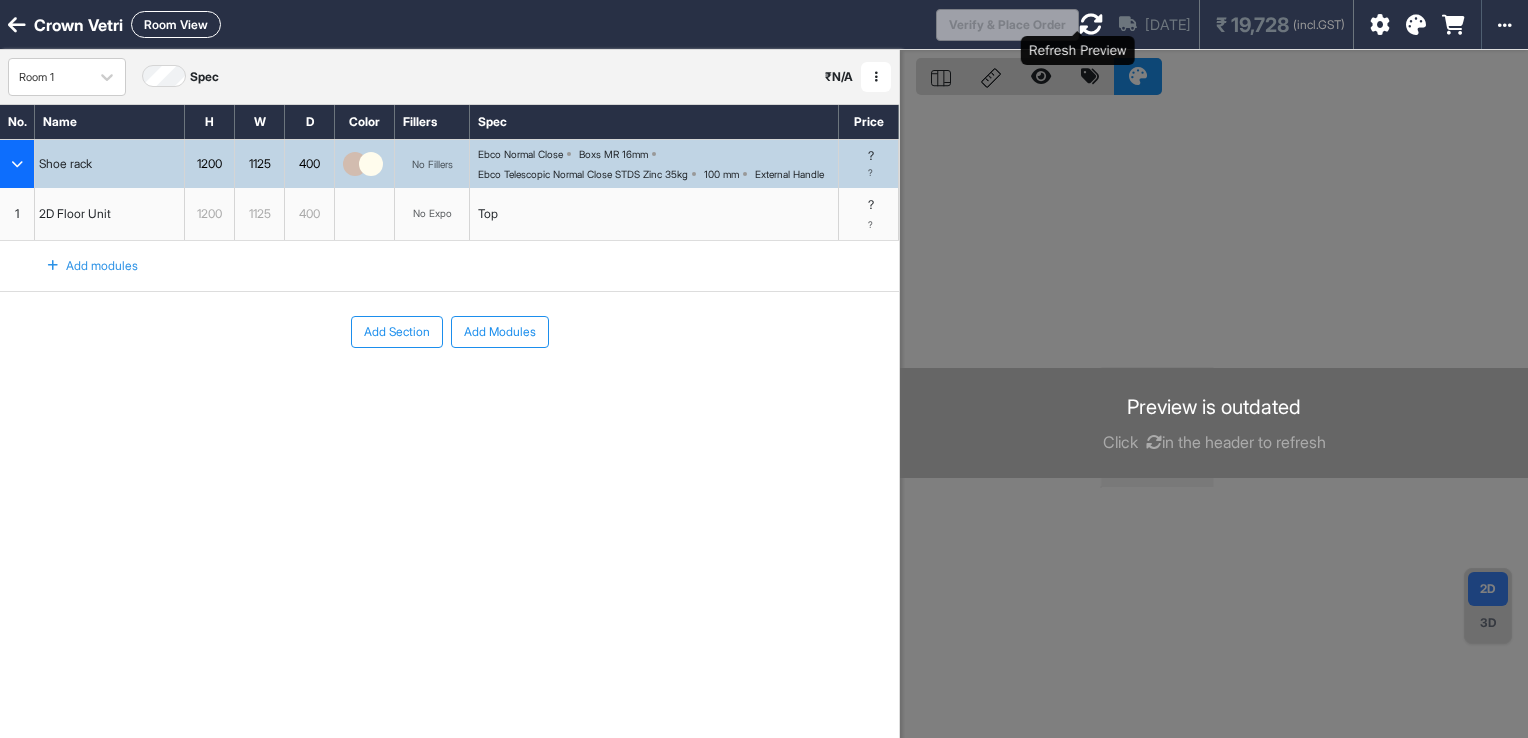 click at bounding box center [1091, 24] 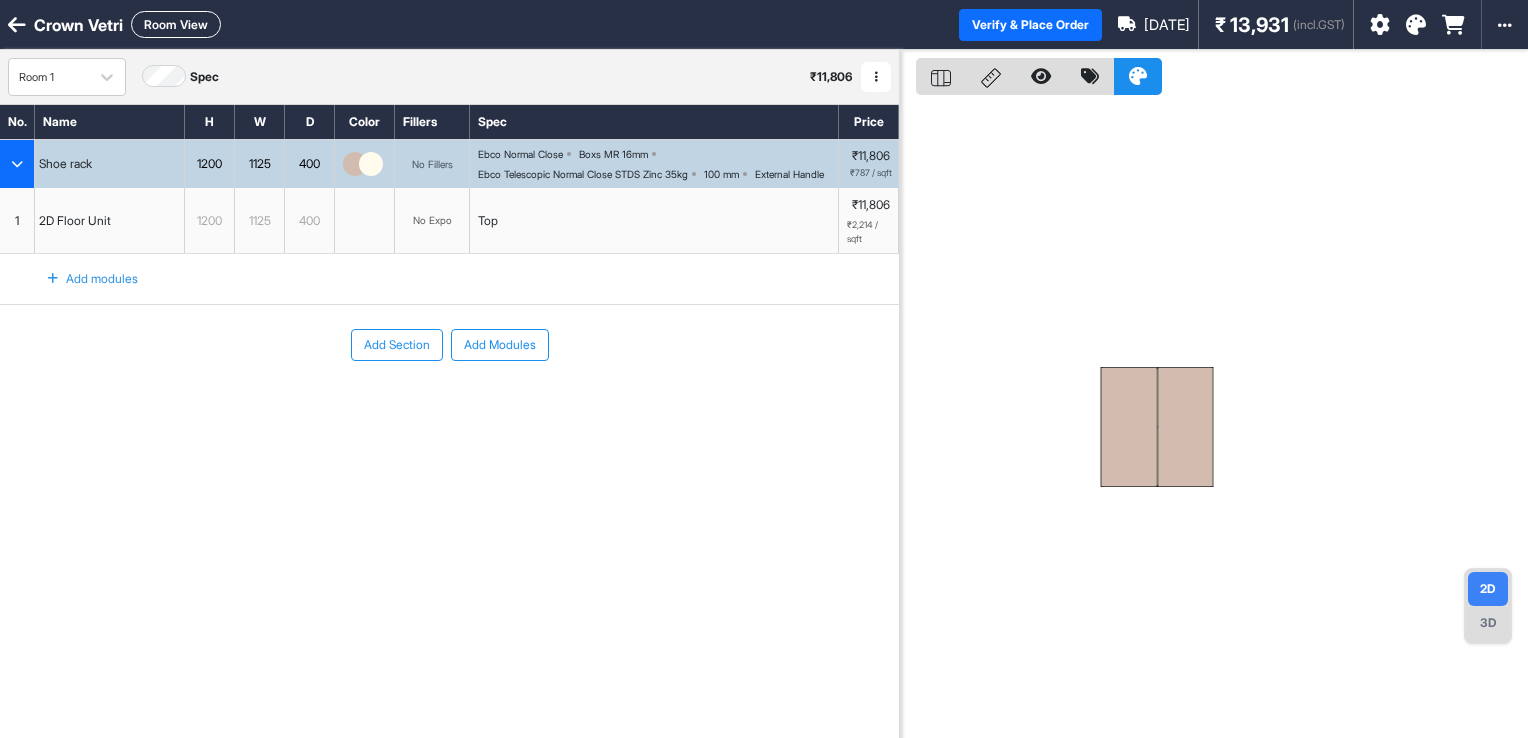 click on "1200" at bounding box center (209, 164) 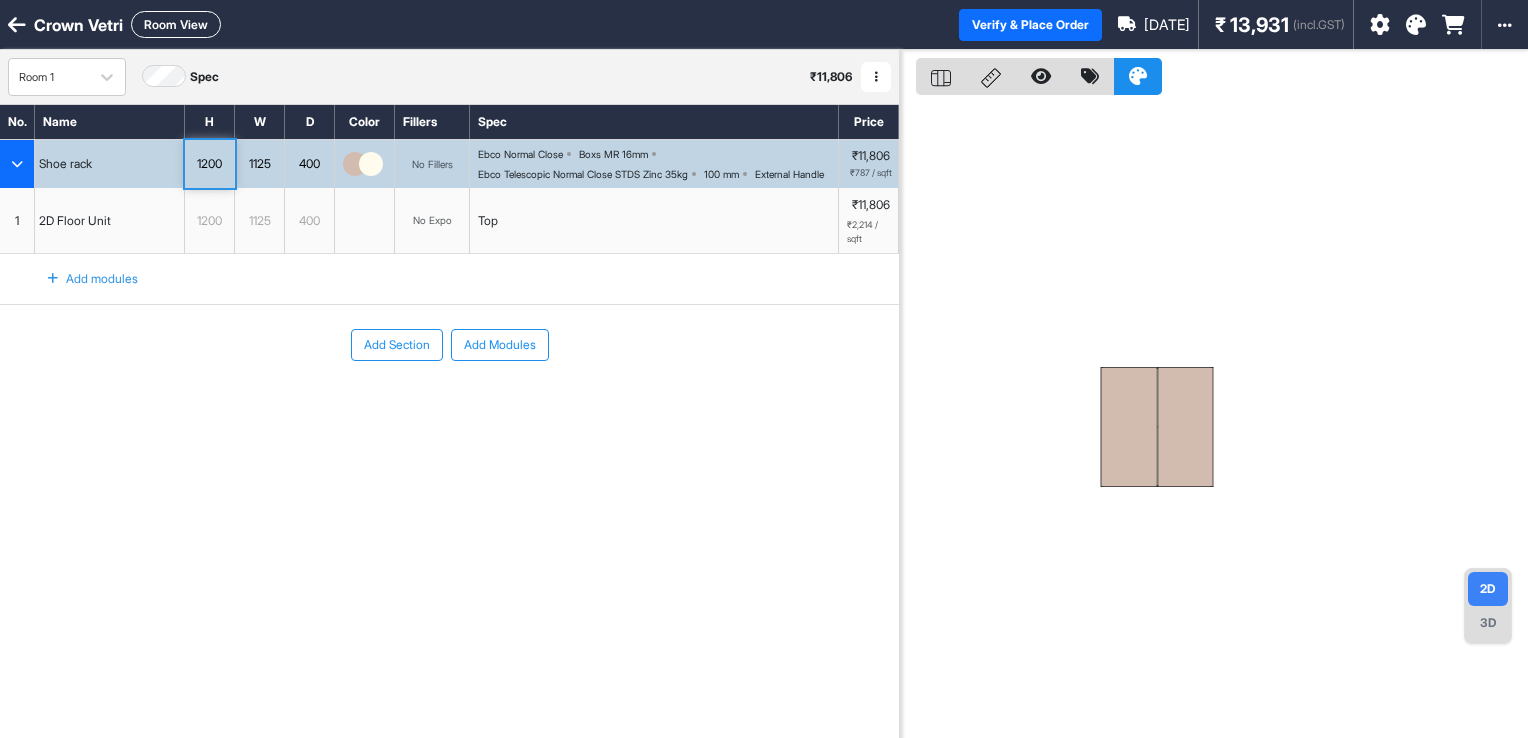 click on "1200" at bounding box center (209, 164) 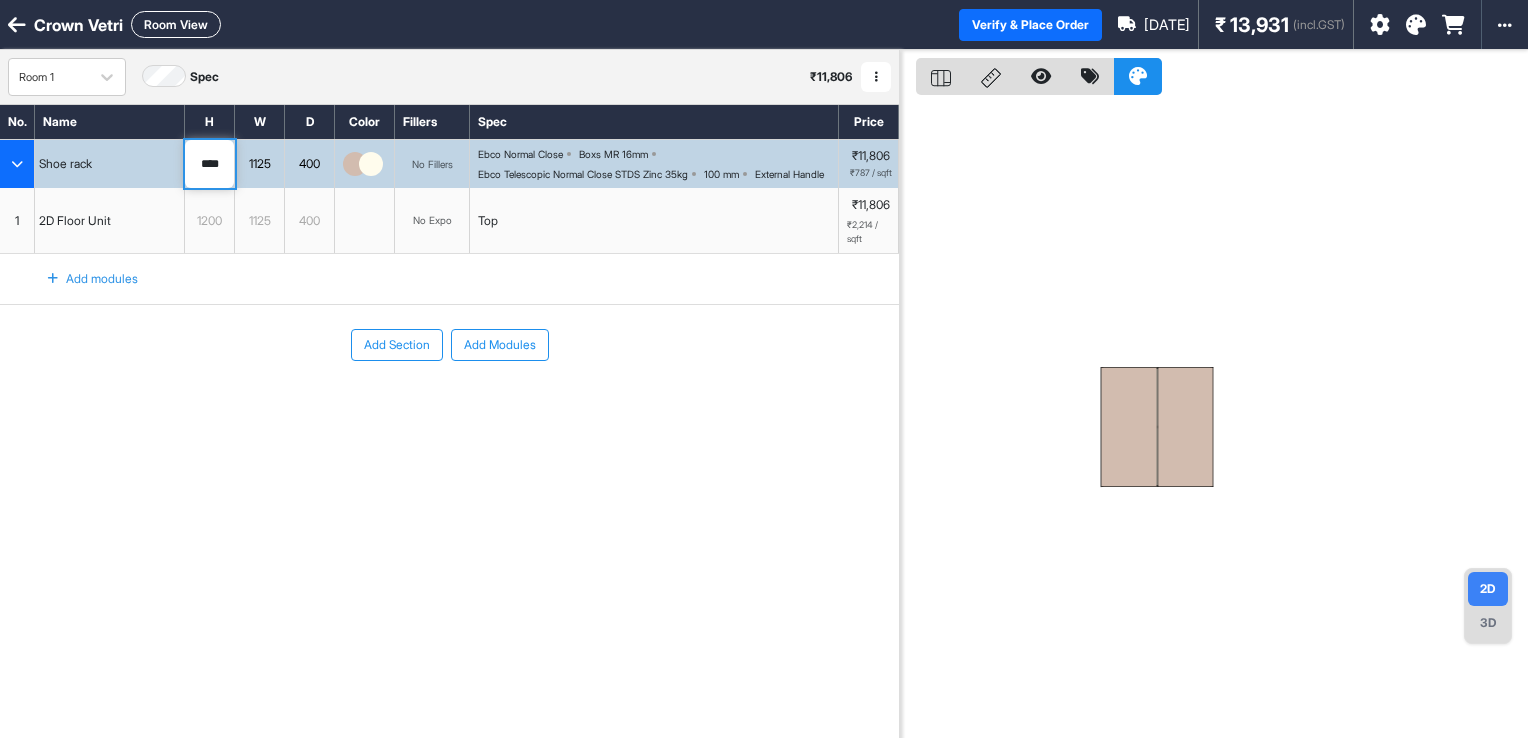 drag, startPoint x: 230, startPoint y: 164, endPoint x: 178, endPoint y: 178, distance: 53.851646 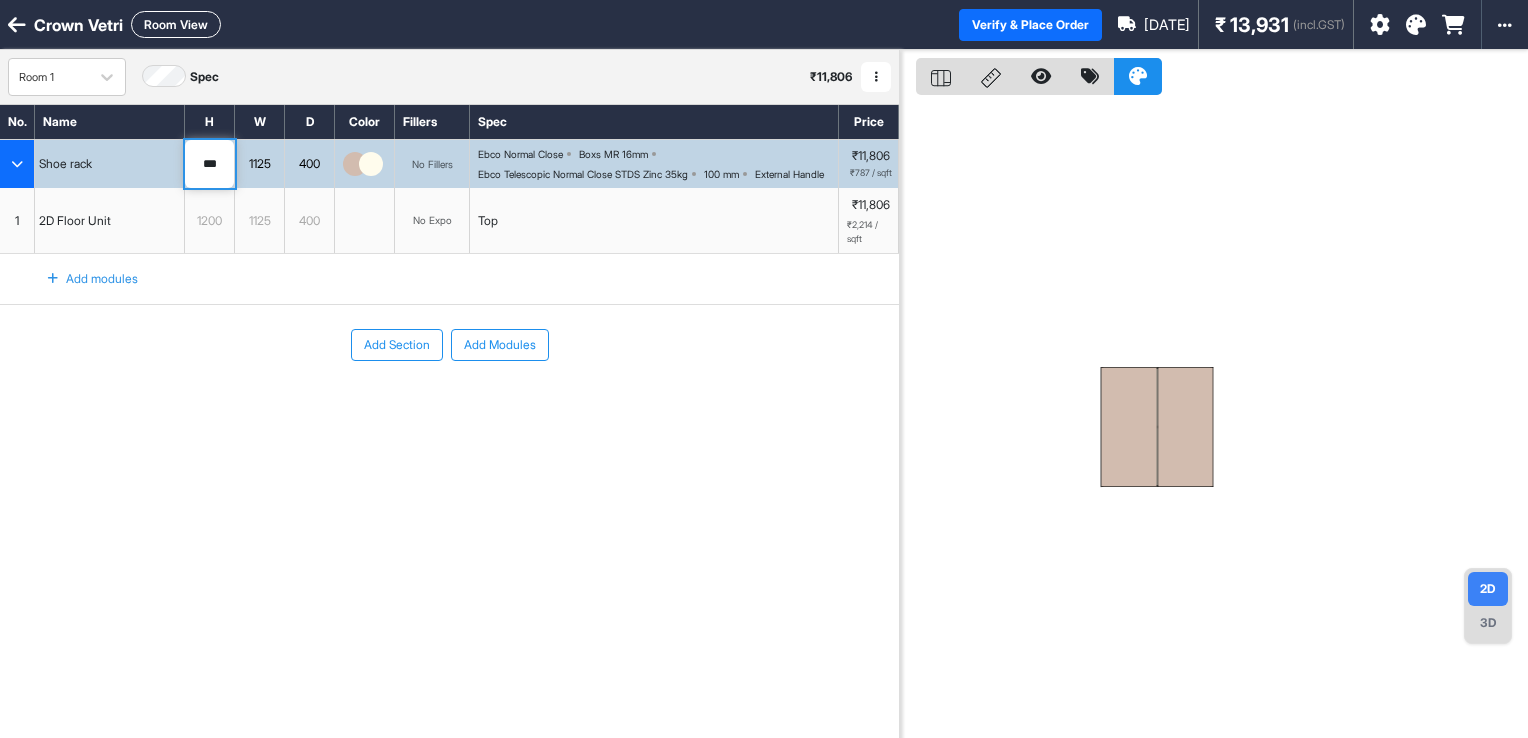 type on "***" 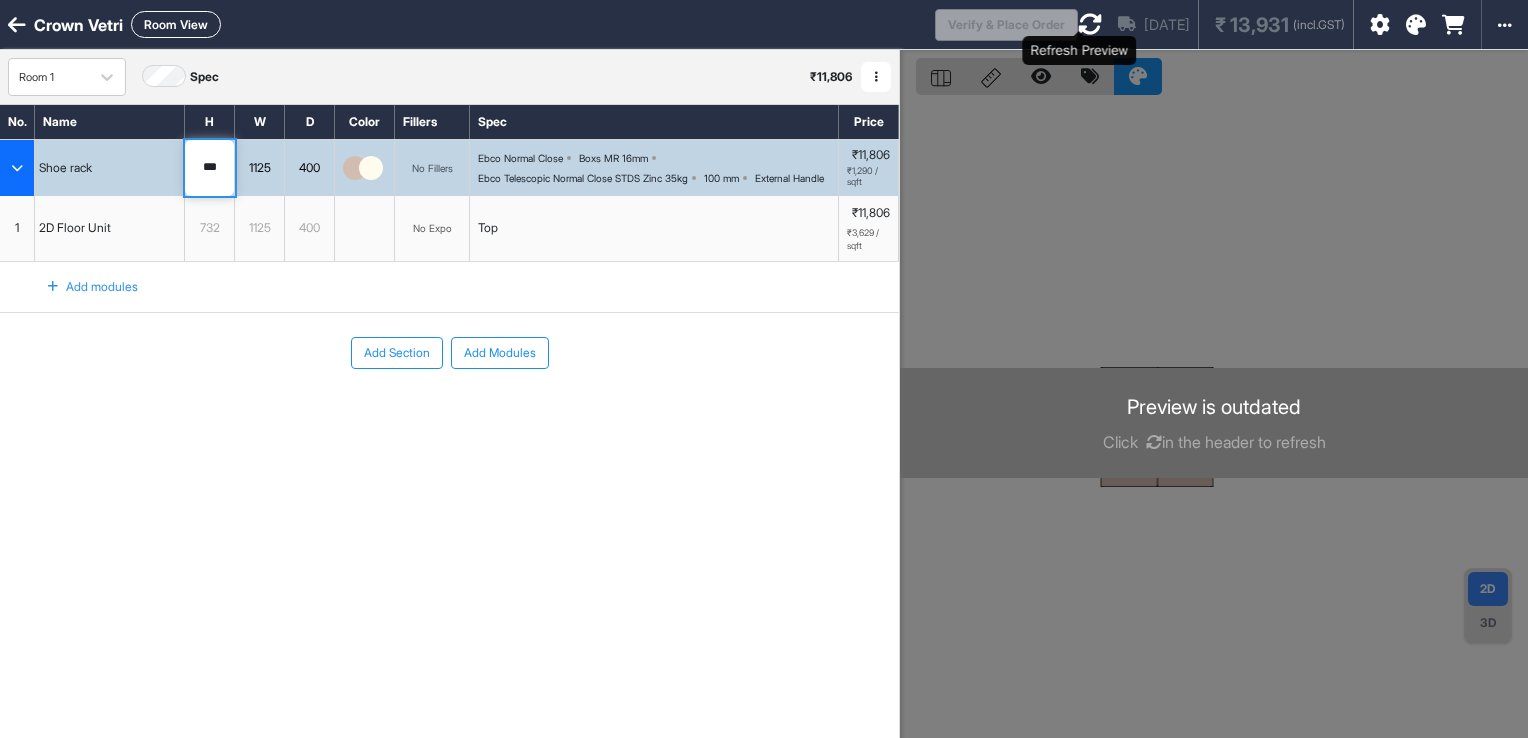click at bounding box center (1090, 24) 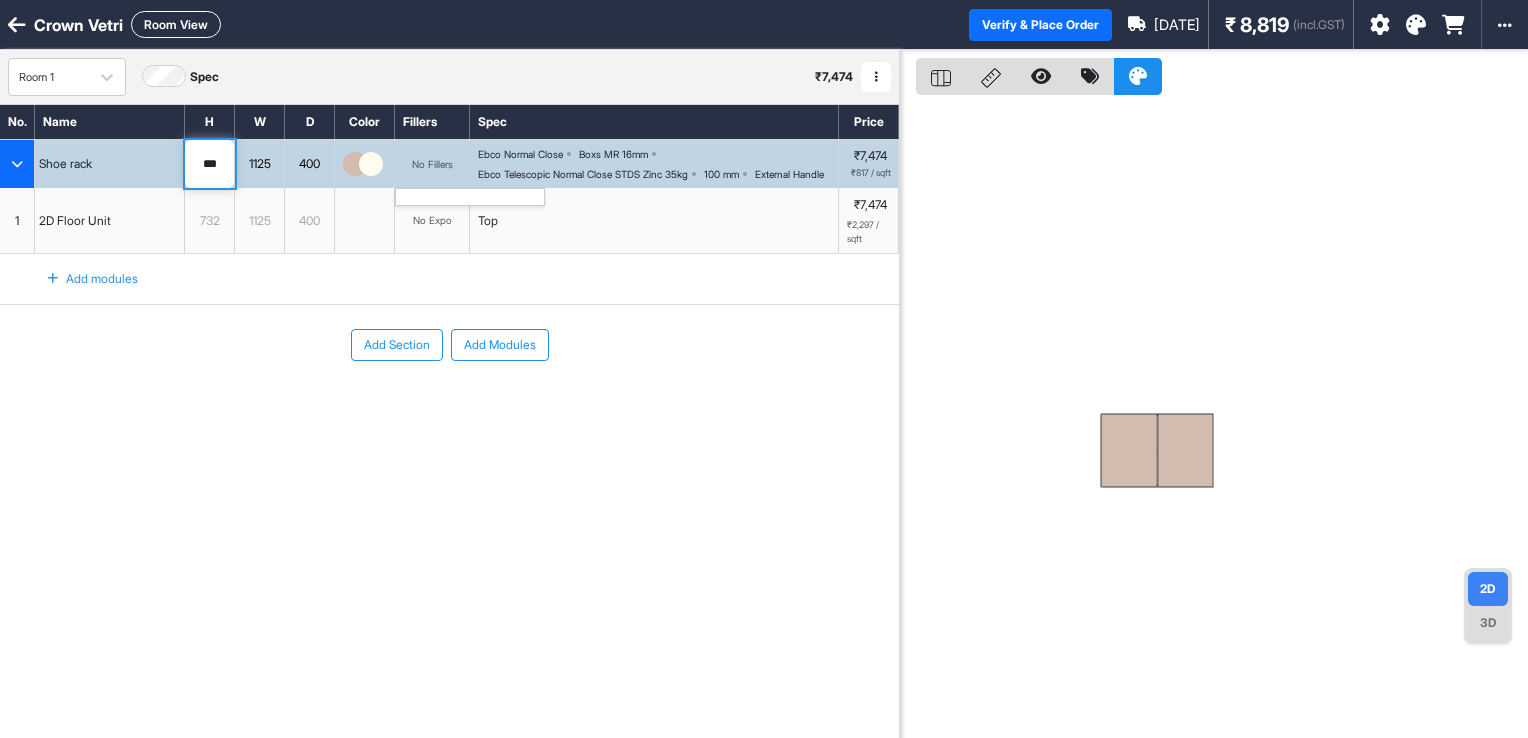click on "No Fillers" at bounding box center (432, 164) 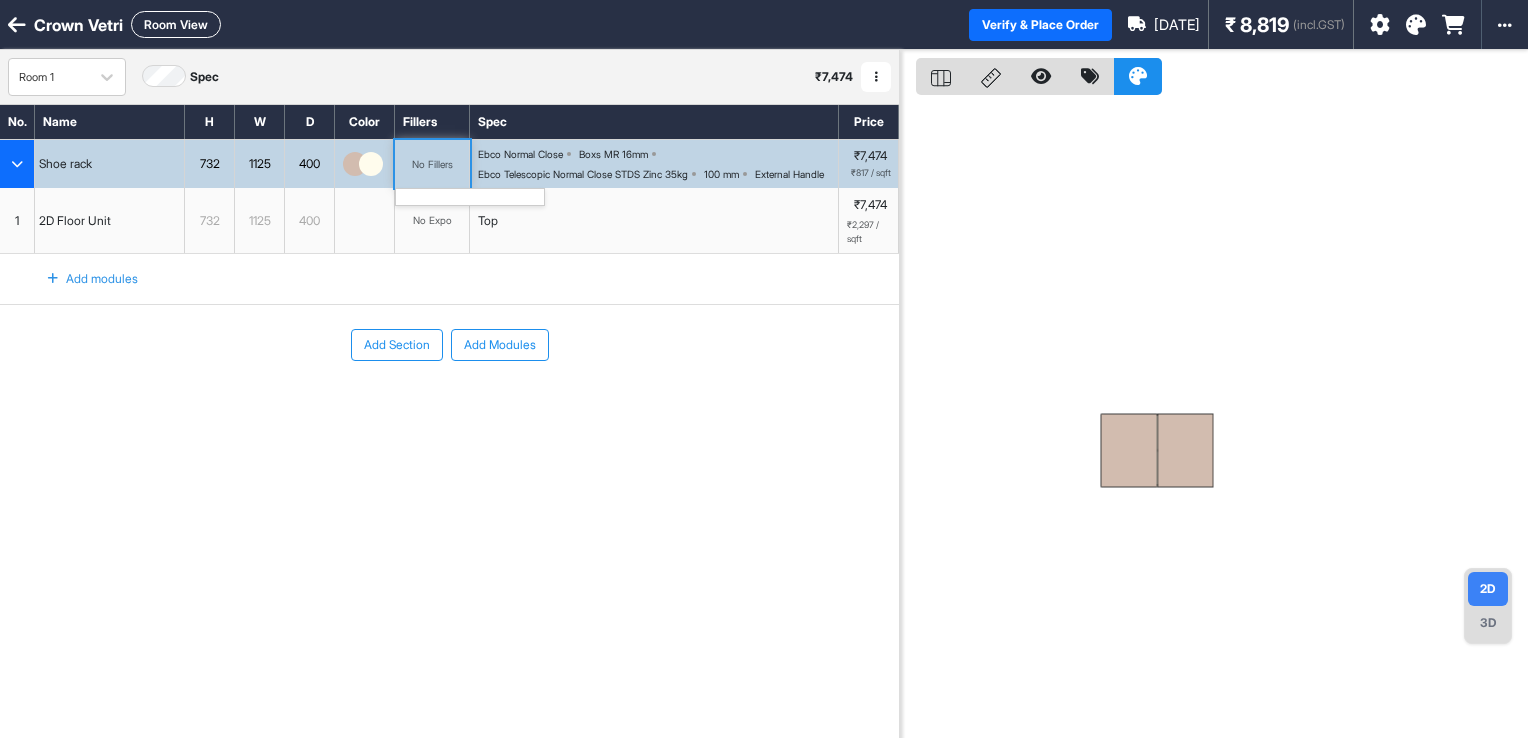 click on "No Fillers" at bounding box center (432, 164) 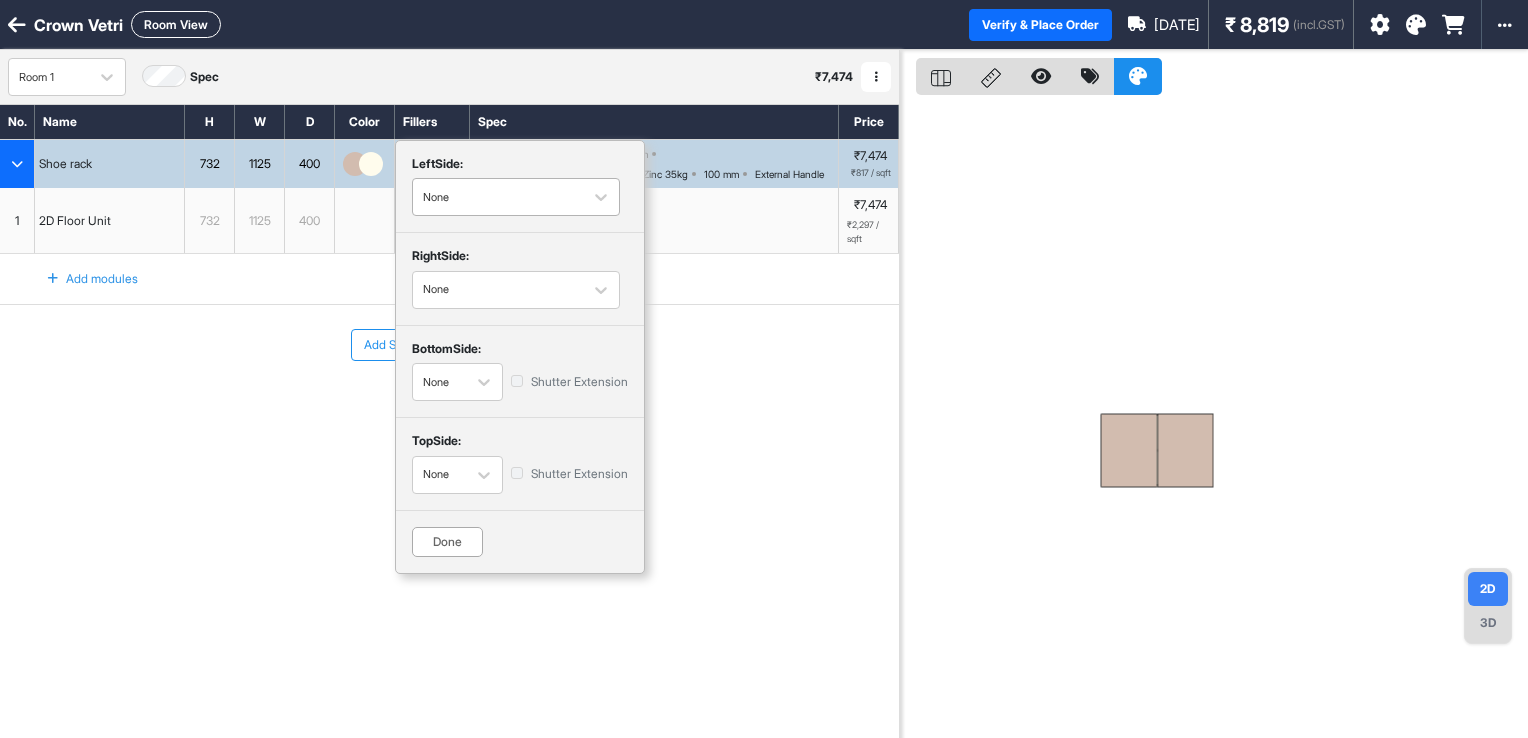 click at bounding box center [498, 197] 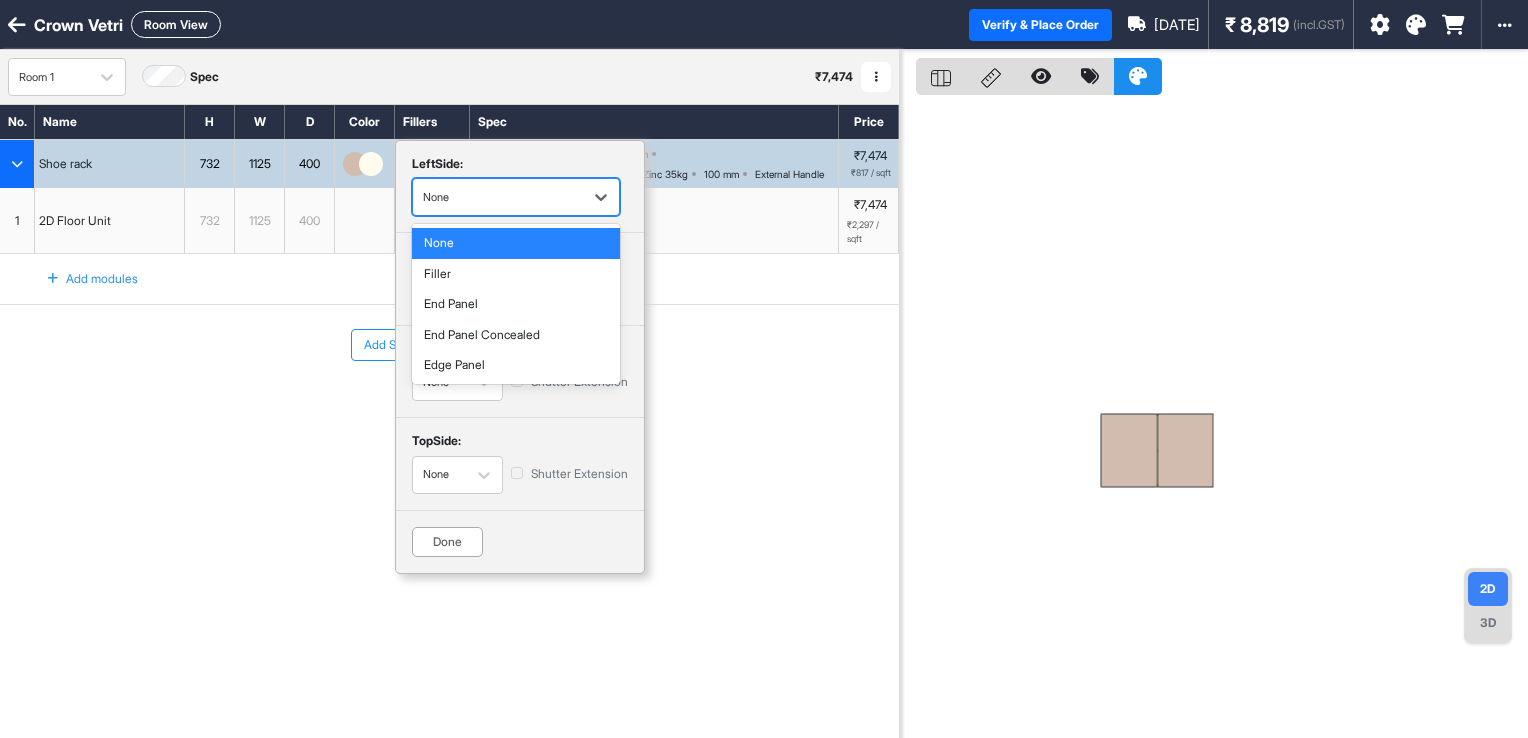 click at bounding box center (498, 197) 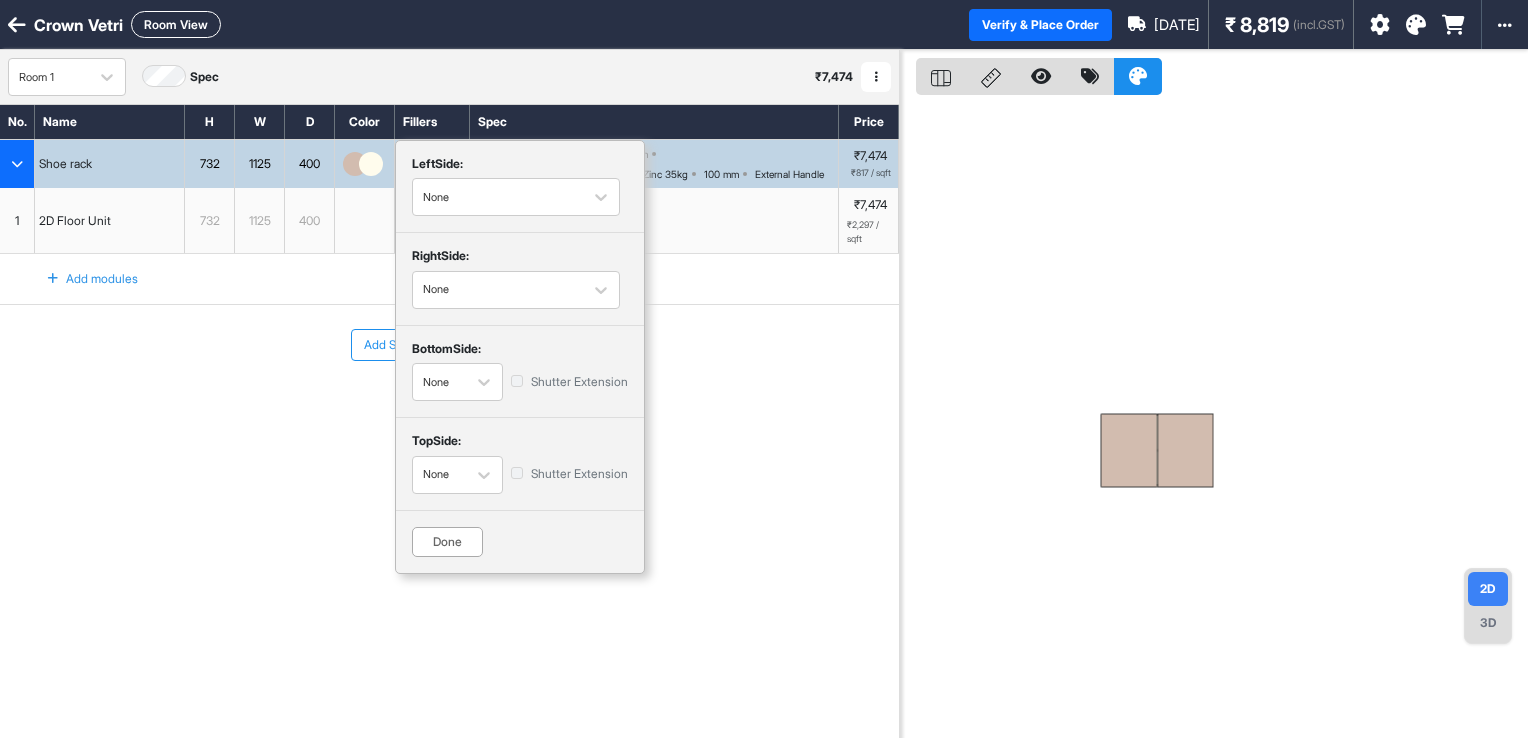 click on "right  Side:" at bounding box center (520, 259) 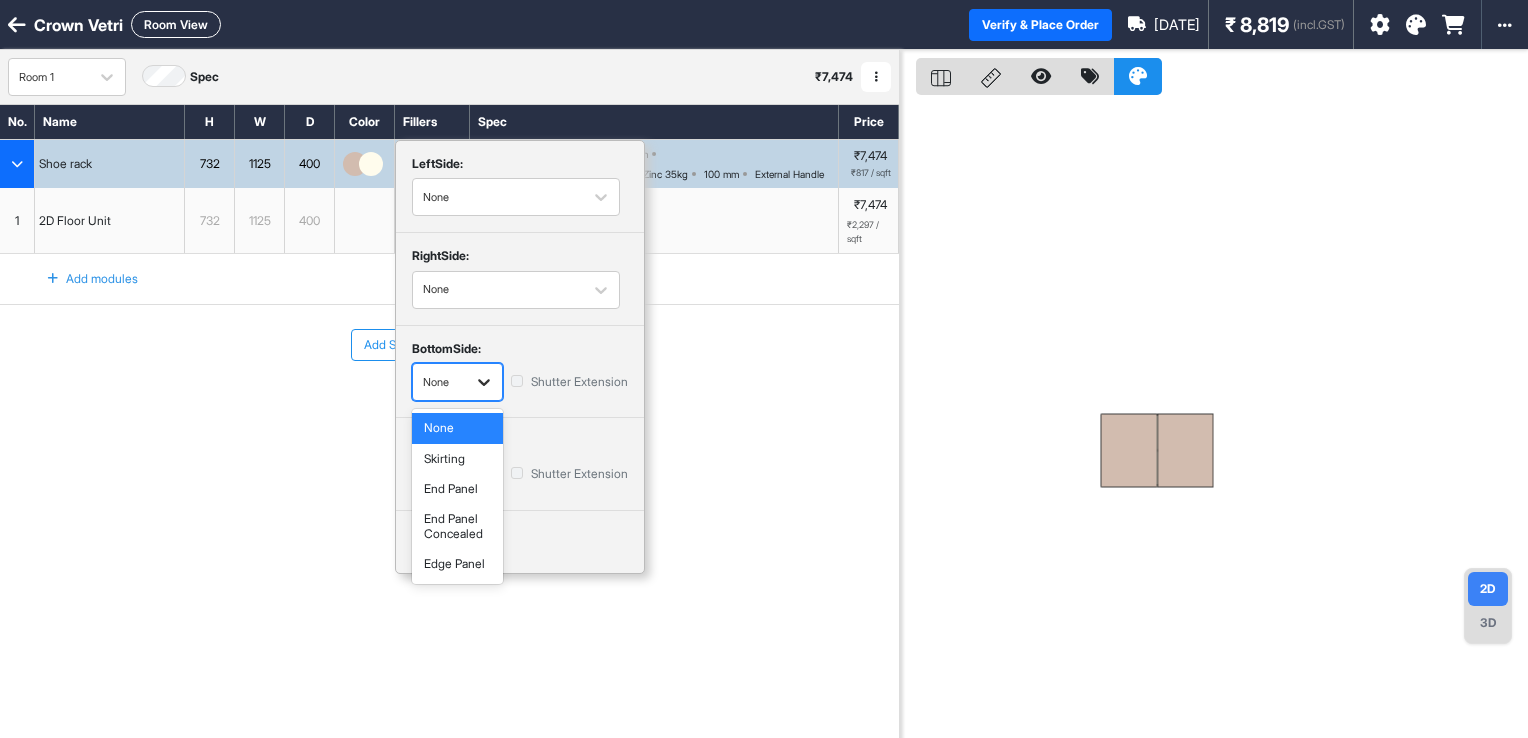 click at bounding box center (484, 382) 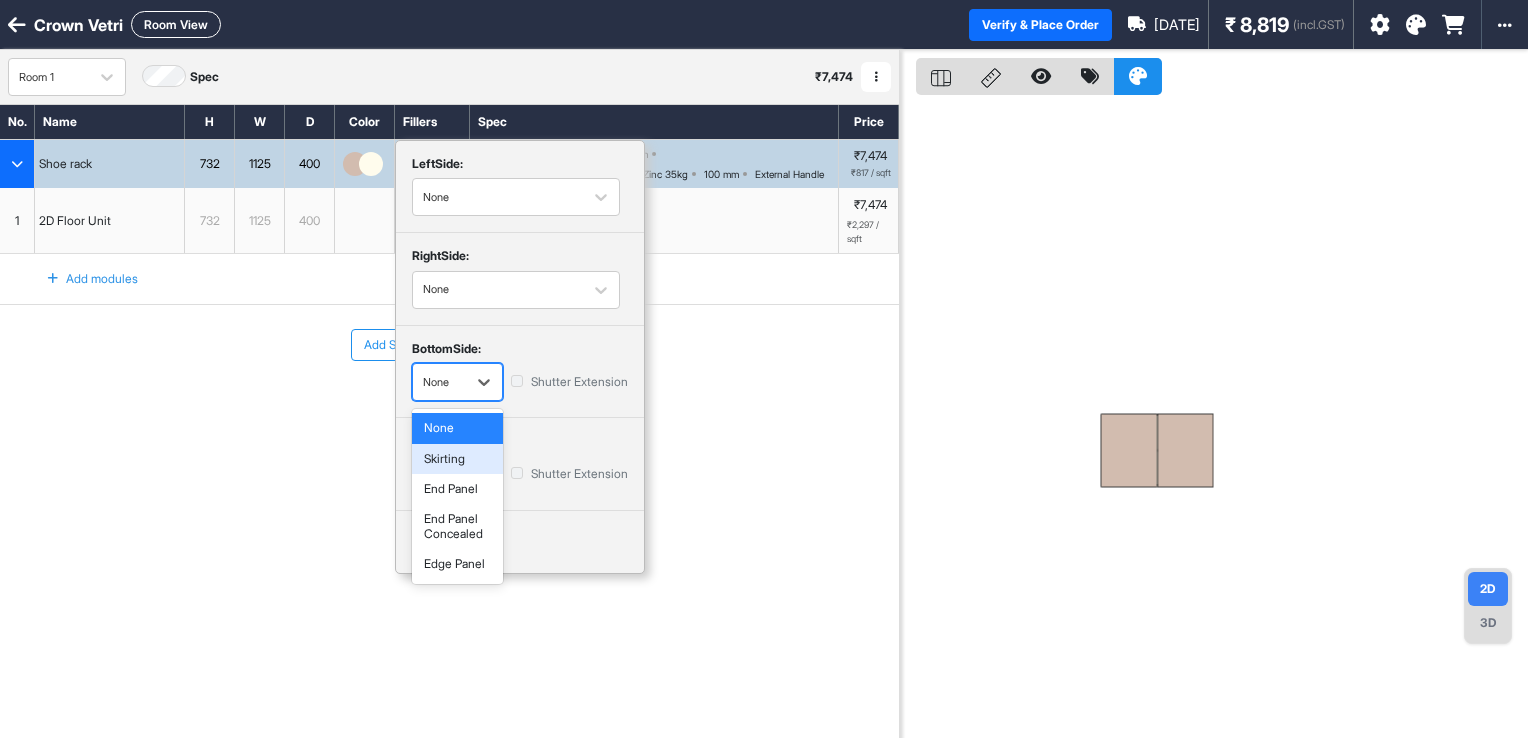 click on "Skirting" at bounding box center [457, 459] 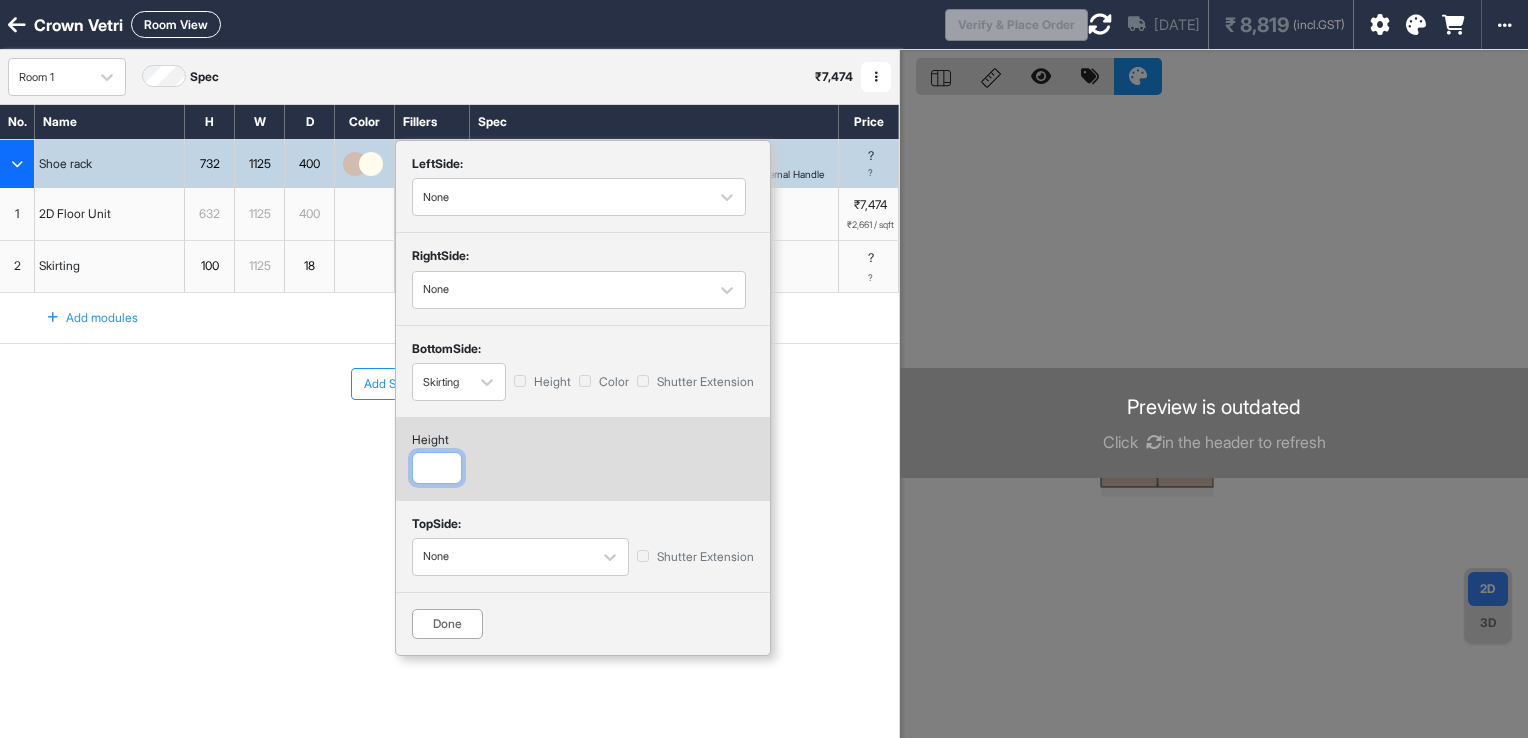 click at bounding box center (437, 468) 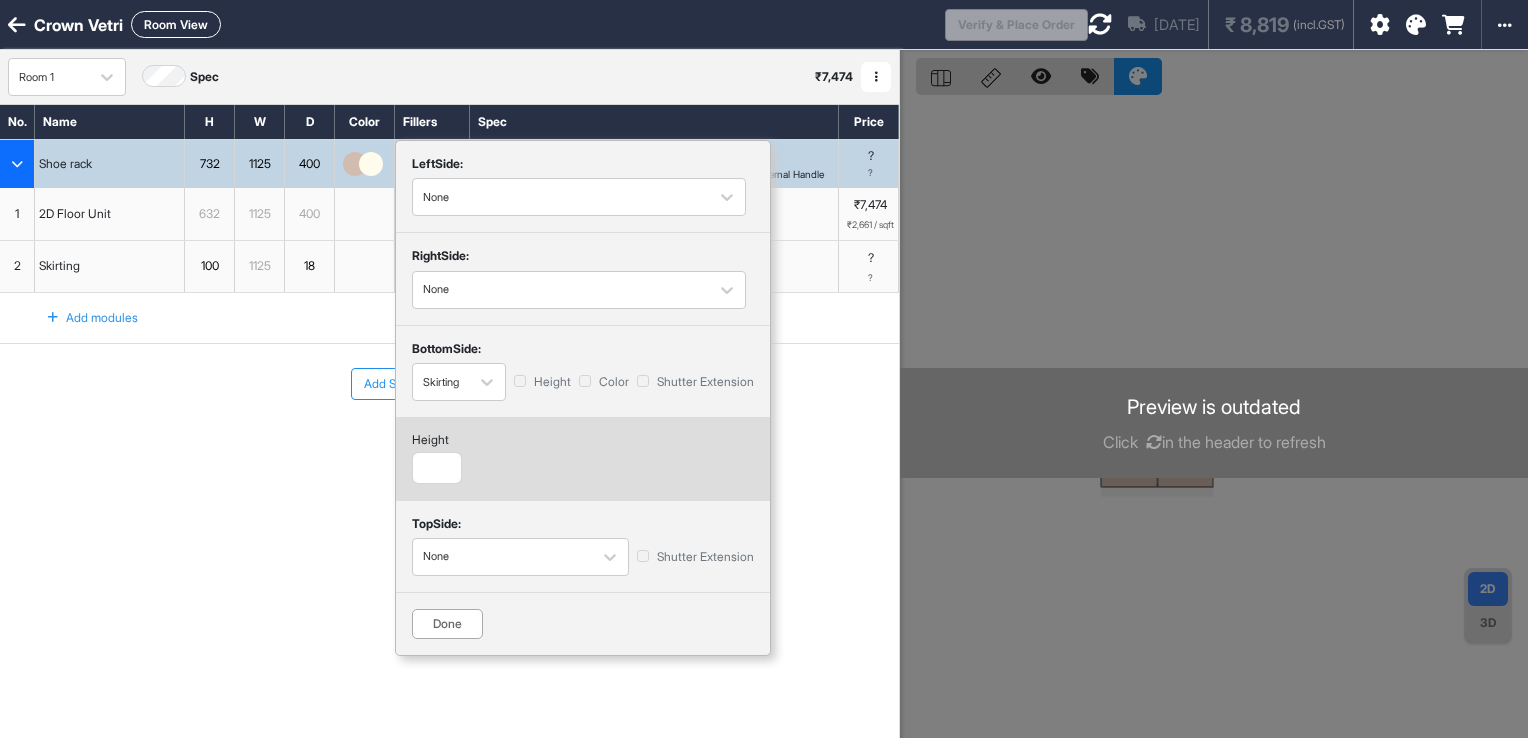 click on "Done" at bounding box center [447, 624] 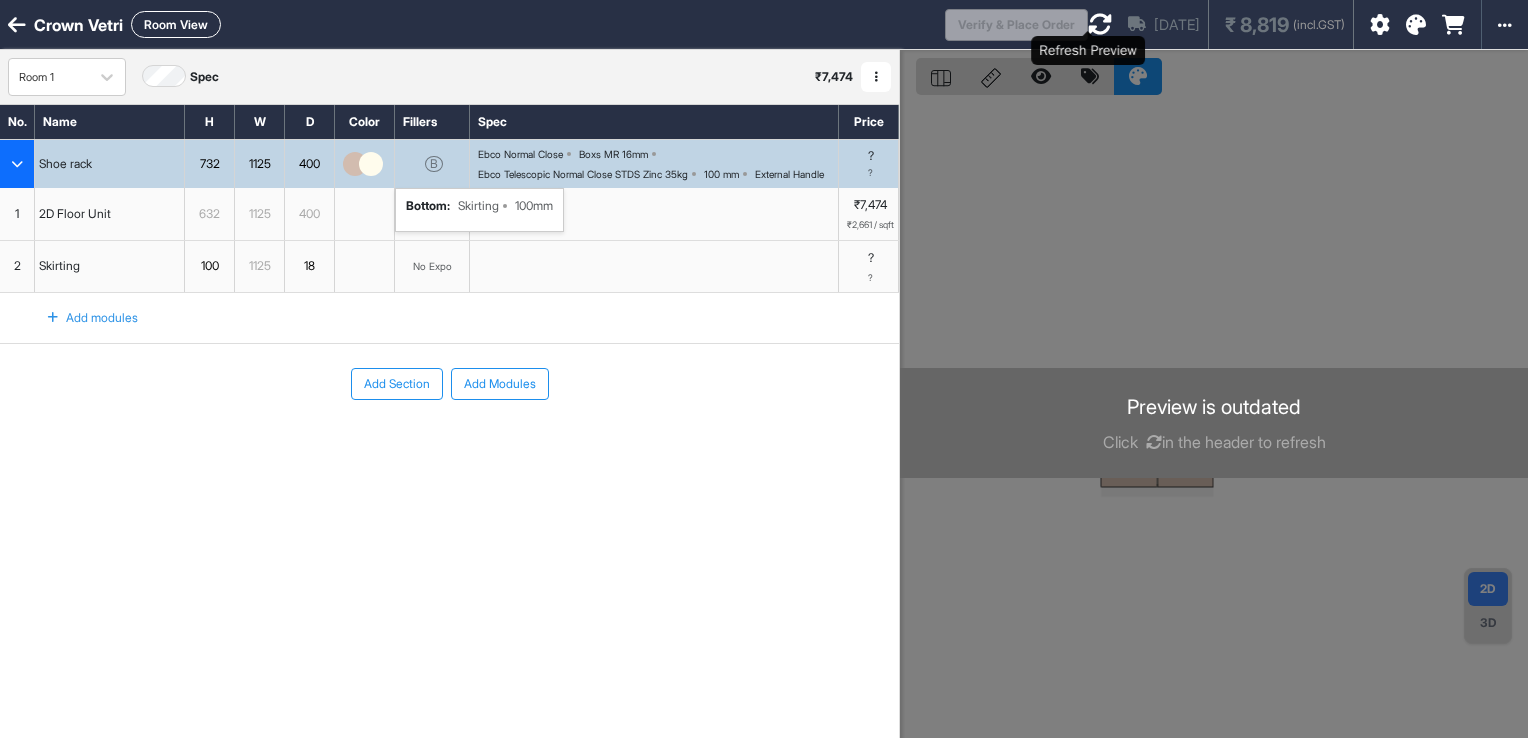 click at bounding box center (1100, 24) 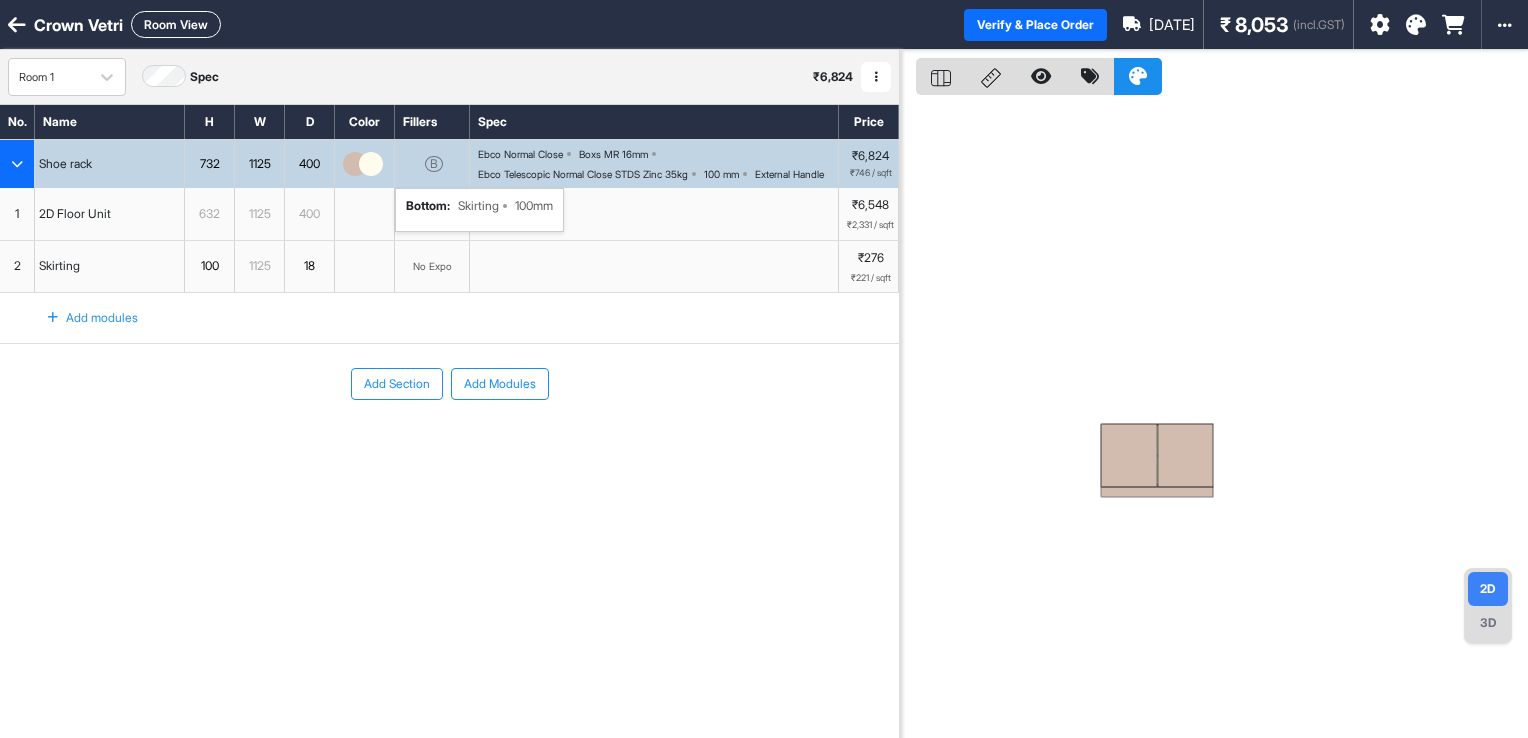 click on "[DATE]" at bounding box center (1159, 24) 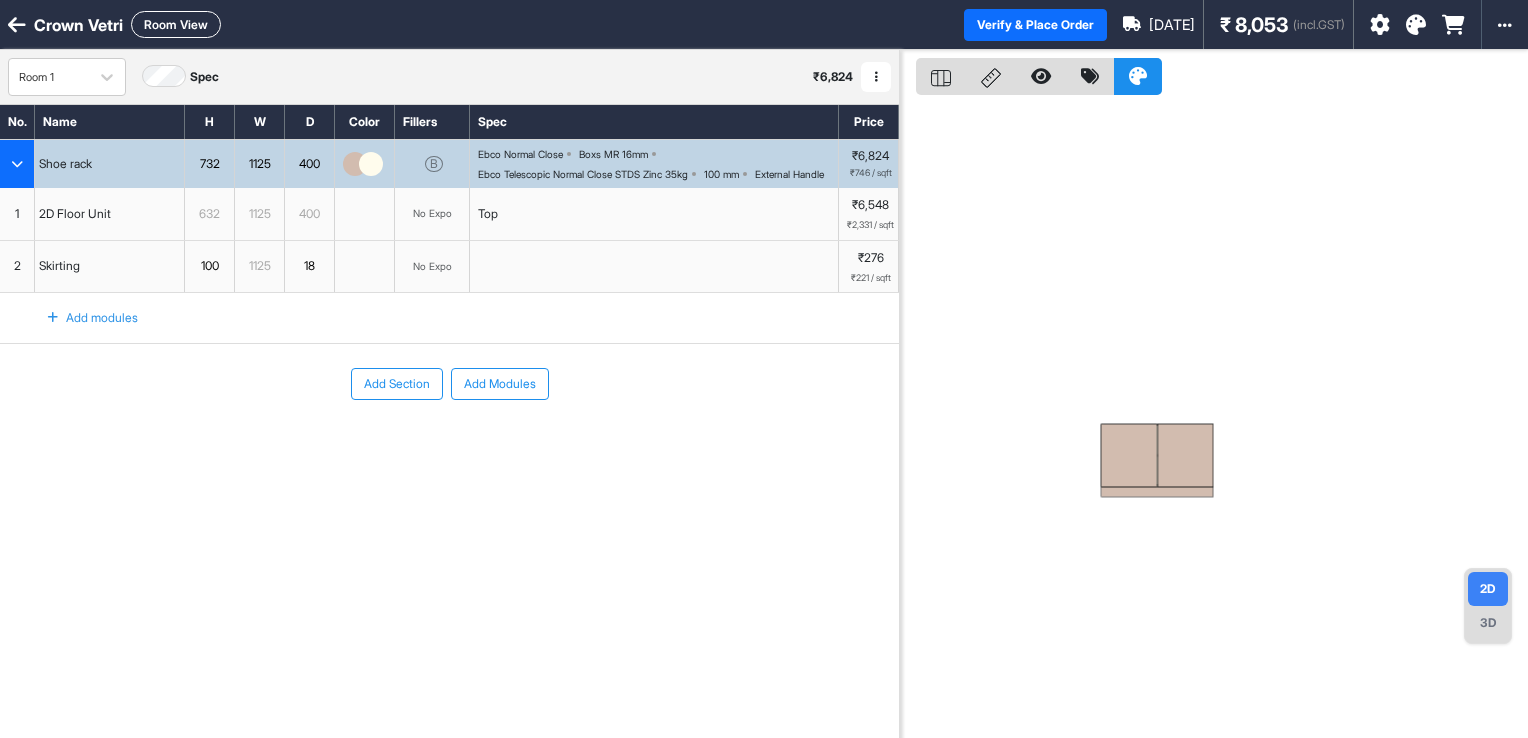 click at bounding box center [53, 318] 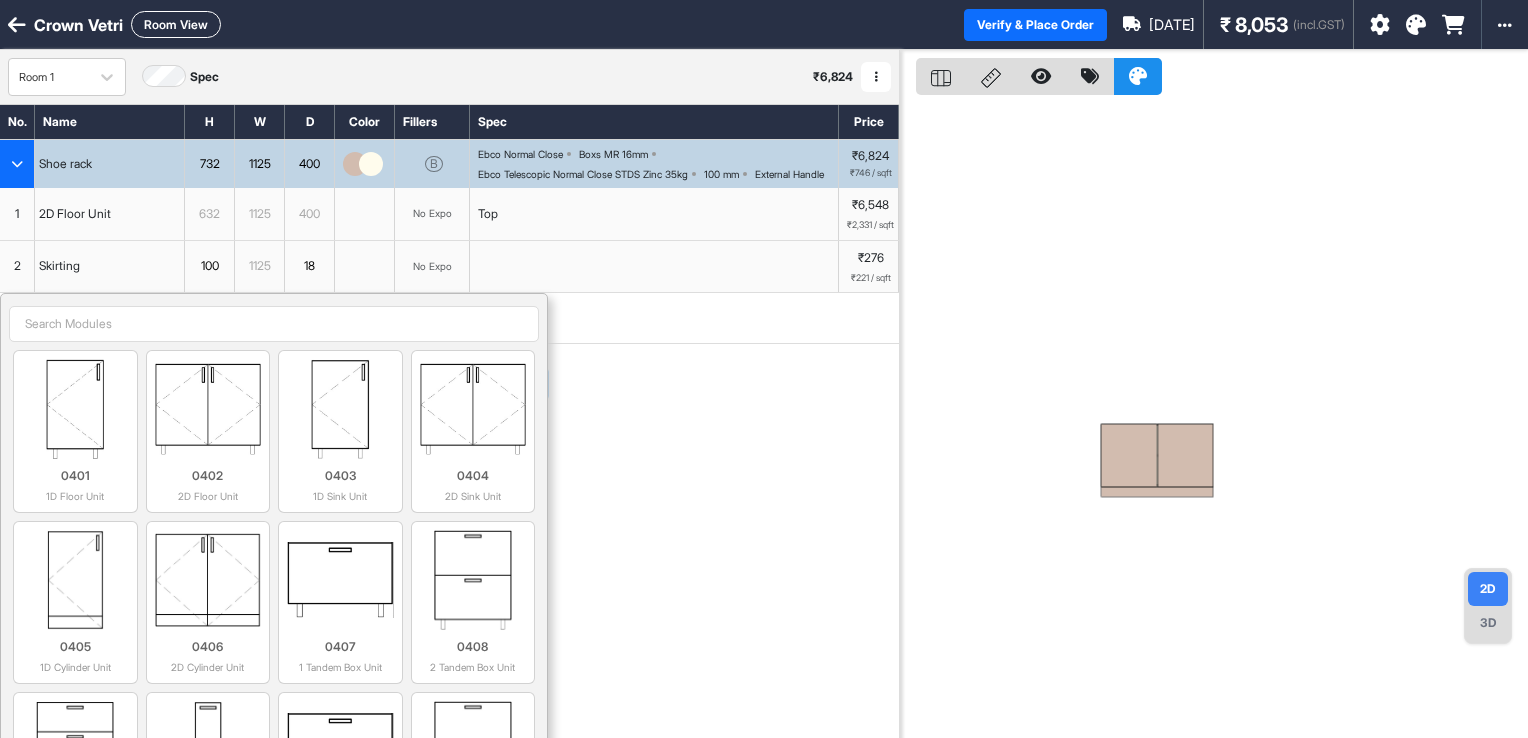 click on "Add Section Add Modules" at bounding box center (449, 384) 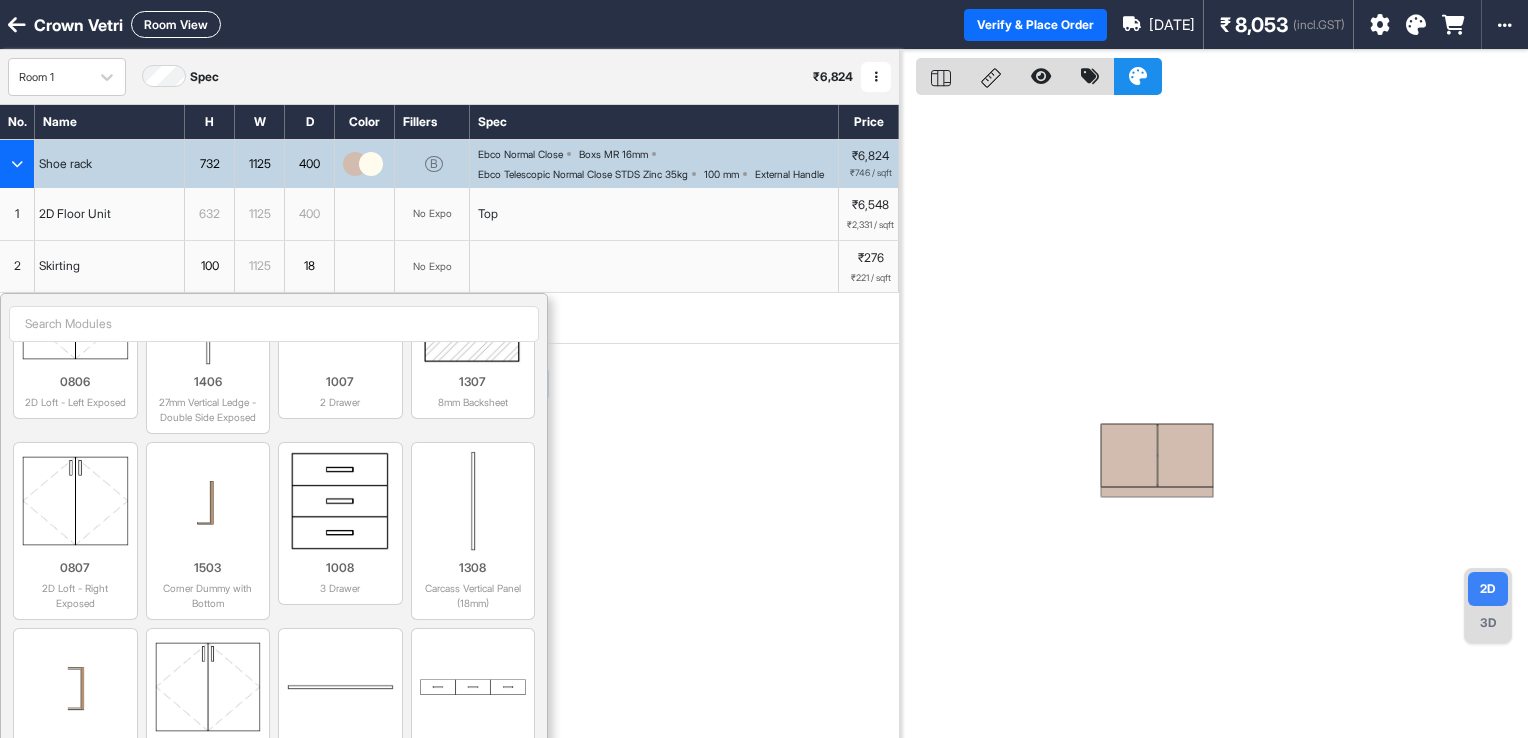 scroll, scrollTop: 2600, scrollLeft: 0, axis: vertical 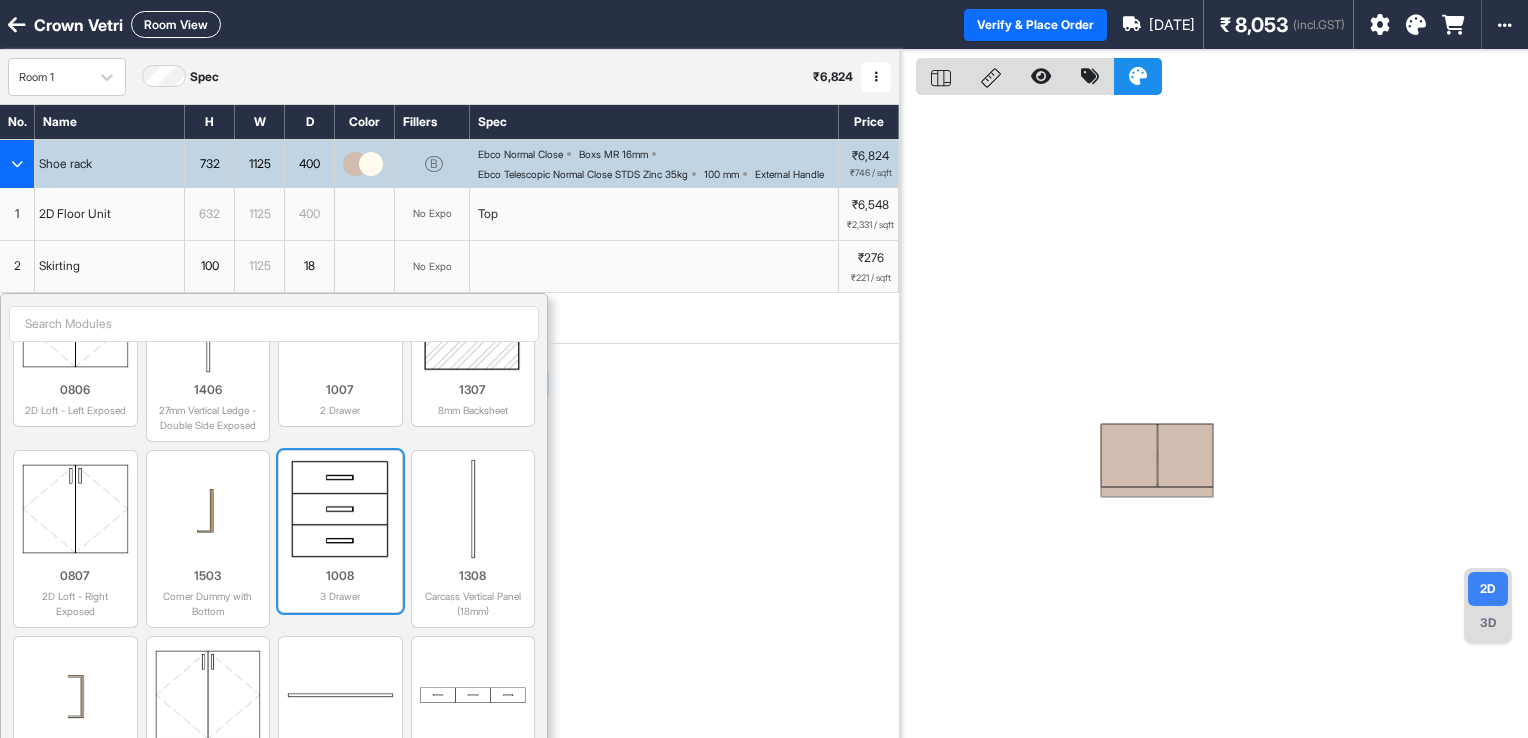 click at bounding box center [340, 509] 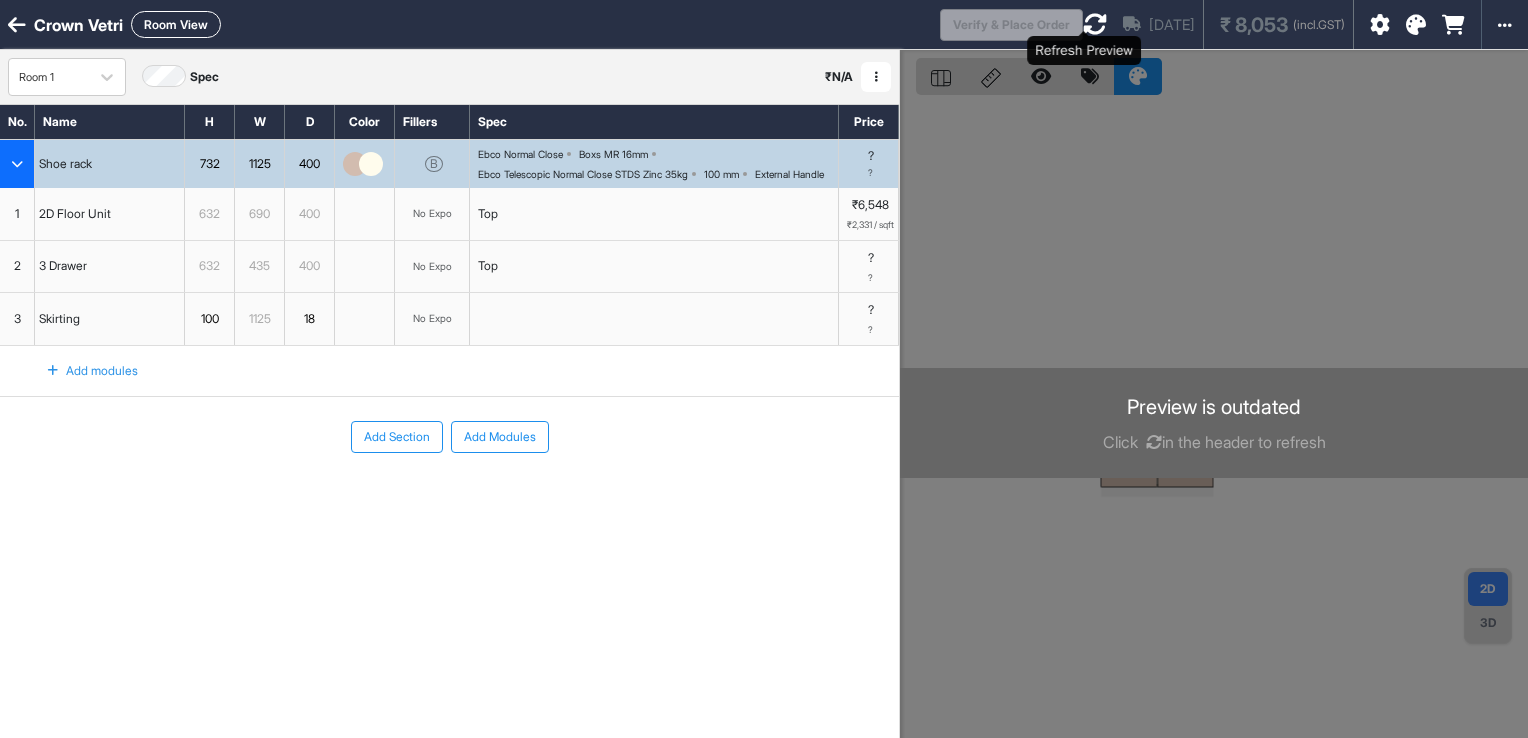 click at bounding box center [1095, 24] 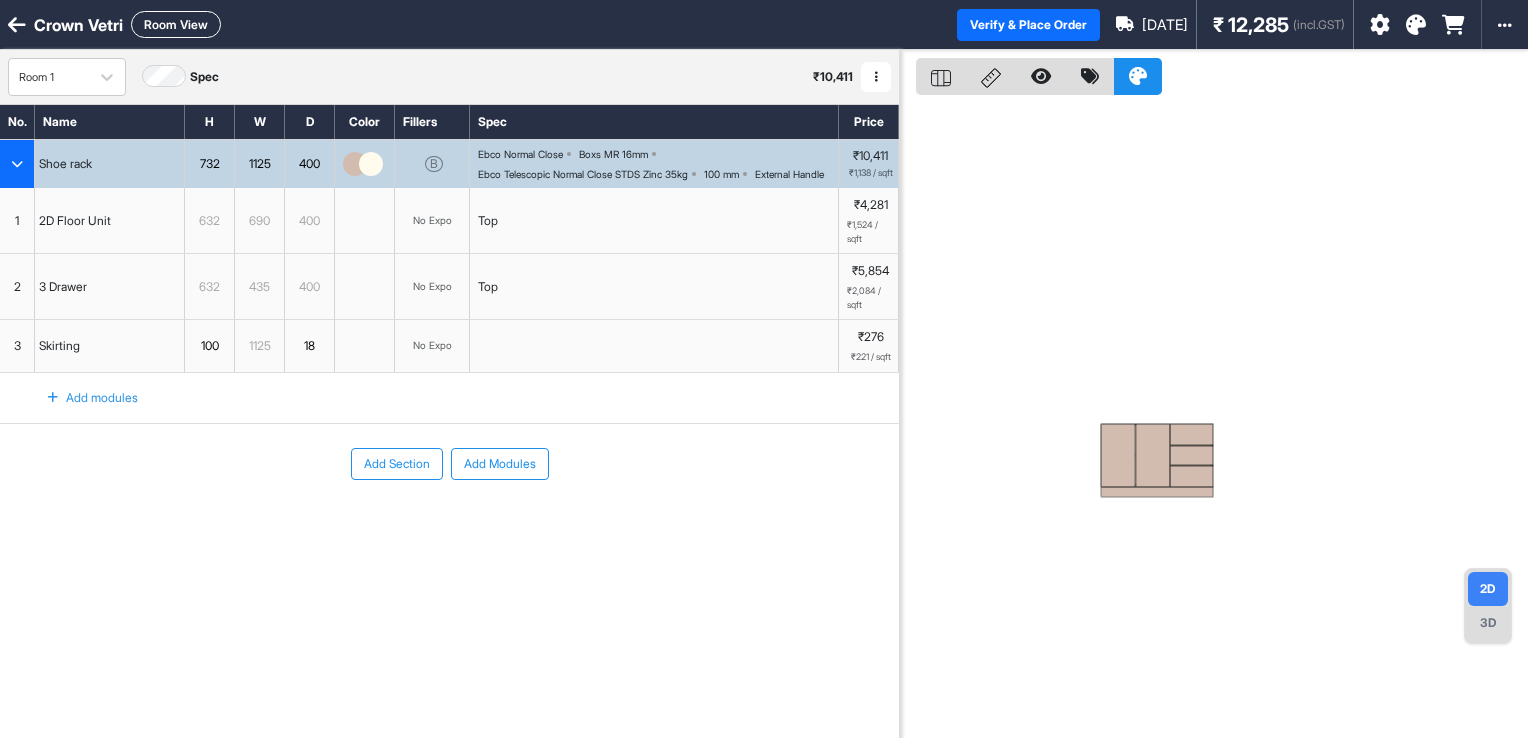 click at bounding box center [1191, 456] 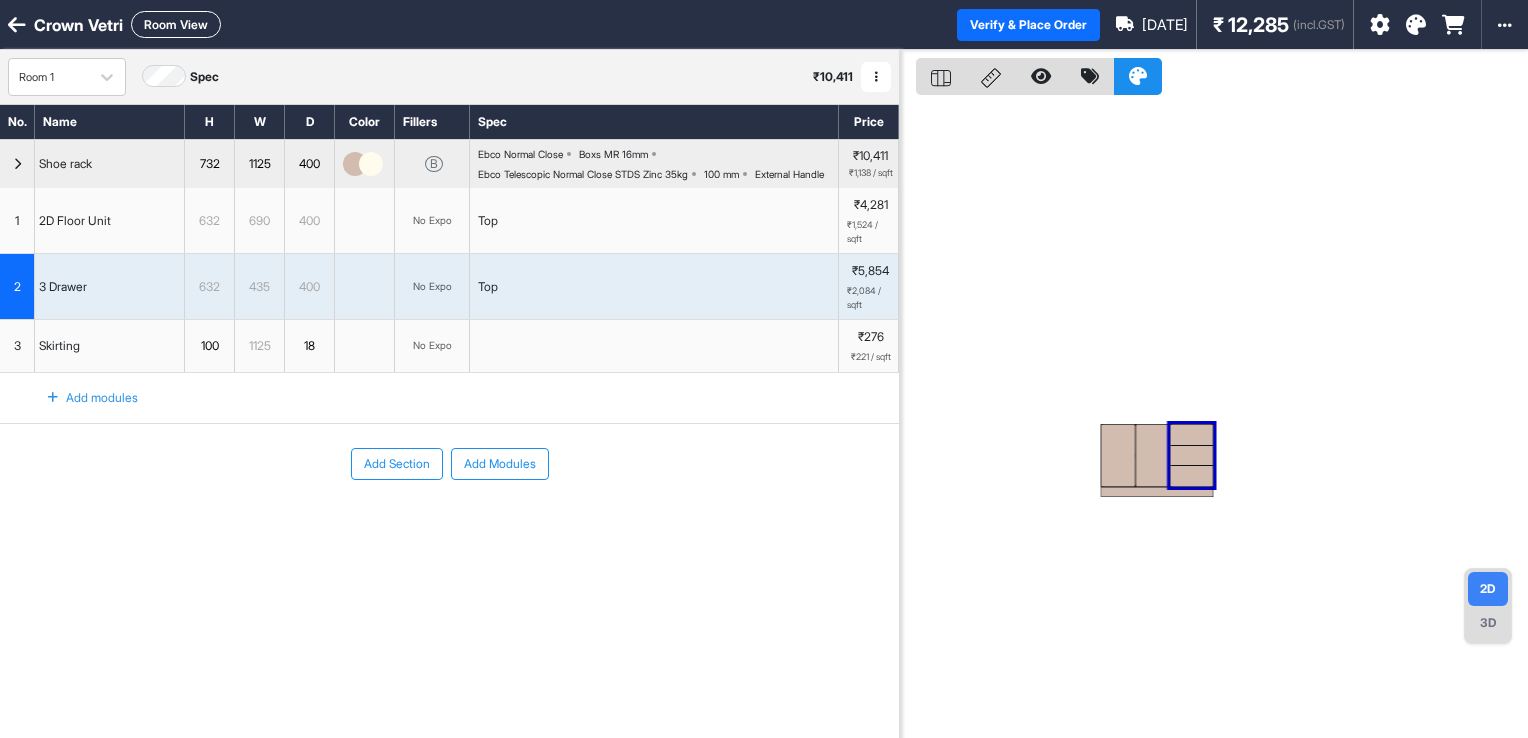 drag, startPoint x: 1194, startPoint y: 462, endPoint x: 1194, endPoint y: 369, distance: 93 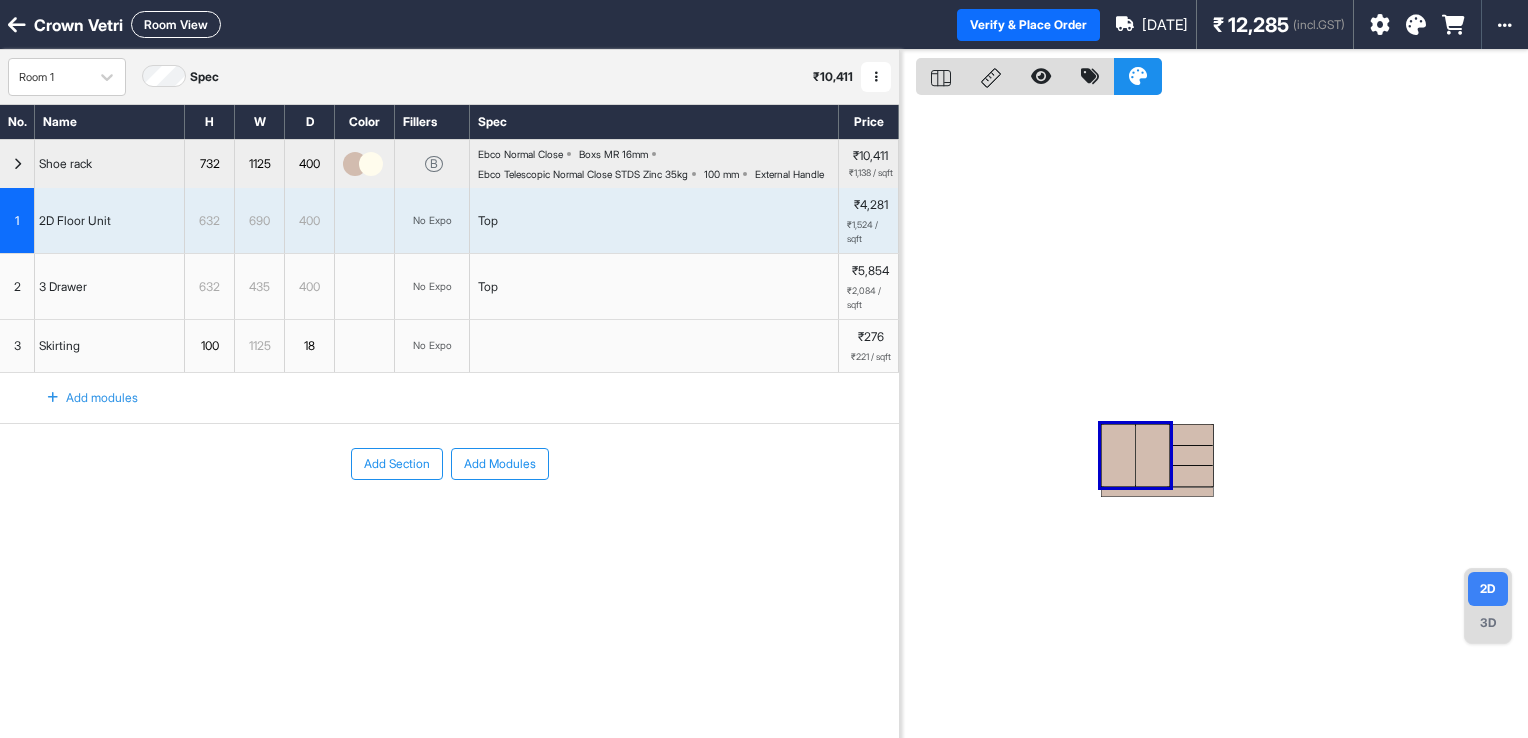 click at bounding box center [1191, 456] 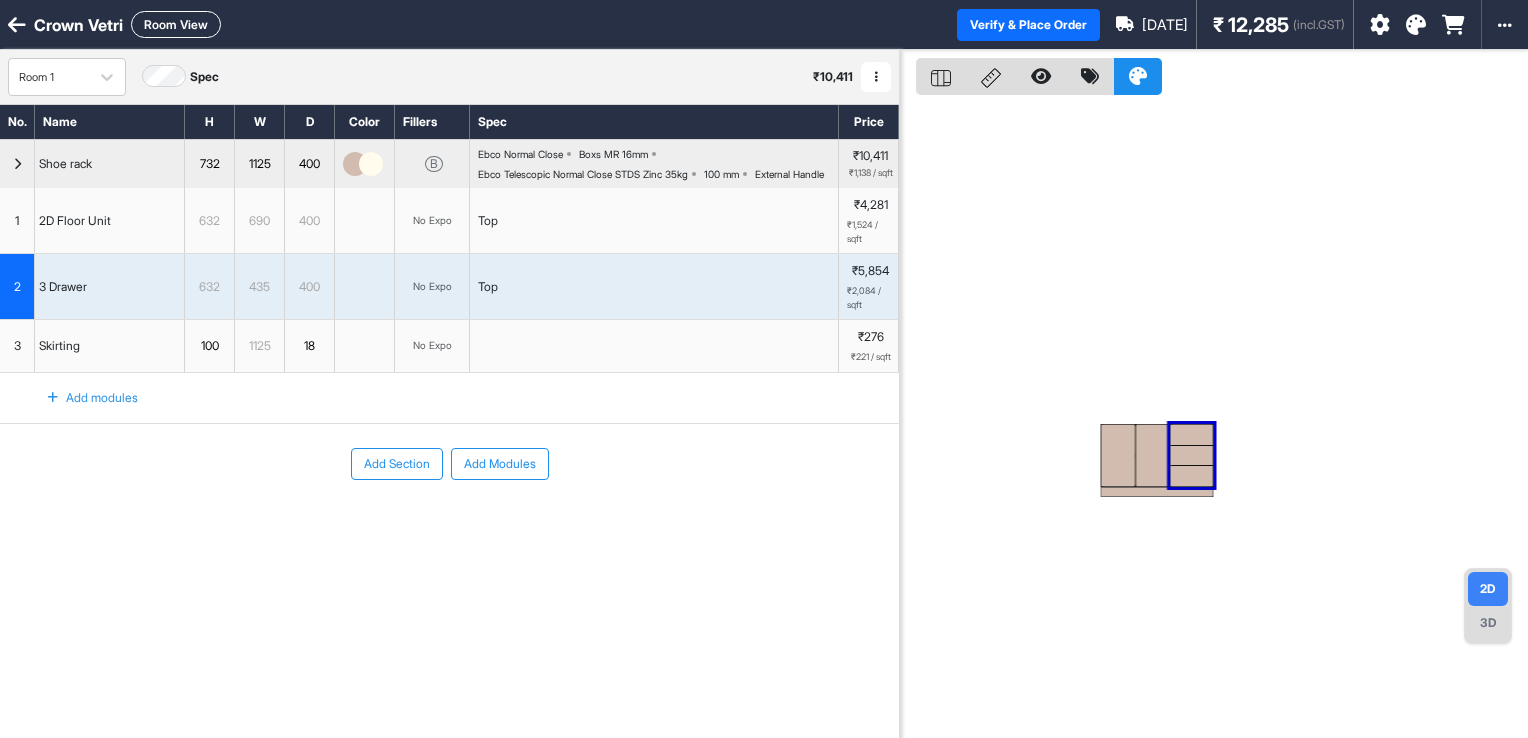 click at bounding box center [1214, 419] 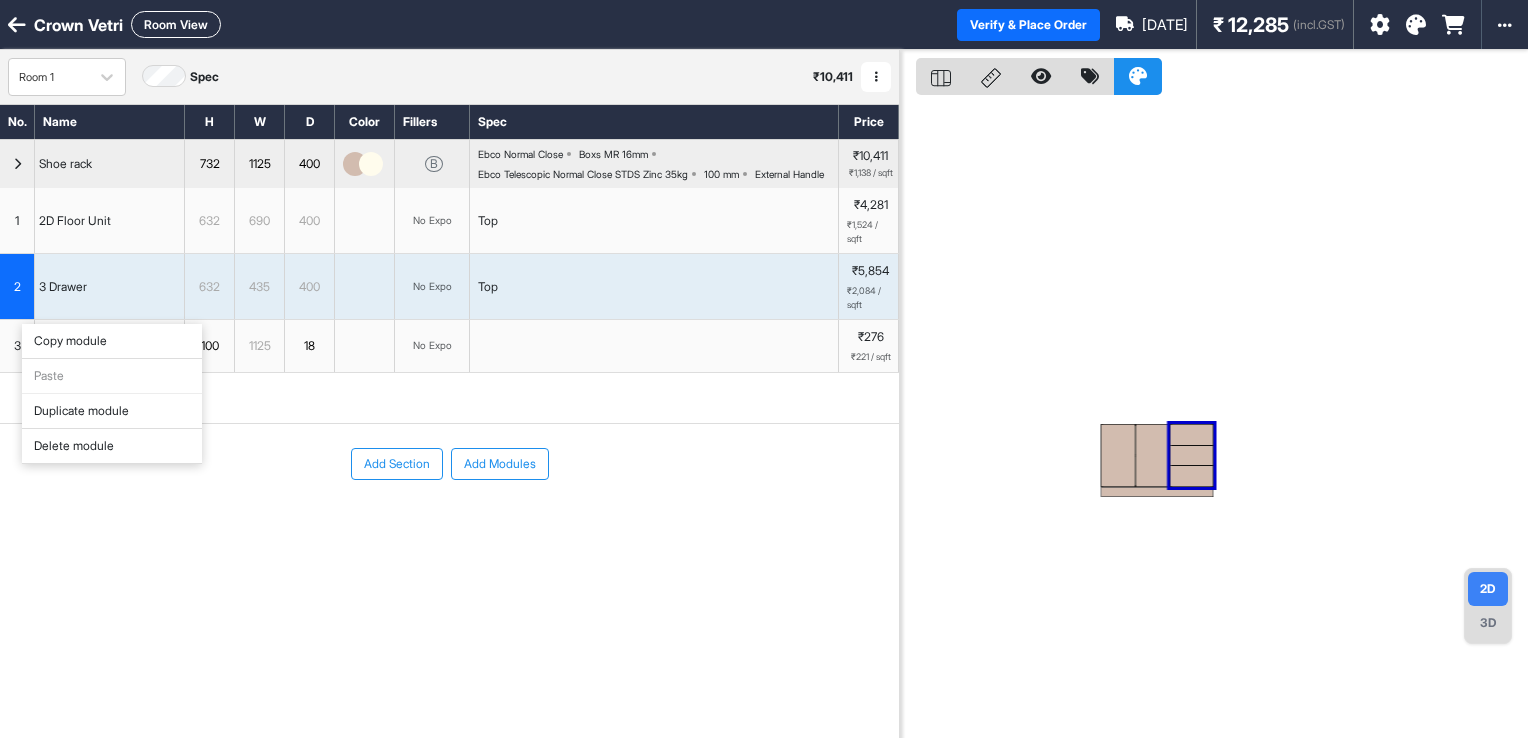 click on "Delete module" at bounding box center [112, 446] 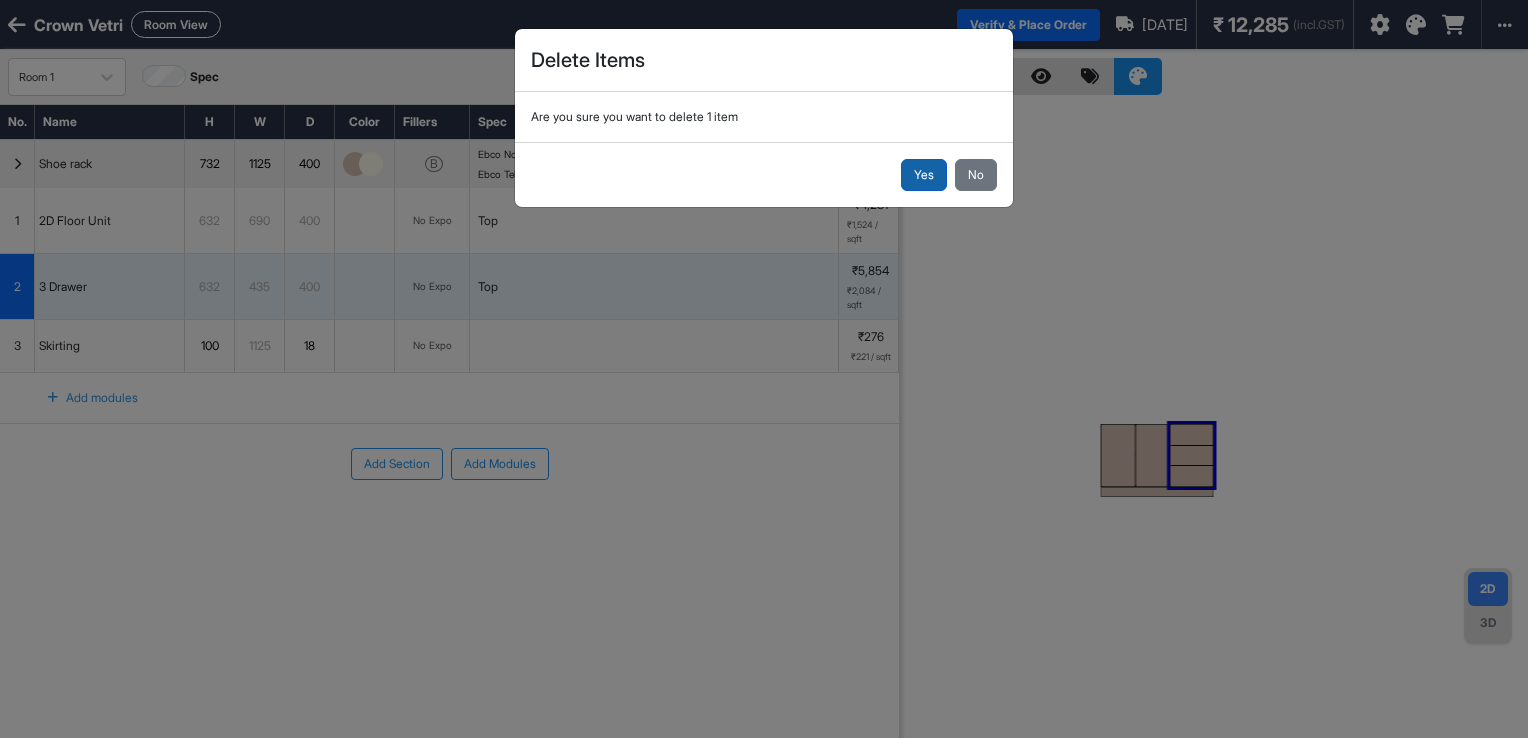 click on "Yes" at bounding box center [924, 175] 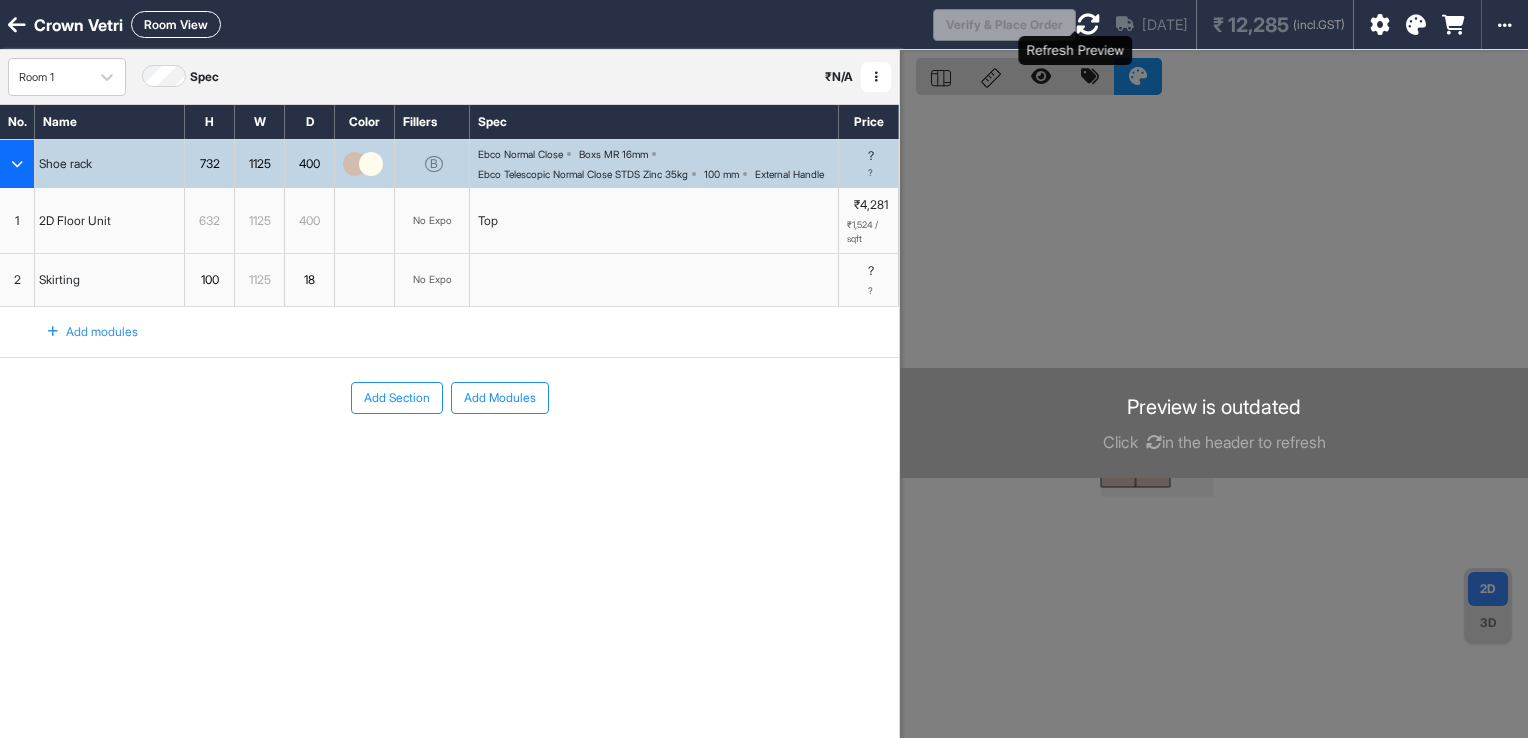 click at bounding box center [1088, 24] 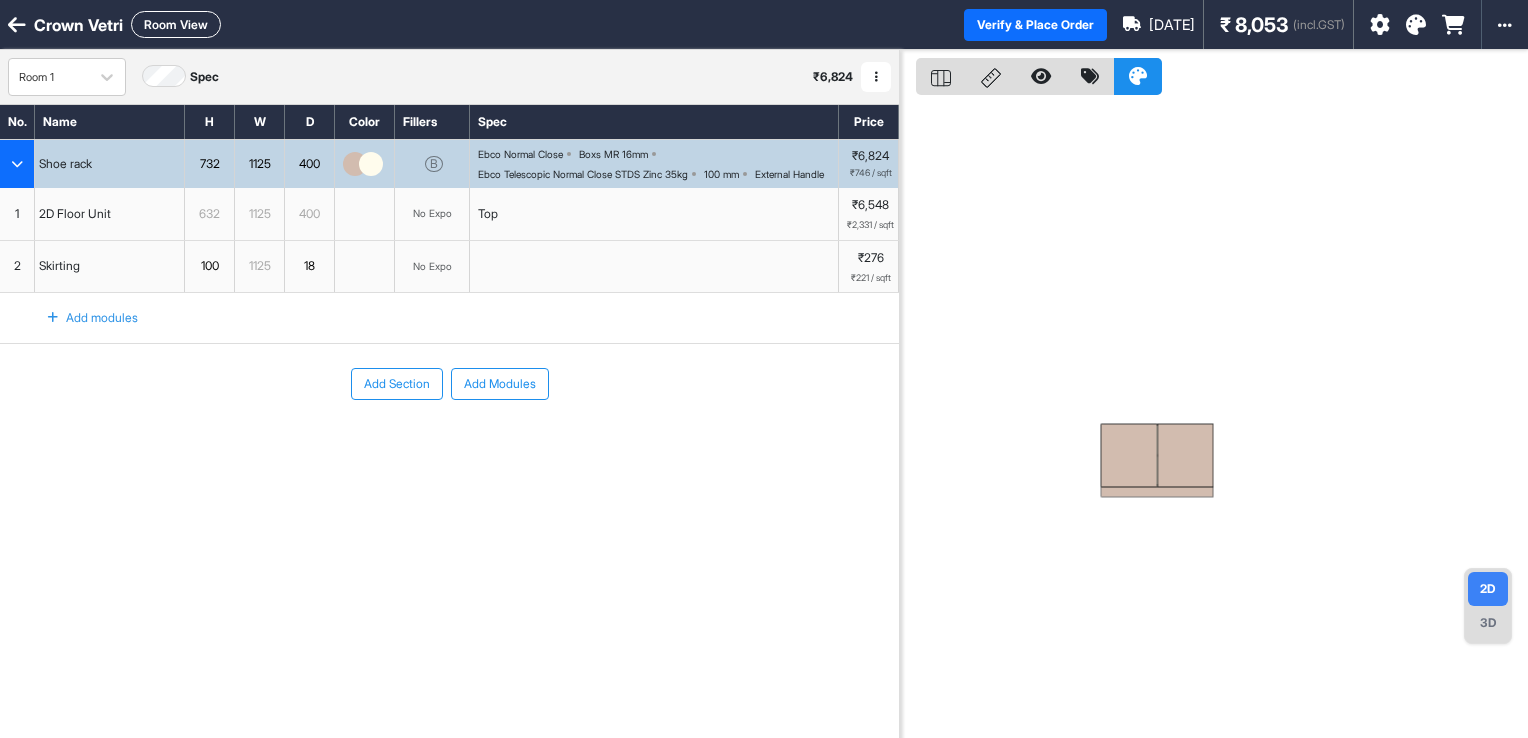 click on "Add Section" at bounding box center (397, 384) 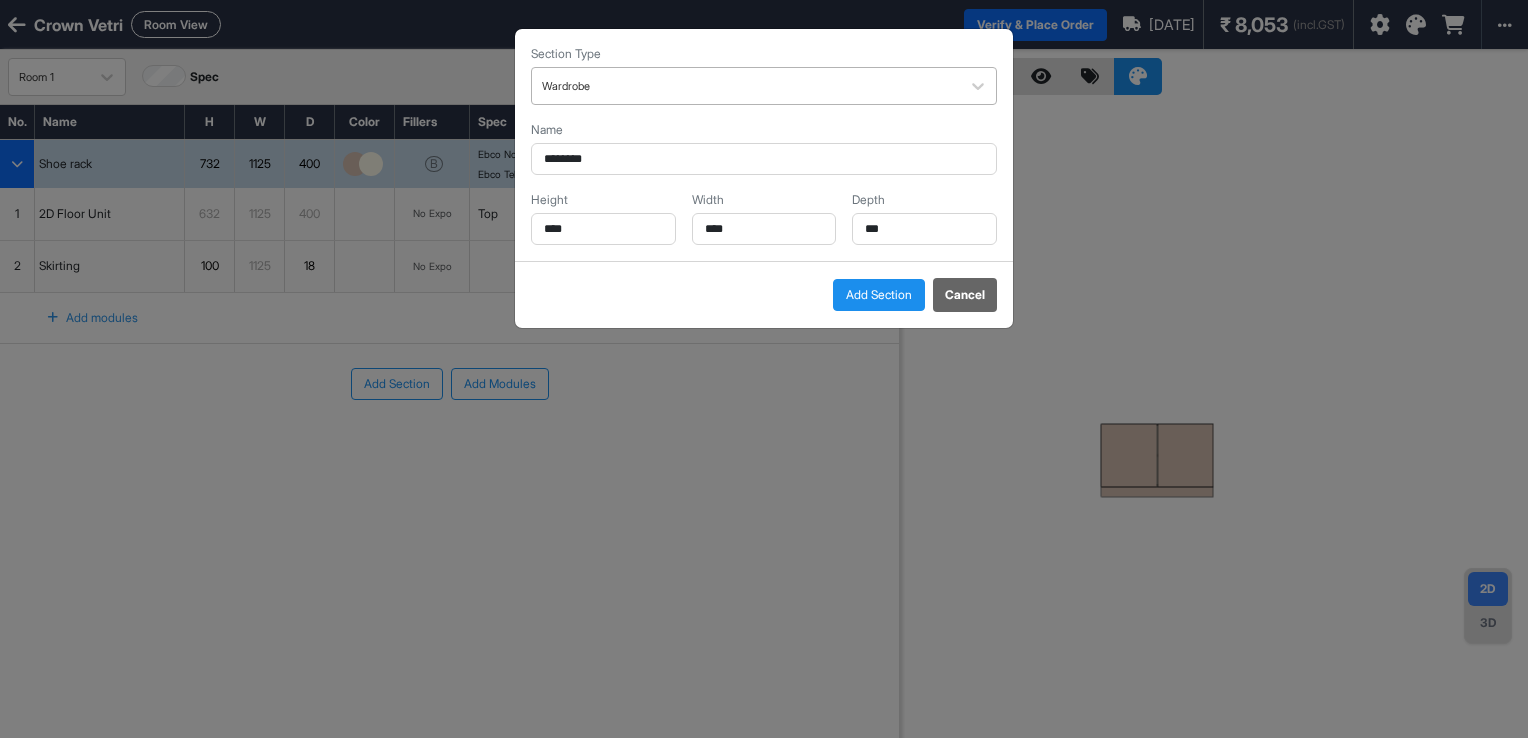 click at bounding box center (746, 86) 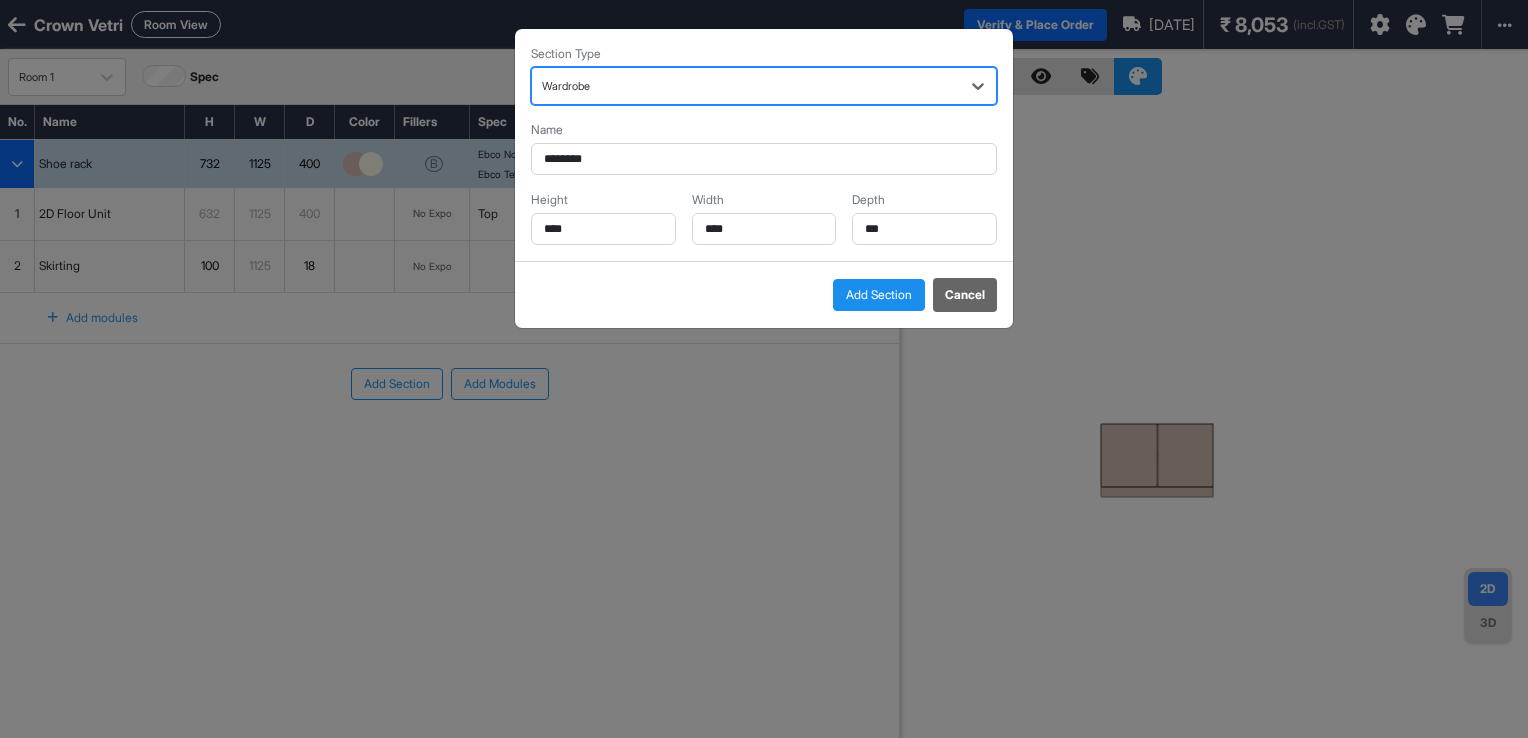 click at bounding box center [746, 86] 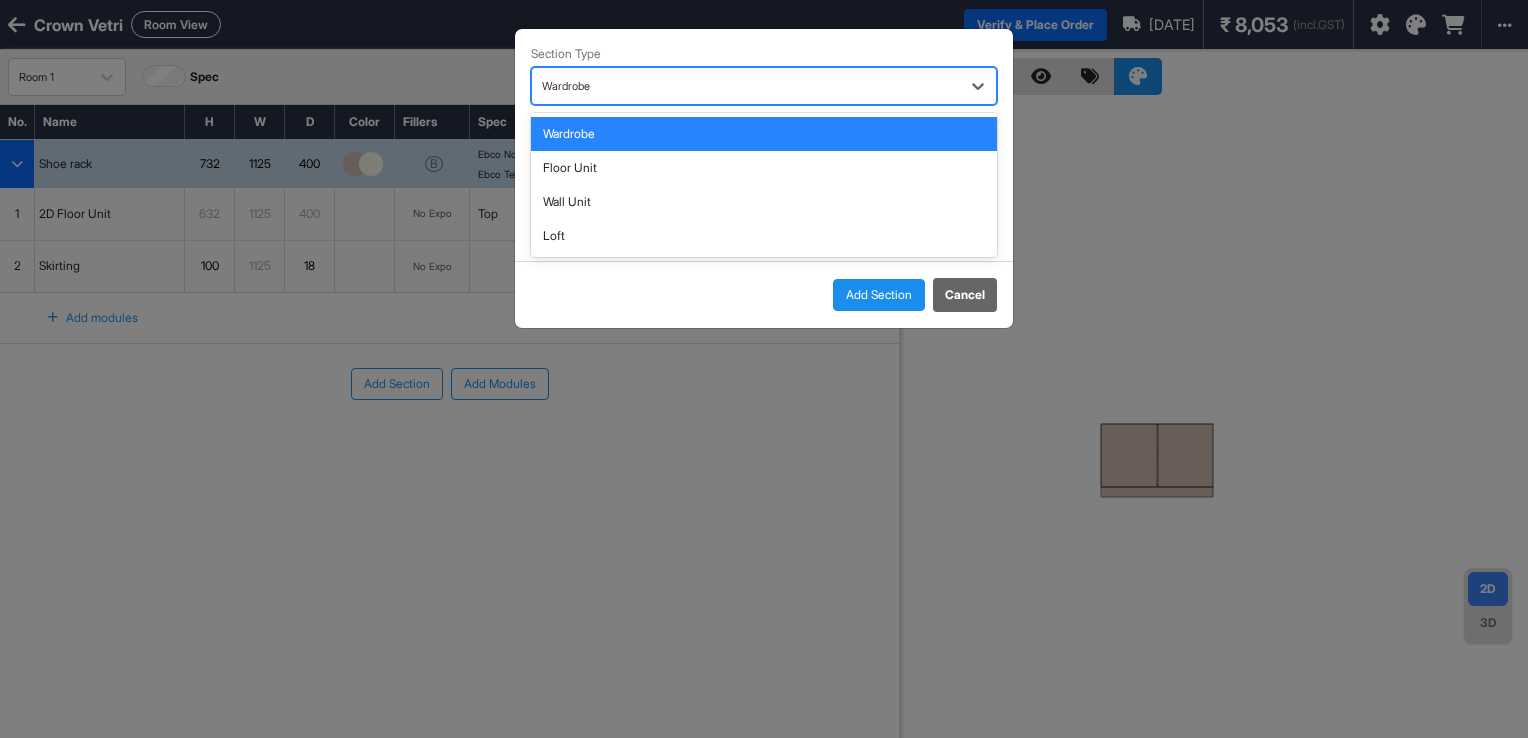 click at bounding box center [746, 86] 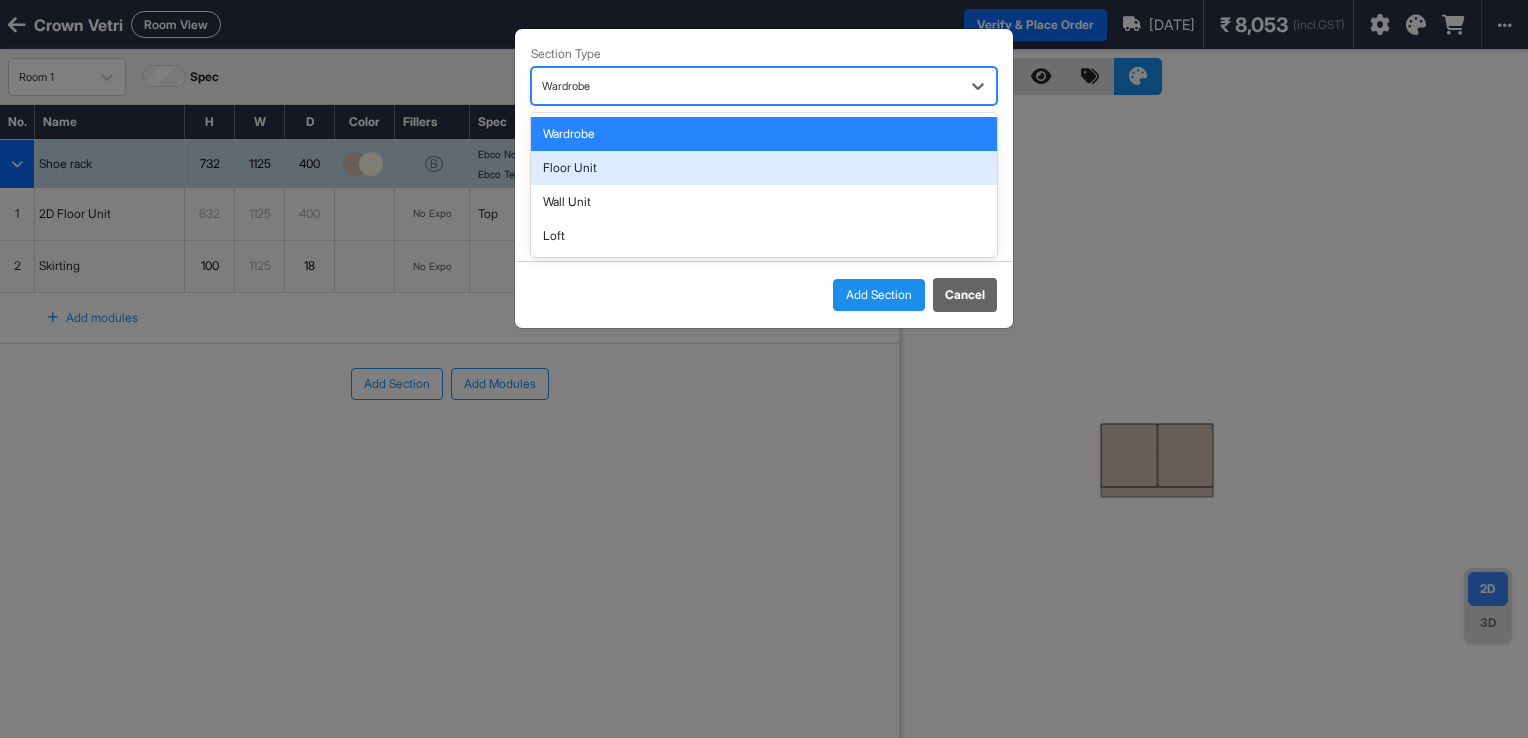 click on "Floor Unit" at bounding box center [764, 168] 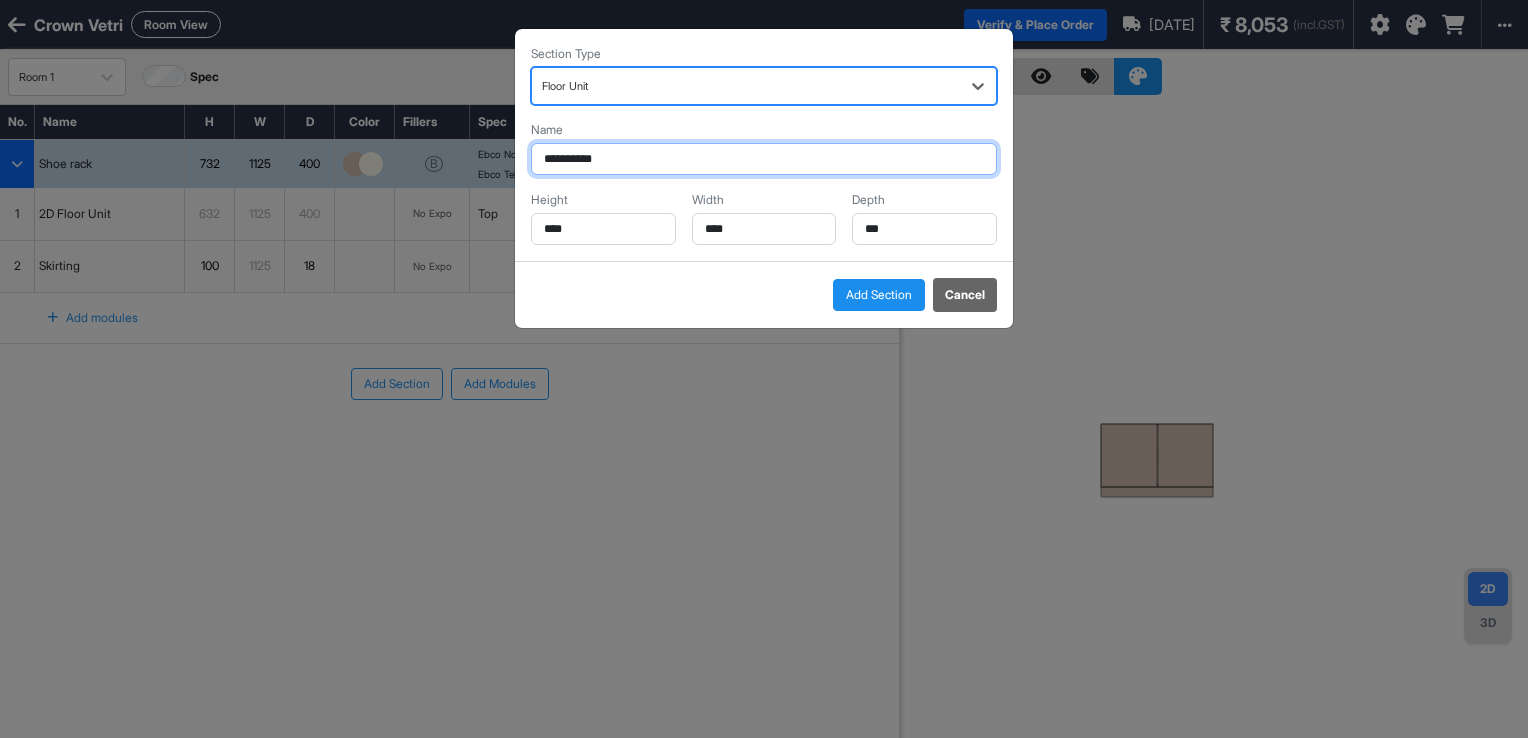 click on "**********" at bounding box center (764, 159) 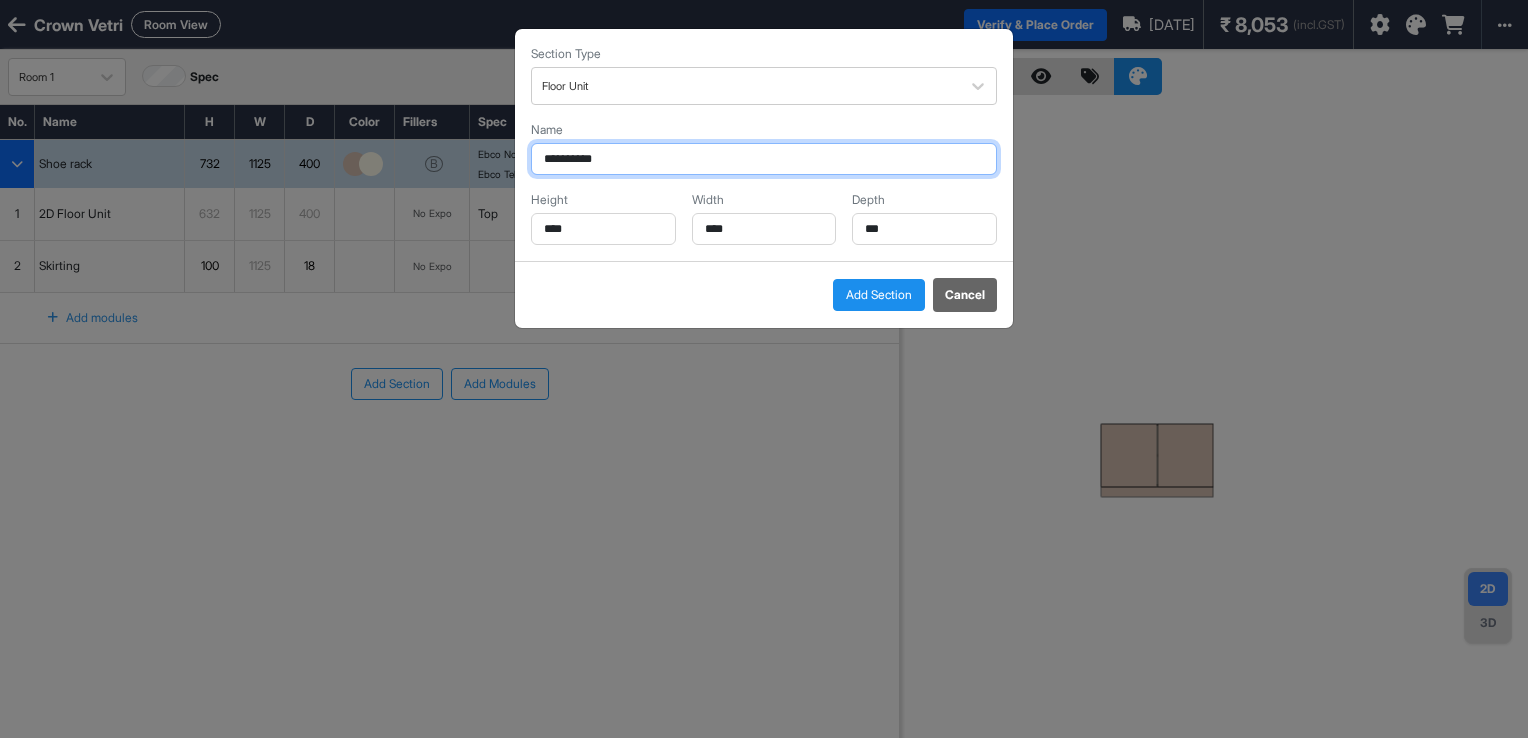 drag, startPoint x: 634, startPoint y: 151, endPoint x: 500, endPoint y: 178, distance: 136.69308 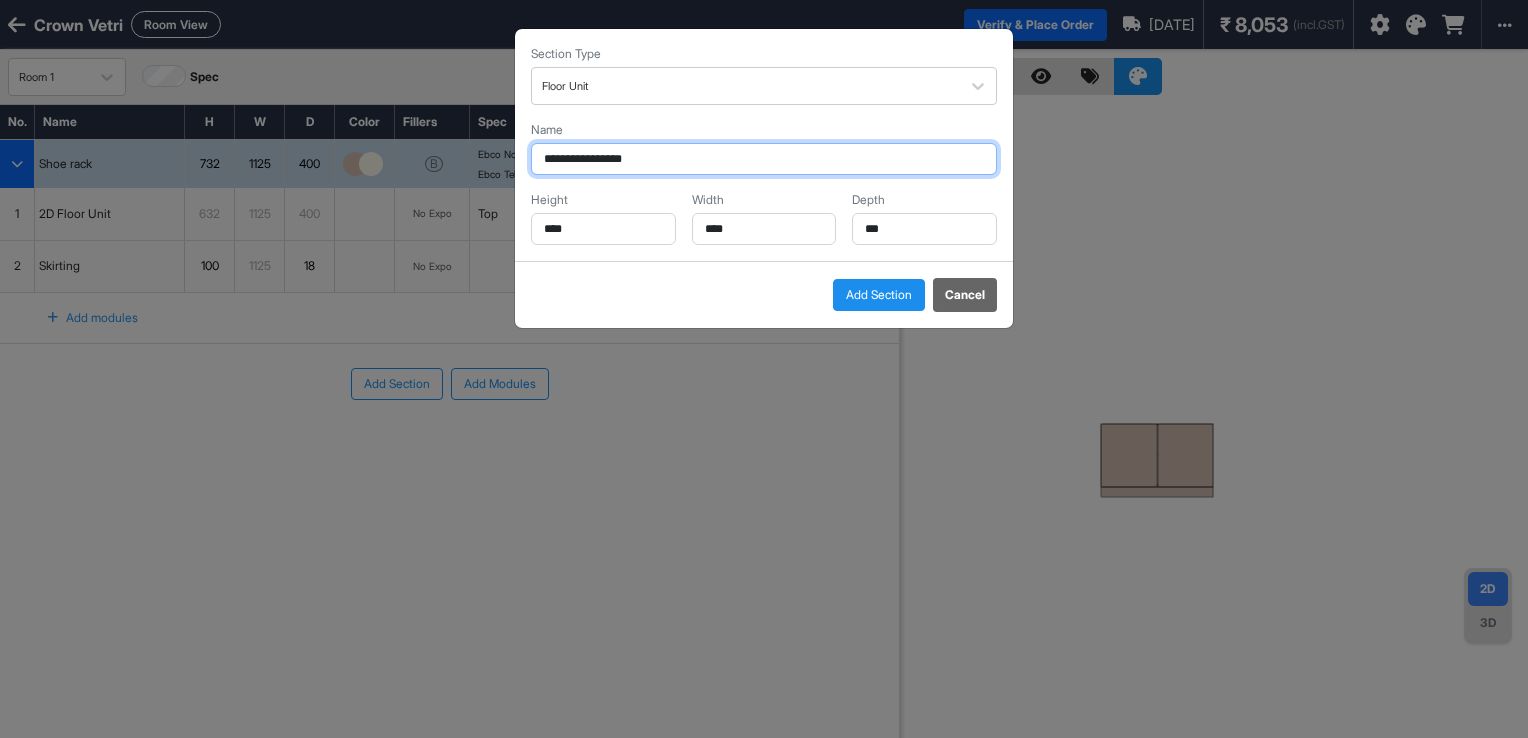 drag, startPoint x: 596, startPoint y: 154, endPoint x: 536, endPoint y: 161, distance: 60.40695 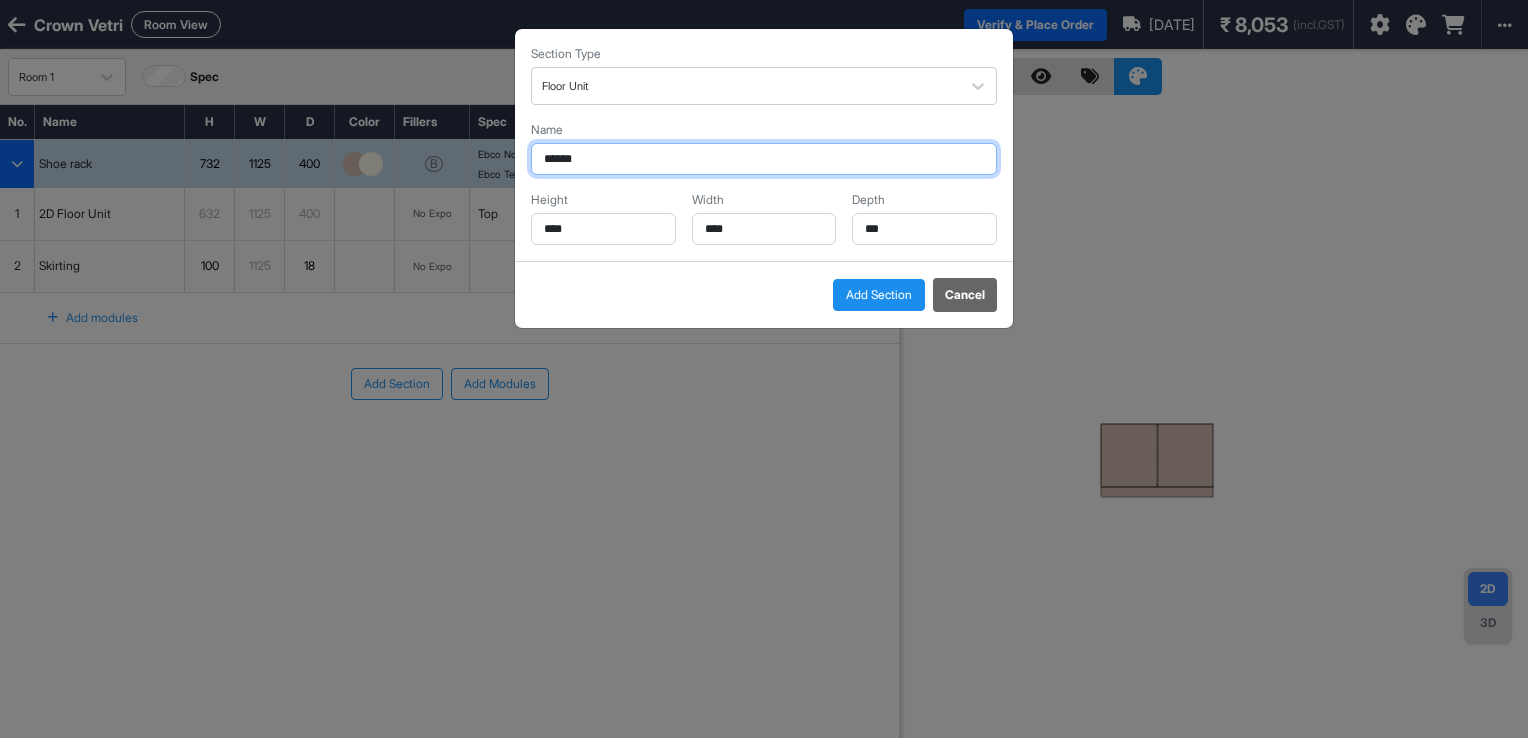 type on "******" 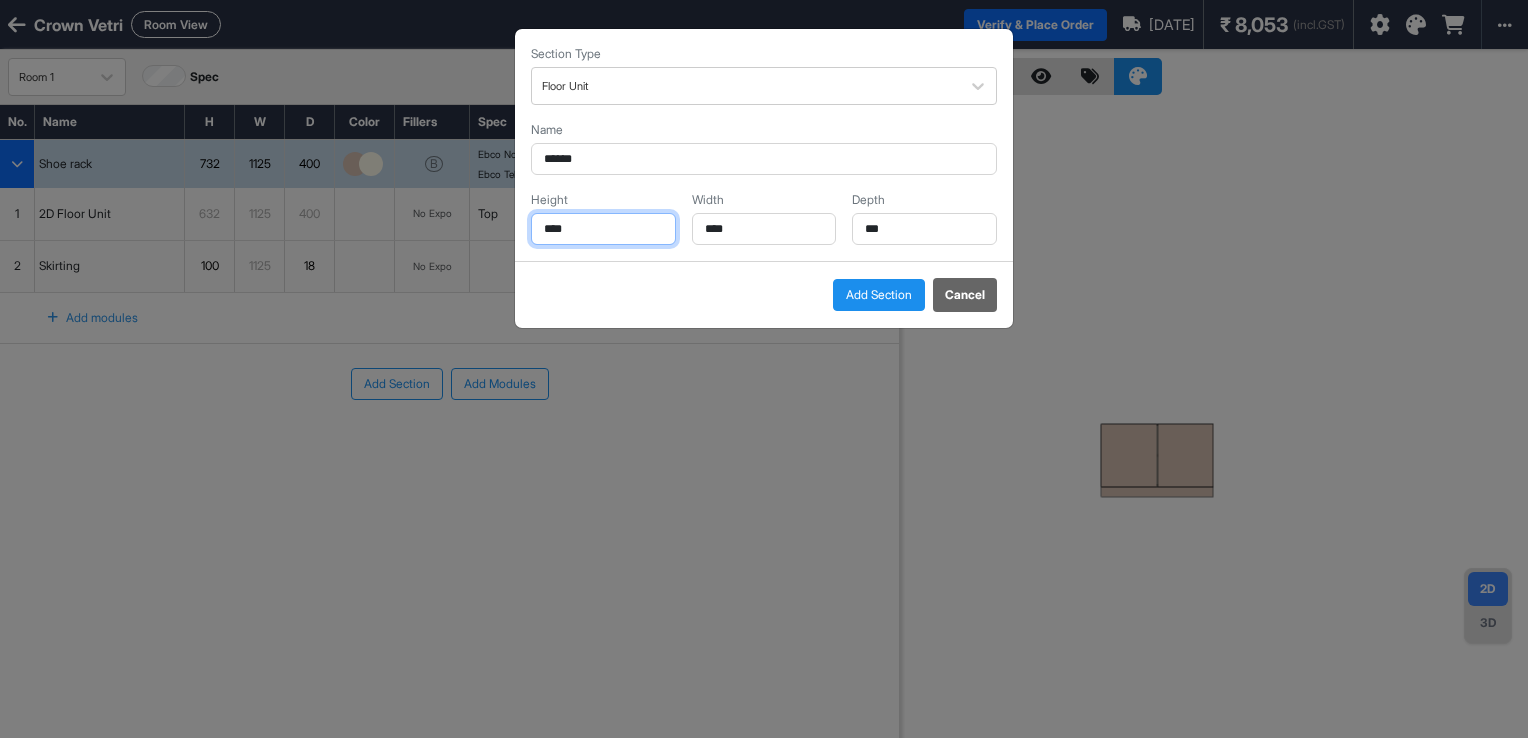 click on "****" at bounding box center (603, 229) 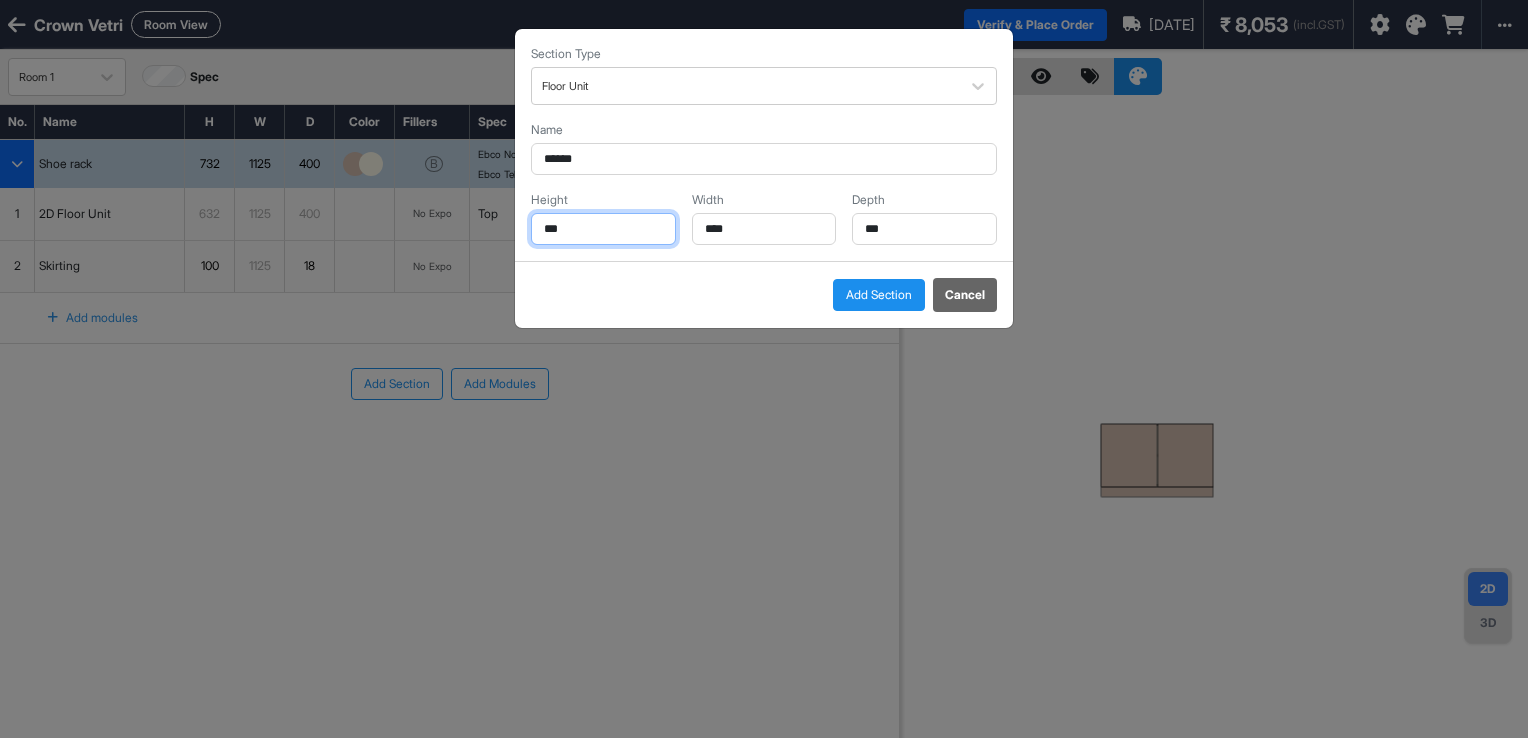 type on "***" 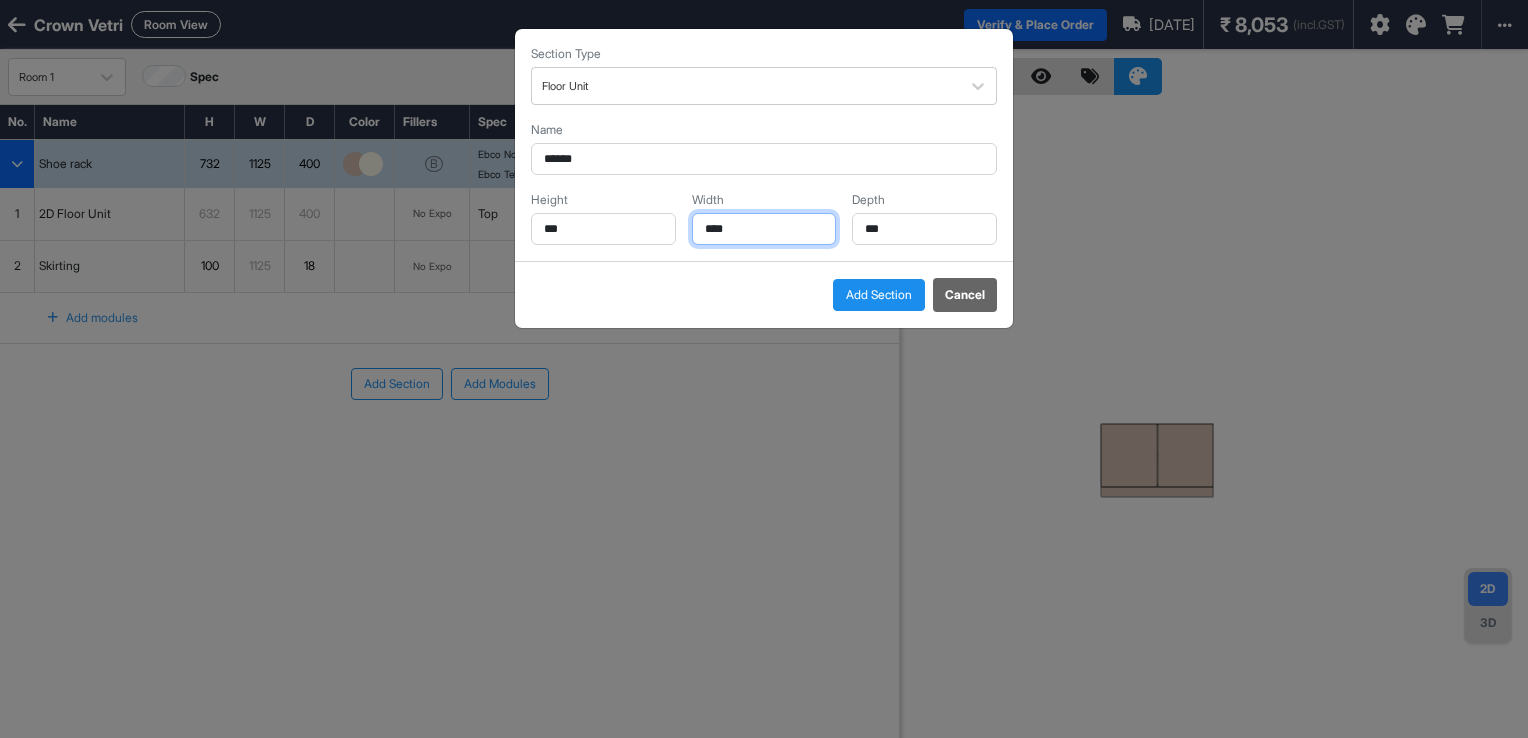 click on "****" at bounding box center [764, 229] 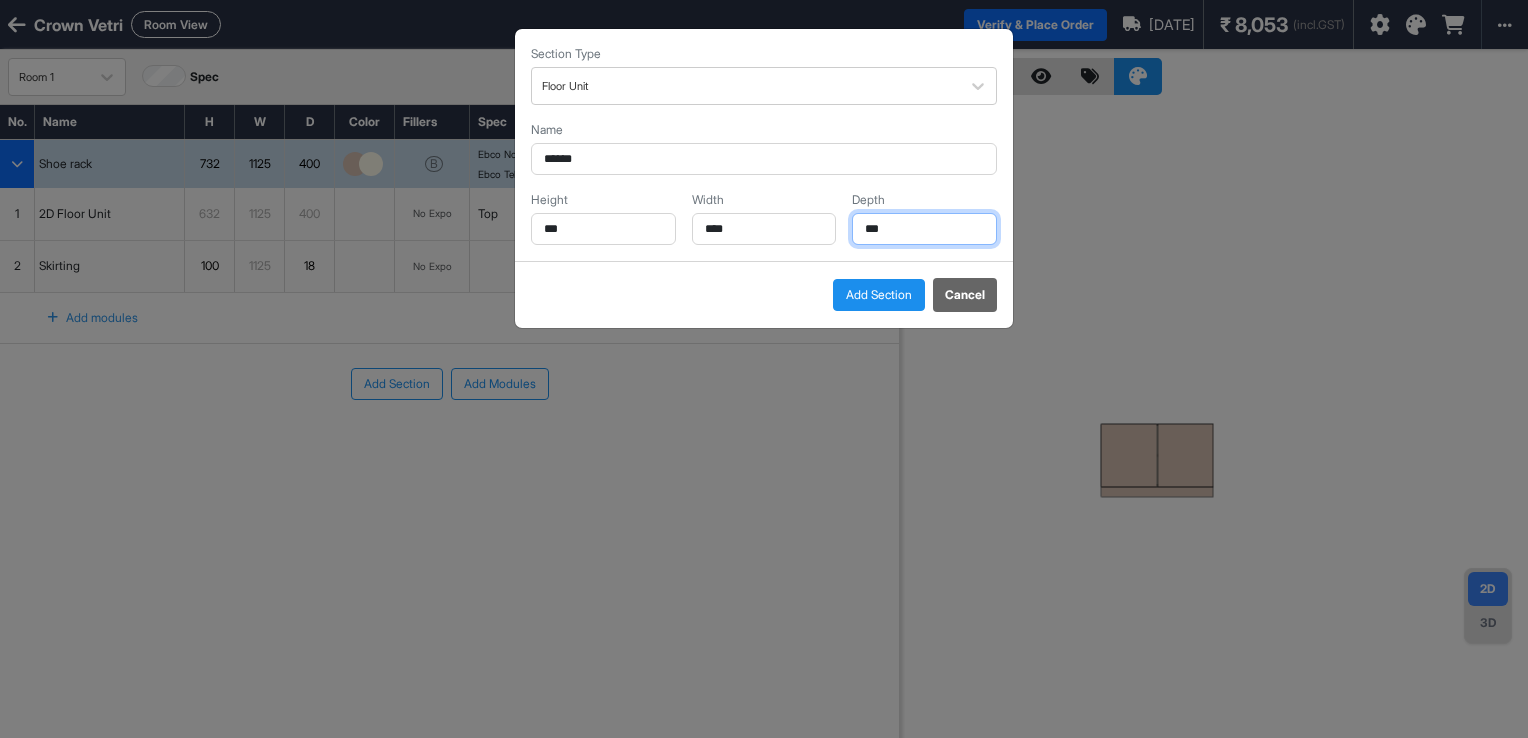 click on "***" at bounding box center (924, 229) 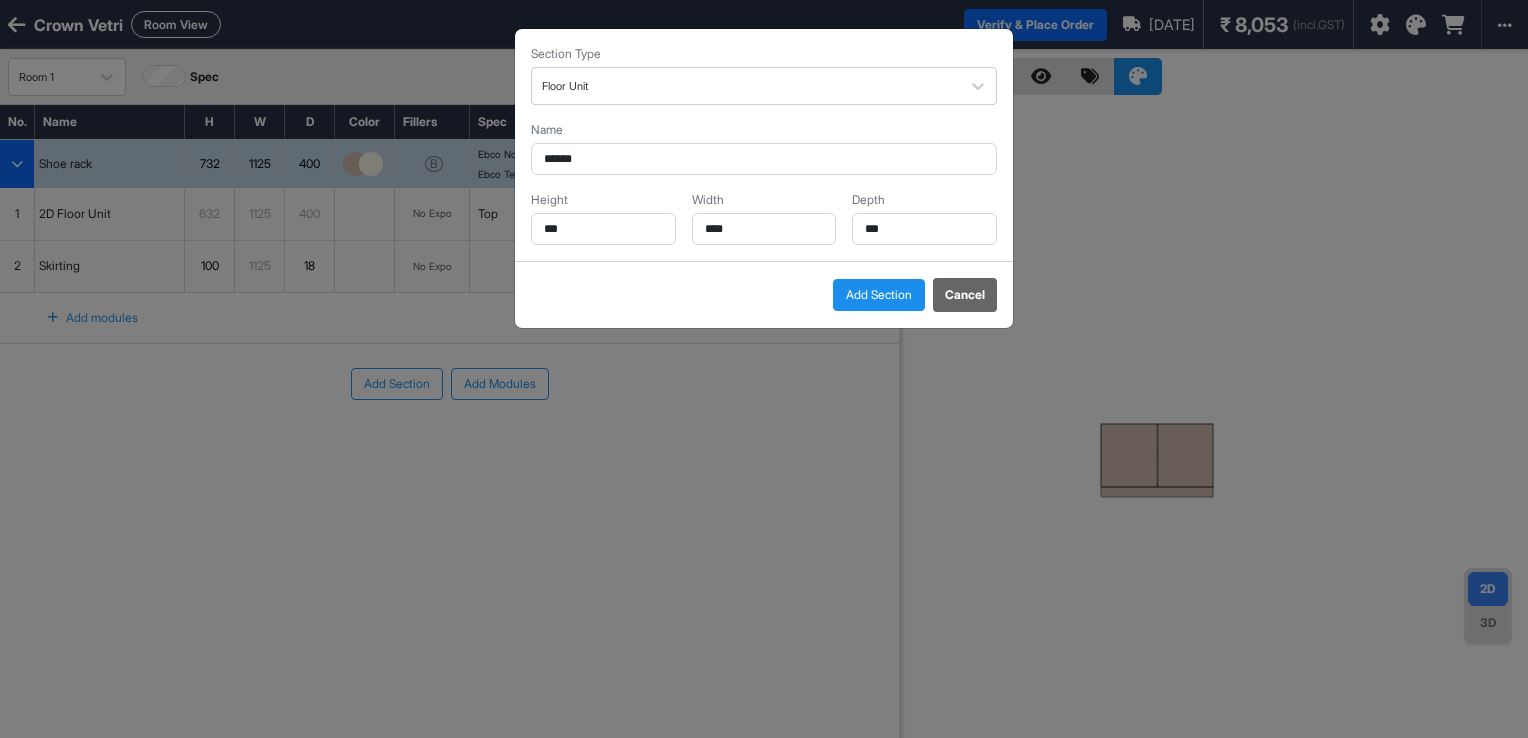 click on "Add Section" at bounding box center [879, 295] 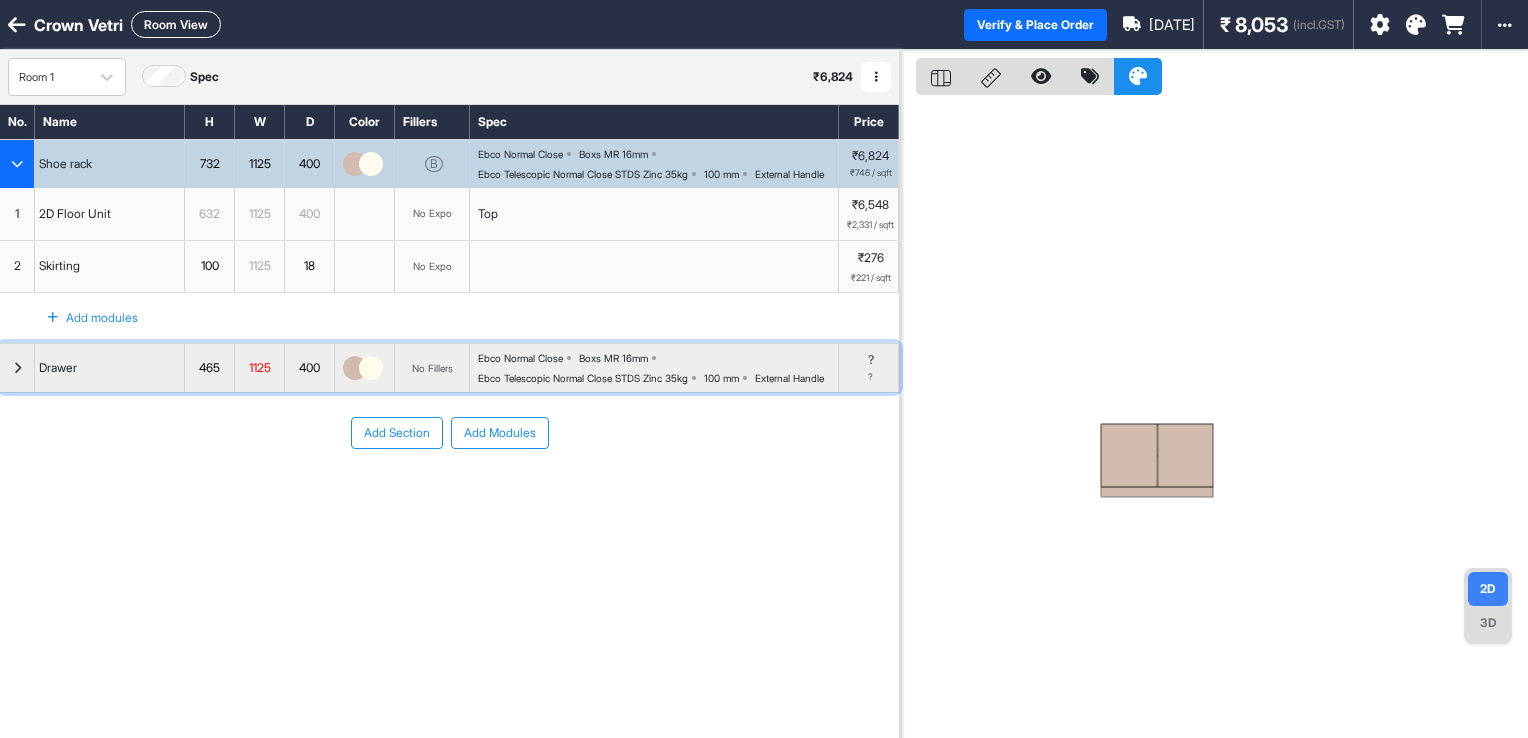 click at bounding box center [17, 368] 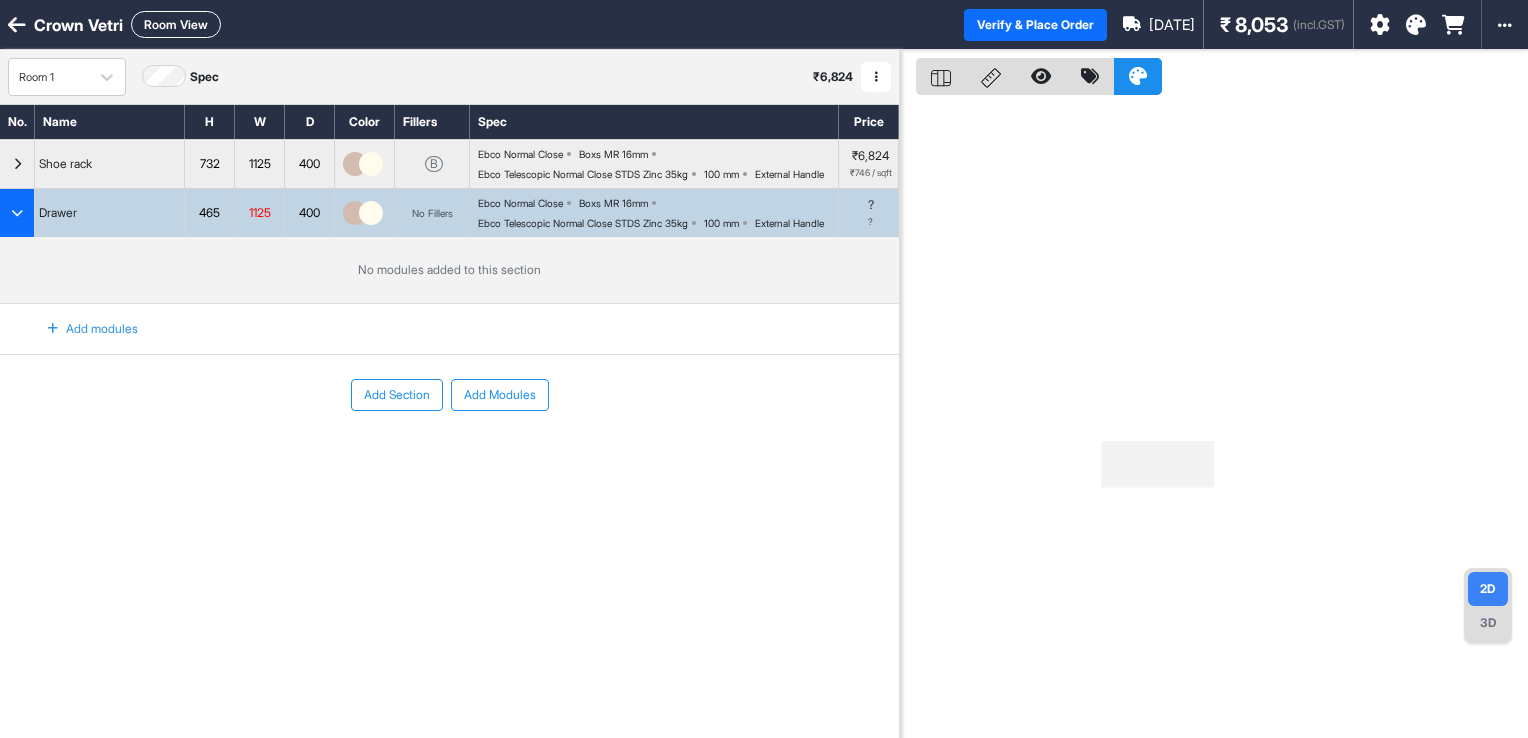 click on "Add modules" at bounding box center (81, 329) 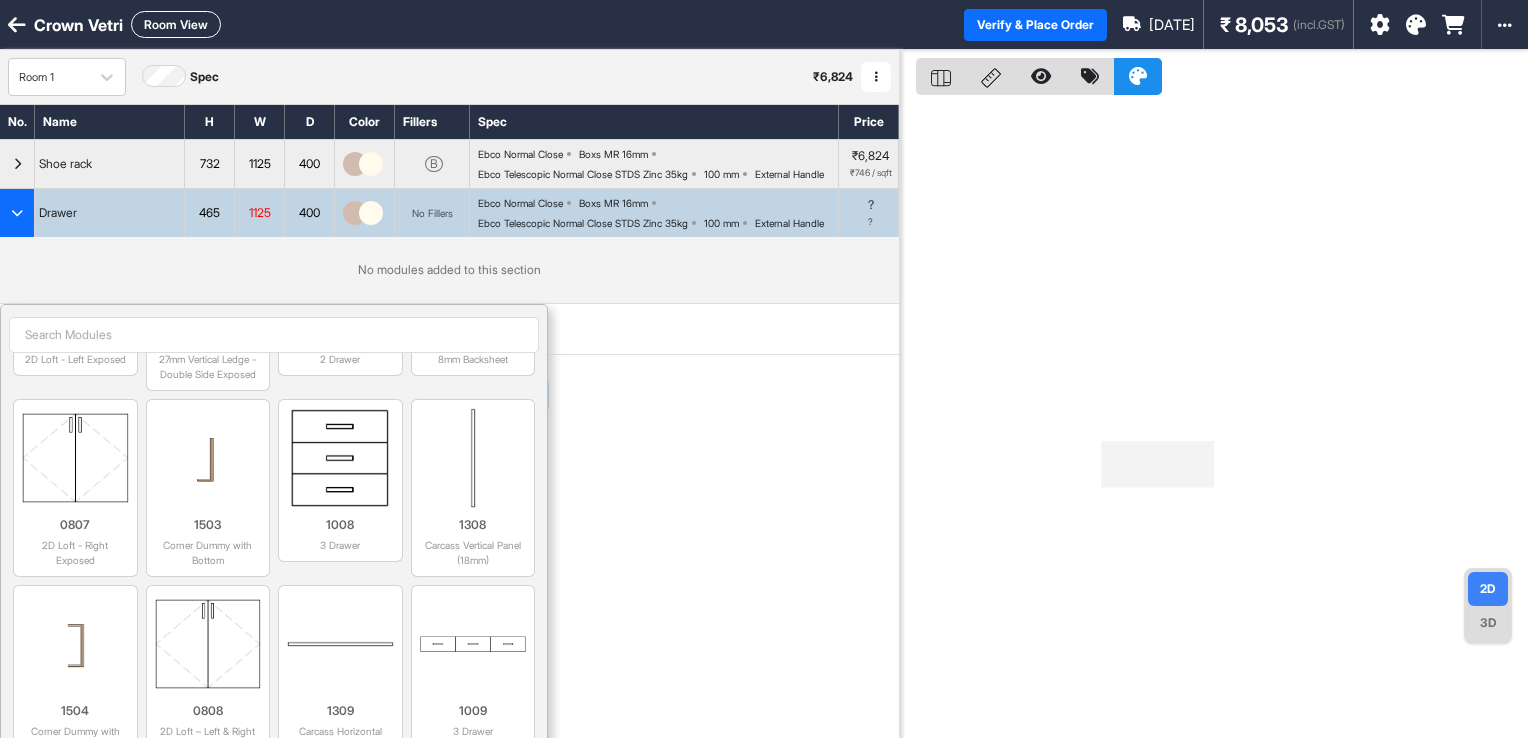 scroll, scrollTop: 2600, scrollLeft: 0, axis: vertical 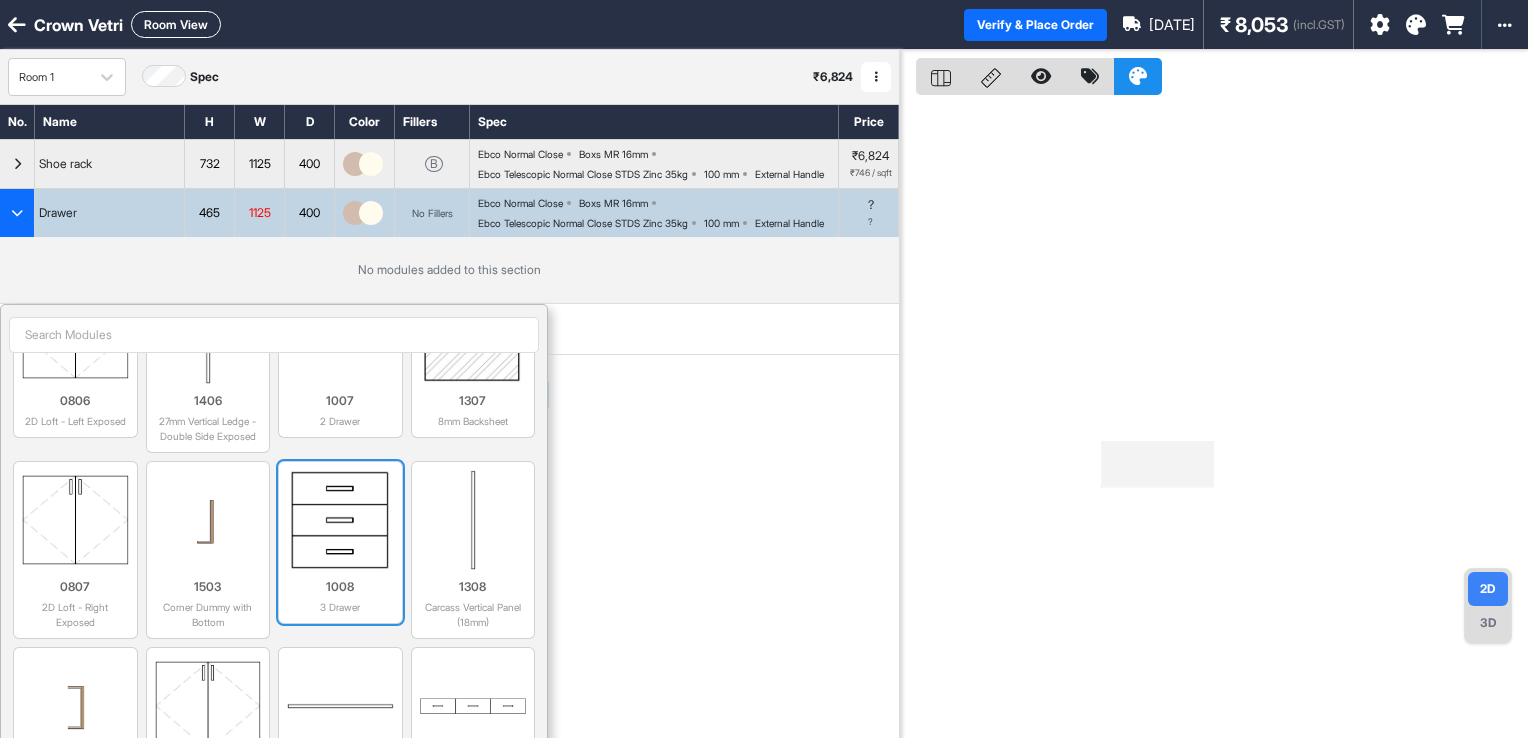 click at bounding box center (340, 520) 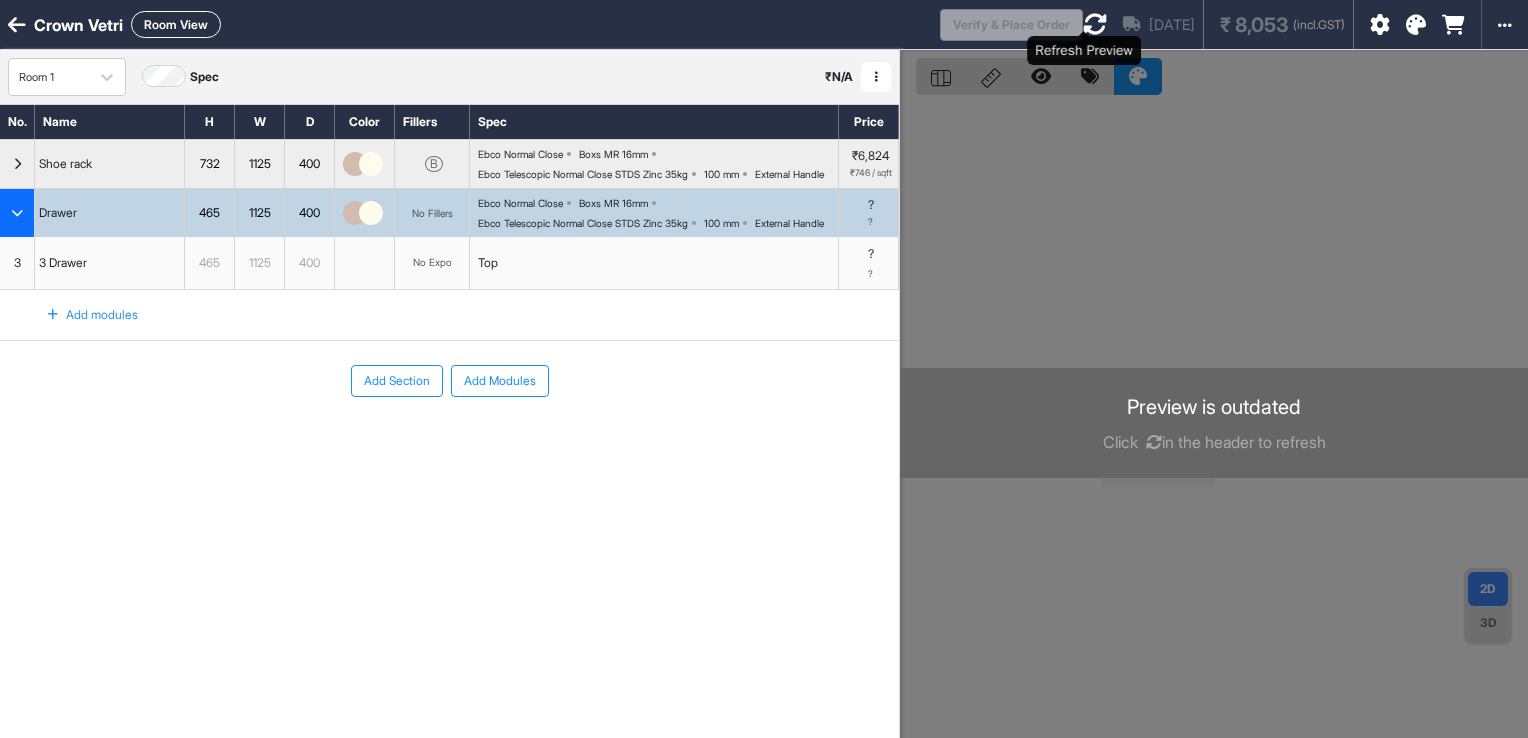 click at bounding box center (1095, 24) 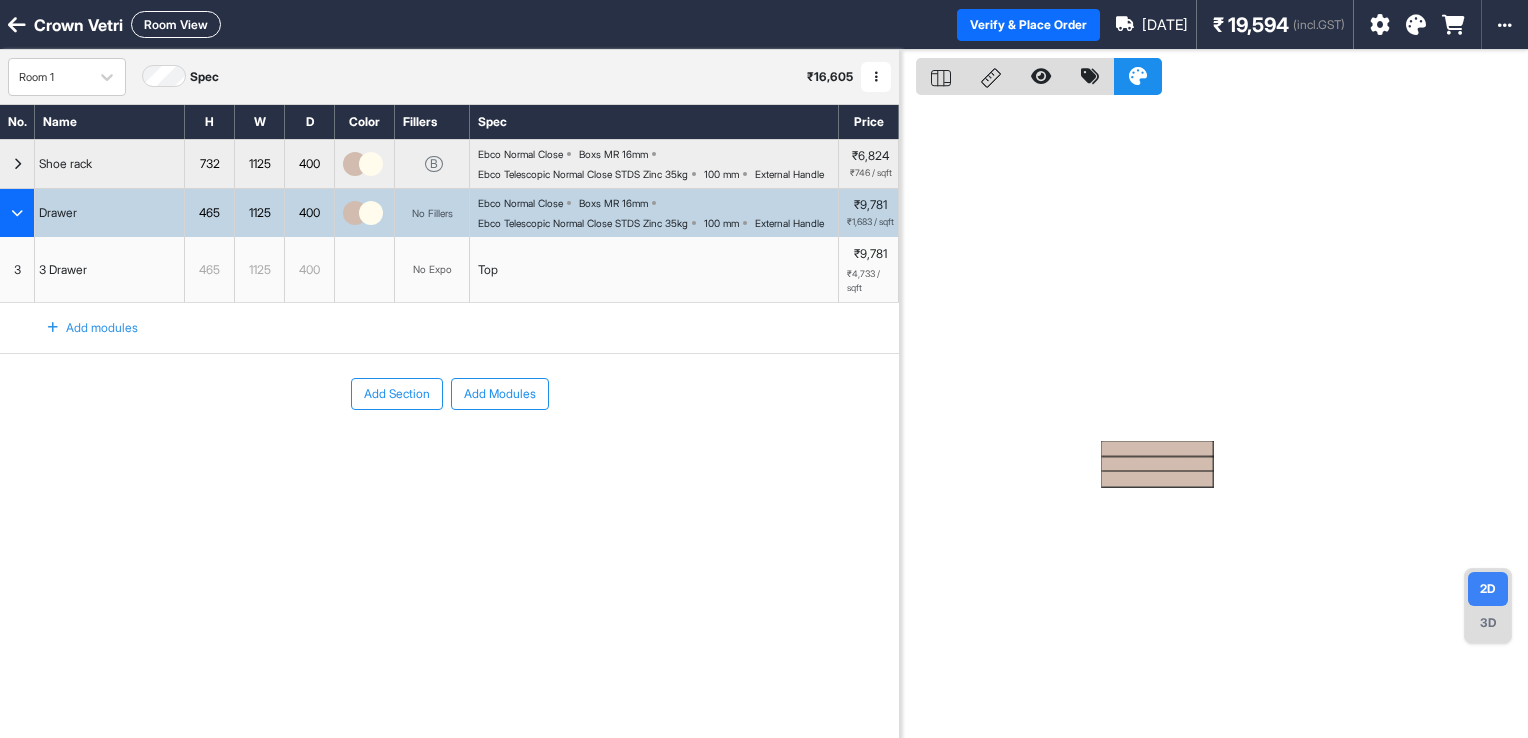 click at bounding box center [17, 213] 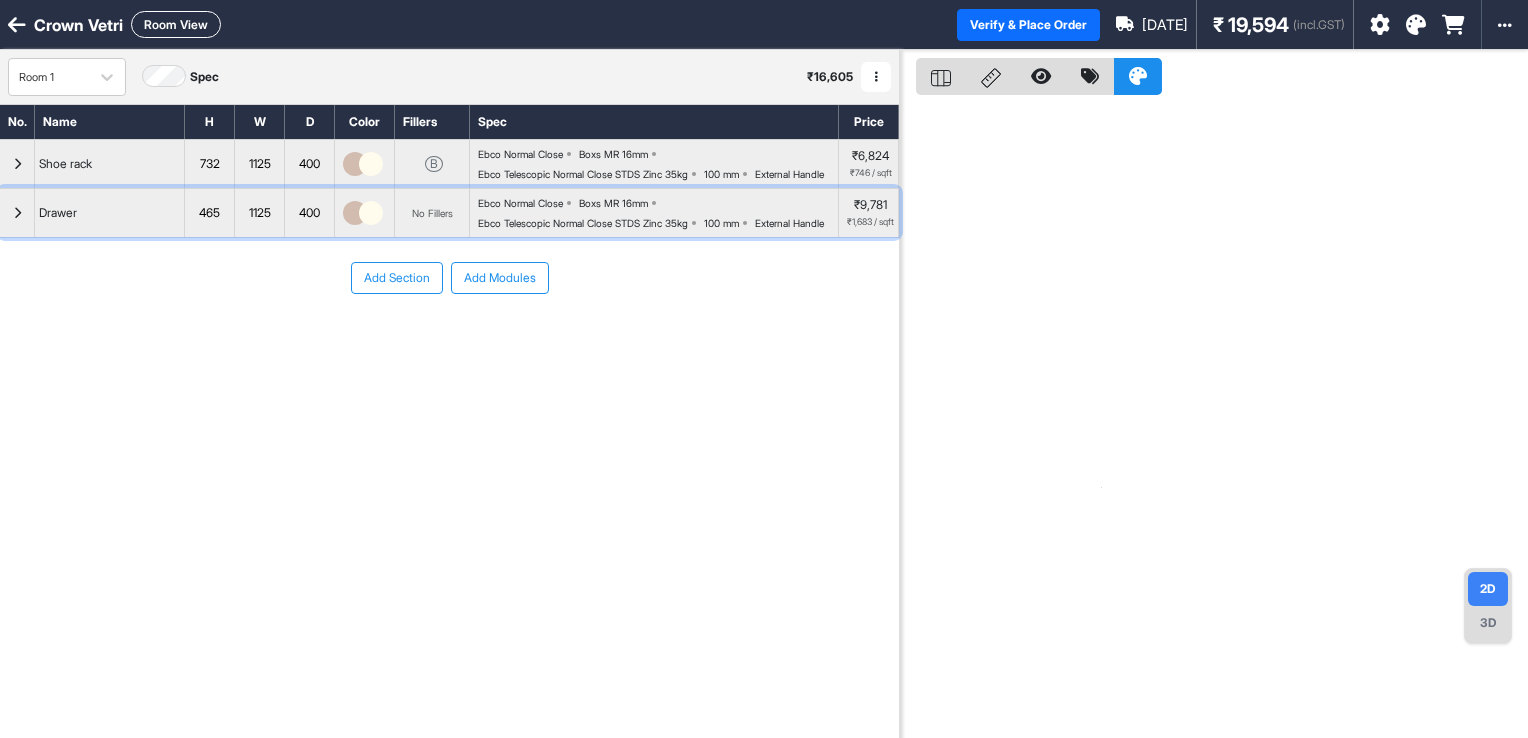 click at bounding box center (17, 213) 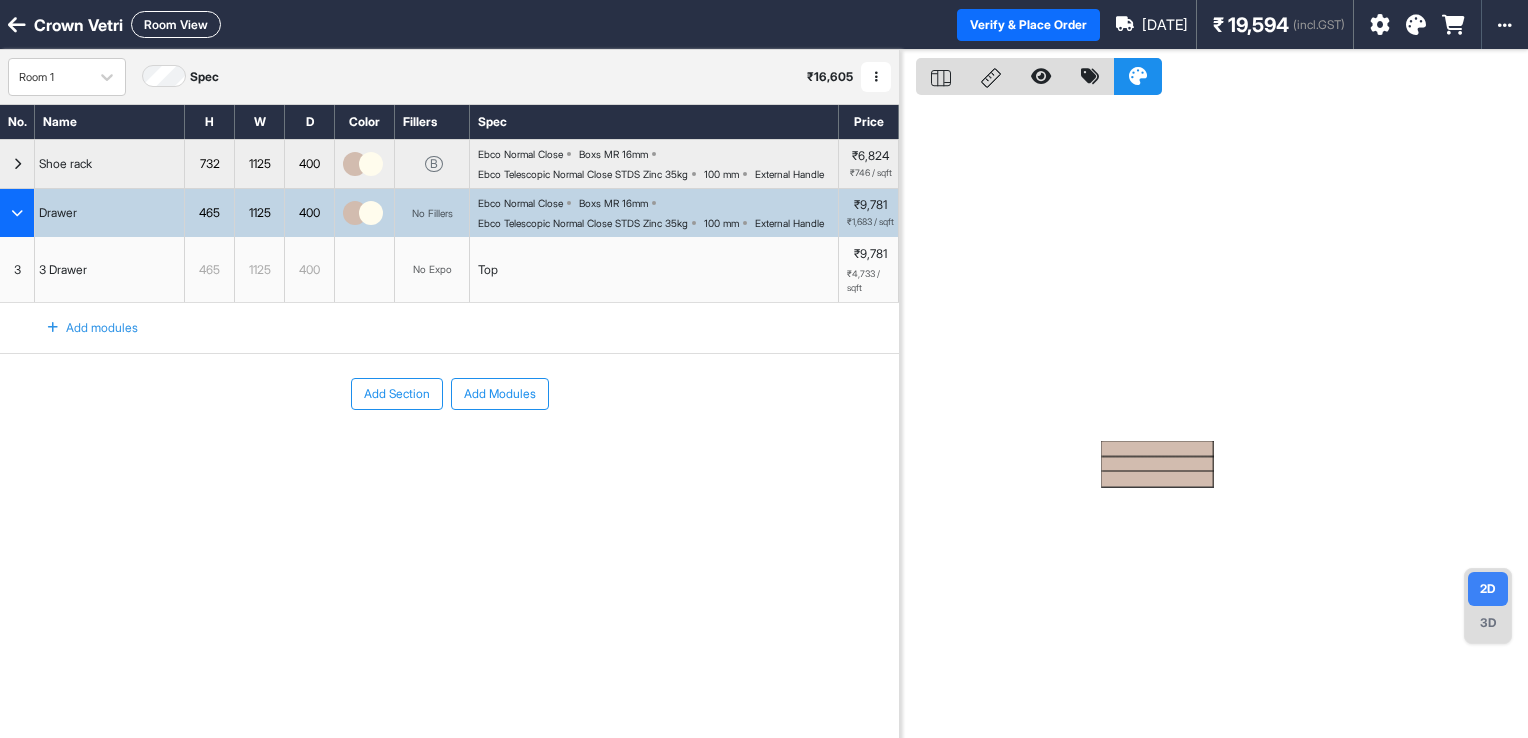 click on "3D" at bounding box center (1488, 623) 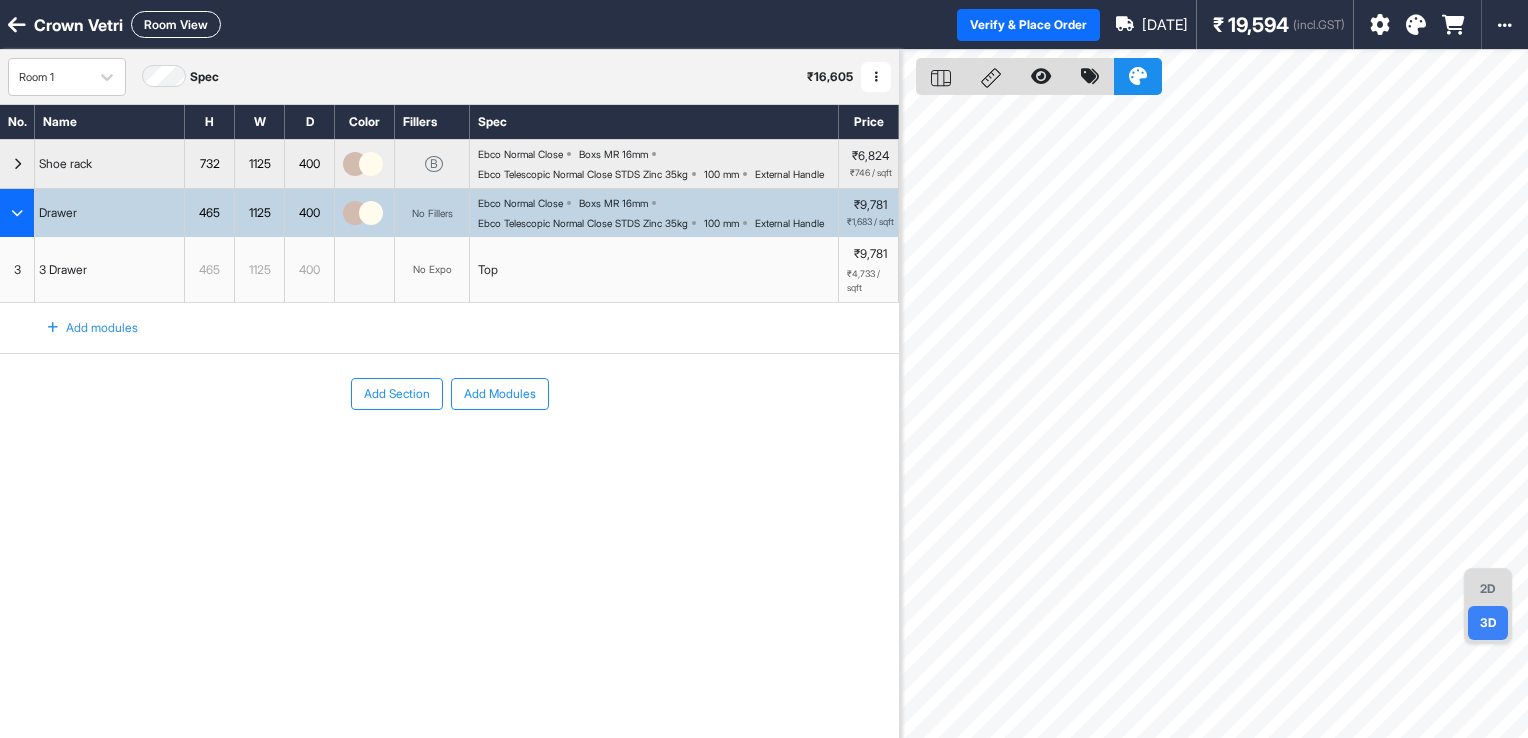 click on "2D" at bounding box center [1488, 589] 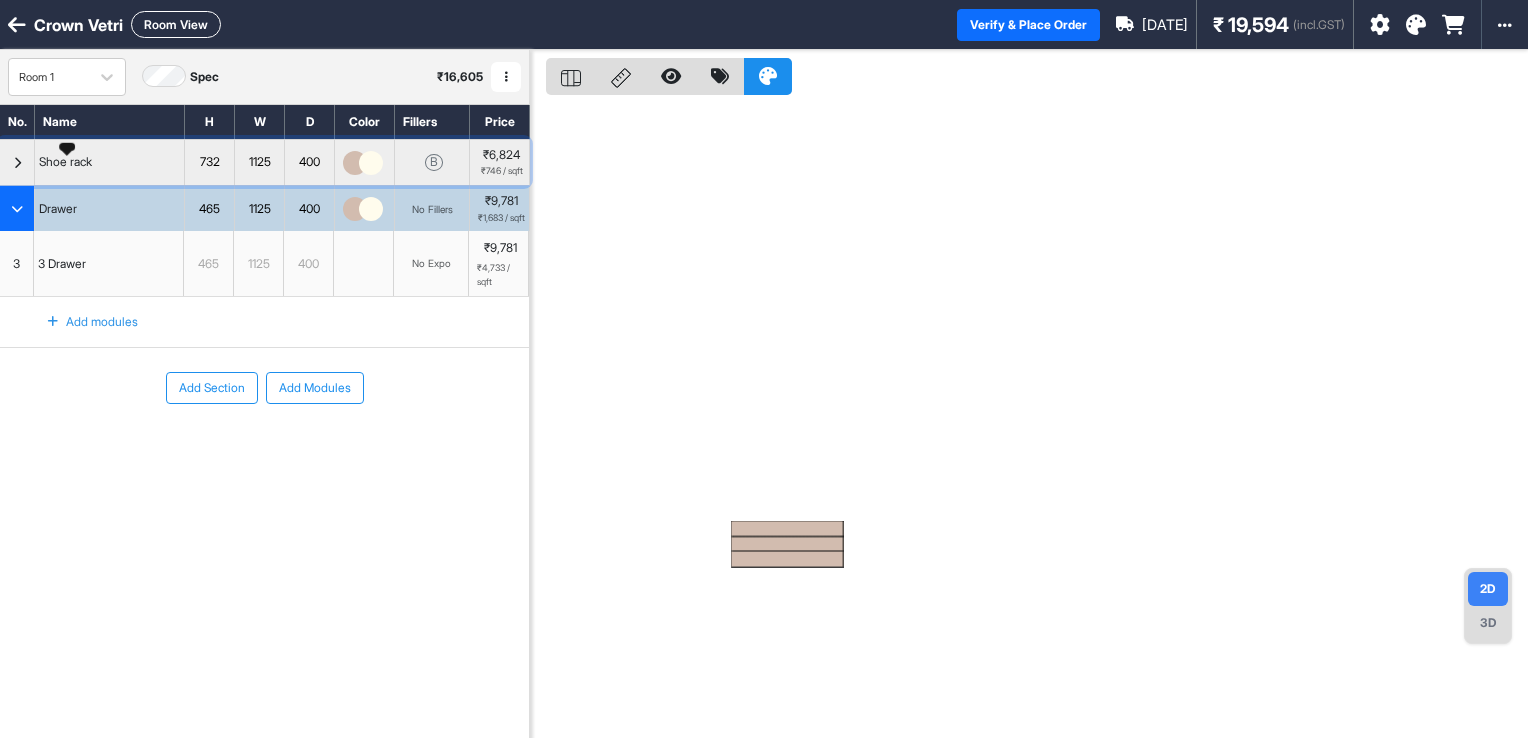 click on "Shoe rack" at bounding box center (65, 162) 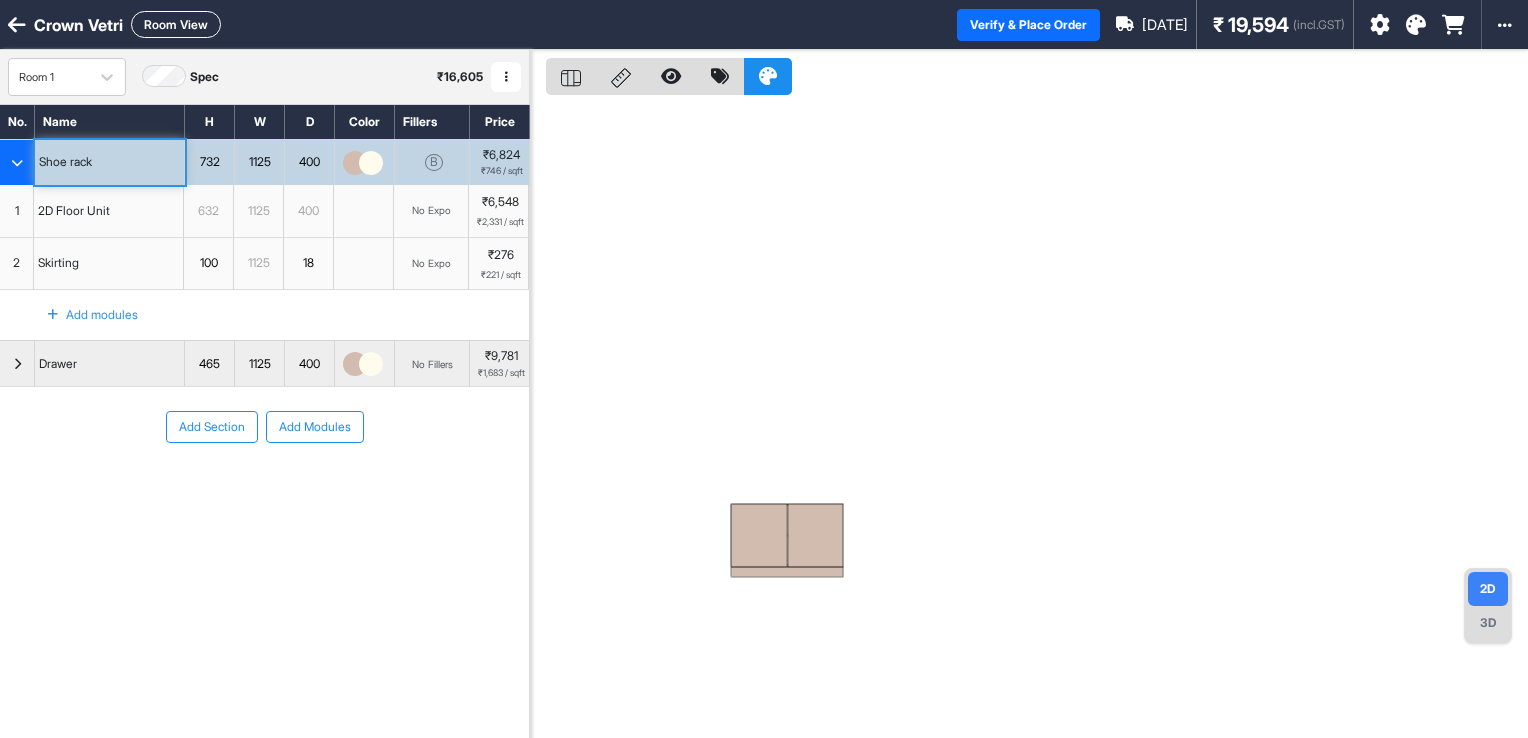 click on "2D Floor Unit" at bounding box center (74, 211) 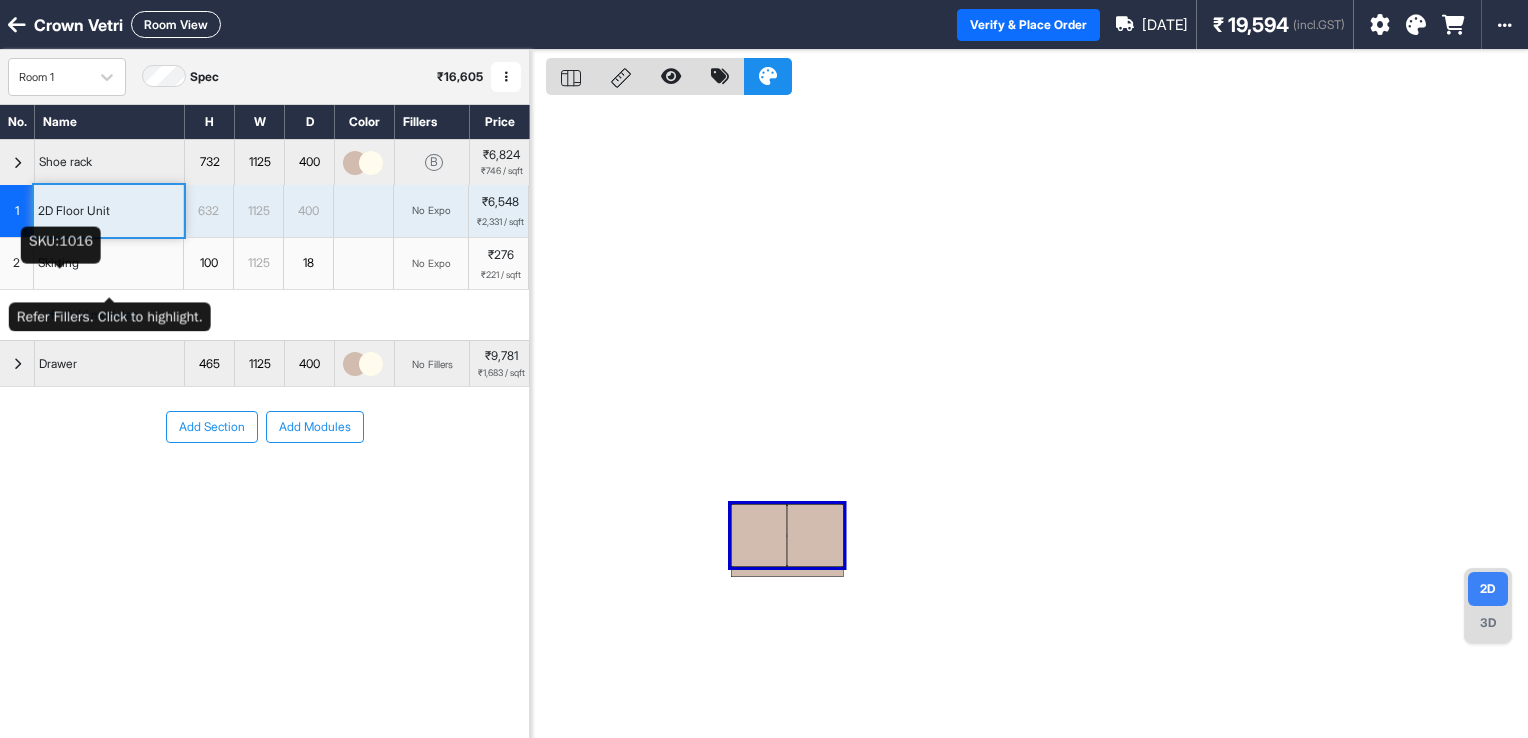 click on "Skirting" at bounding box center [58, 263] 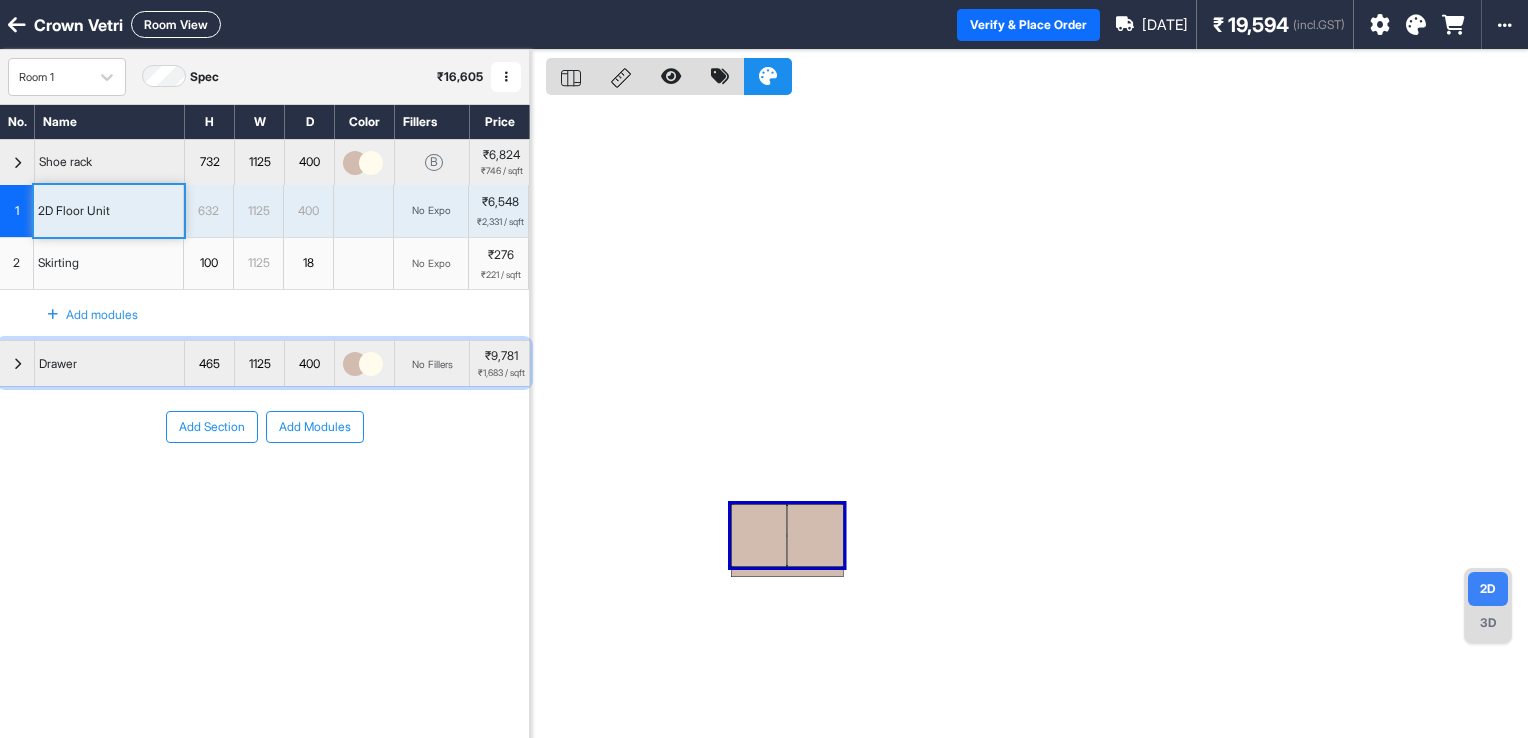 click at bounding box center [17, 363] 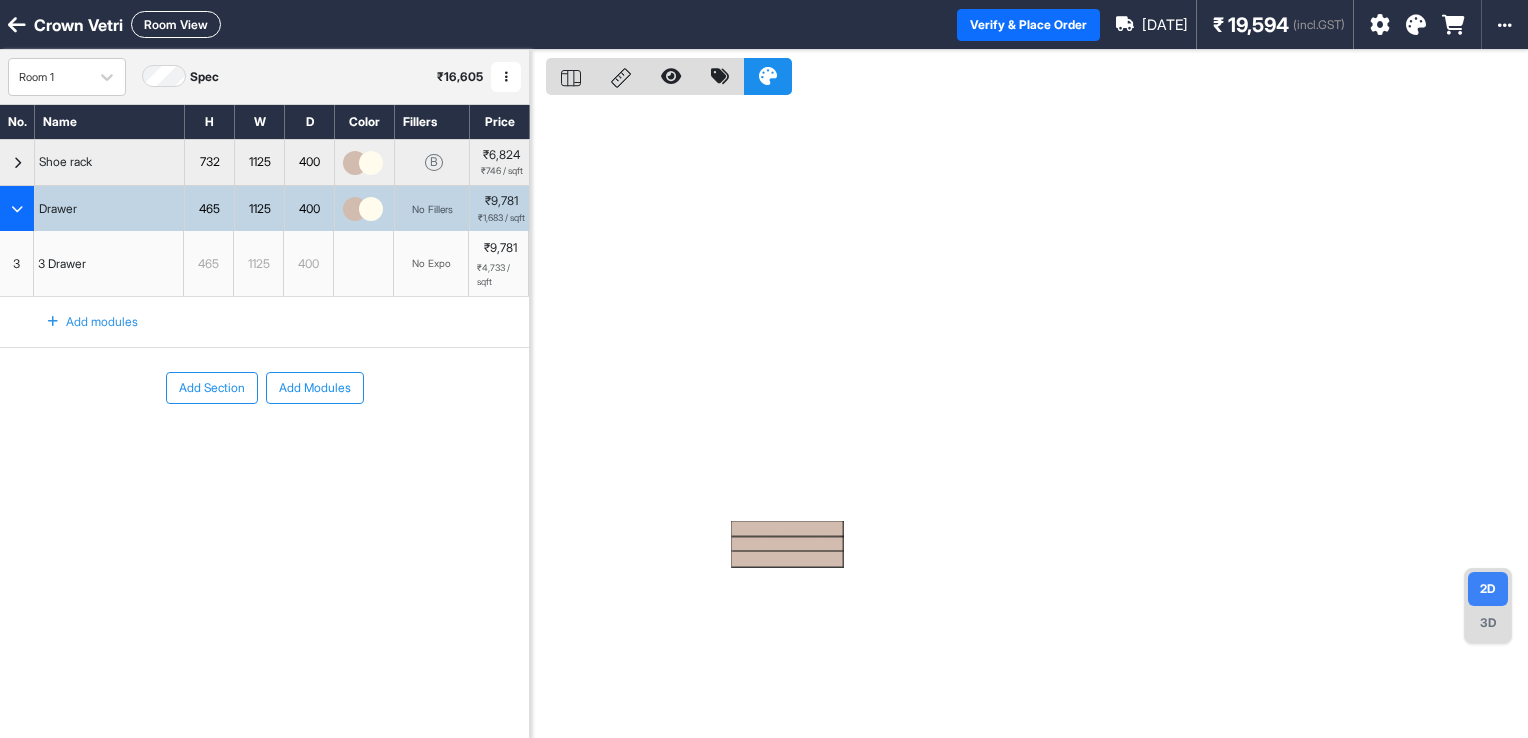 click on "3D" at bounding box center (1488, 623) 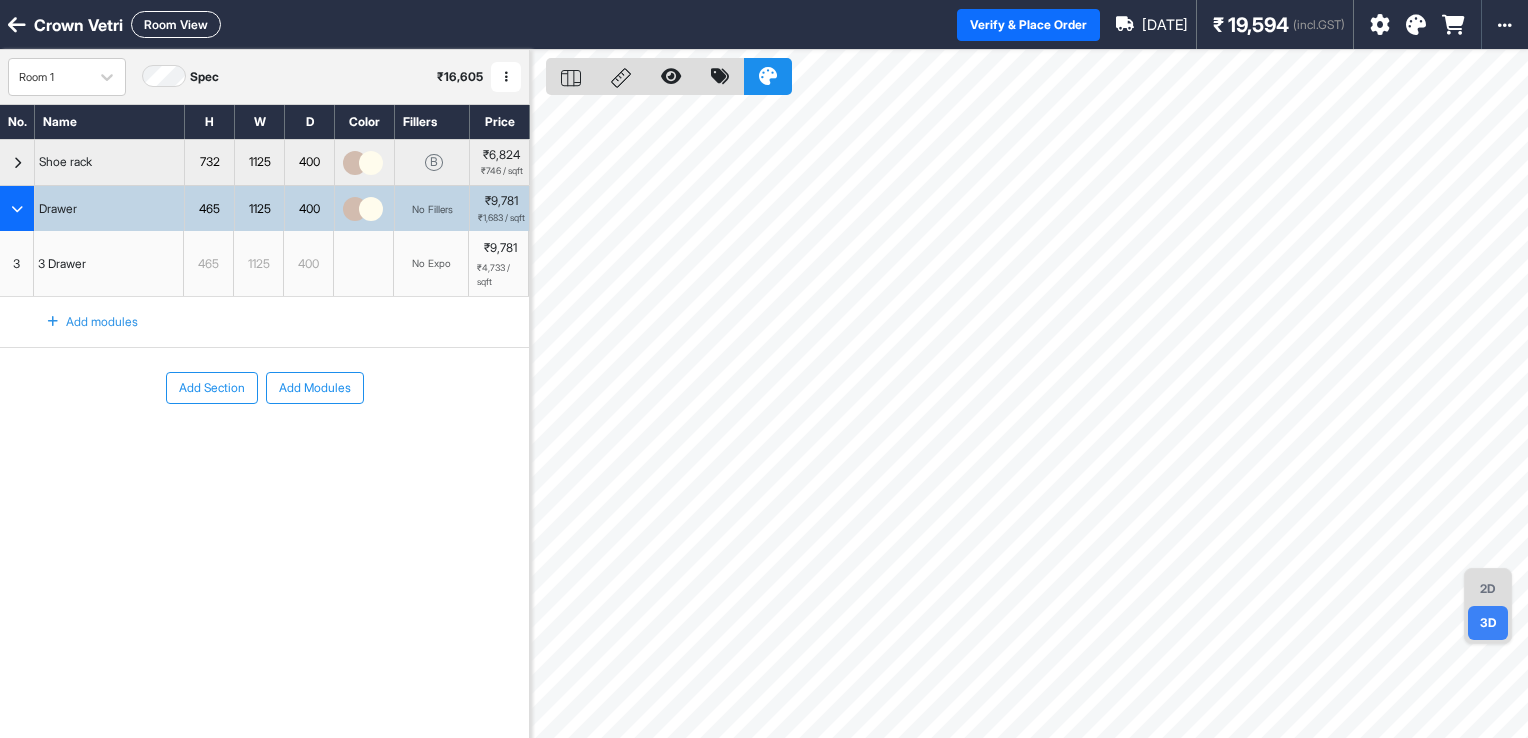 click on "2D" at bounding box center [1488, 589] 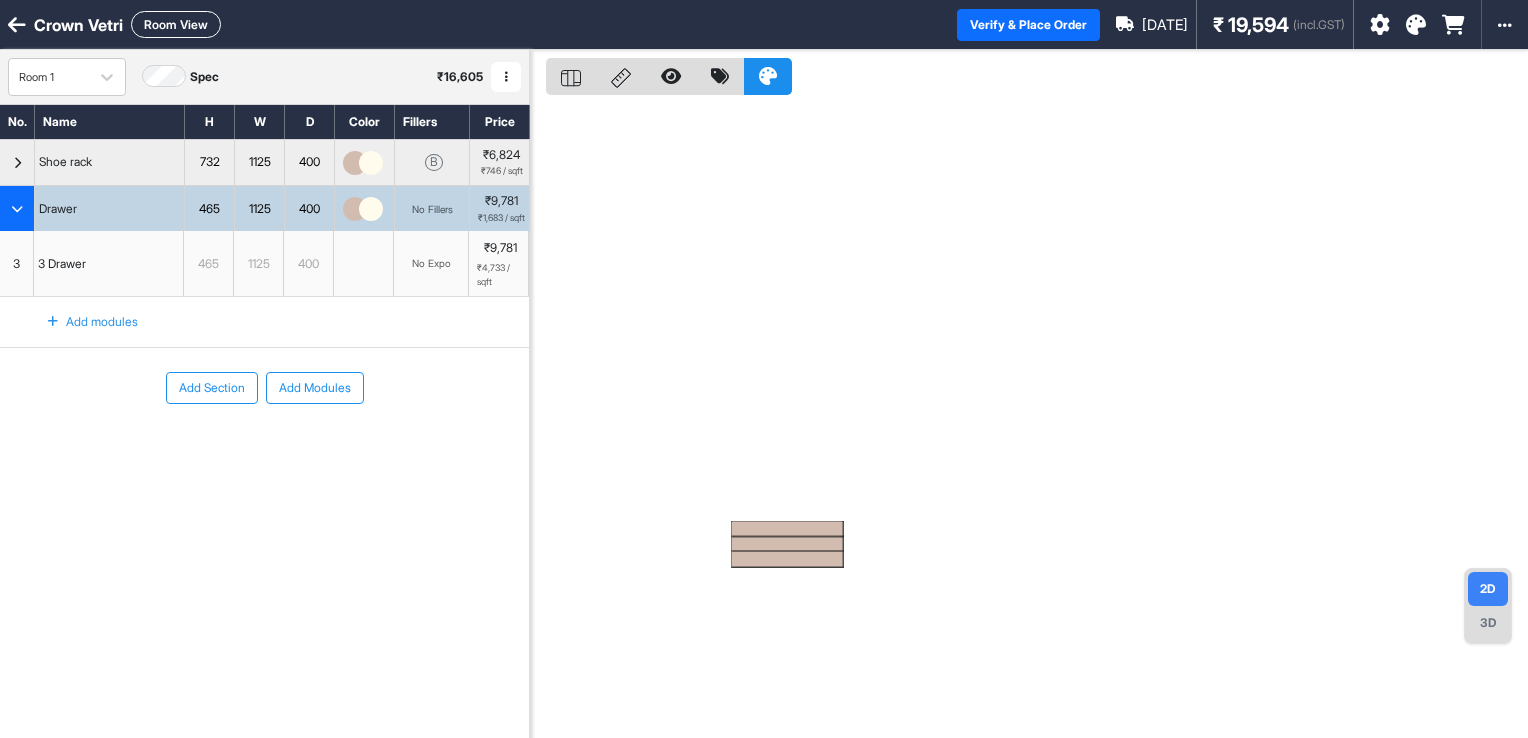 click on "3D" at bounding box center [1488, 623] 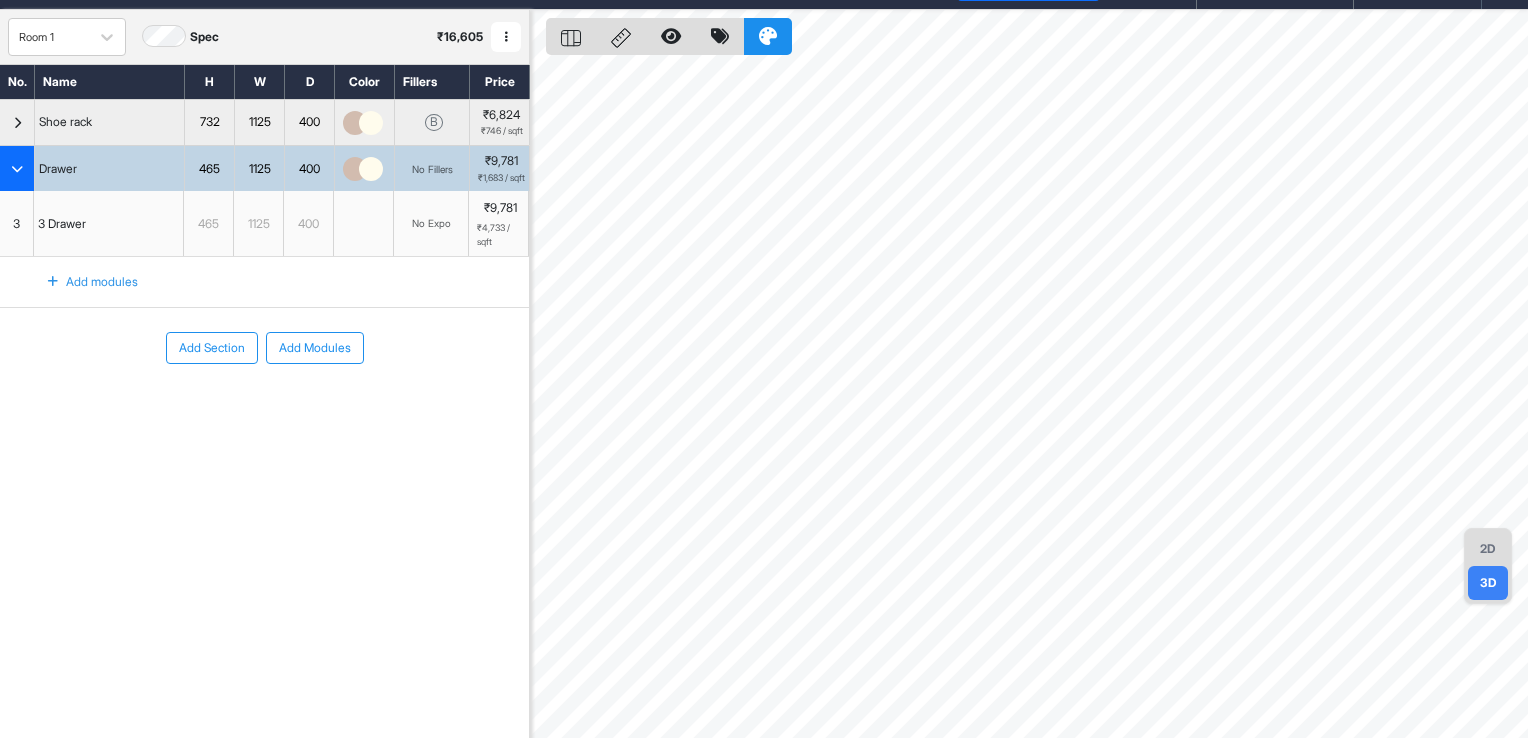 scroll, scrollTop: 50, scrollLeft: 0, axis: vertical 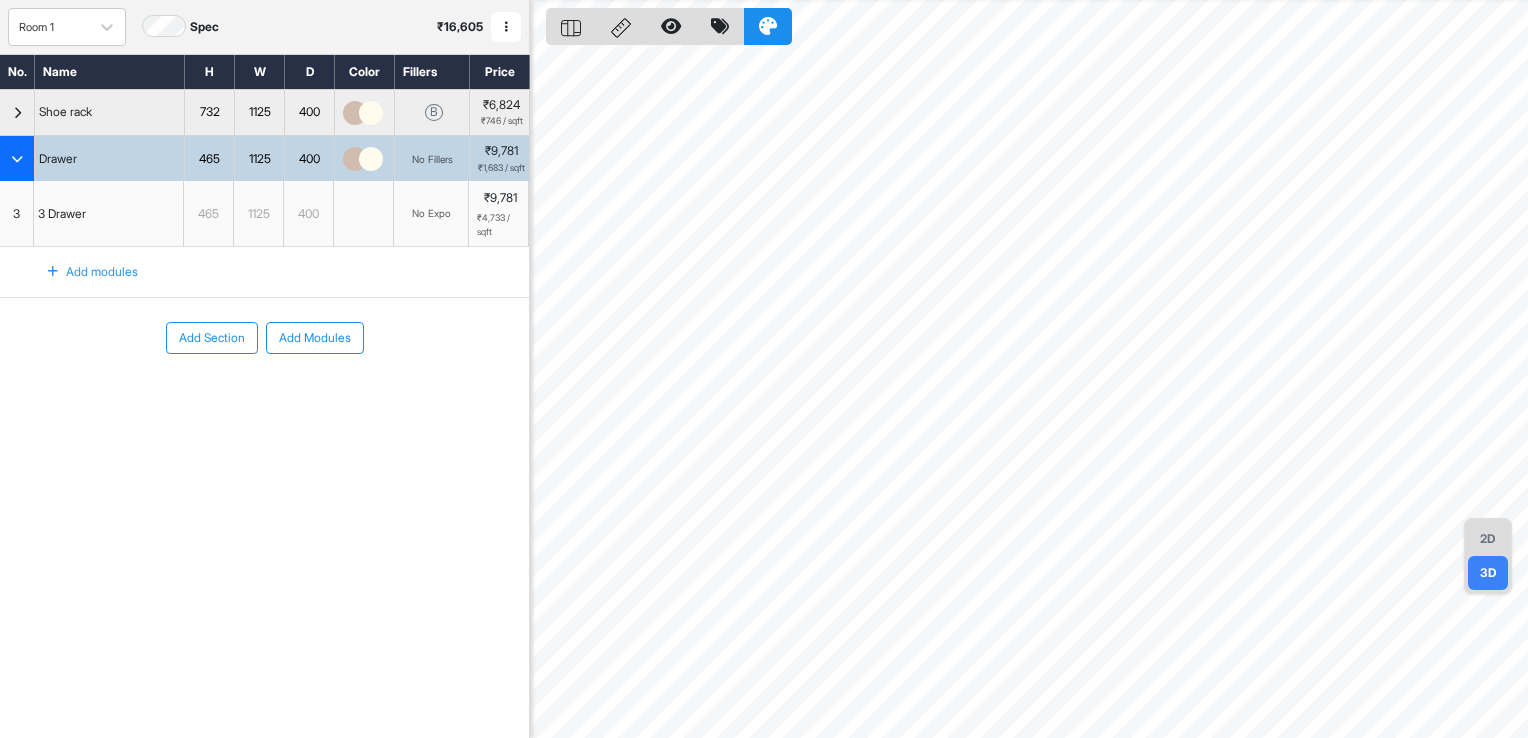 click on "2D" at bounding box center [1488, 539] 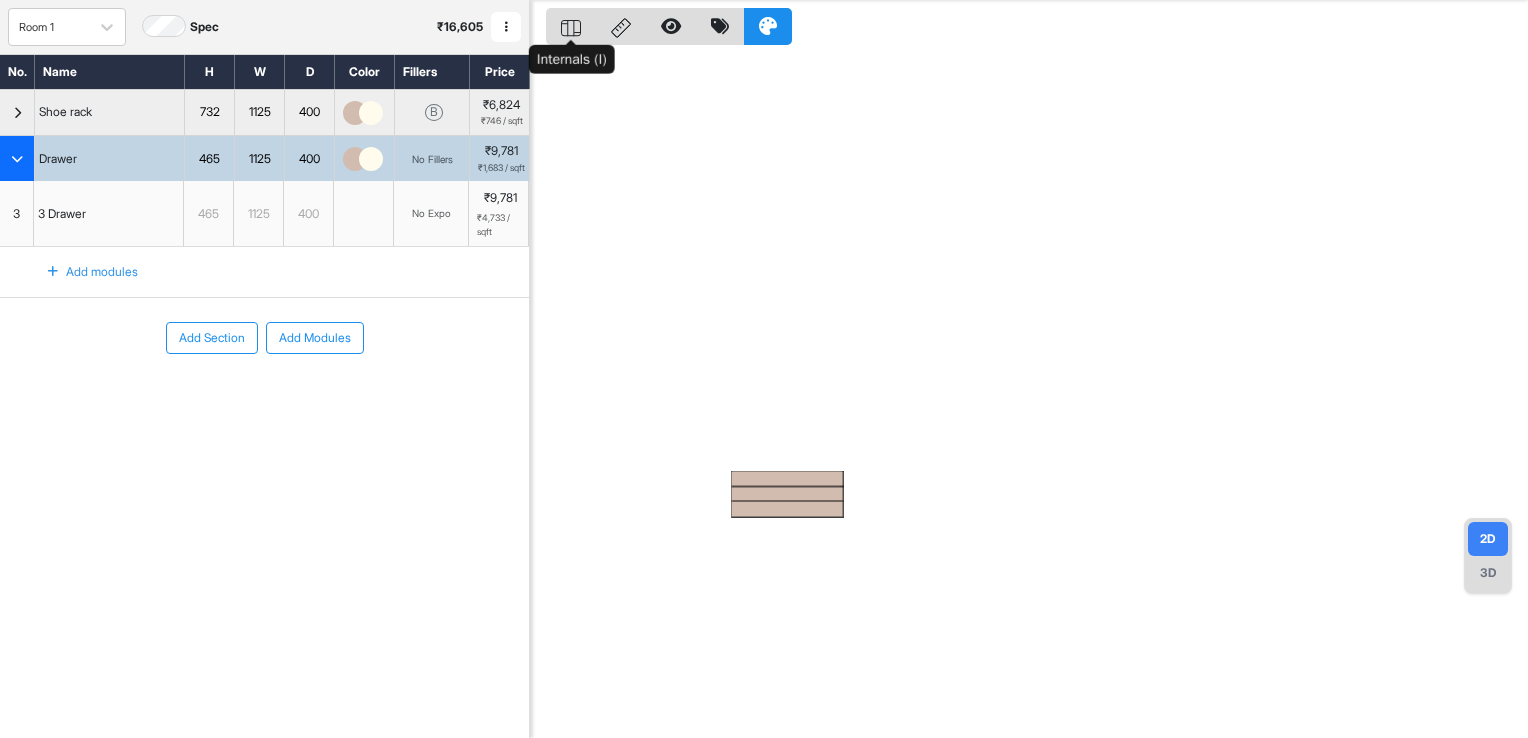 click 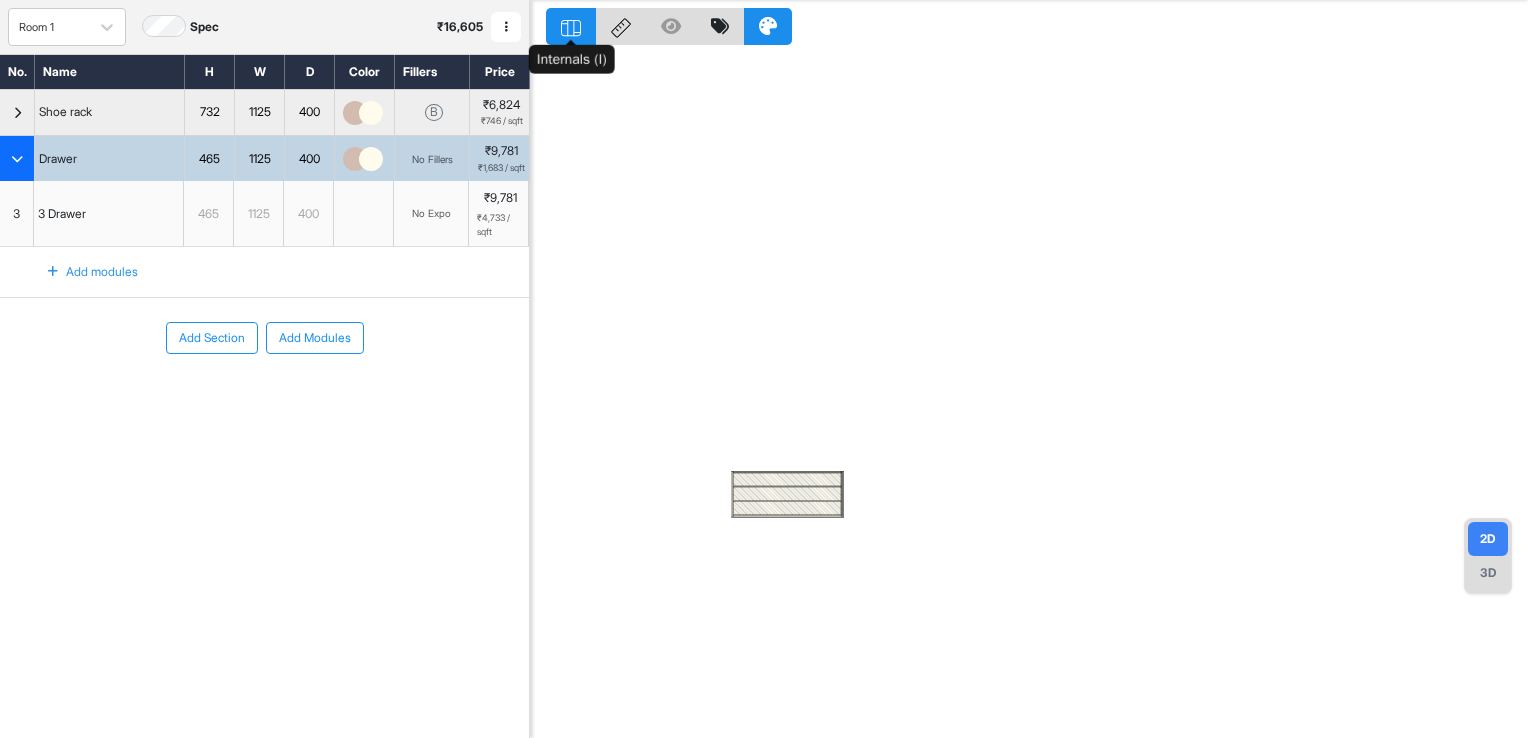 click 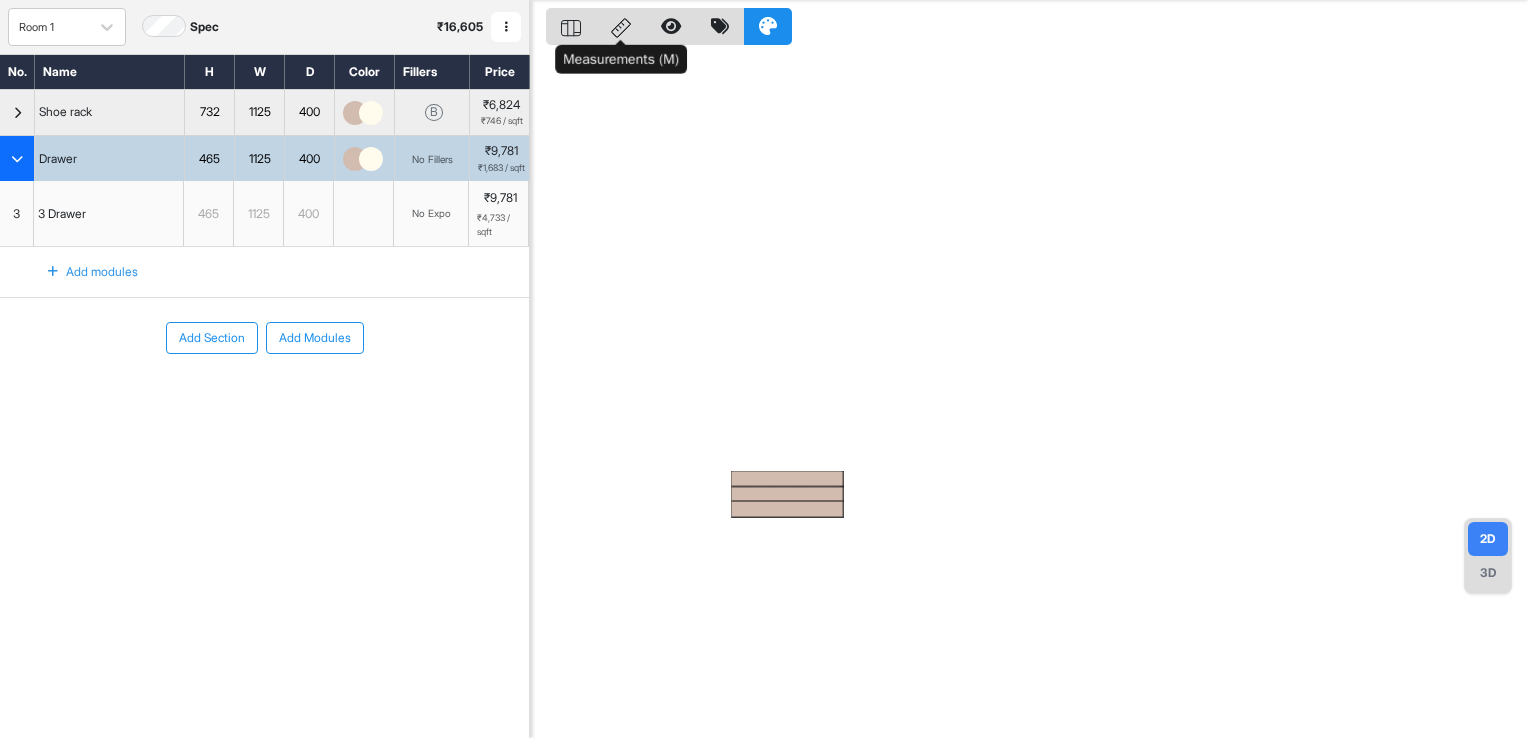 click 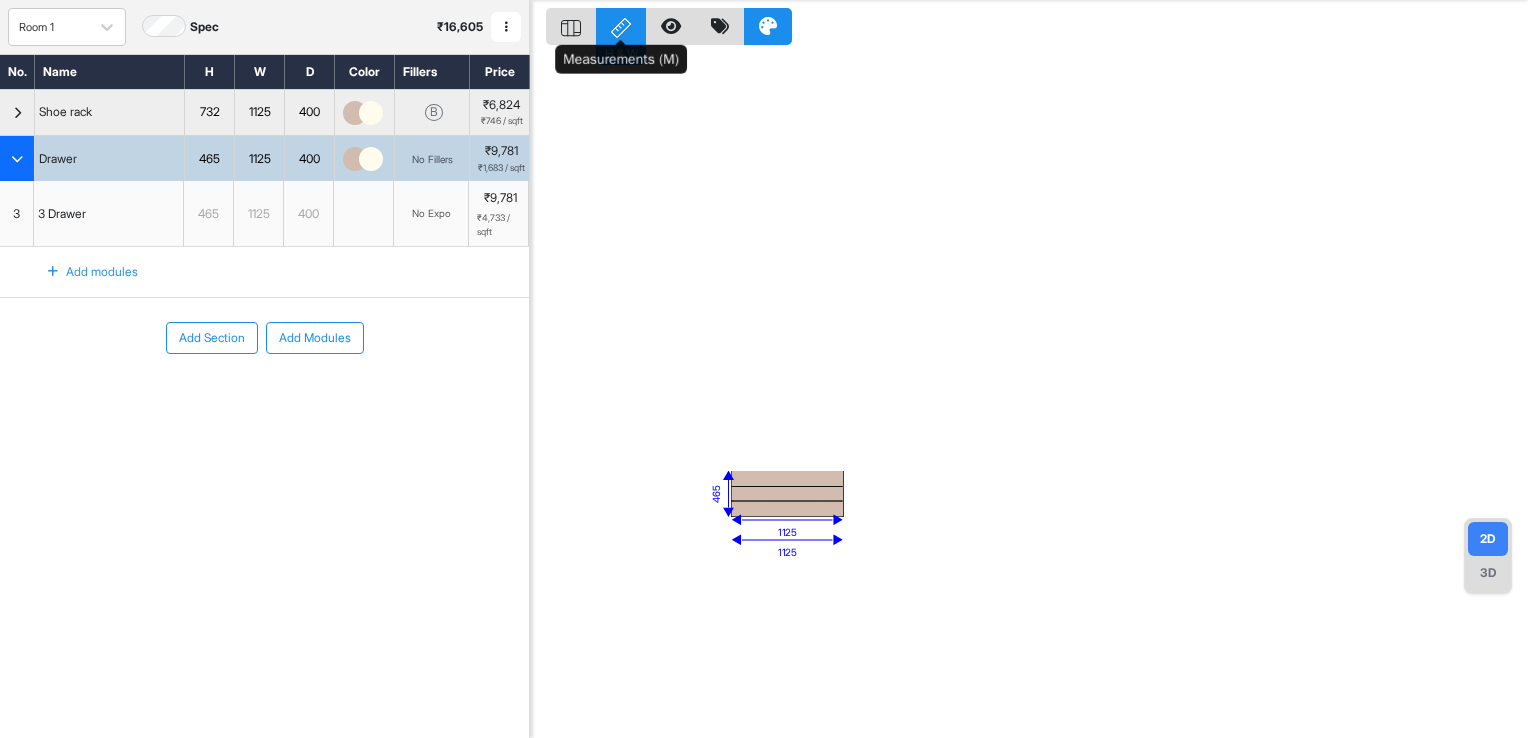 click 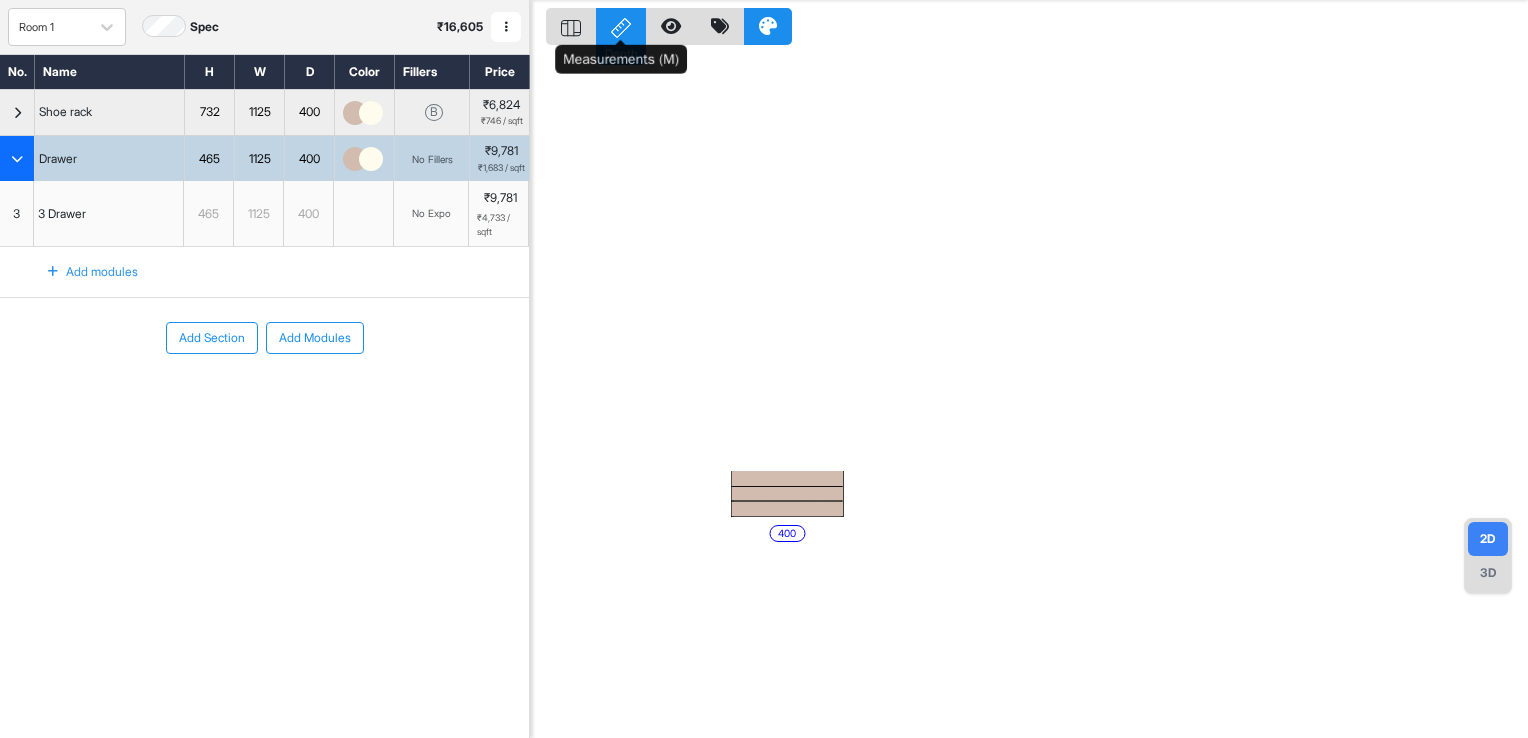 drag, startPoint x: 621, startPoint y: 26, endPoint x: 646, endPoint y: 26, distance: 25 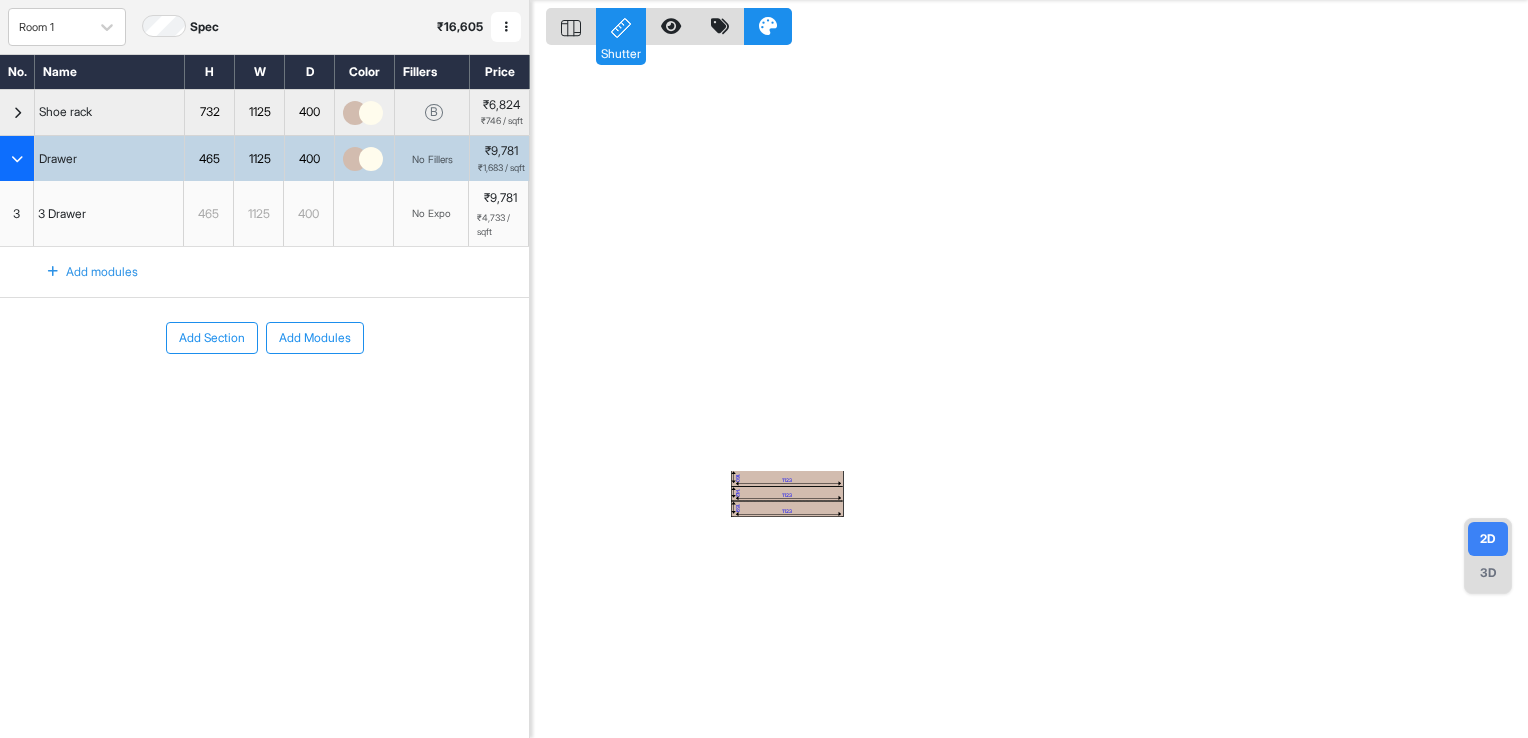 click at bounding box center [671, 26] 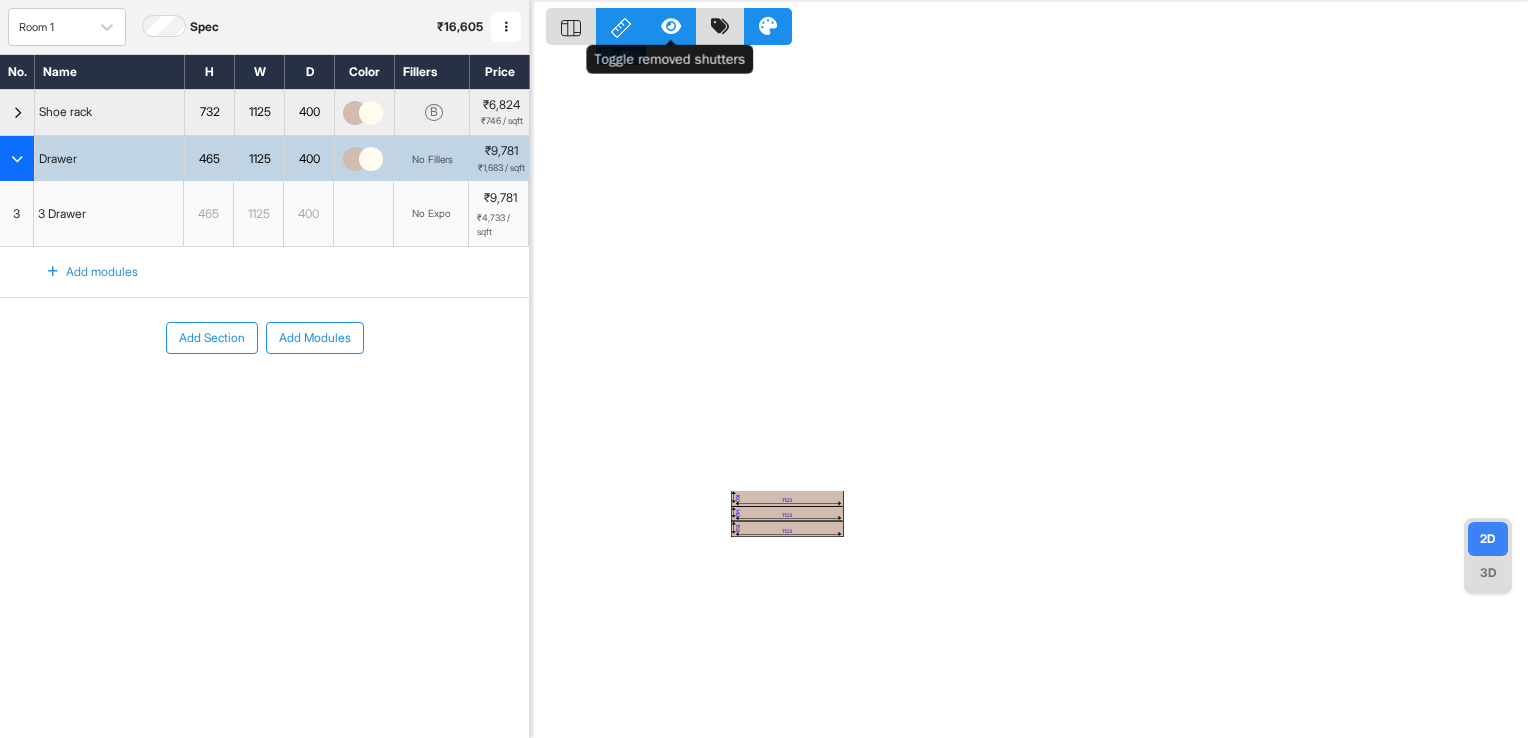click at bounding box center (671, 26) 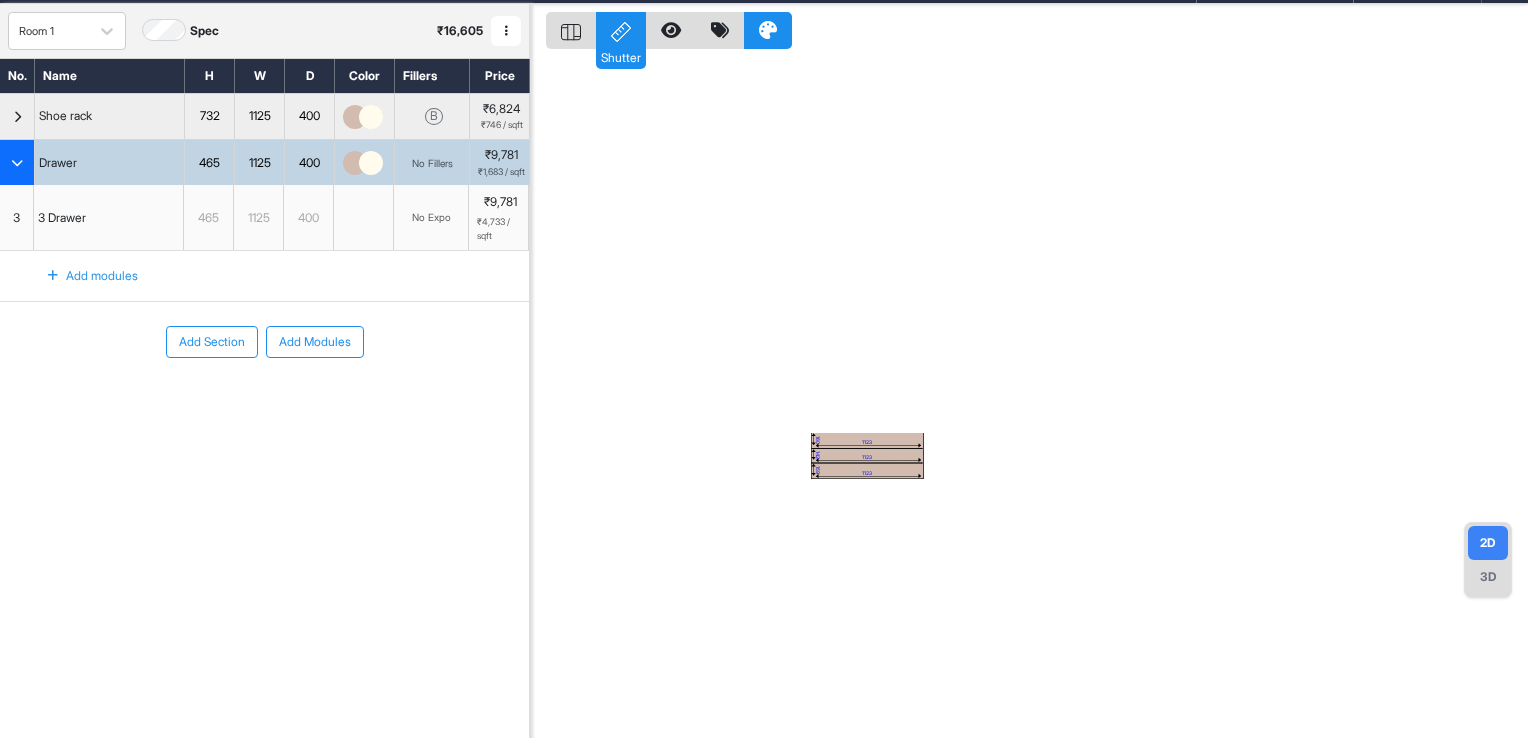 drag, startPoint x: 854, startPoint y: 526, endPoint x: 928, endPoint y: 494, distance: 80.622574 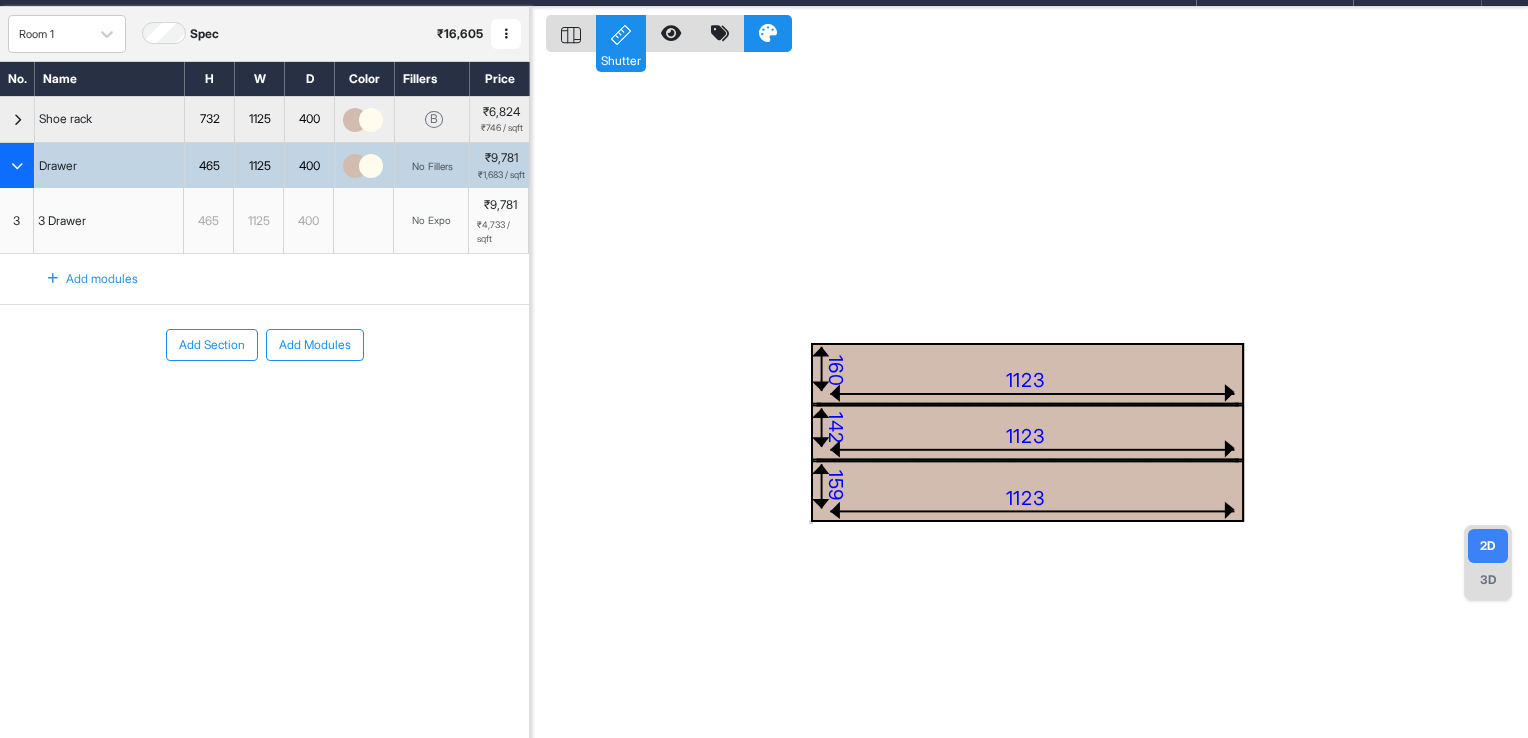 click on "3D" at bounding box center [1488, 580] 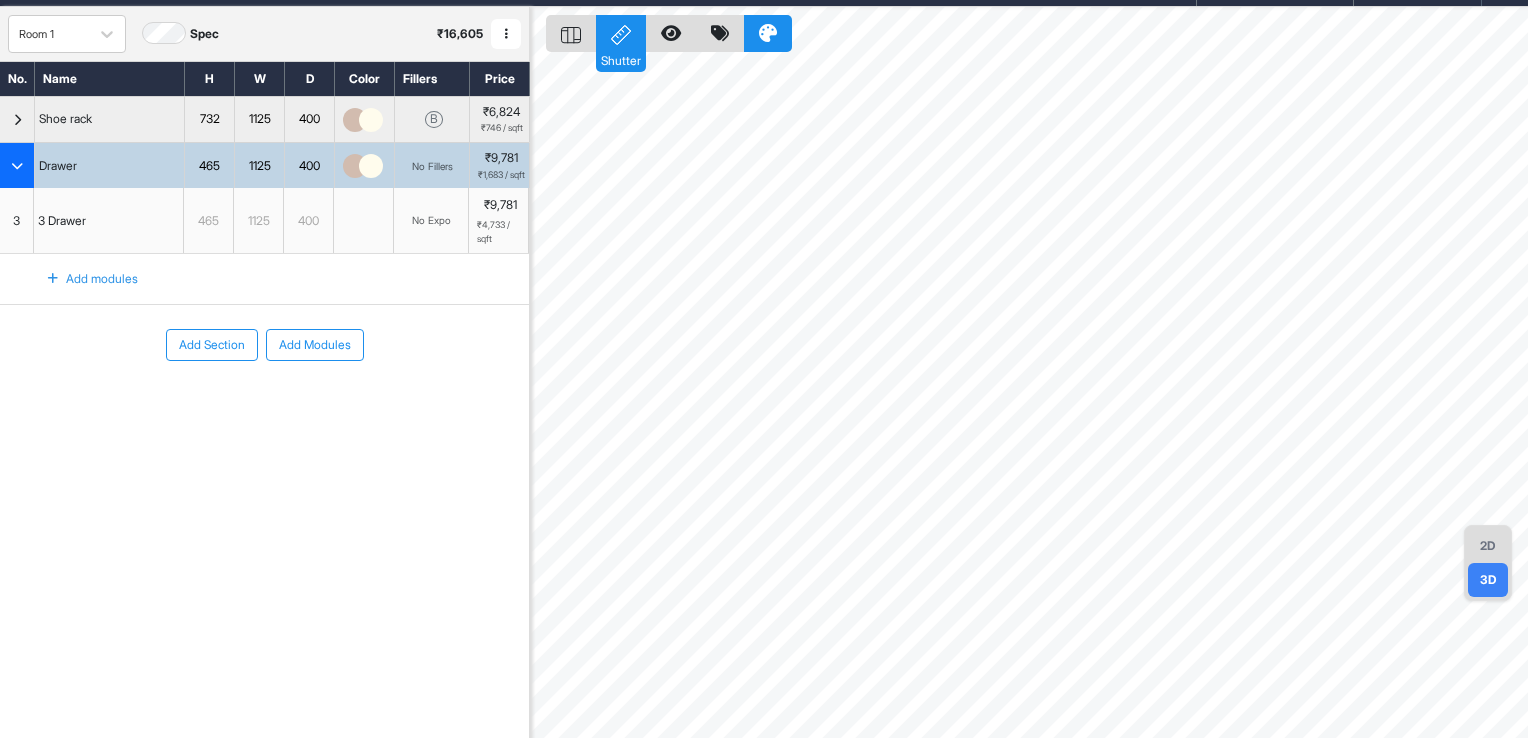 click on "2D" at bounding box center [1488, 546] 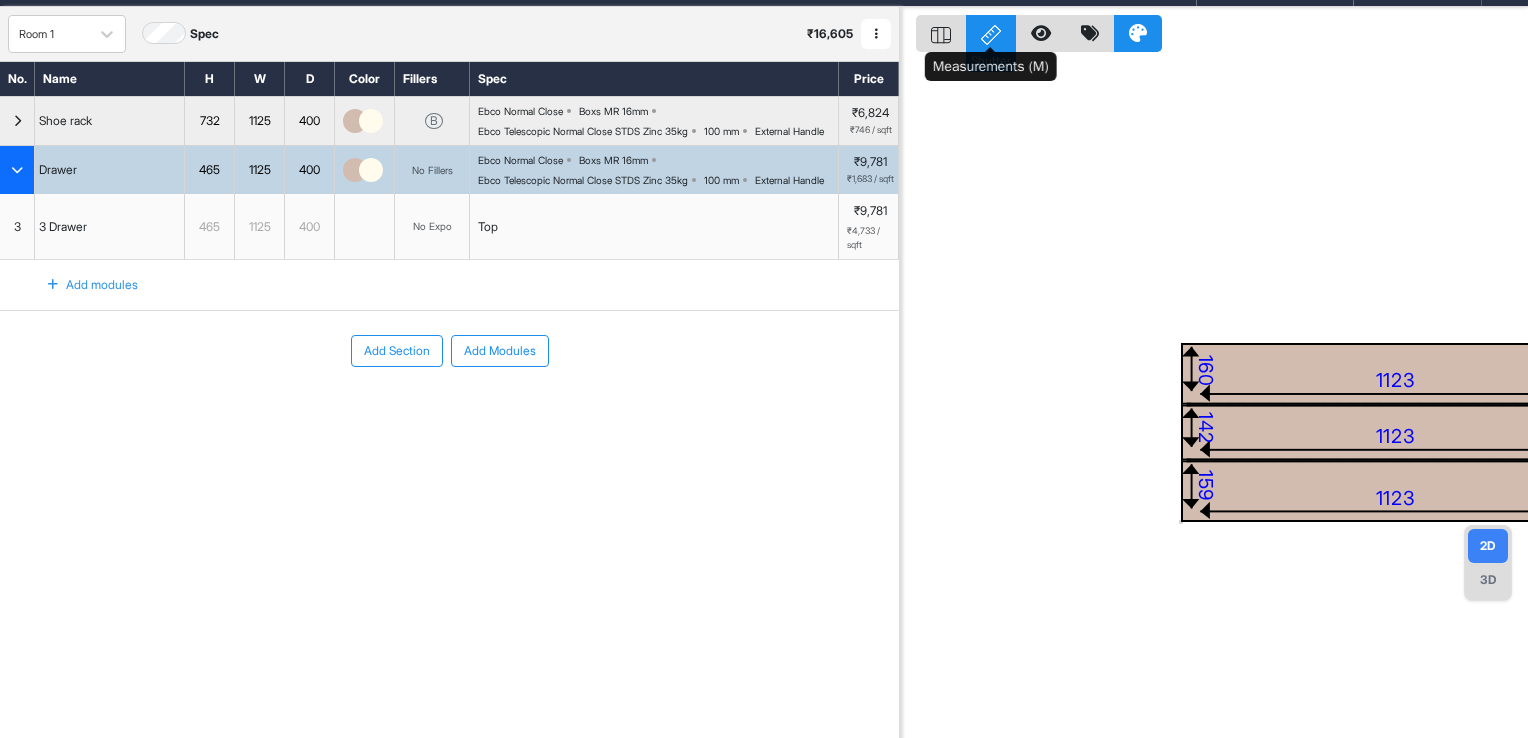 click 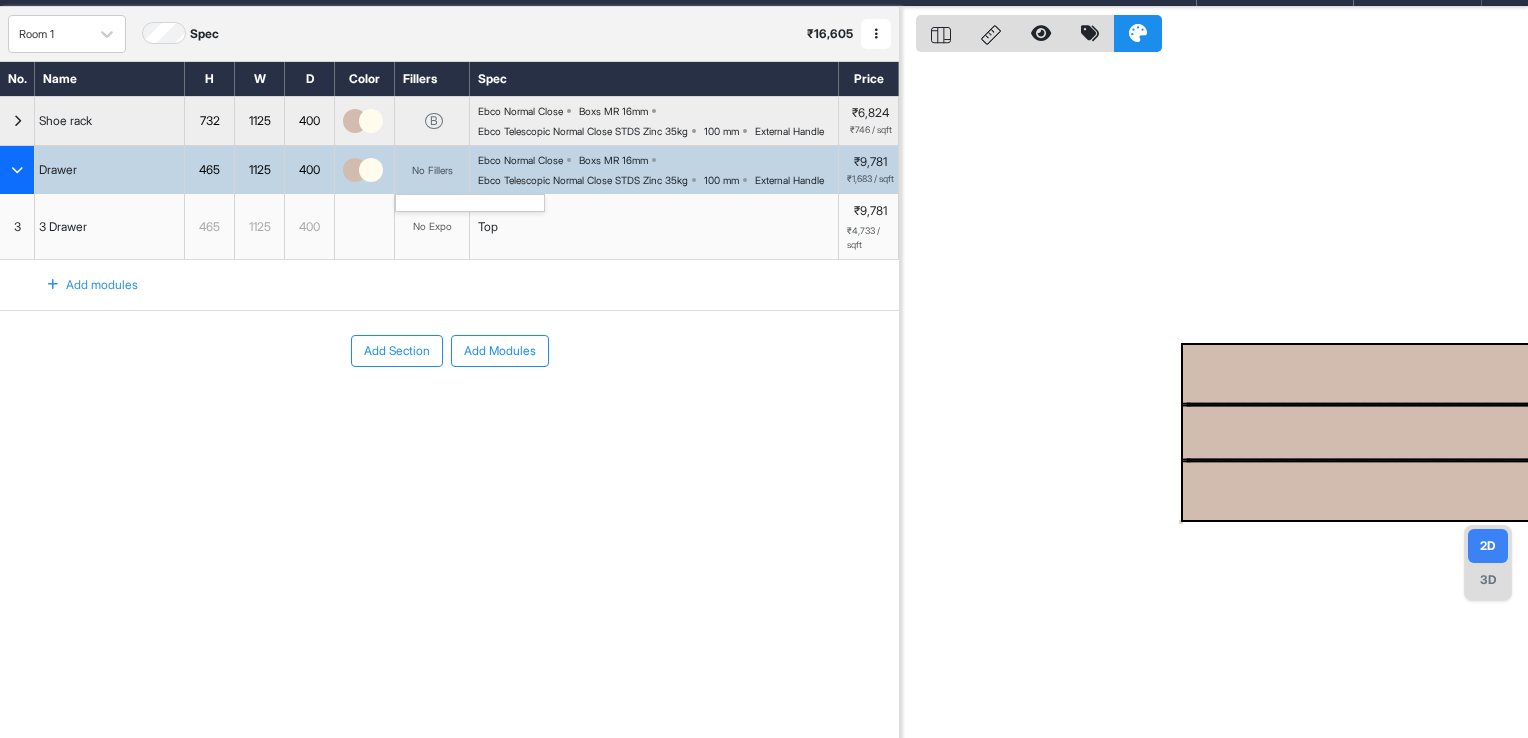 click on "No Fillers" at bounding box center [432, 170] 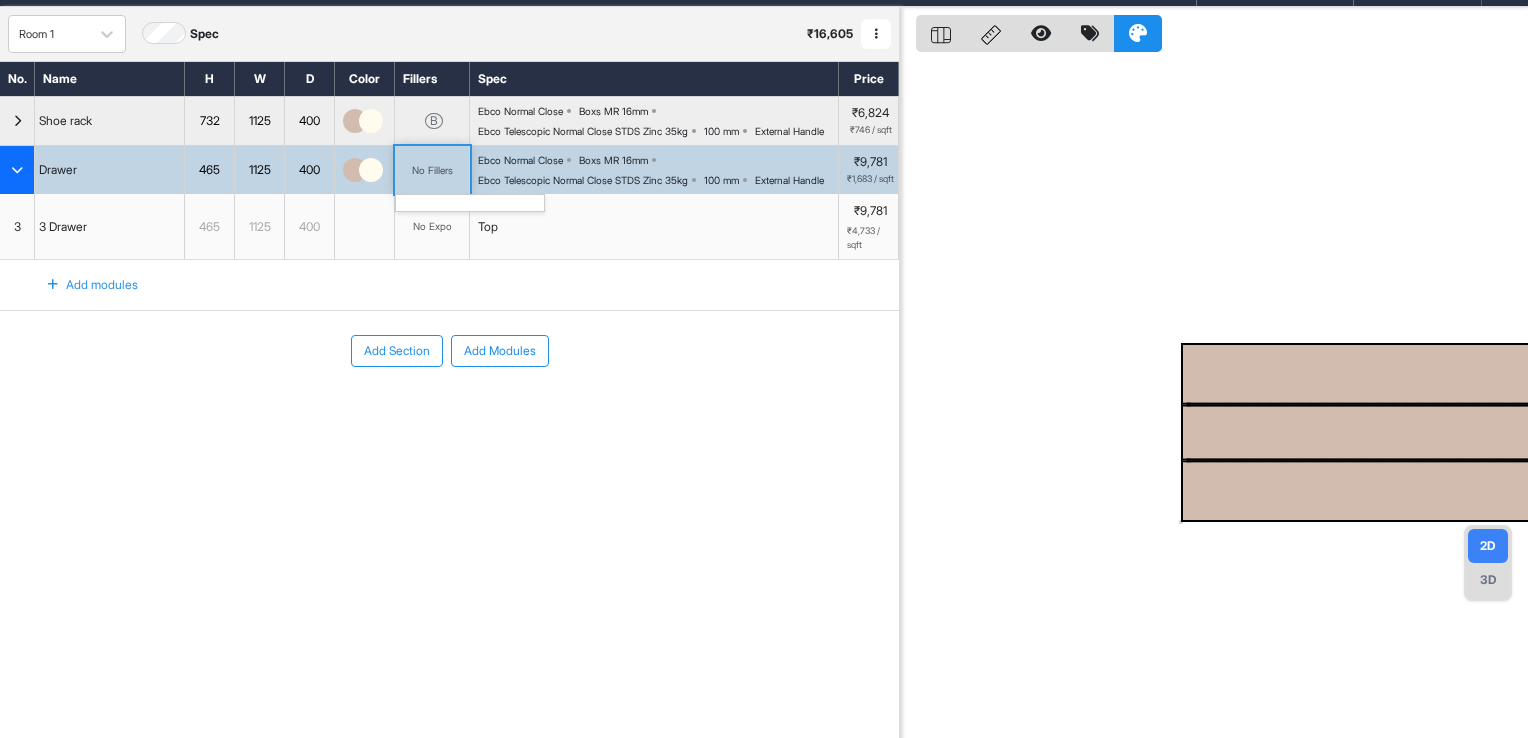 click on "No Fillers" at bounding box center [432, 170] 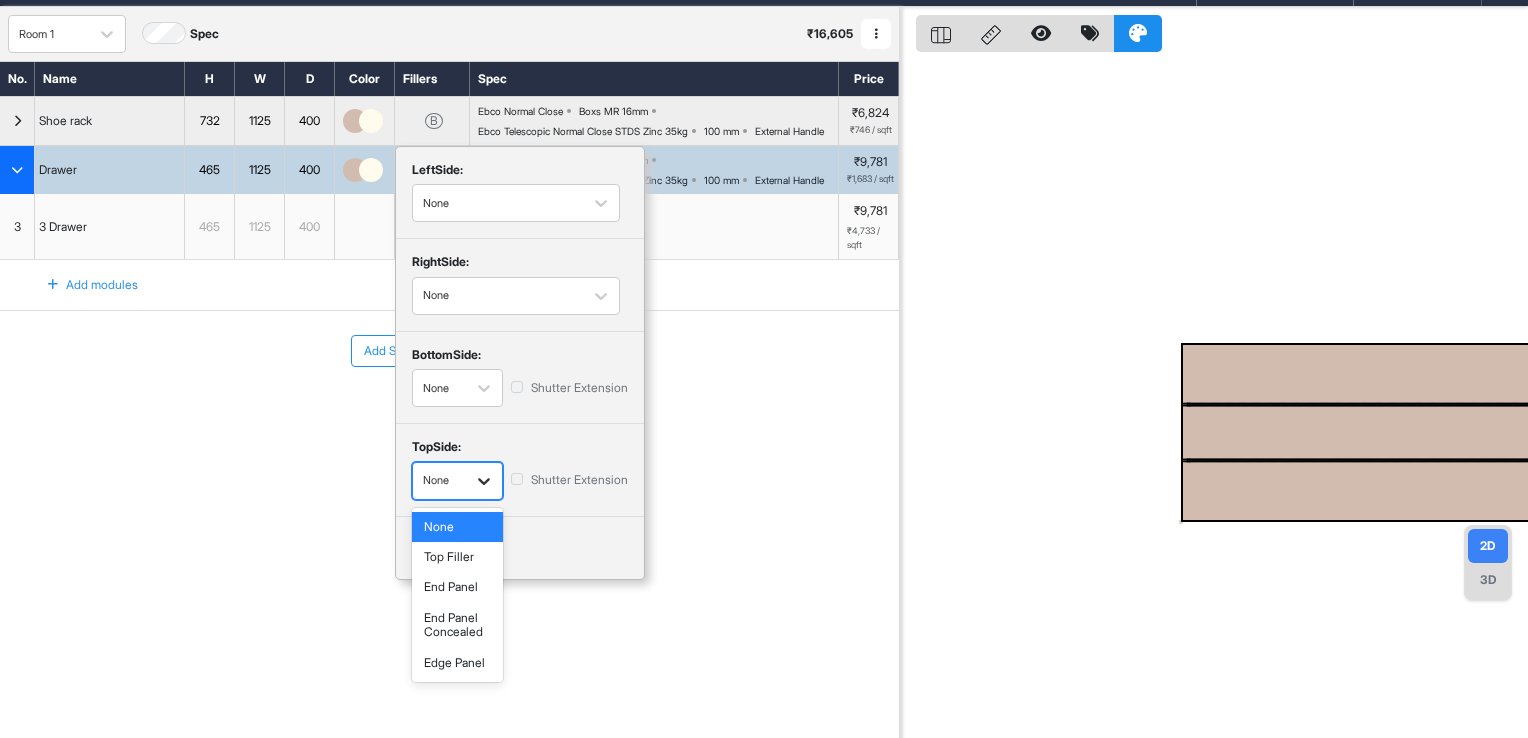 click 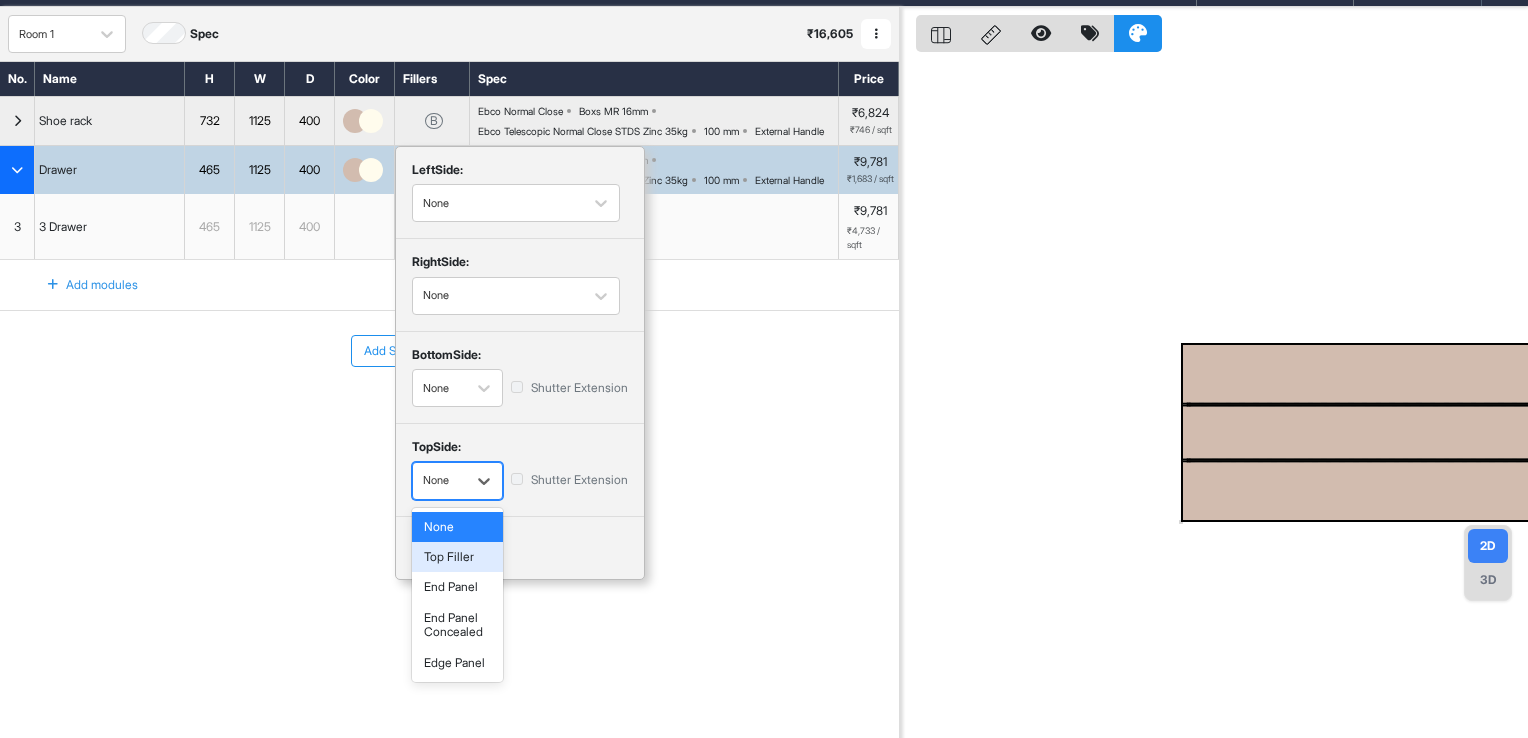 click on "Top Filler" at bounding box center [457, 557] 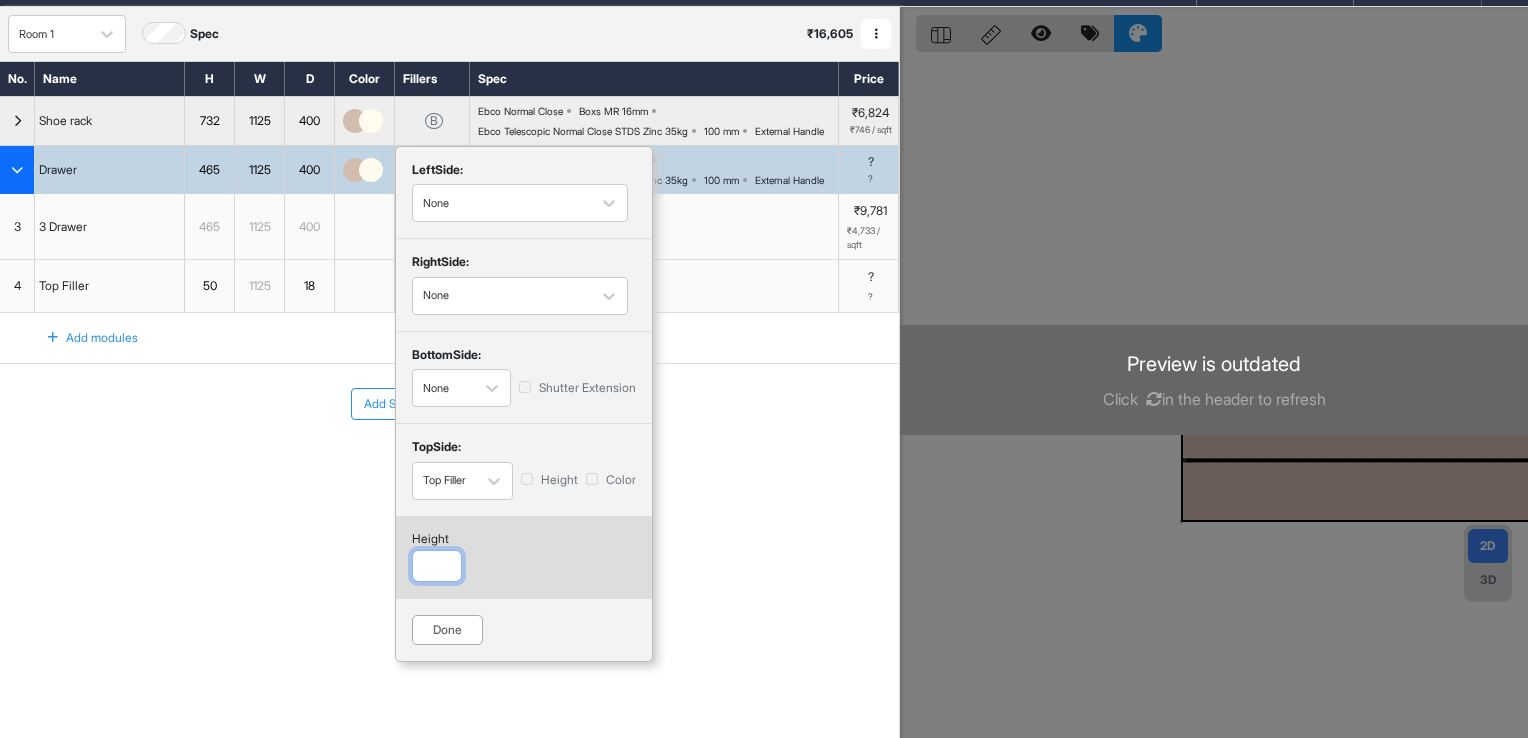 click at bounding box center [437, 566] 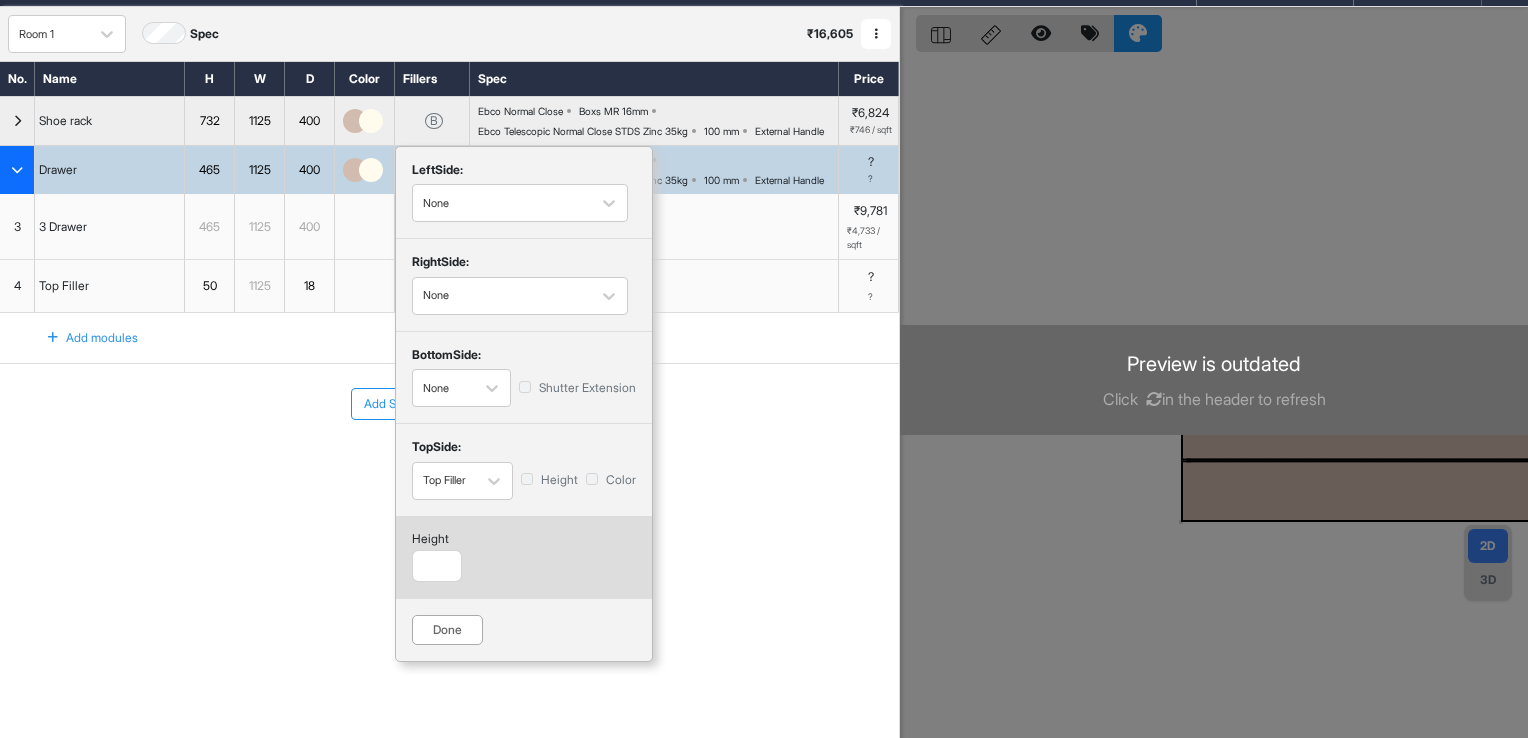 click on "Done" at bounding box center [447, 630] 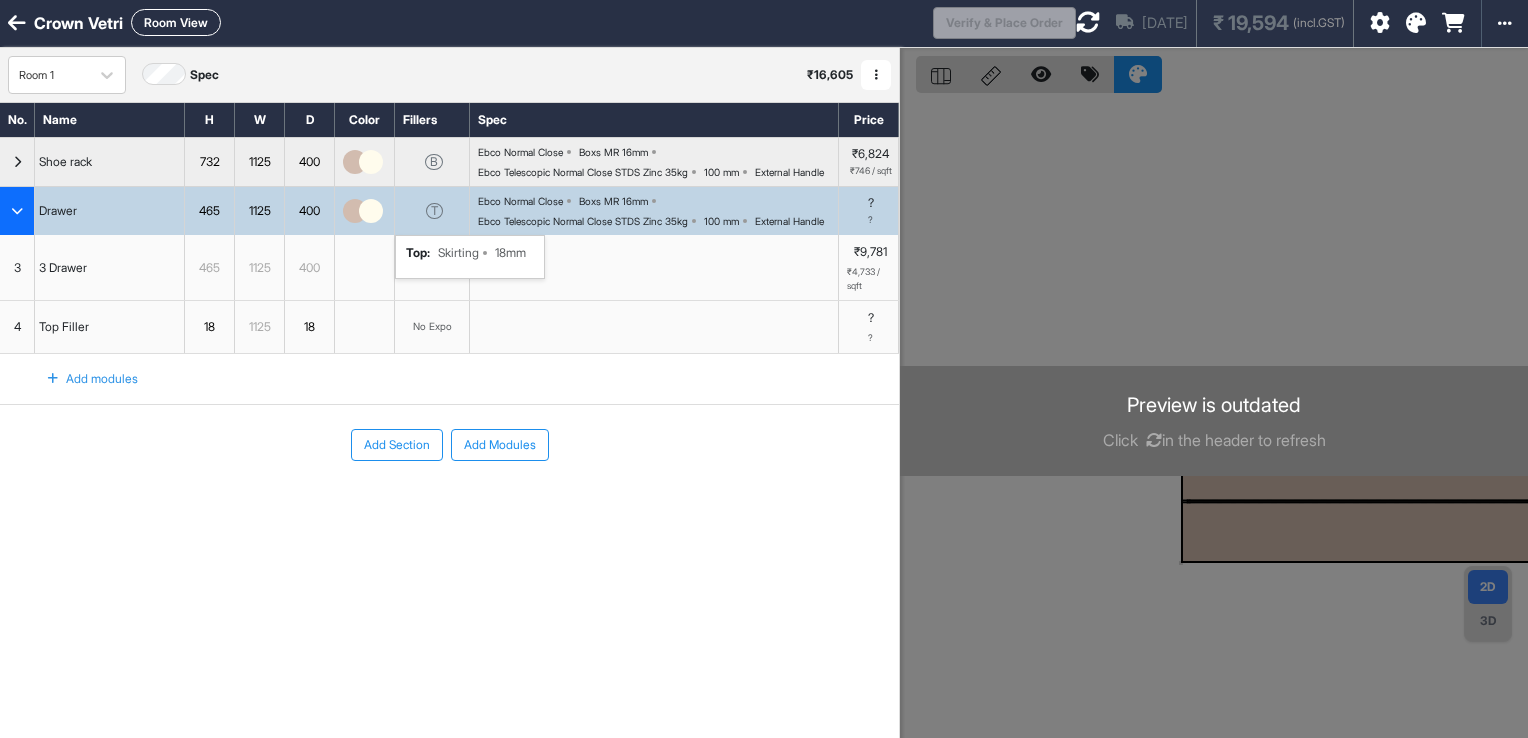scroll, scrollTop: 0, scrollLeft: 0, axis: both 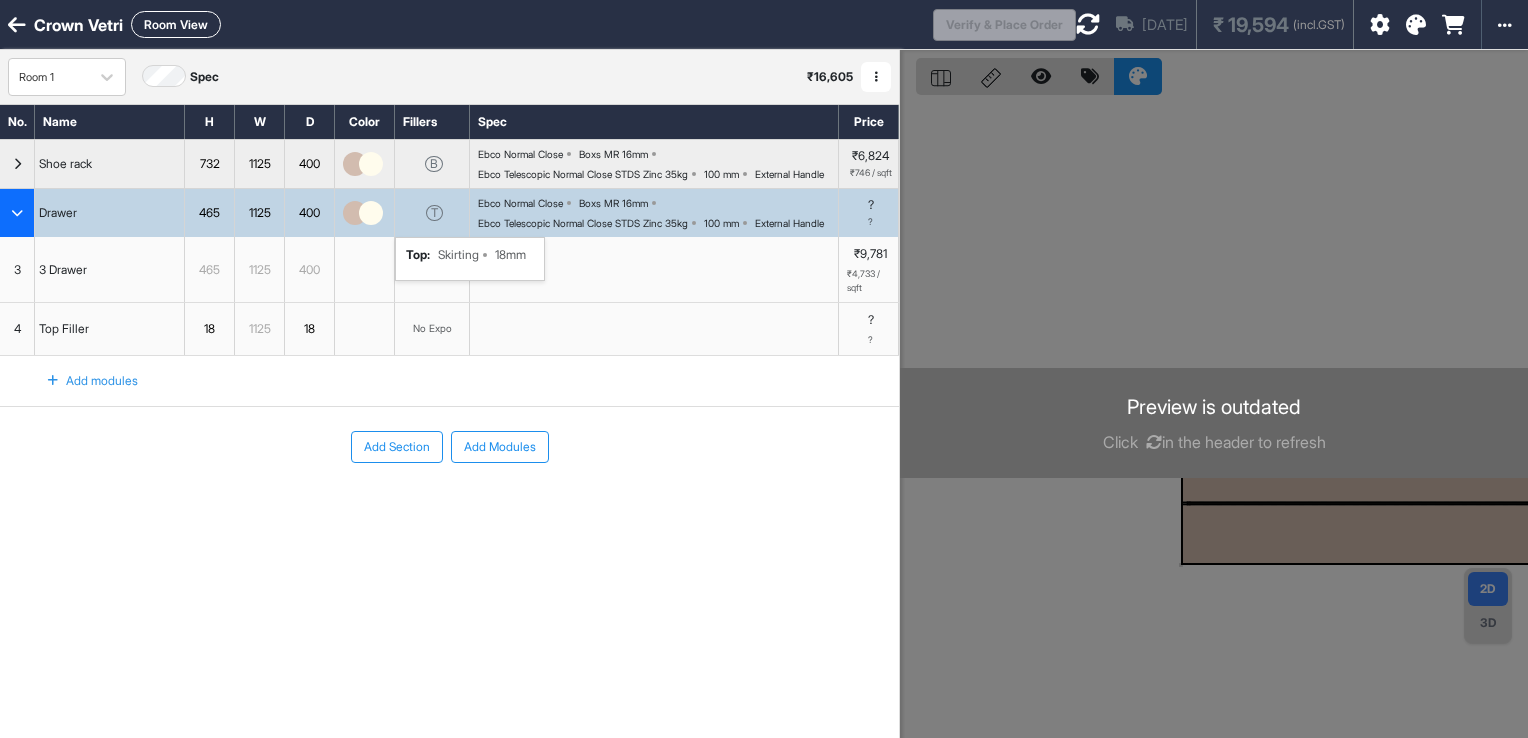 click at bounding box center (1088, 24) 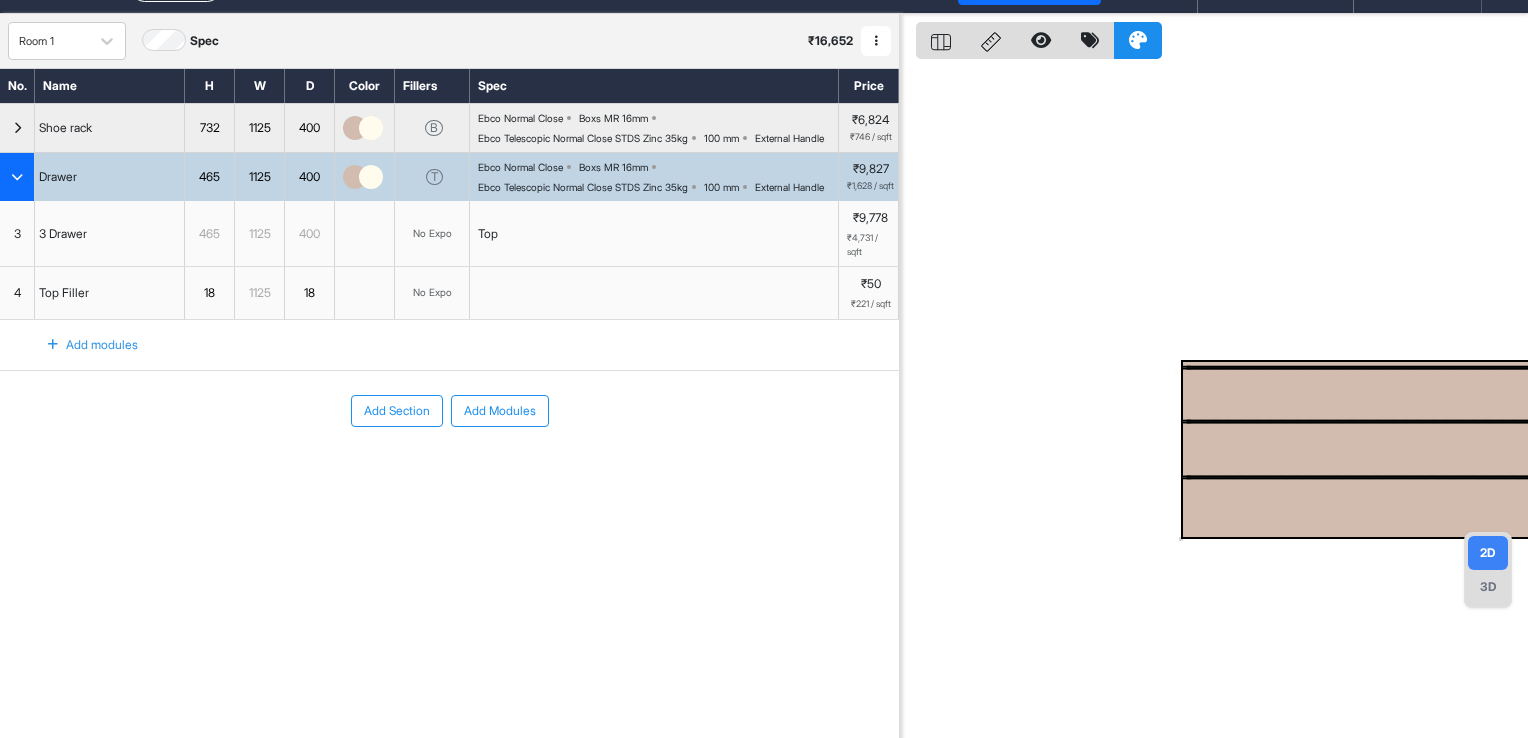scroll, scrollTop: 0, scrollLeft: 0, axis: both 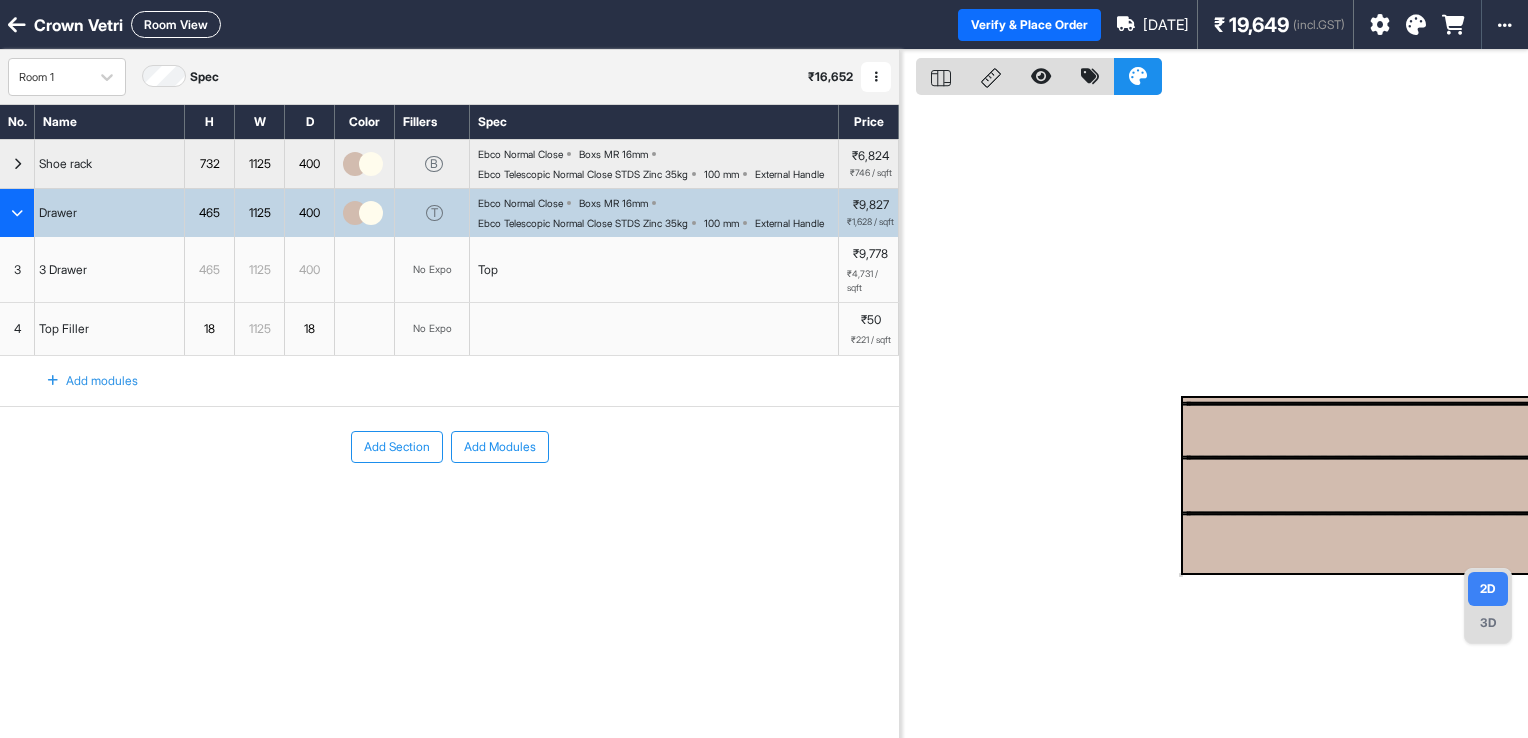 click on "Room View" at bounding box center (176, 24) 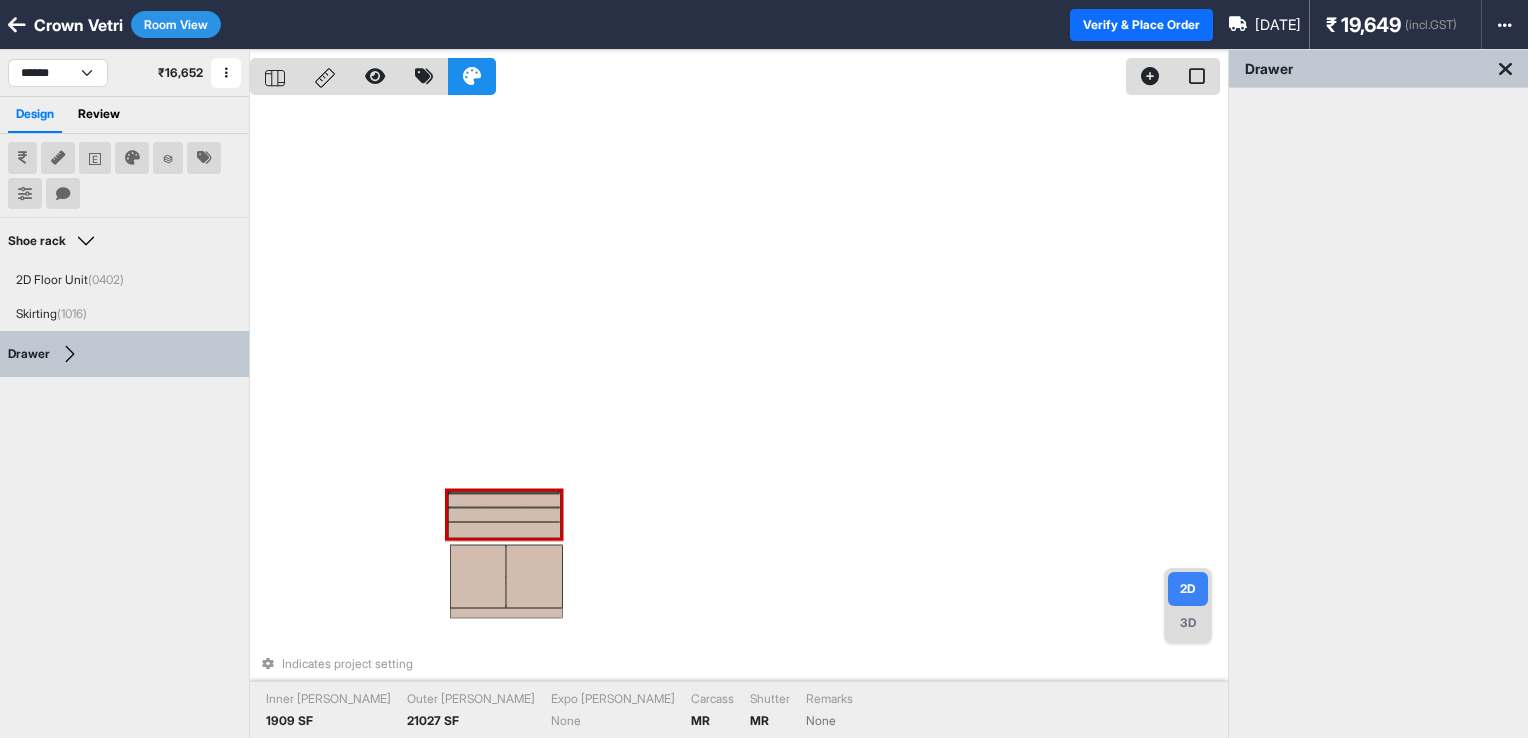 drag, startPoint x: 502, startPoint y: 586, endPoint x: 500, endPoint y: 516, distance: 70.028564 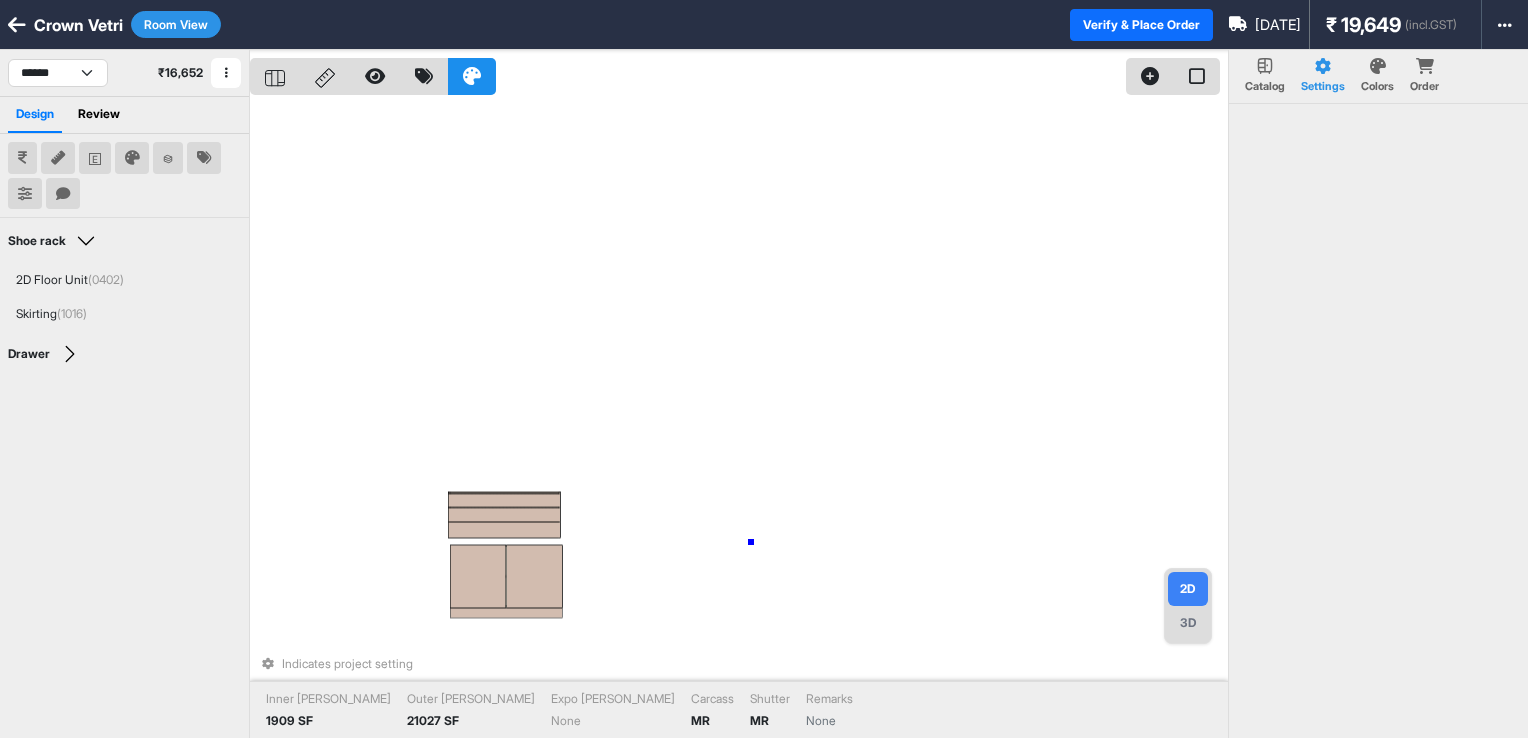 click on "Indicates project setting Inner [PERSON_NAME] 1909 SF Outer [PERSON_NAME] 21027 SF Expo [PERSON_NAME] None Carcass MR [PERSON_NAME] MR Remarks None" at bounding box center [739, 419] 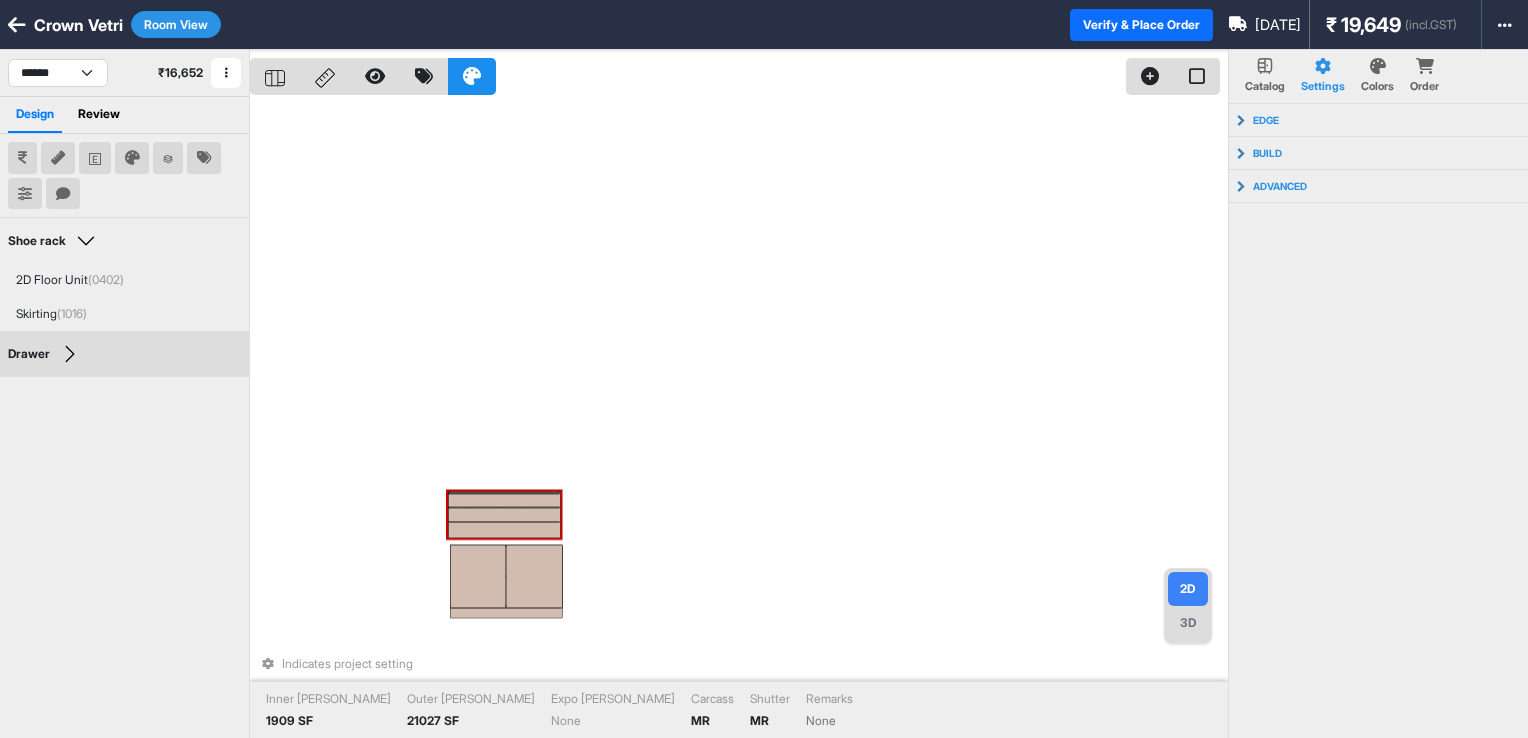 click at bounding box center (504, 515) 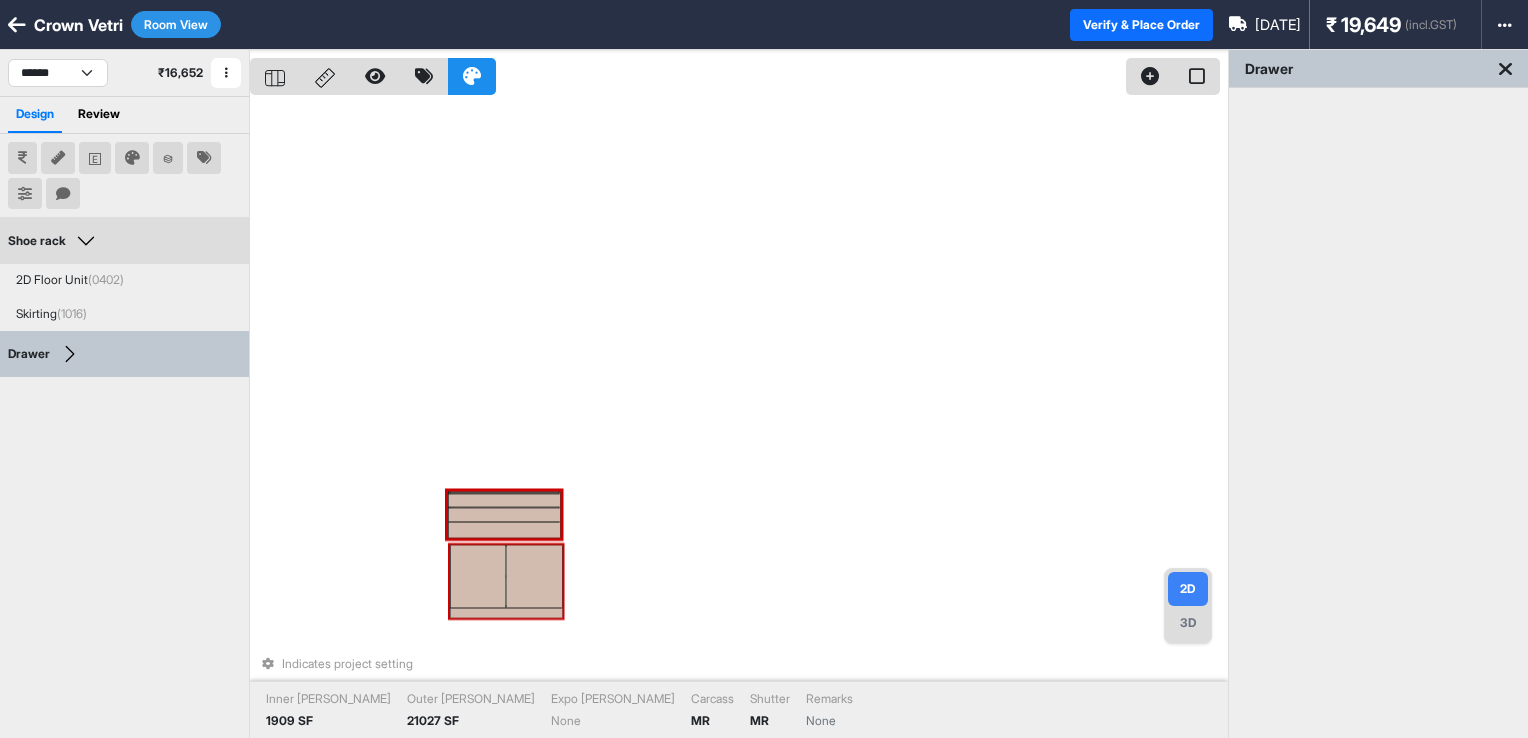 click at bounding box center [478, 576] 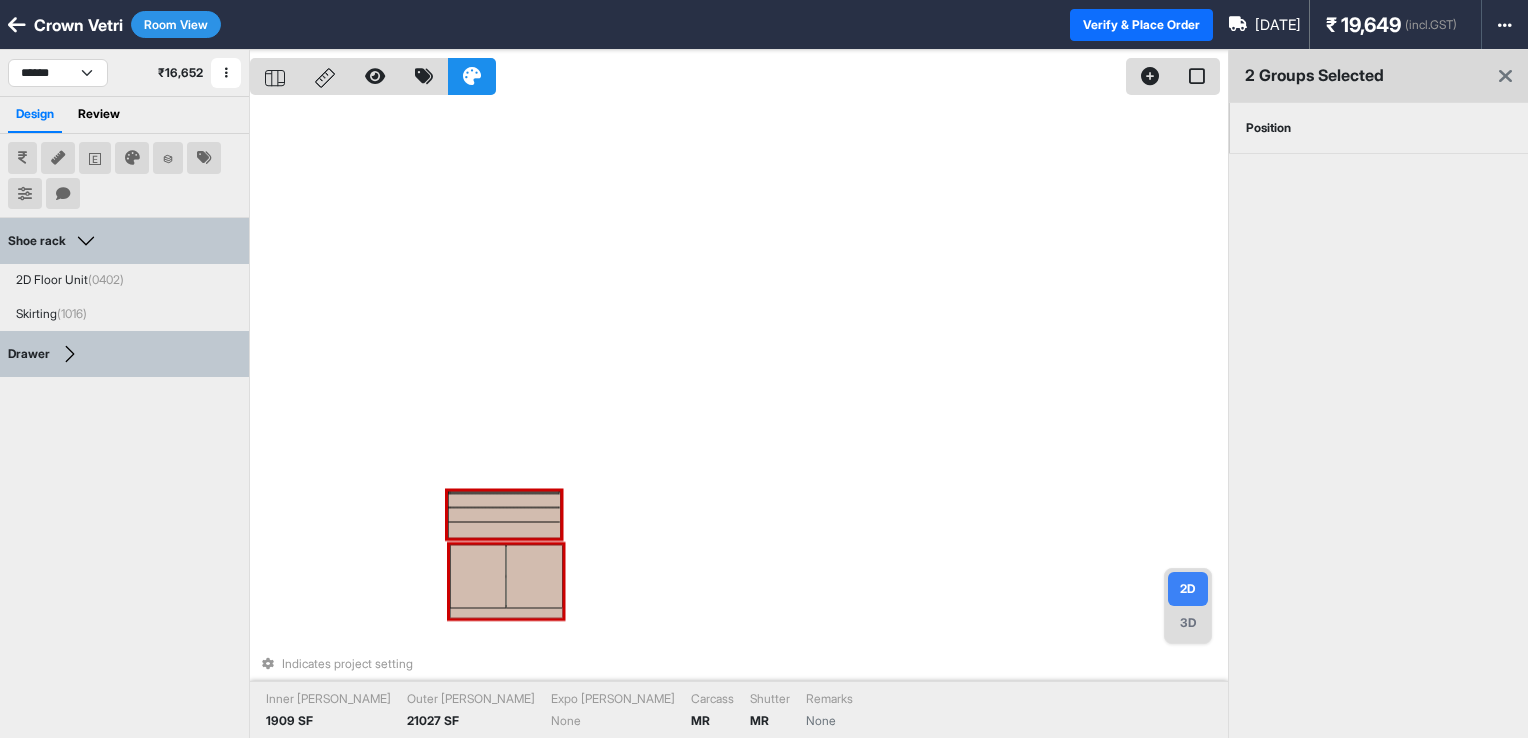 click on "Position" at bounding box center (1268, 128) 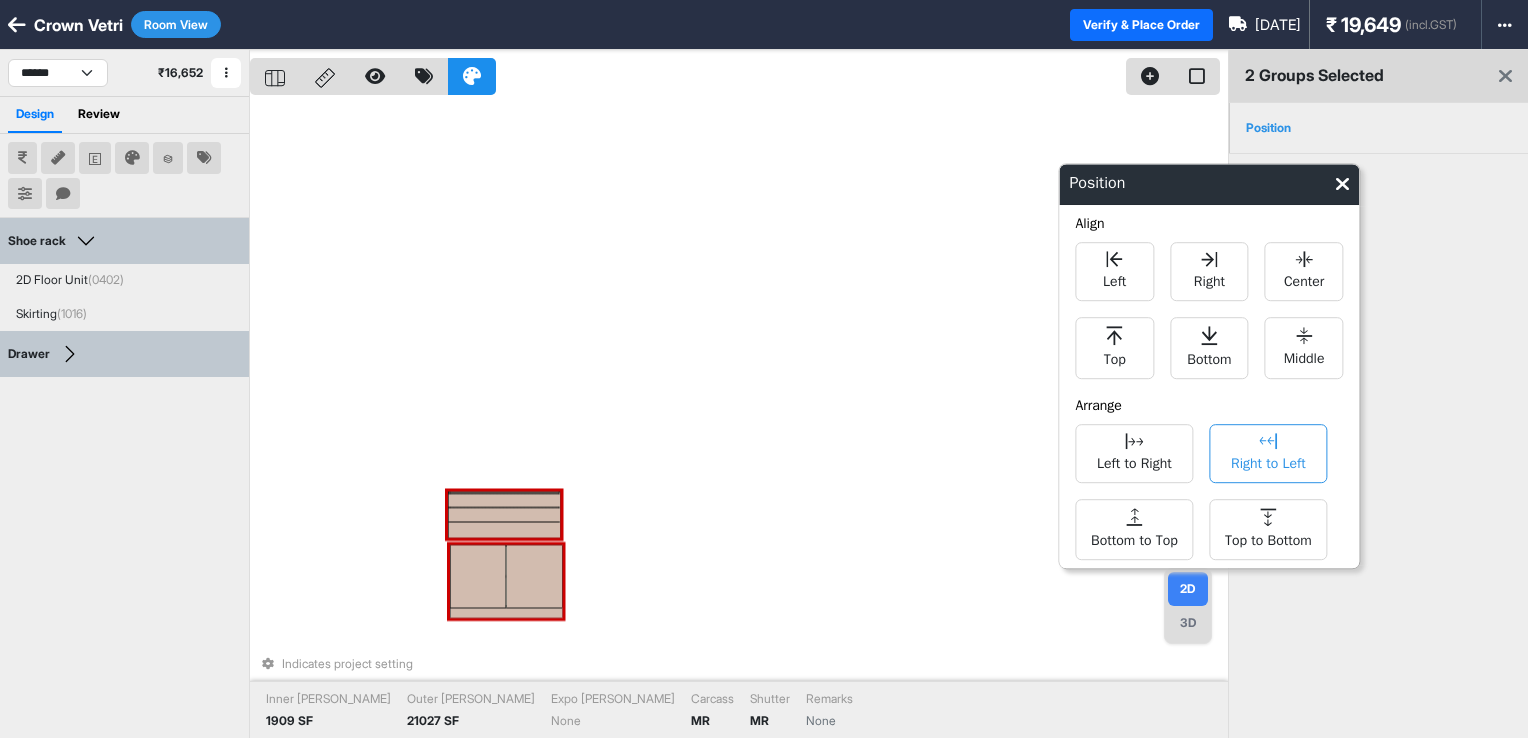 click on "Right to Left" at bounding box center [1268, 461] 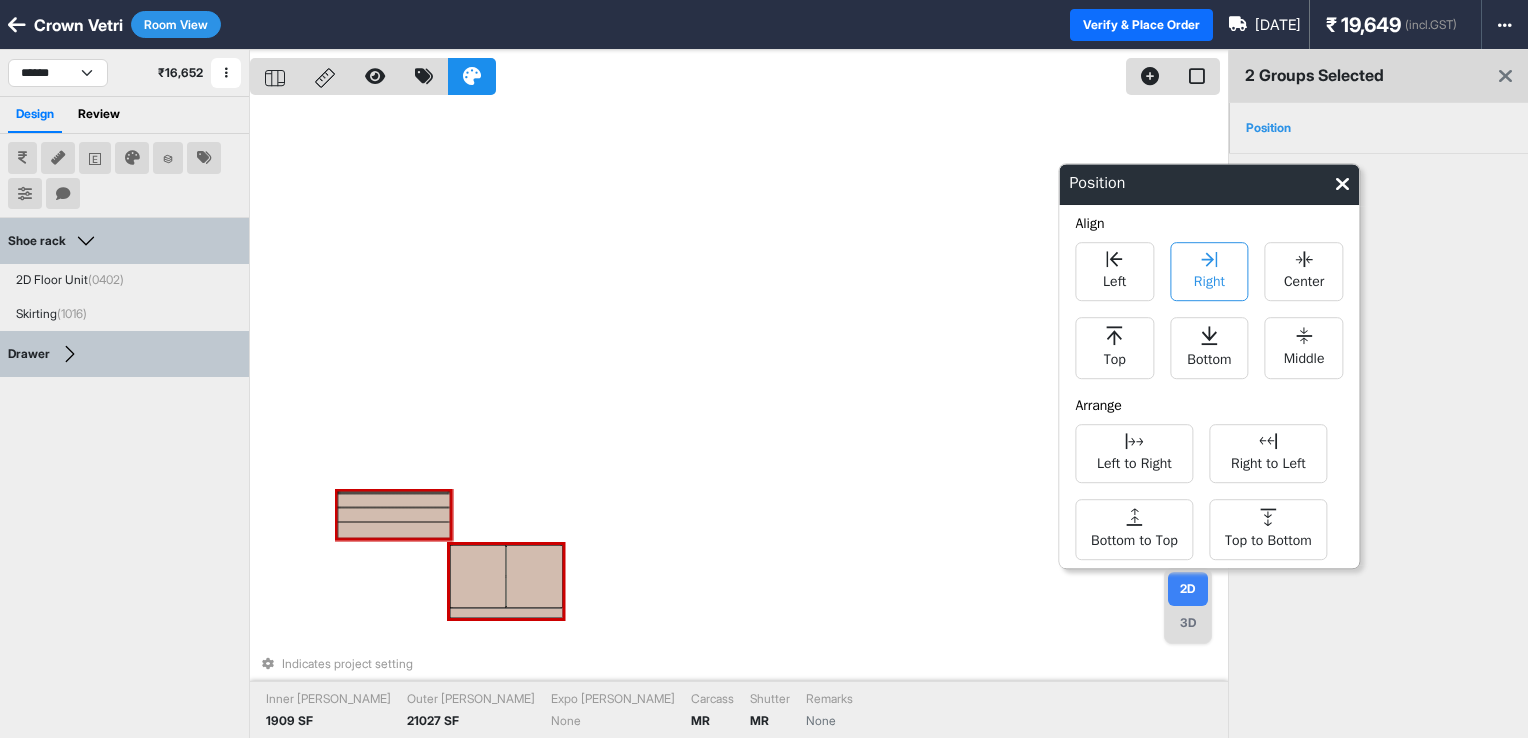 click on "Right" at bounding box center (1209, 271) 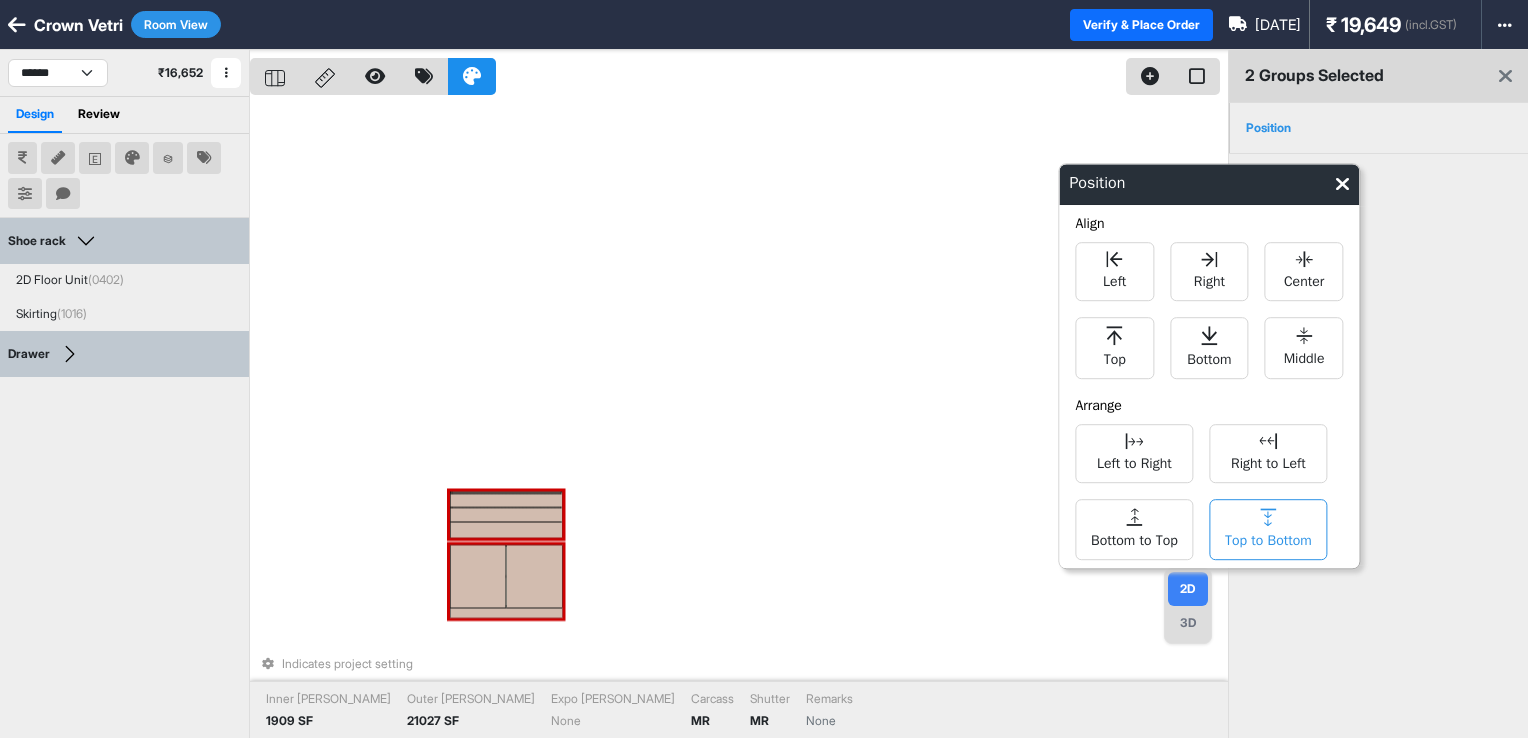 click on "Top to Bottom" at bounding box center [1268, 538] 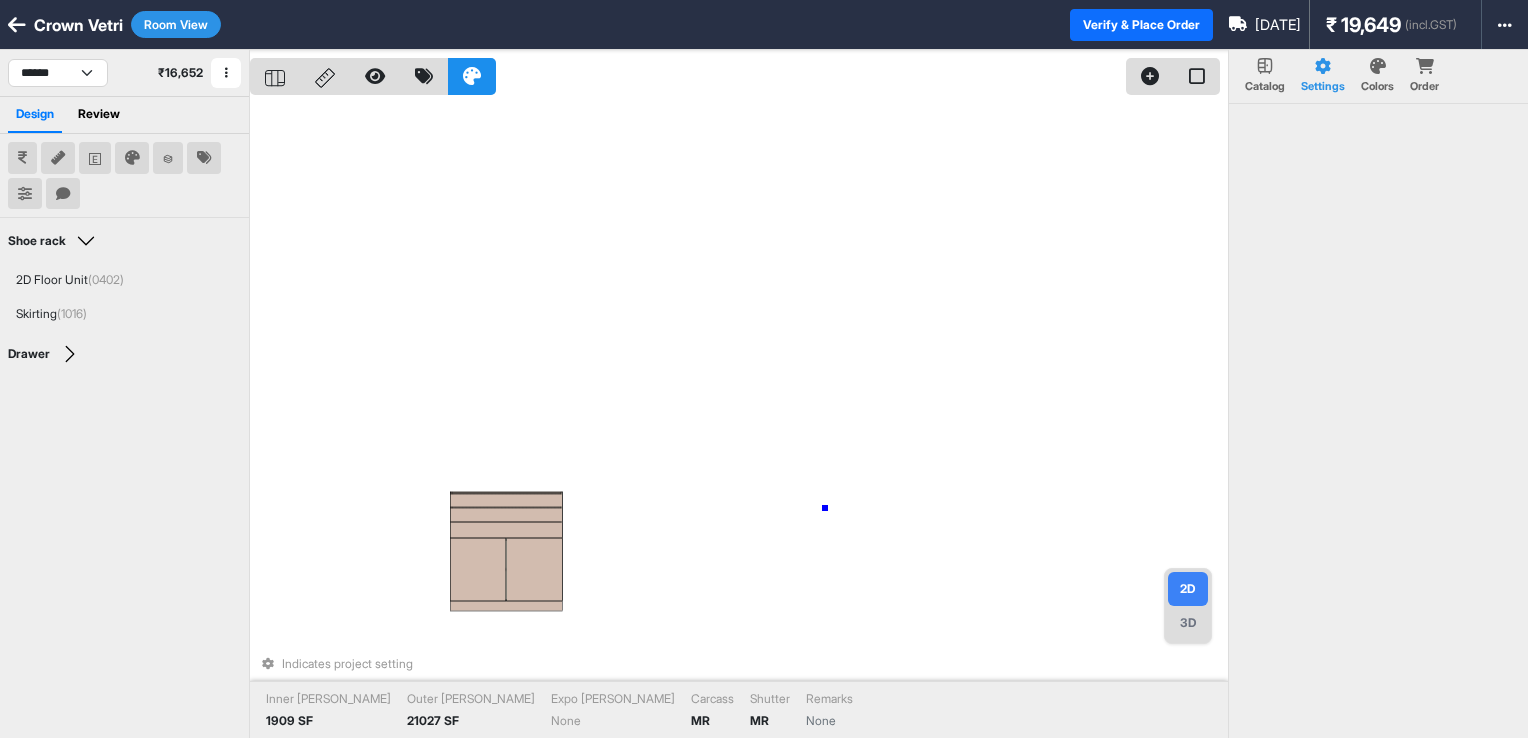click on "Indicates project setting Inner [PERSON_NAME] 1909 SF Outer [PERSON_NAME] 21027 SF Expo [PERSON_NAME] None Carcass MR [PERSON_NAME] MR Remarks None" at bounding box center [739, 419] 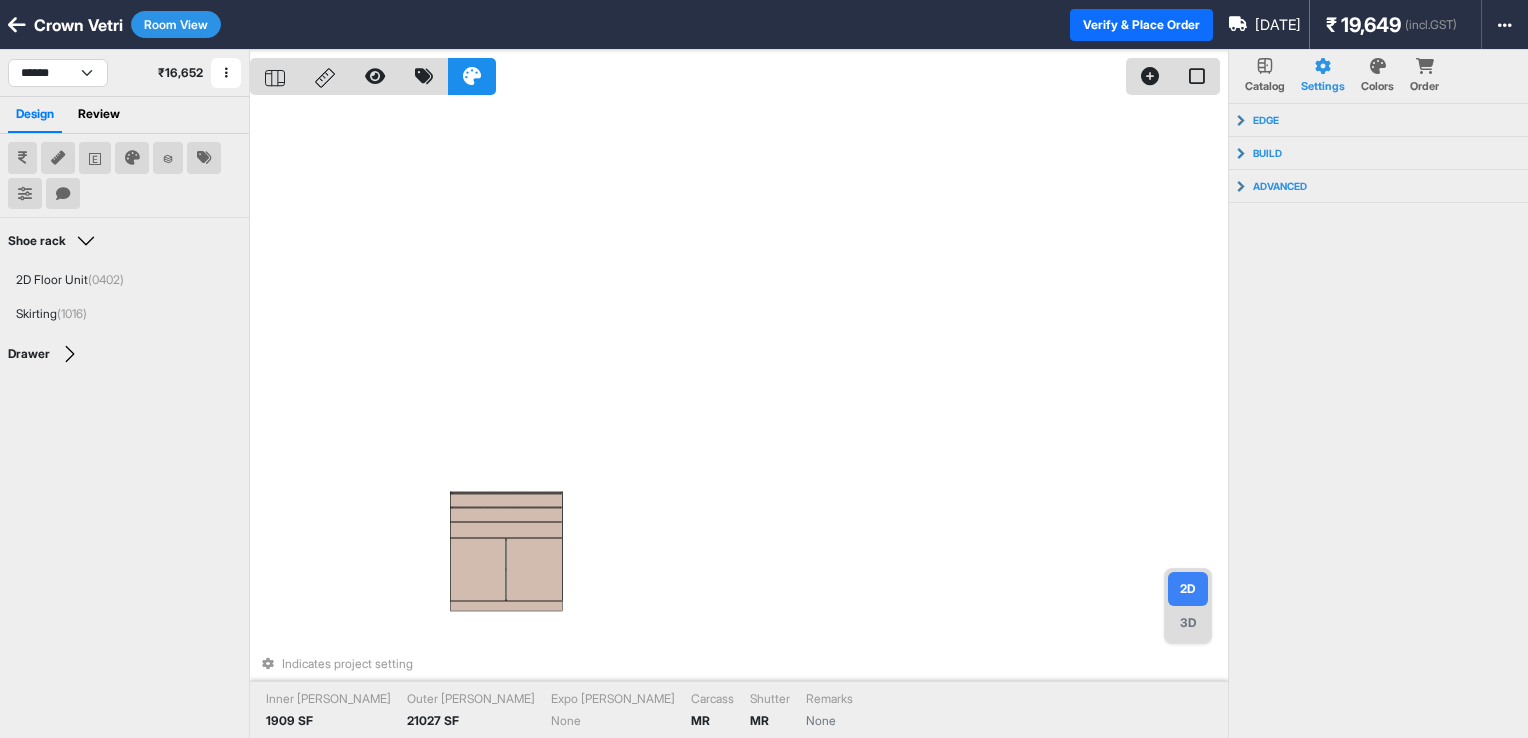 click on "3D" at bounding box center [1188, 623] 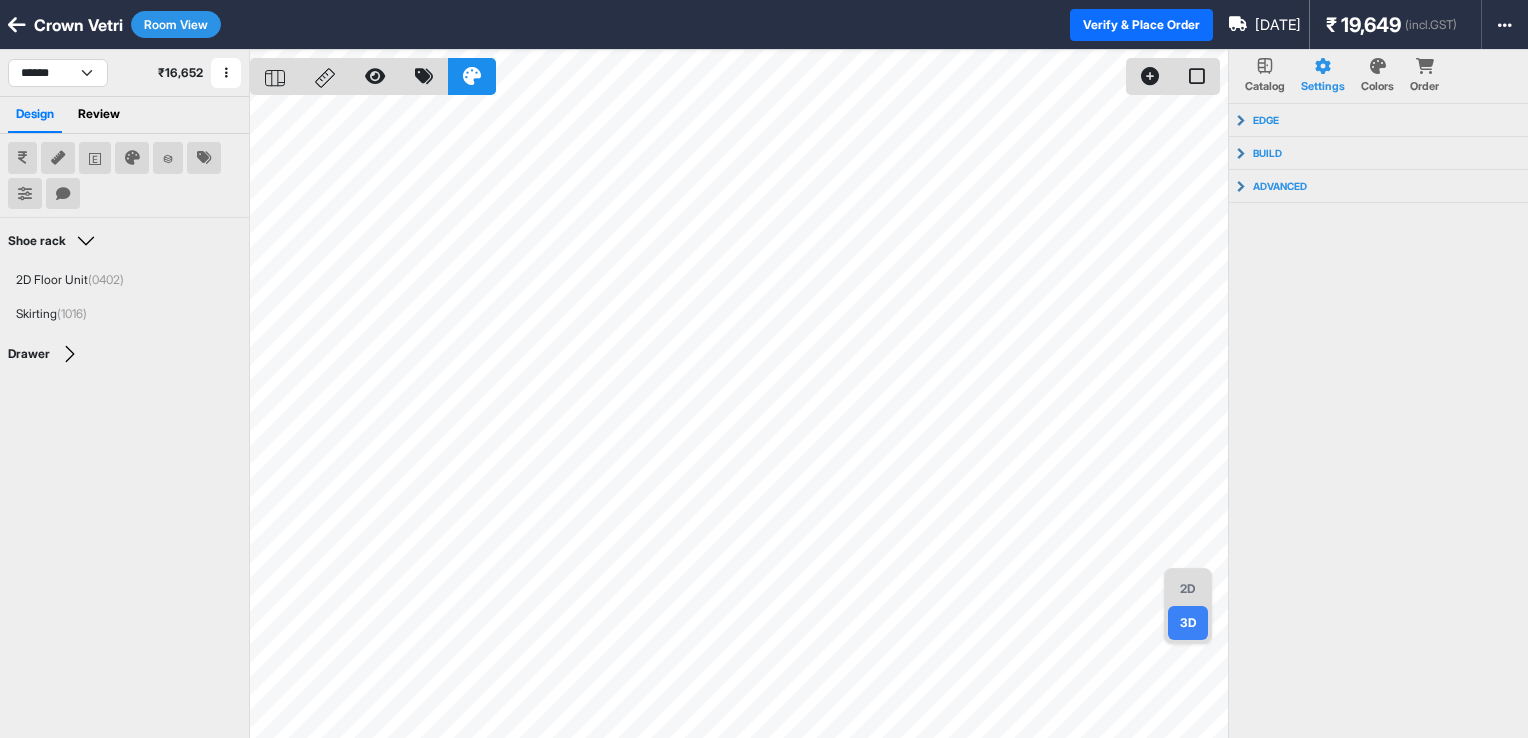 click on "2D" at bounding box center (1188, 589) 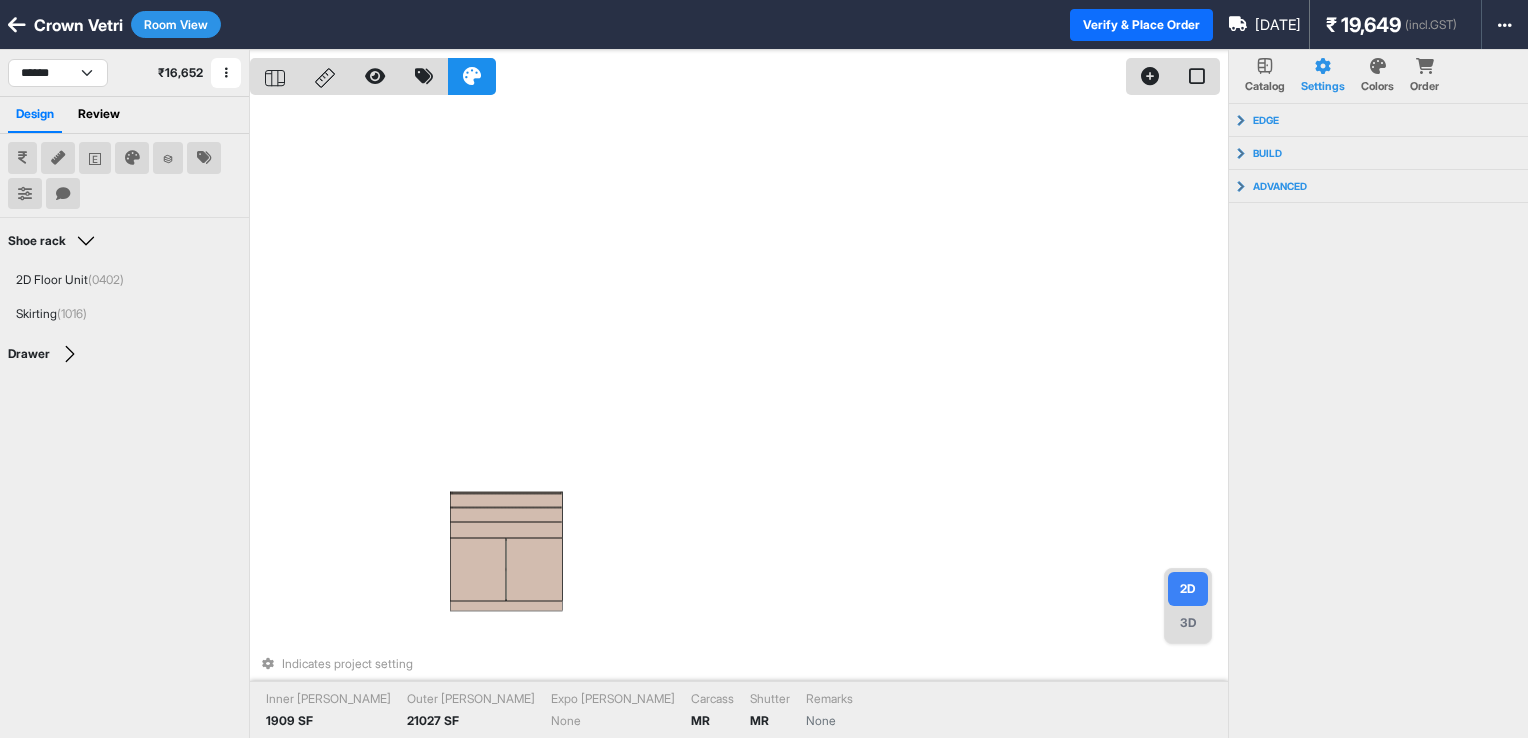 click on "Room View" at bounding box center [176, 24] 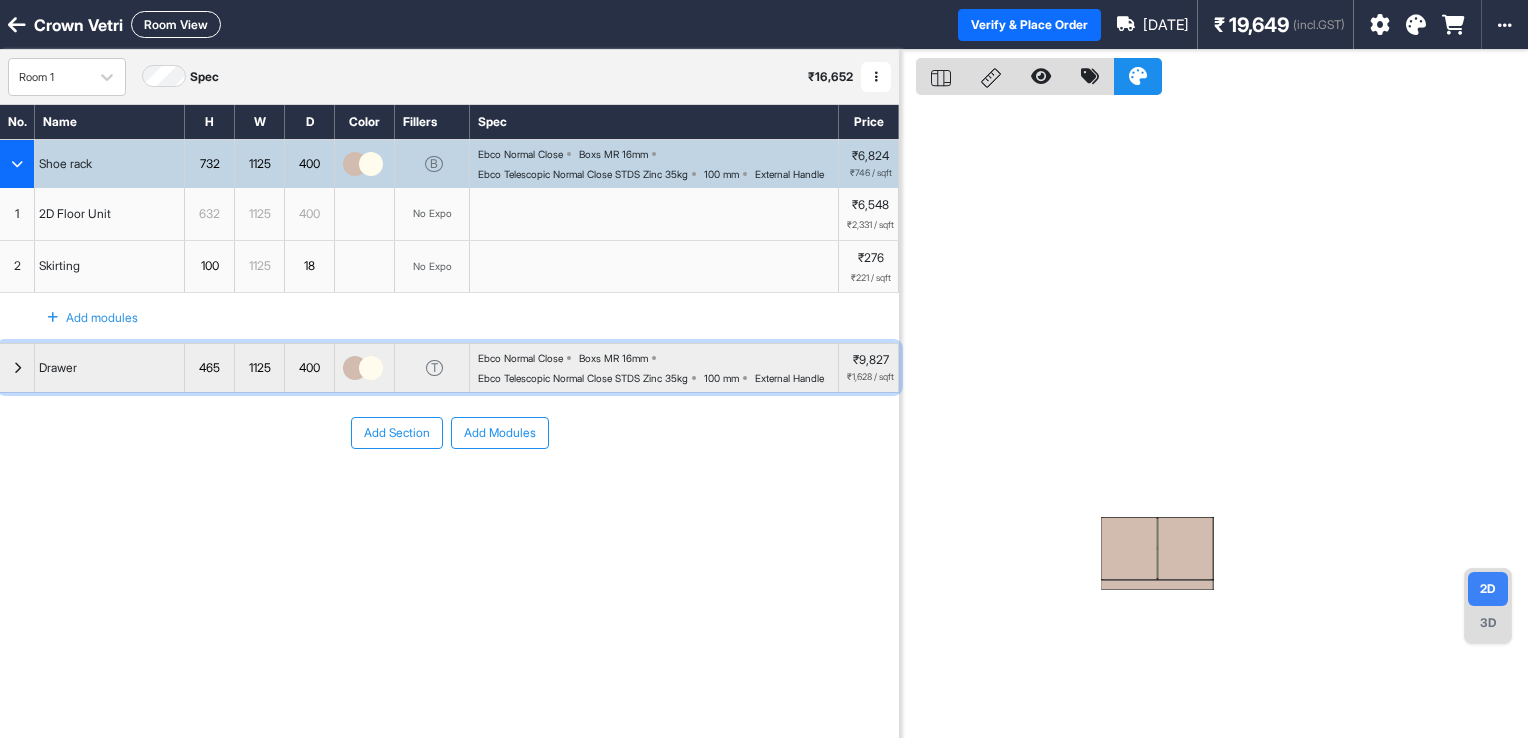 click on "Drawer" at bounding box center [110, 368] 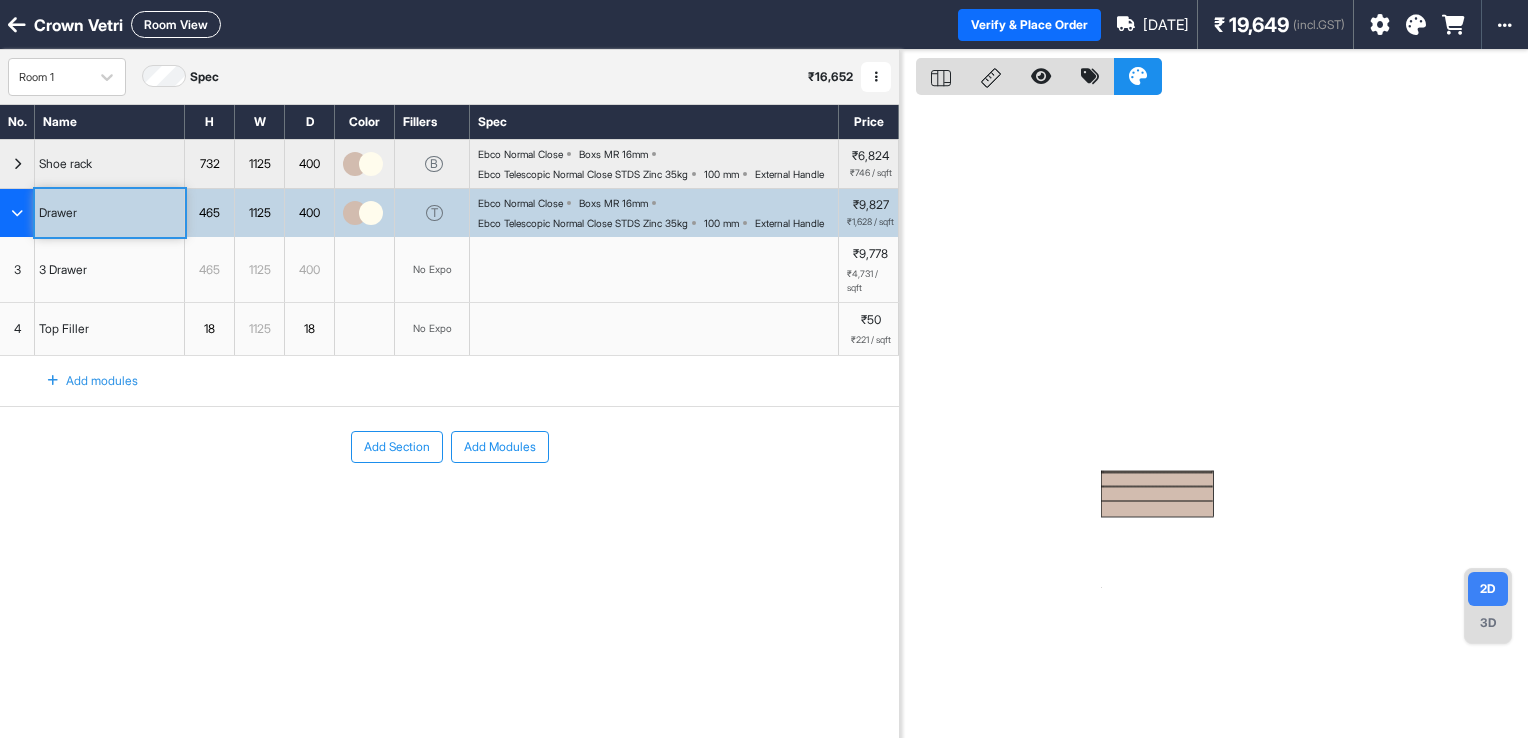 click on "4" at bounding box center (17, 329) 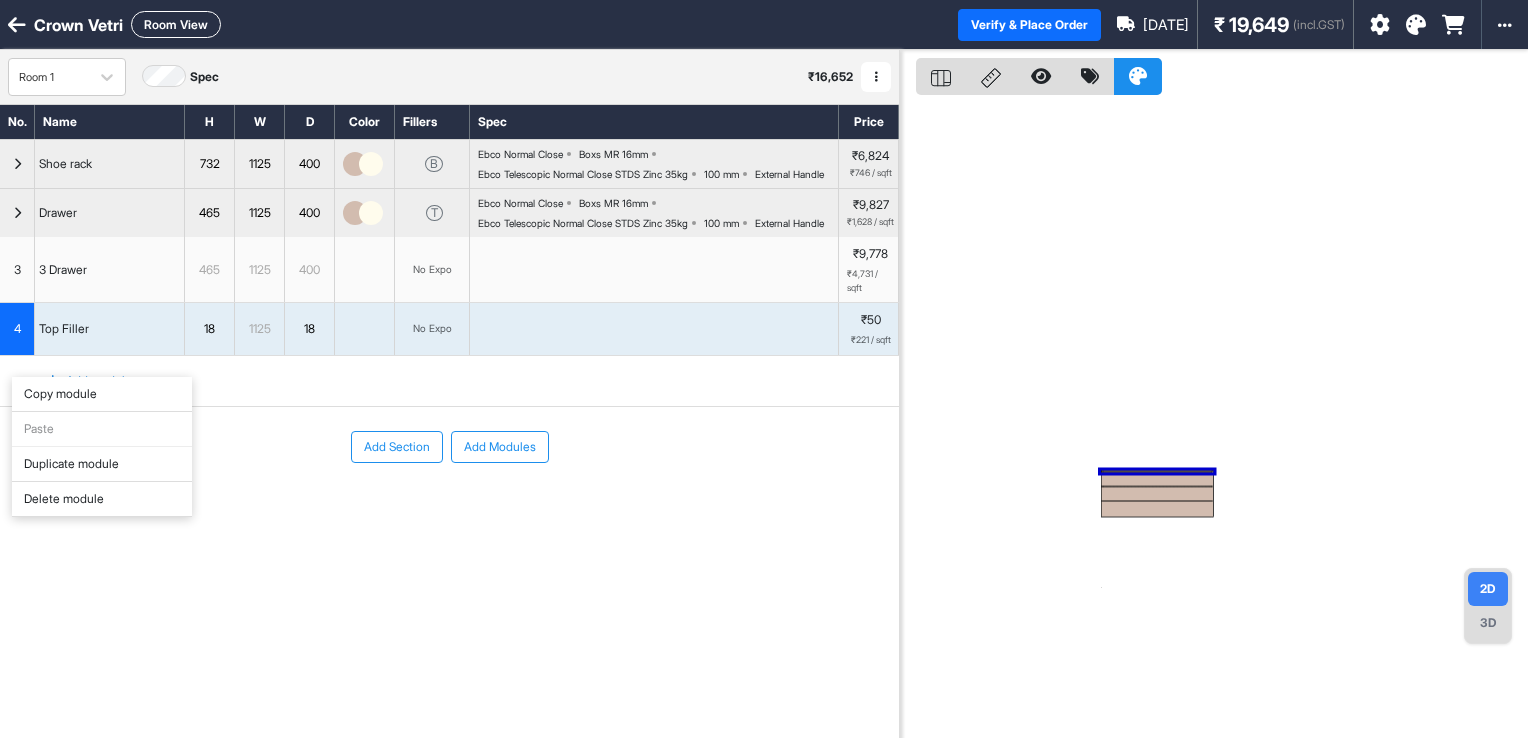 click on "Delete module" at bounding box center [102, 499] 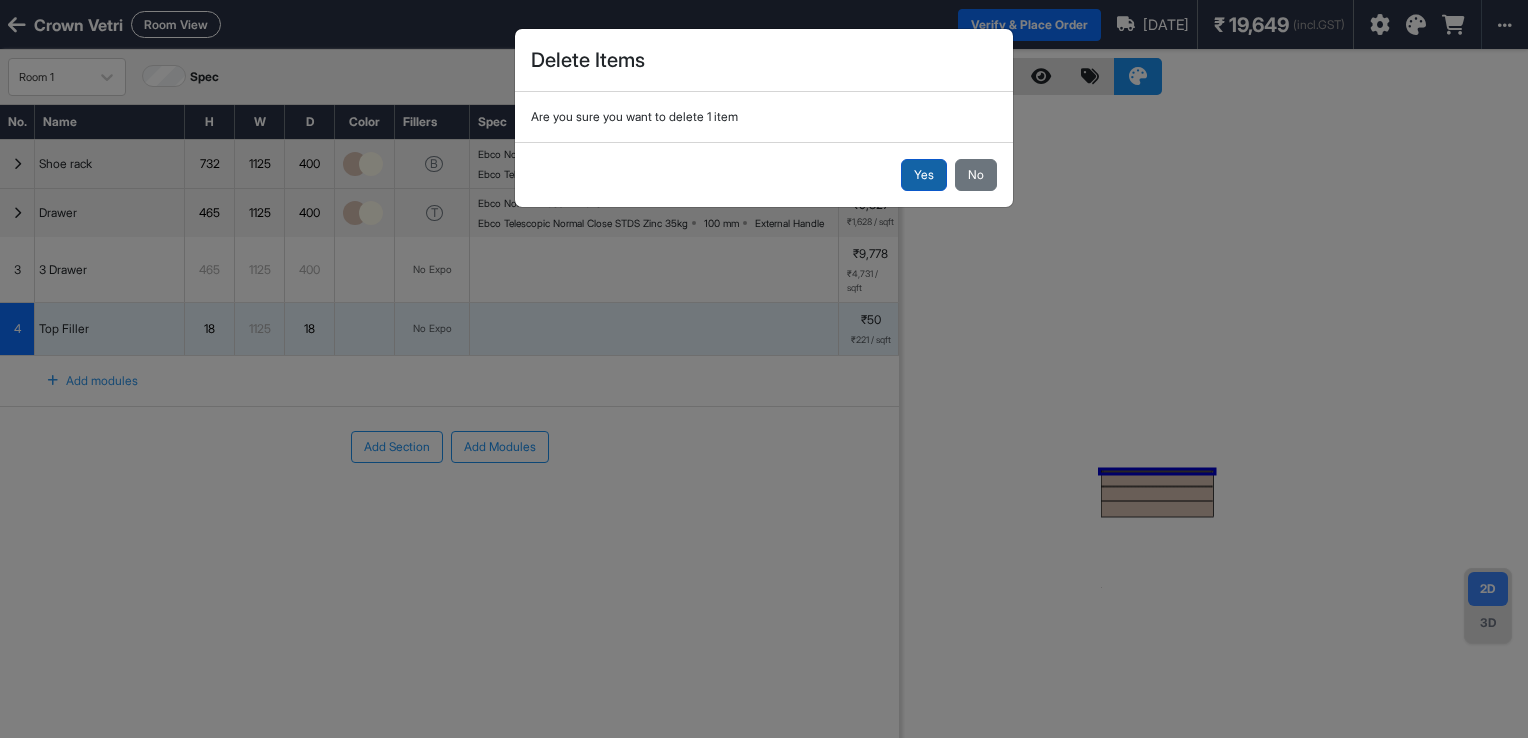 click on "Yes" at bounding box center [924, 175] 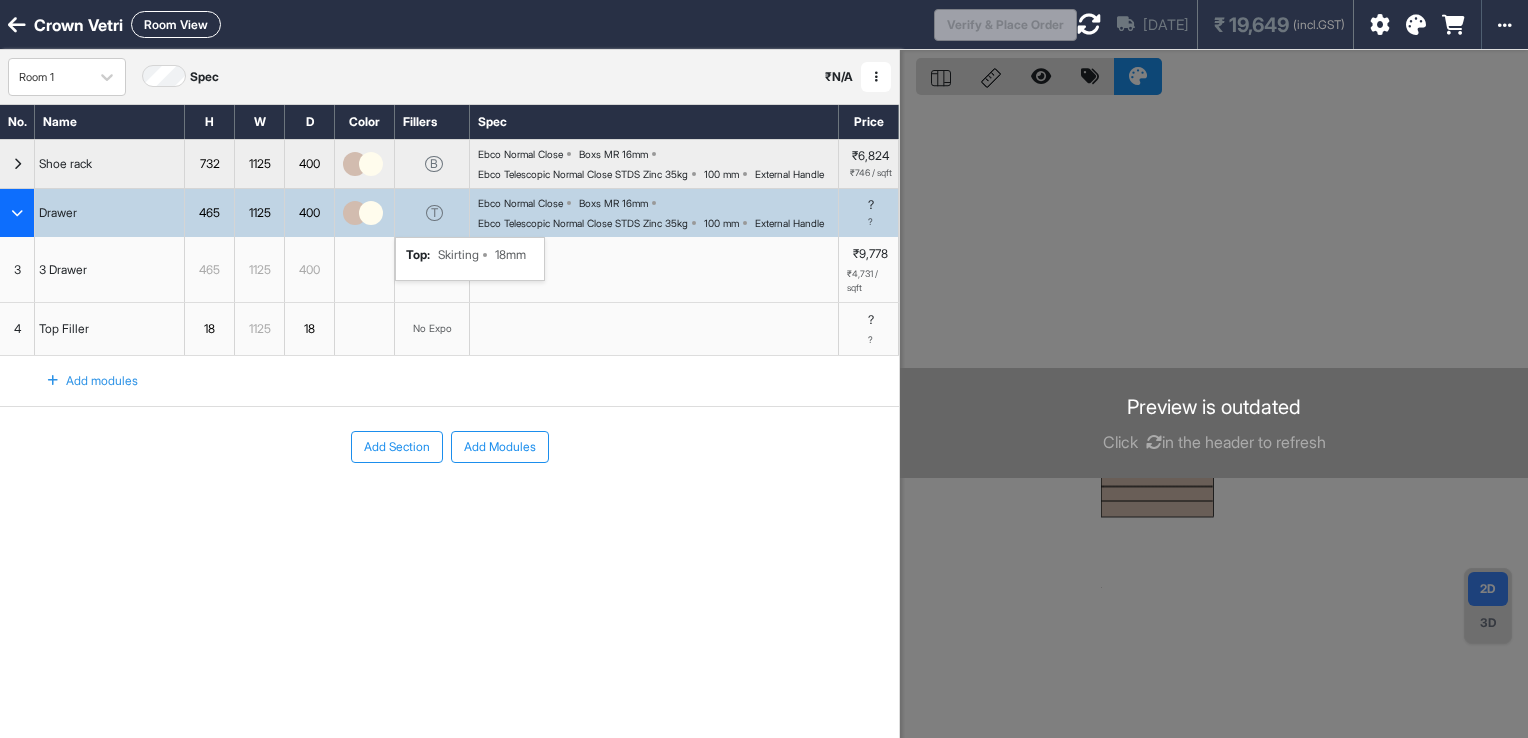 click on "T top : Skirting 18mm" at bounding box center (432, 213) 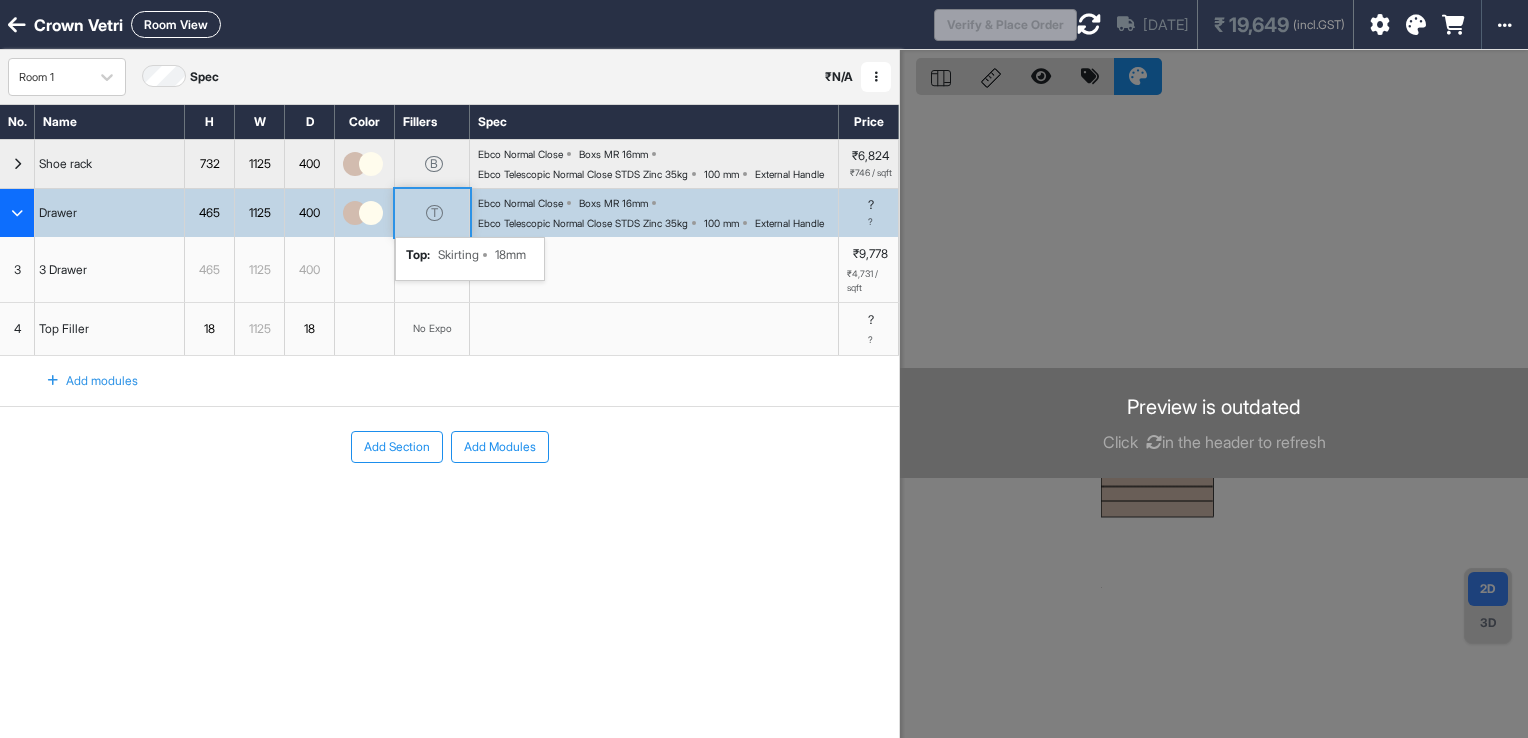 click on "T top : Skirting 18mm" at bounding box center (432, 213) 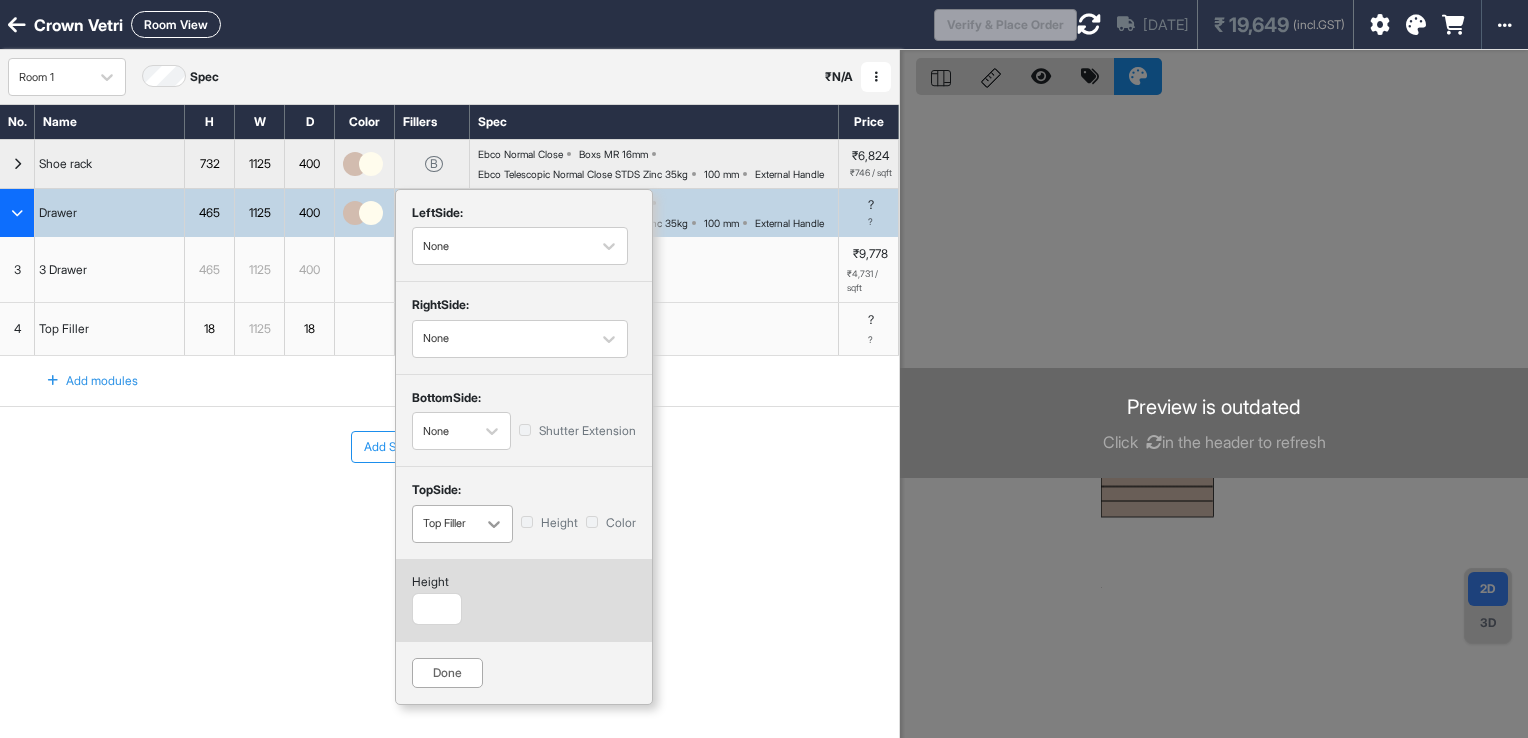 click 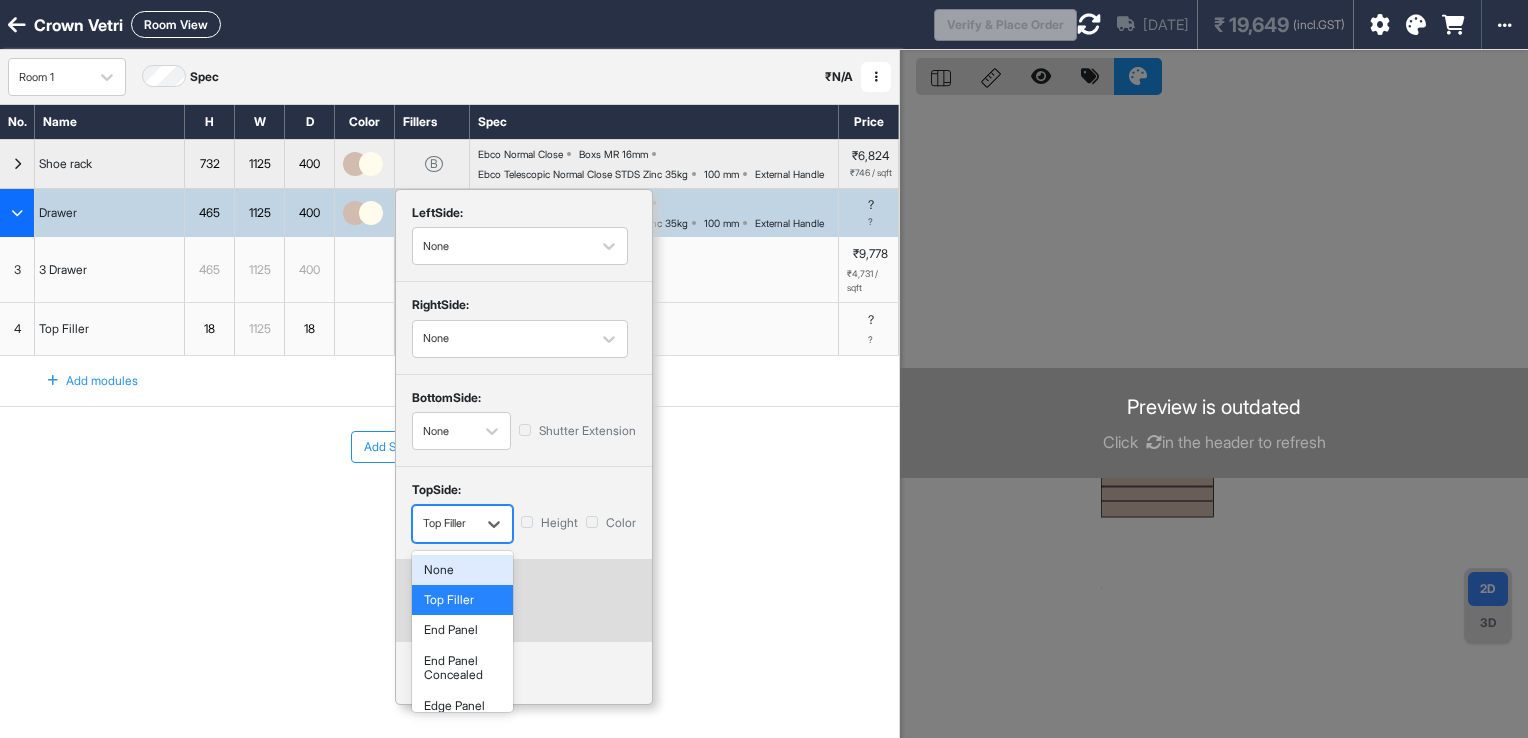 scroll, scrollTop: 12, scrollLeft: 0, axis: vertical 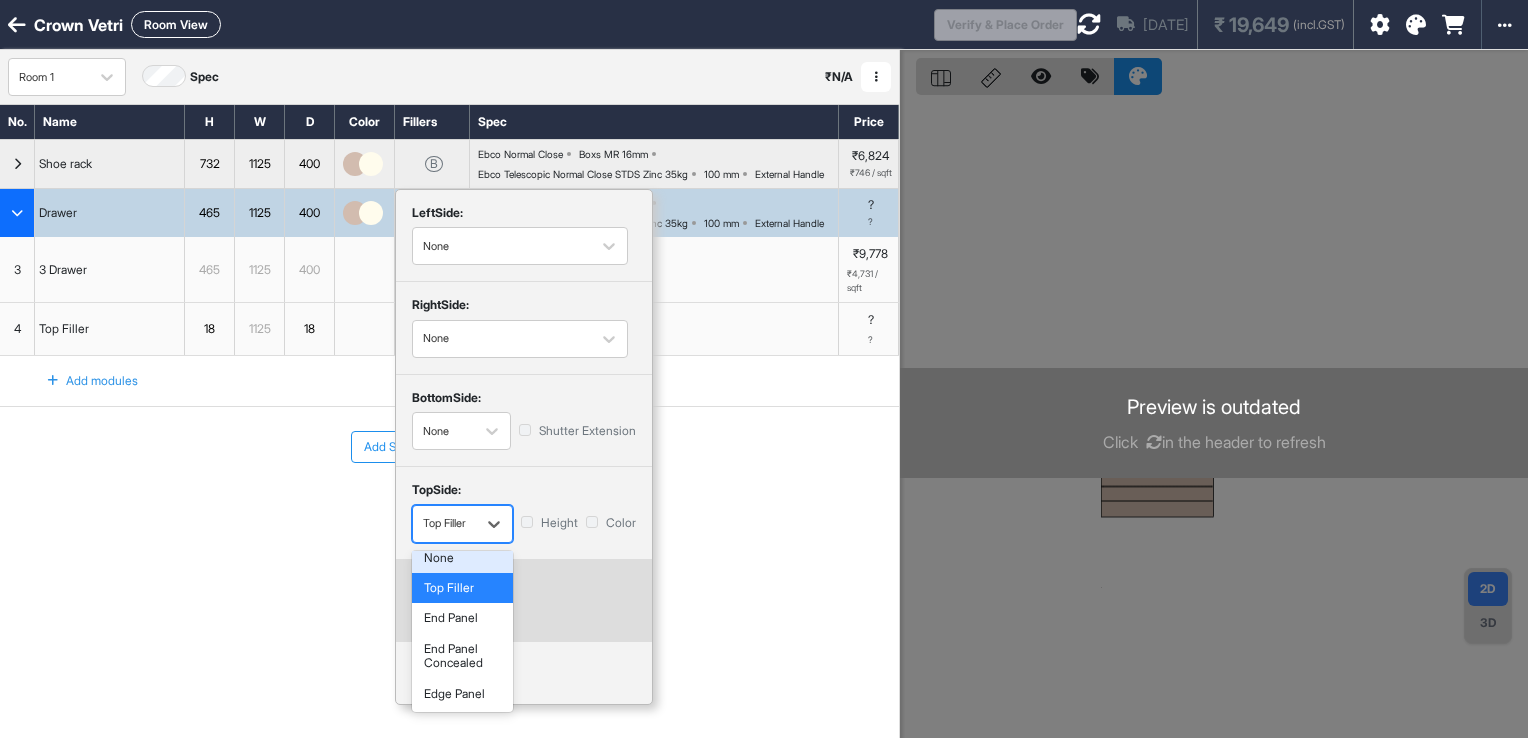 click on "None" at bounding box center [462, 558] 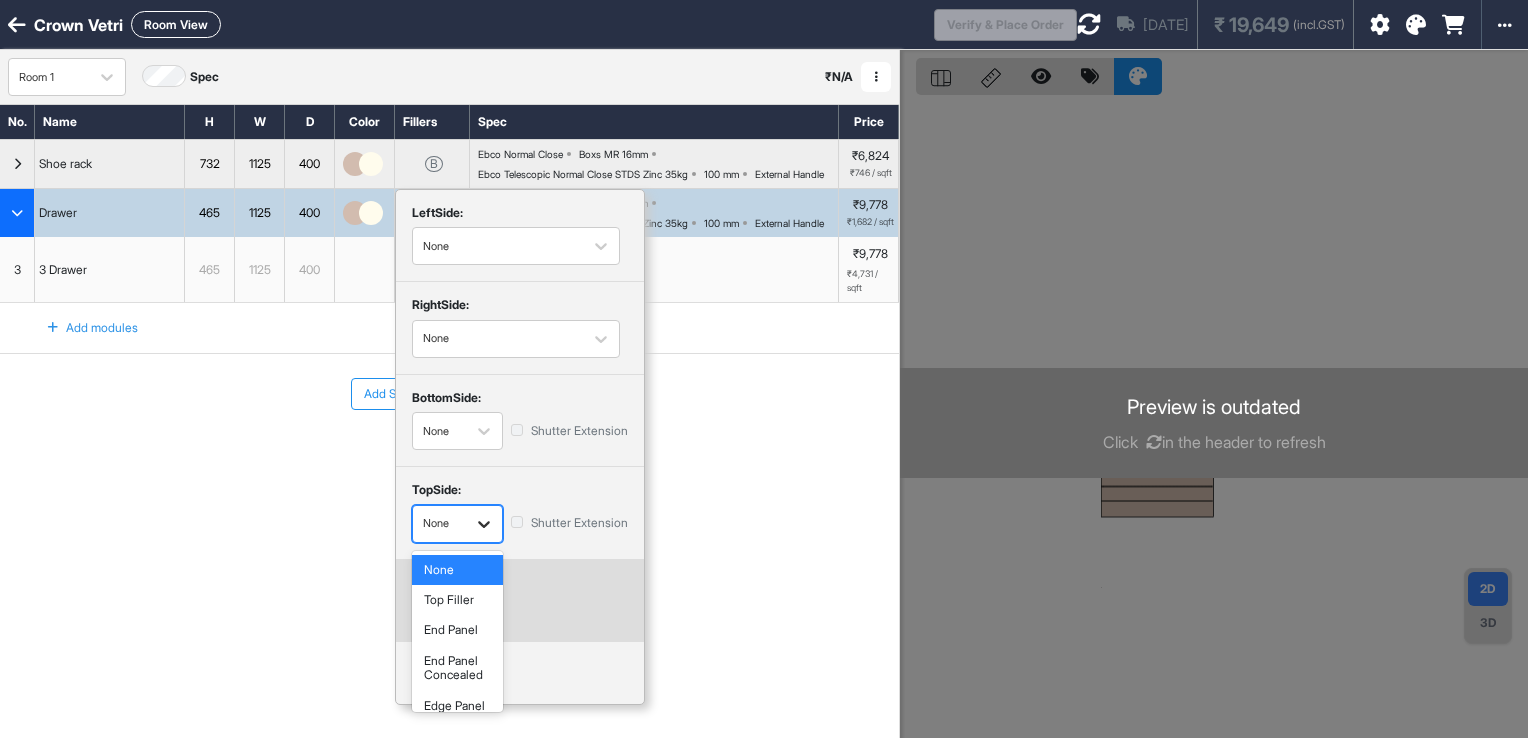 click 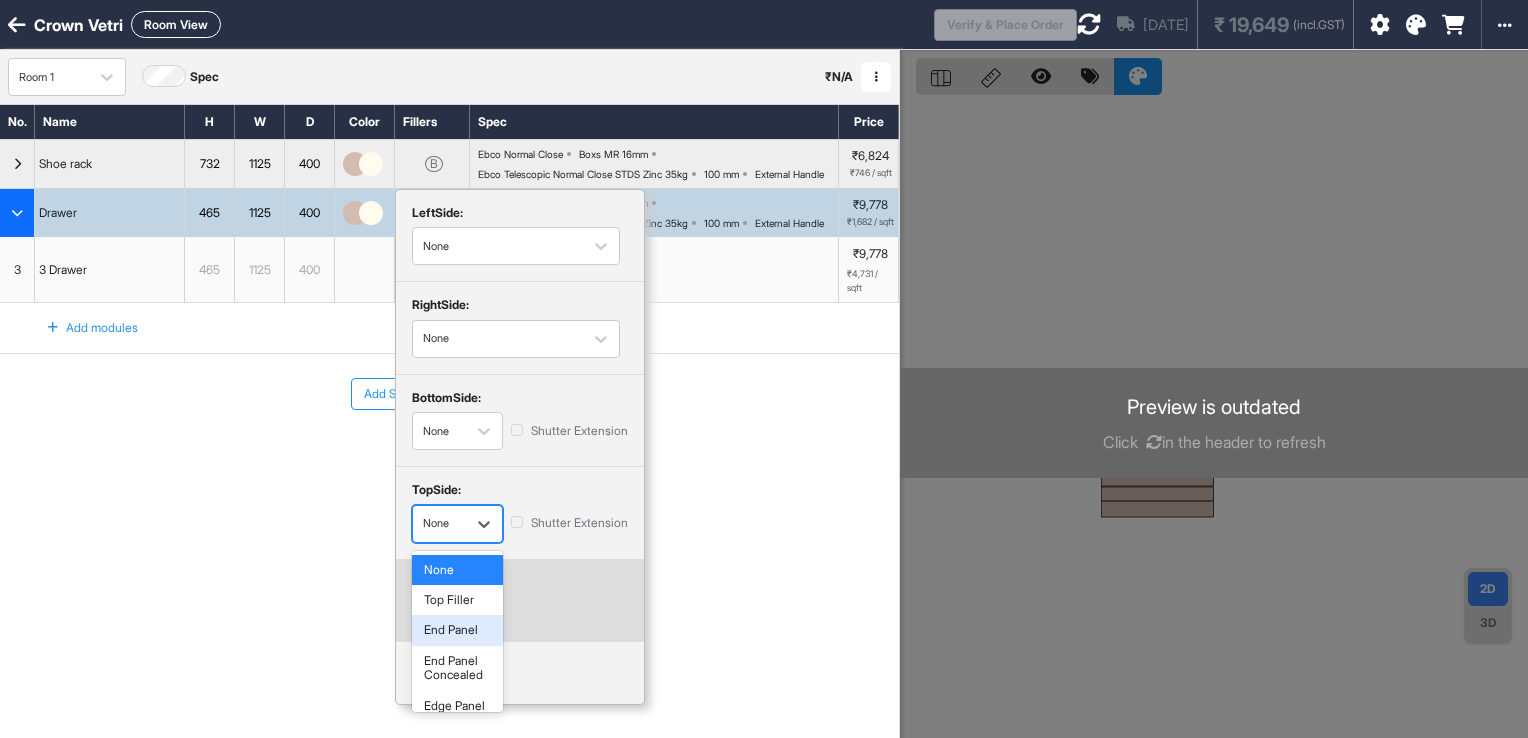 scroll, scrollTop: 12, scrollLeft: 0, axis: vertical 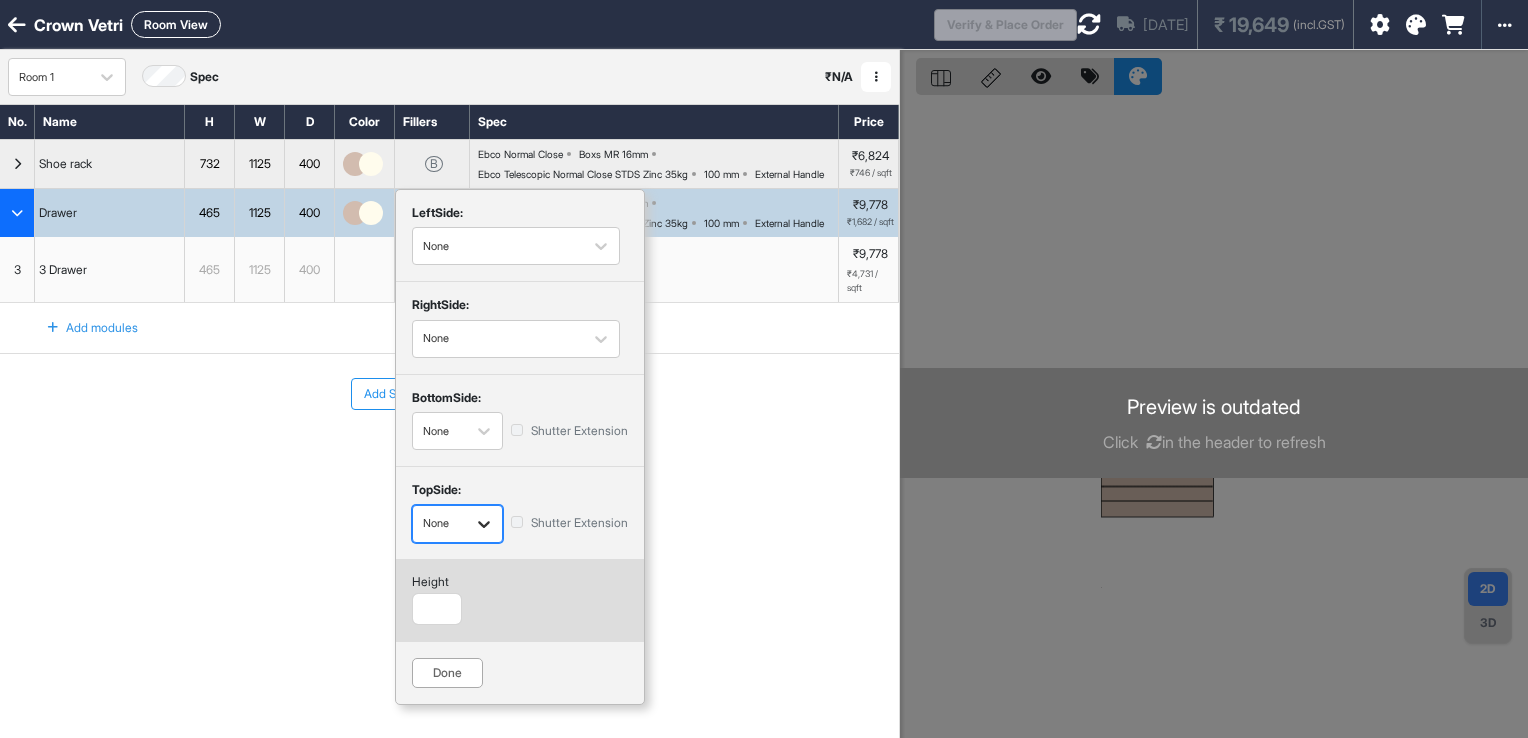 click 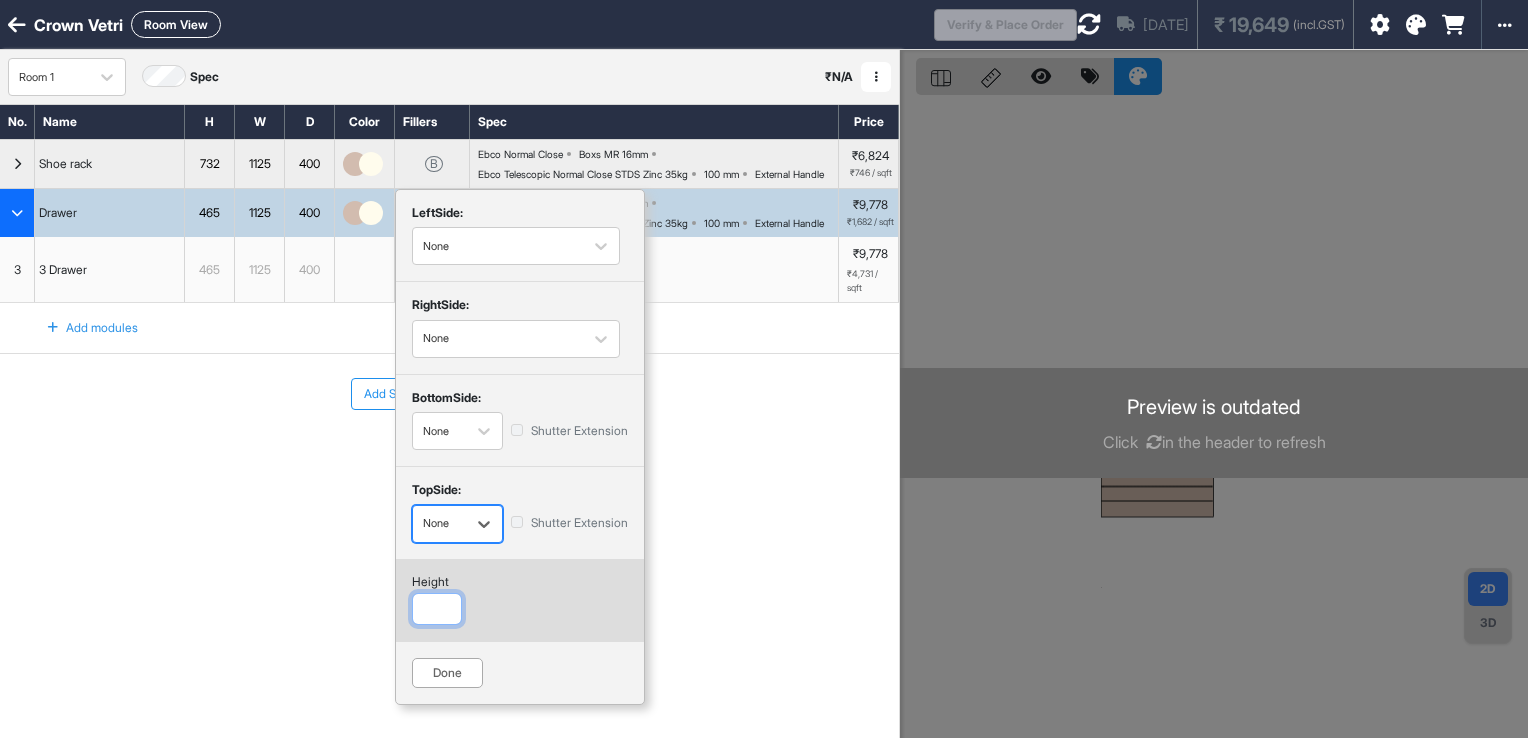 click on "**" at bounding box center (437, 609) 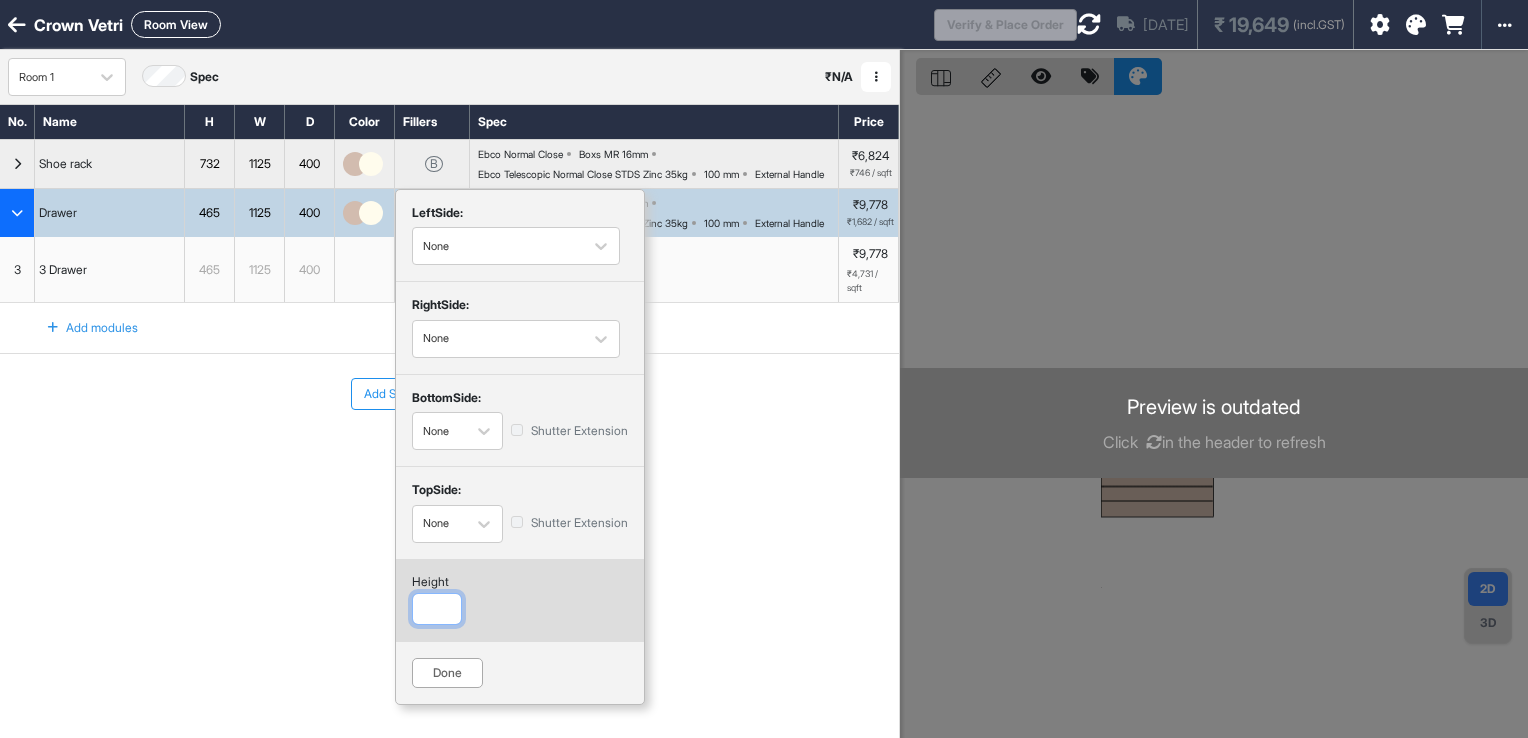 drag, startPoint x: 444, startPoint y: 625, endPoint x: 400, endPoint y: 636, distance: 45.35416 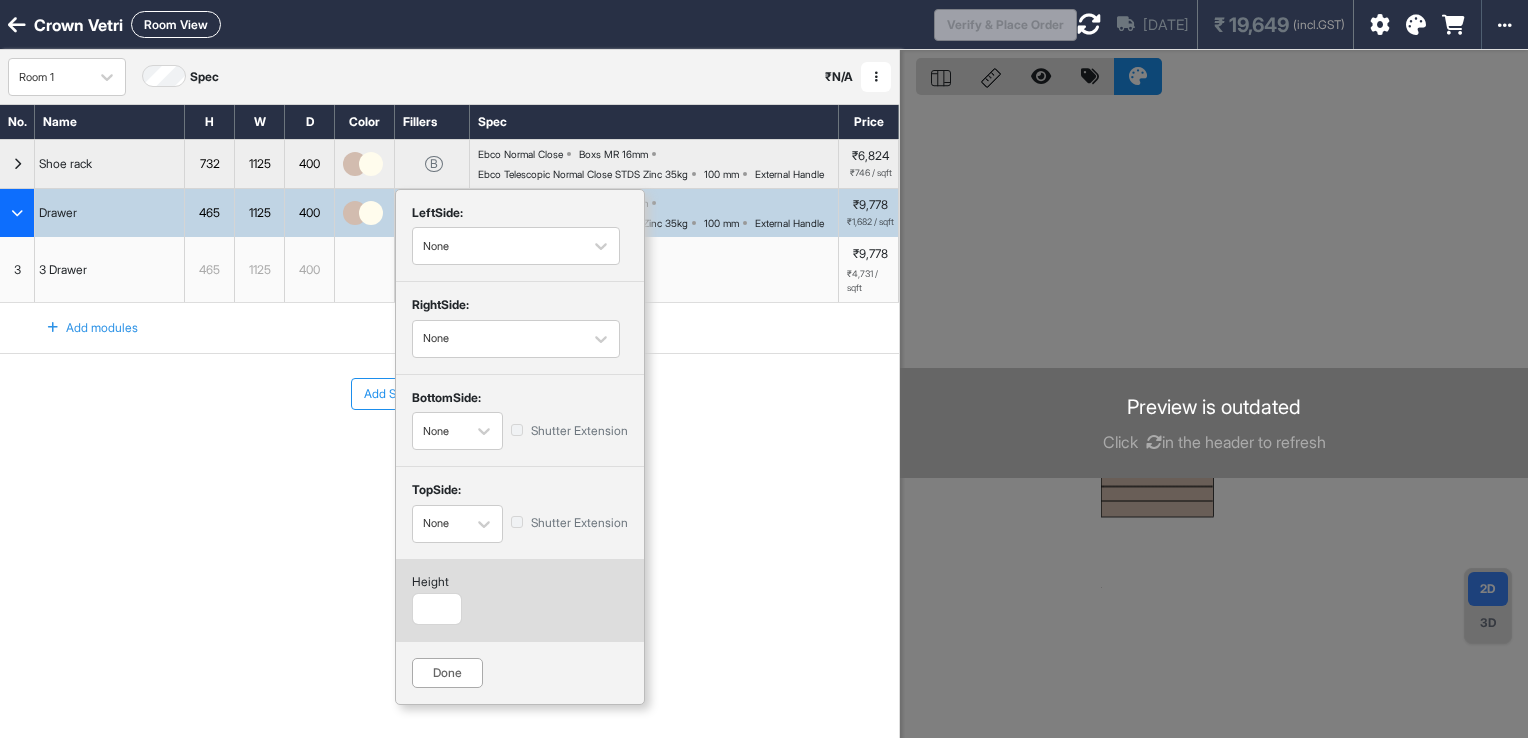 click on "Done" at bounding box center [447, 673] 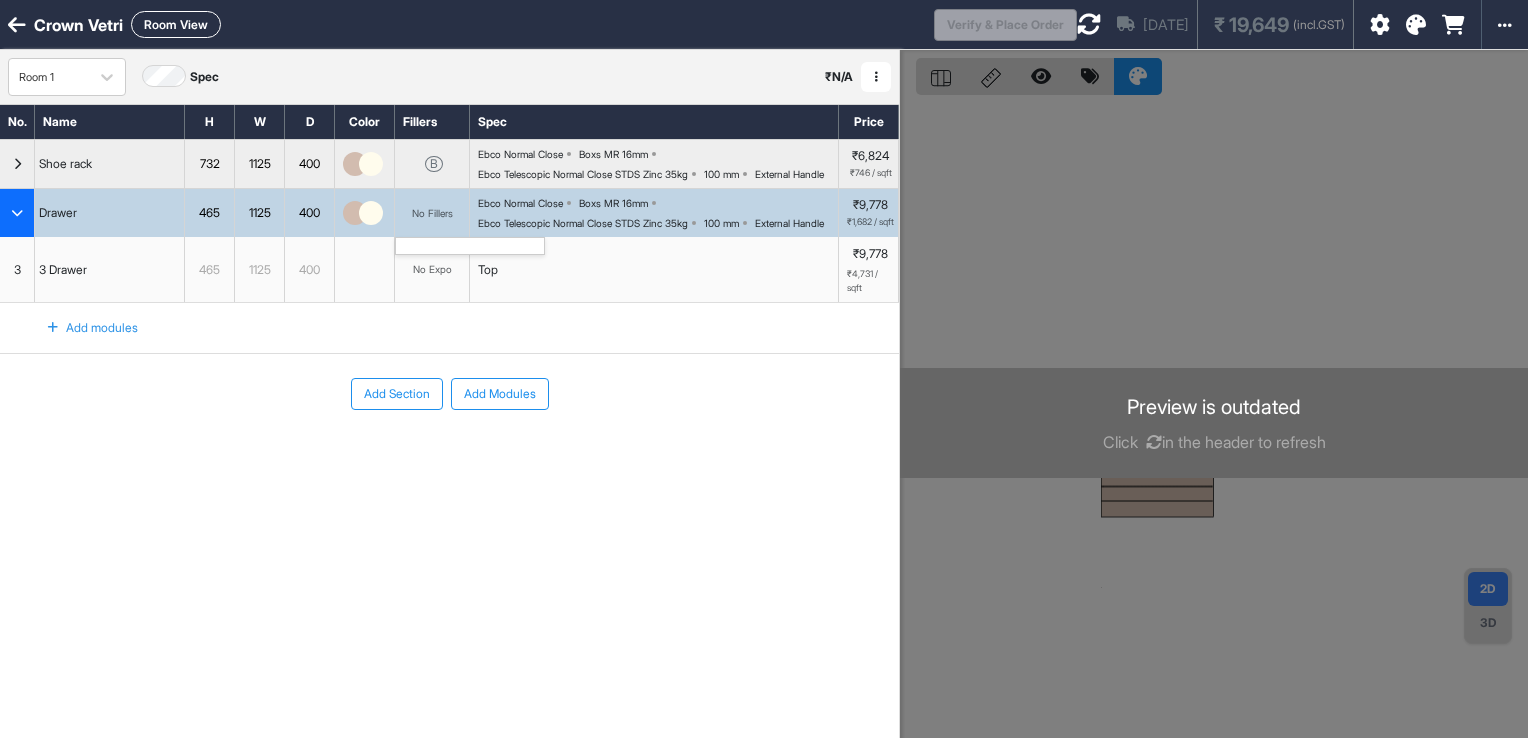 click on "Add modules" at bounding box center (92, 328) 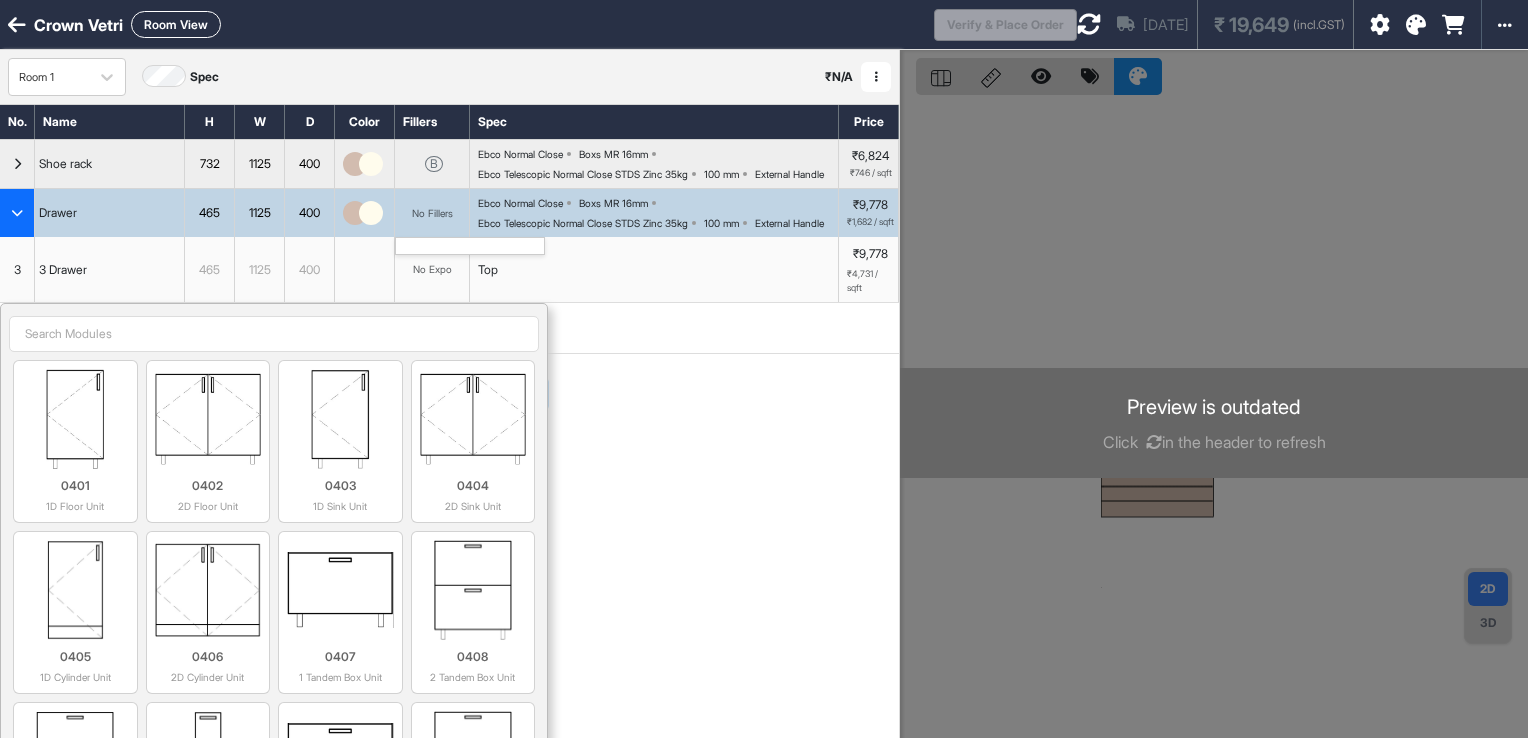 click at bounding box center (274, 334) 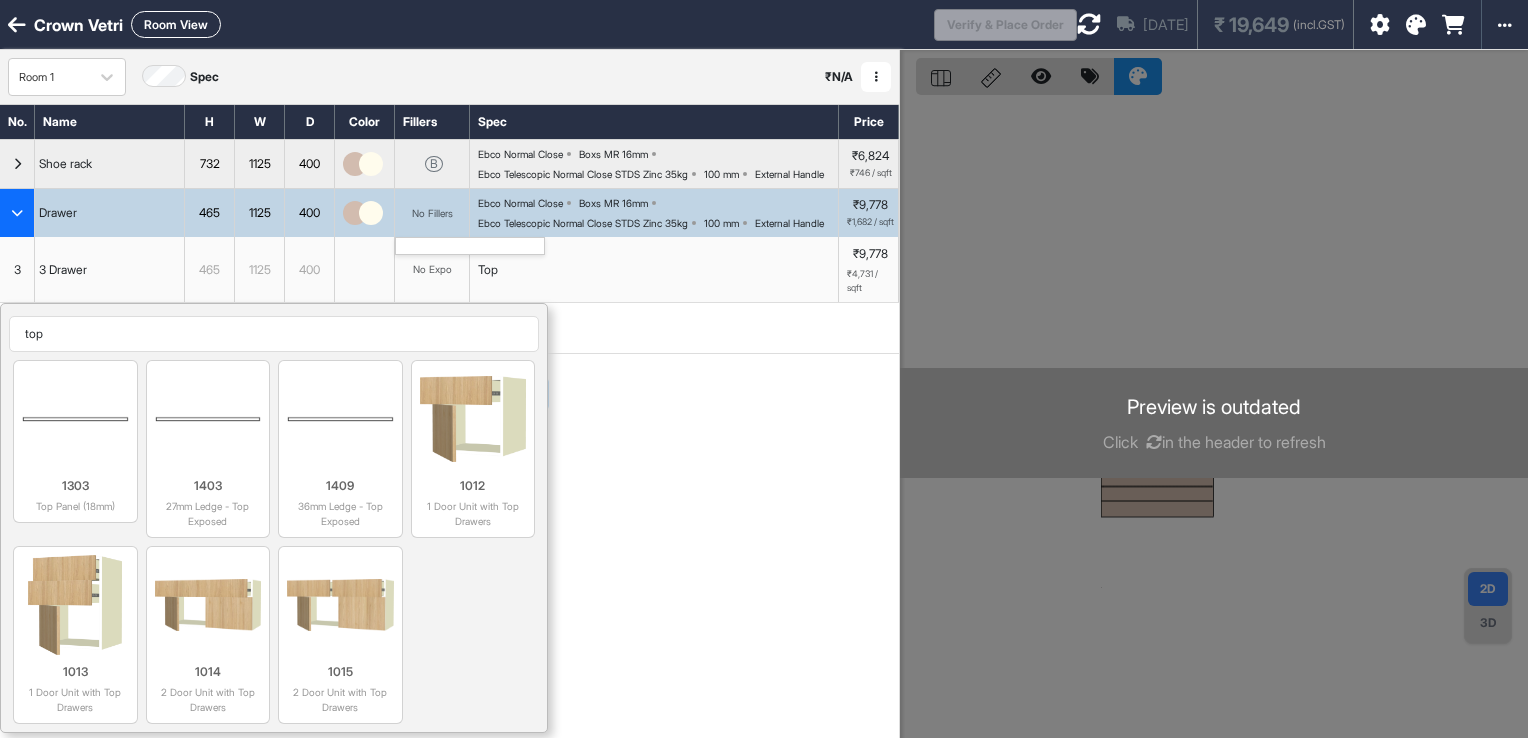 type on "top" 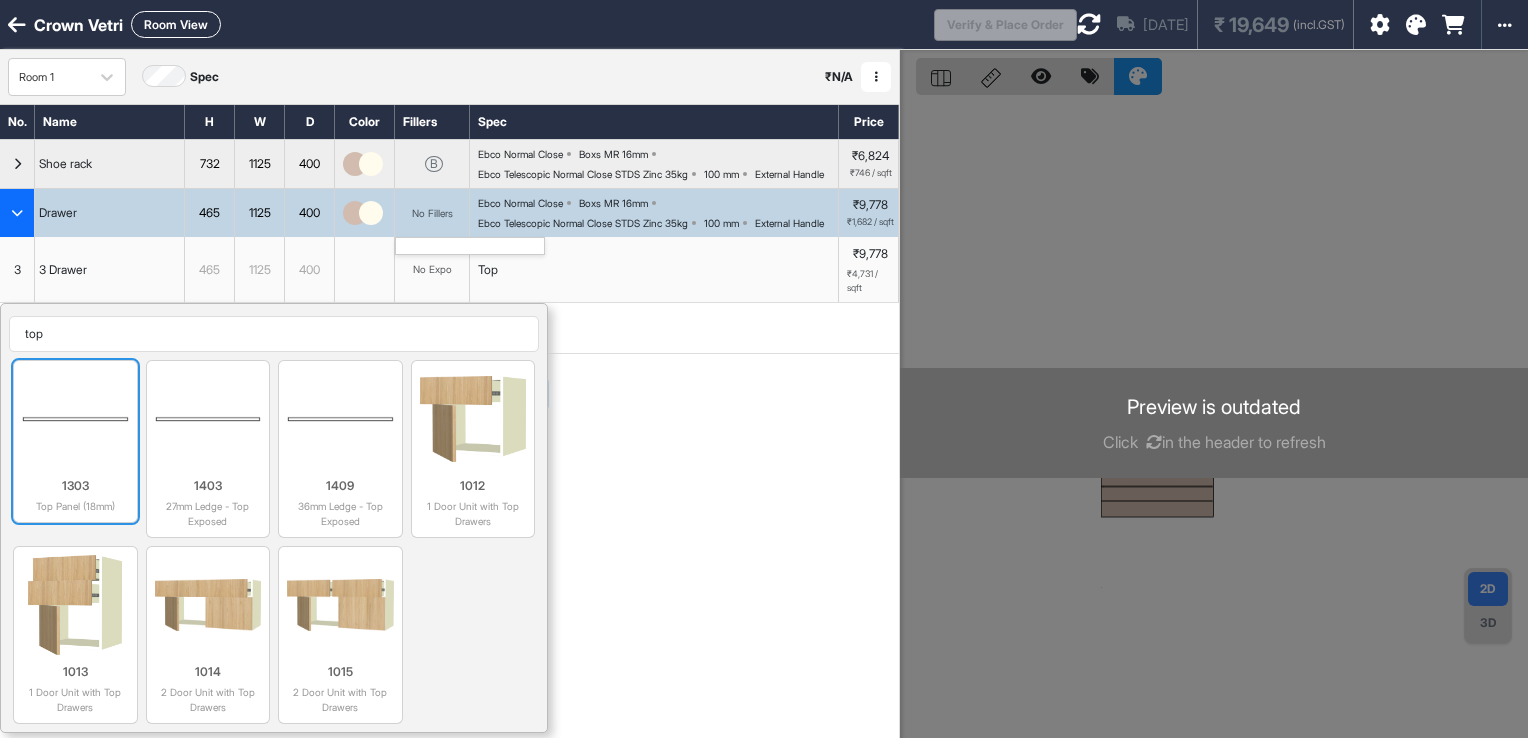 click at bounding box center [75, 419] 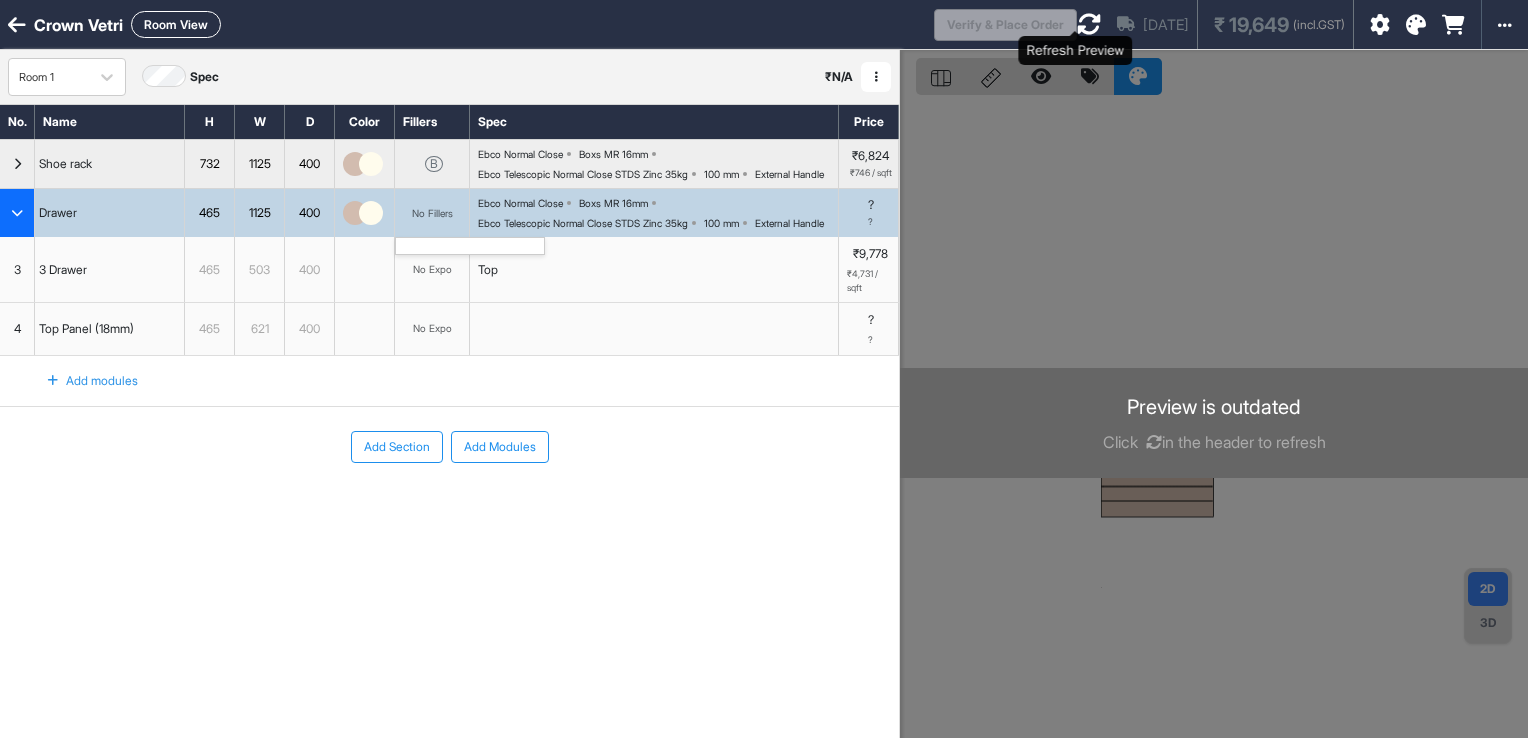 click at bounding box center [1089, 24] 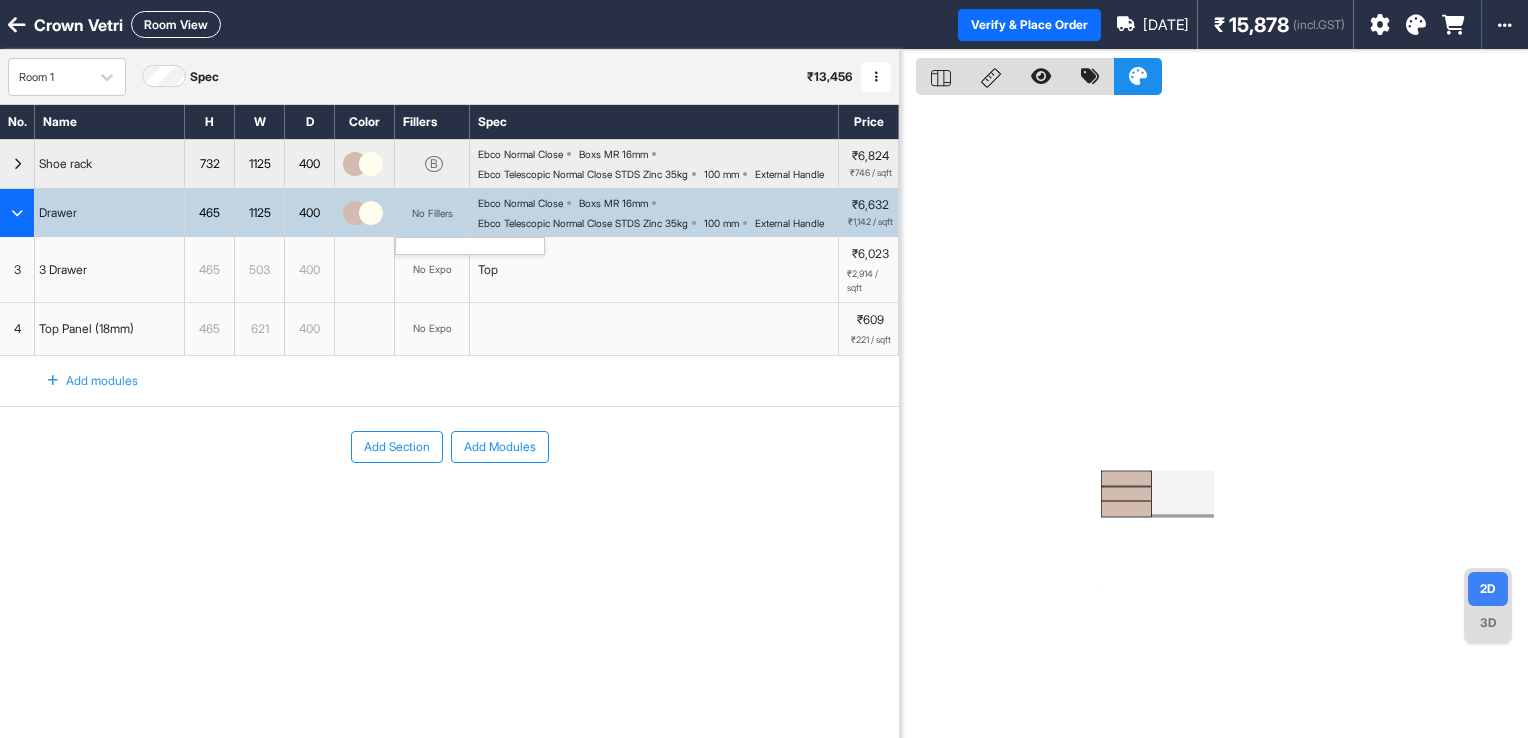 click on "3D" at bounding box center (1488, 623) 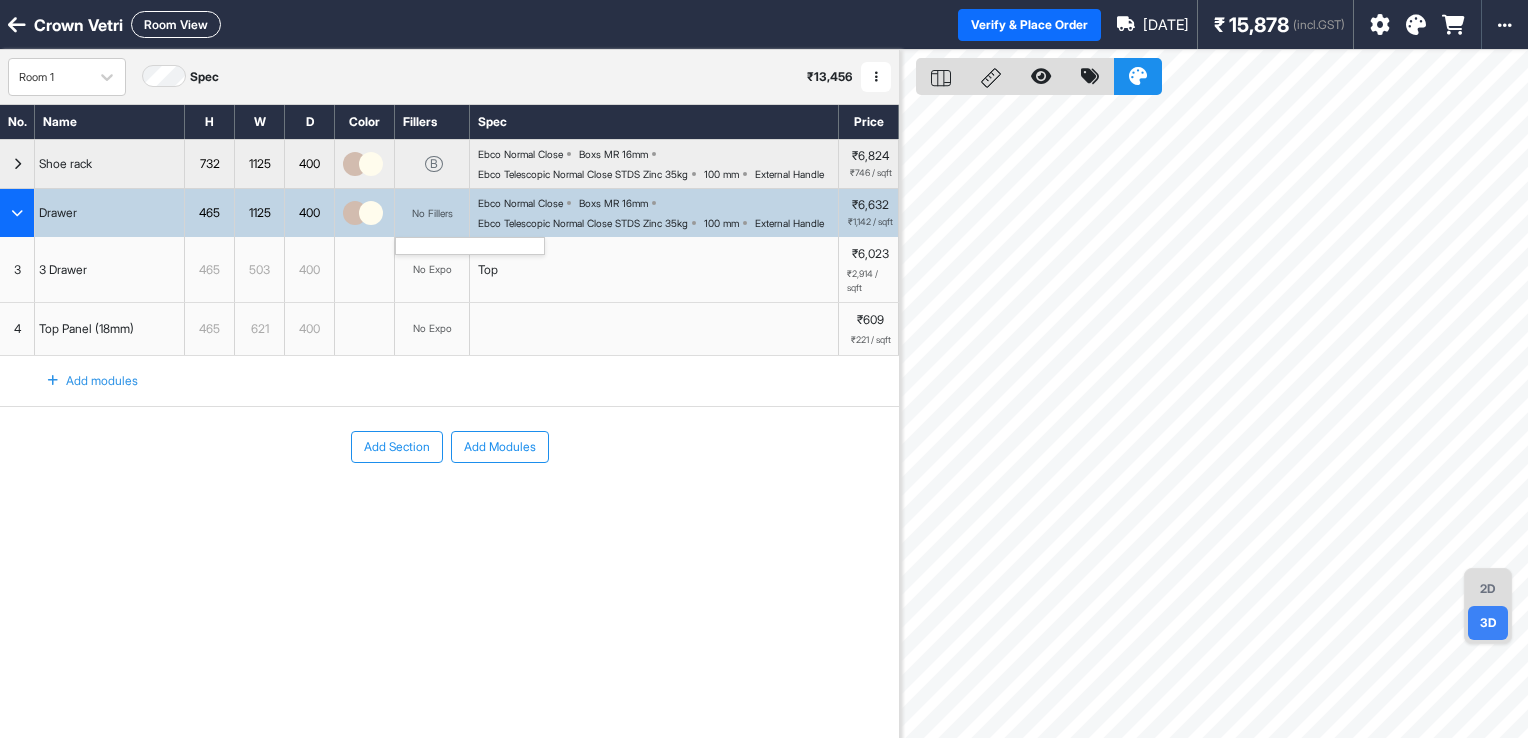 click on "2D" at bounding box center (1488, 589) 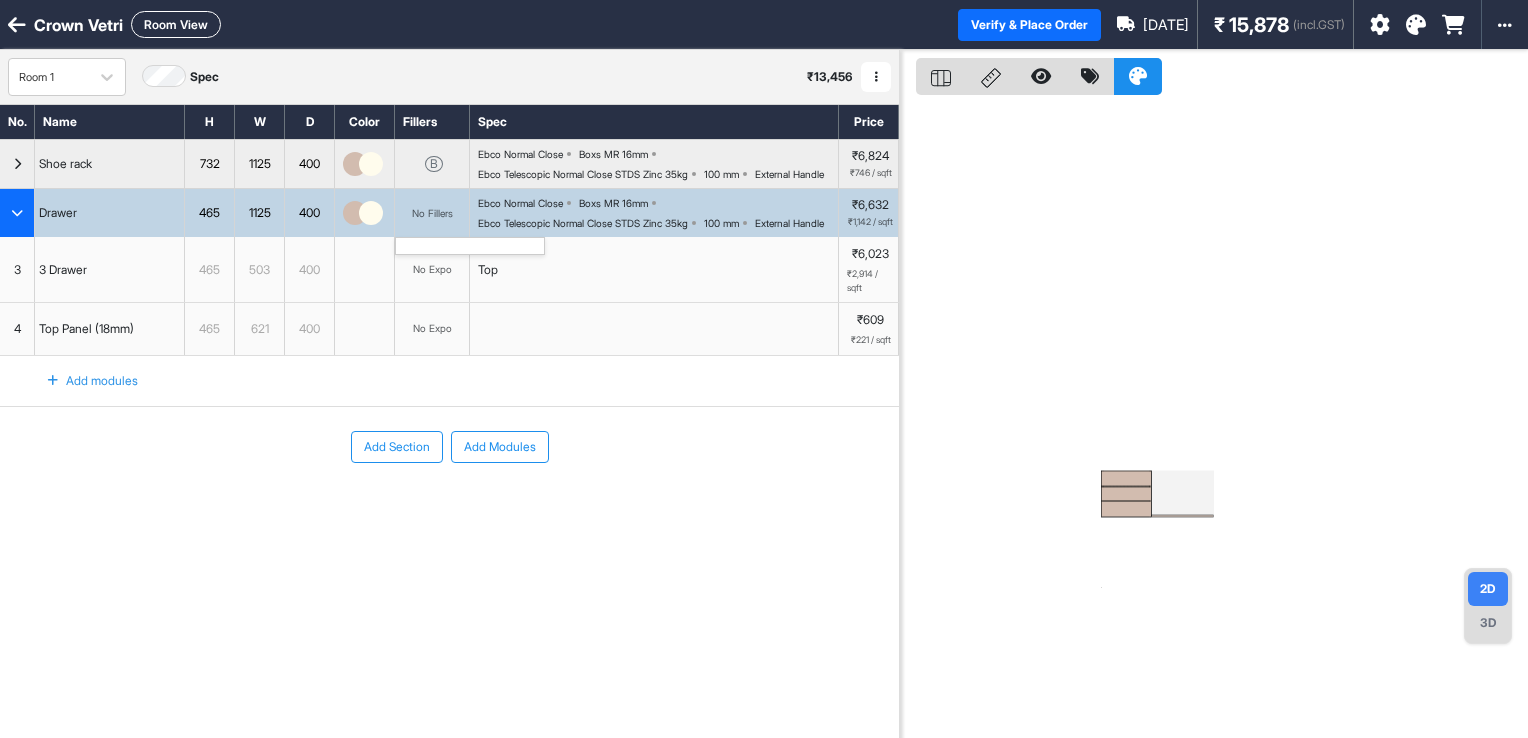 click at bounding box center [1182, 516] 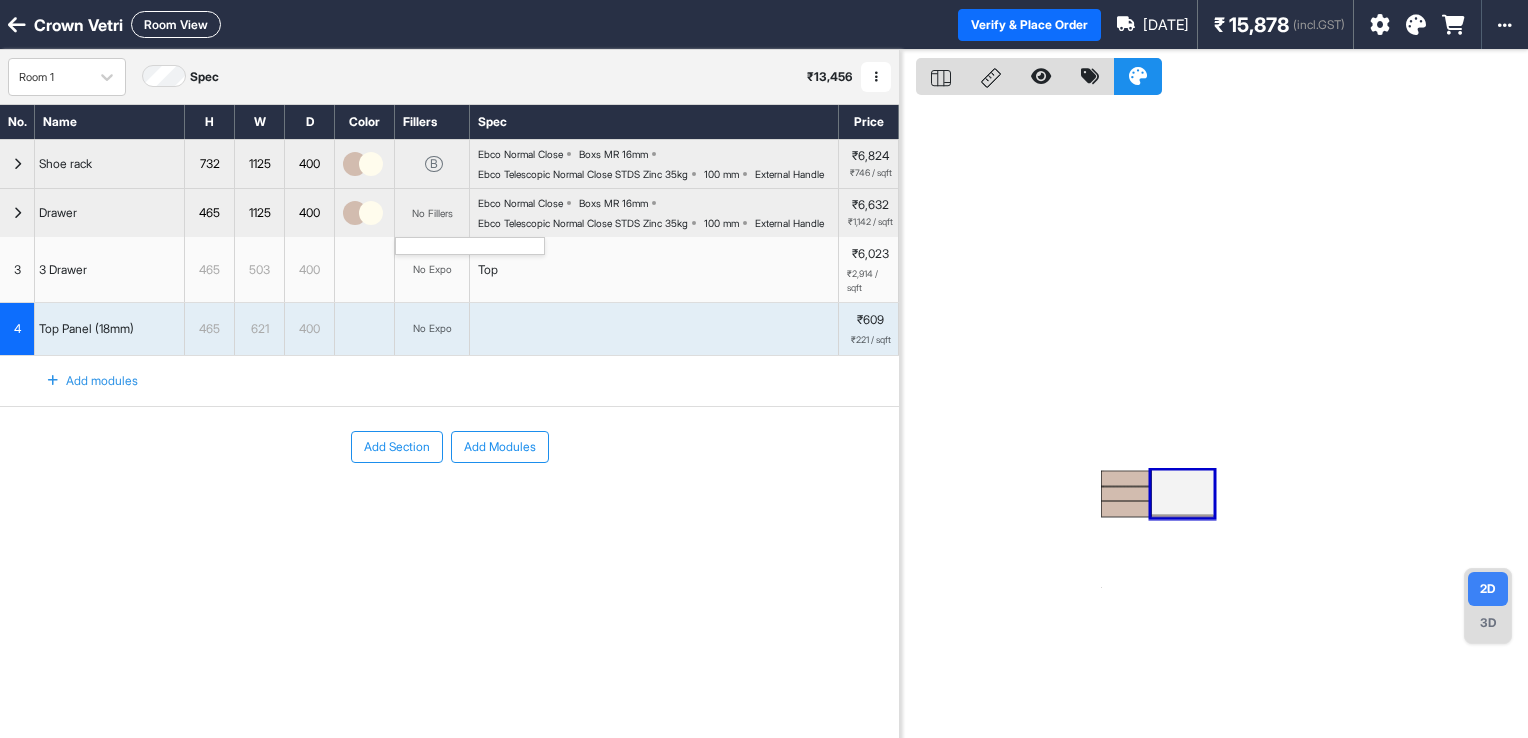 click at bounding box center (1182, 516) 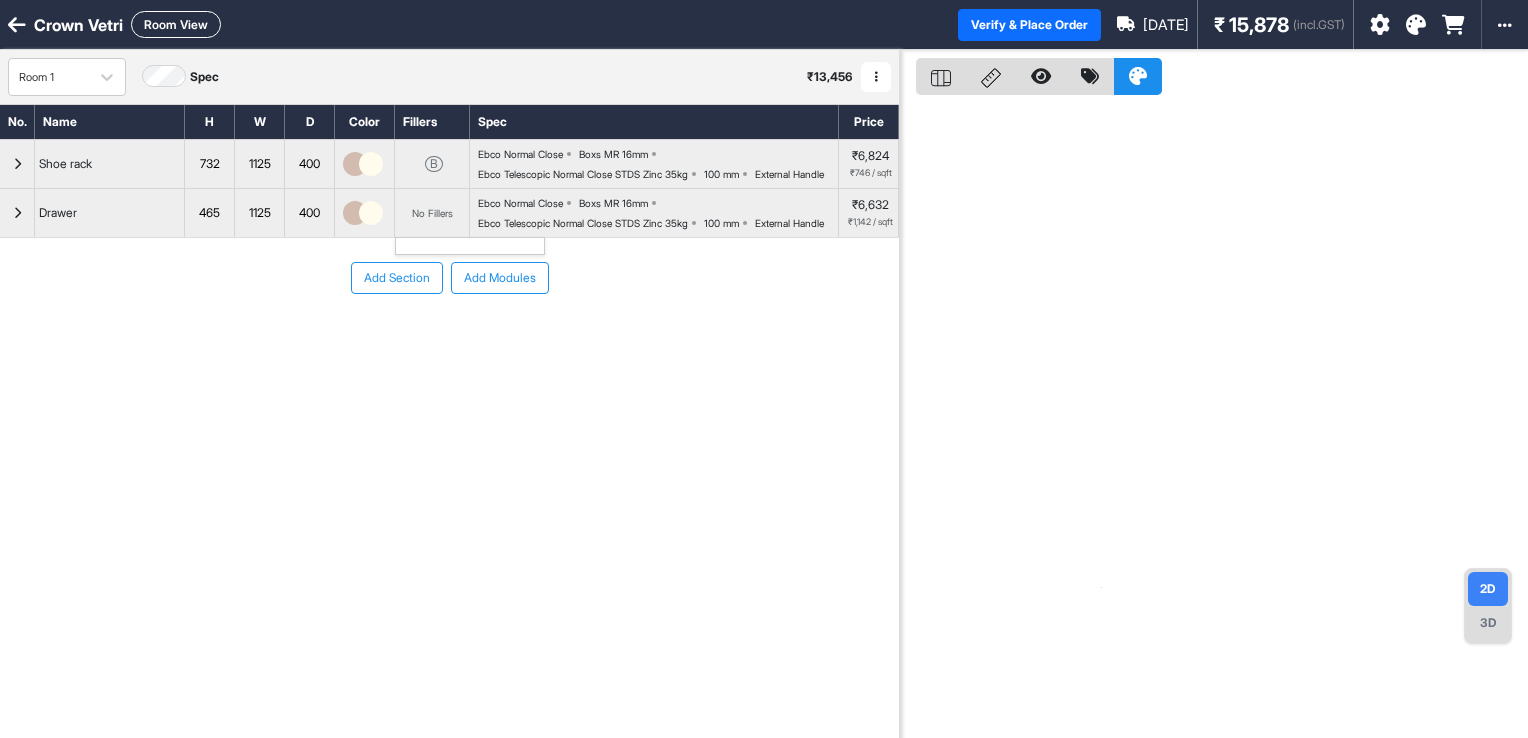 click at bounding box center [17, 213] 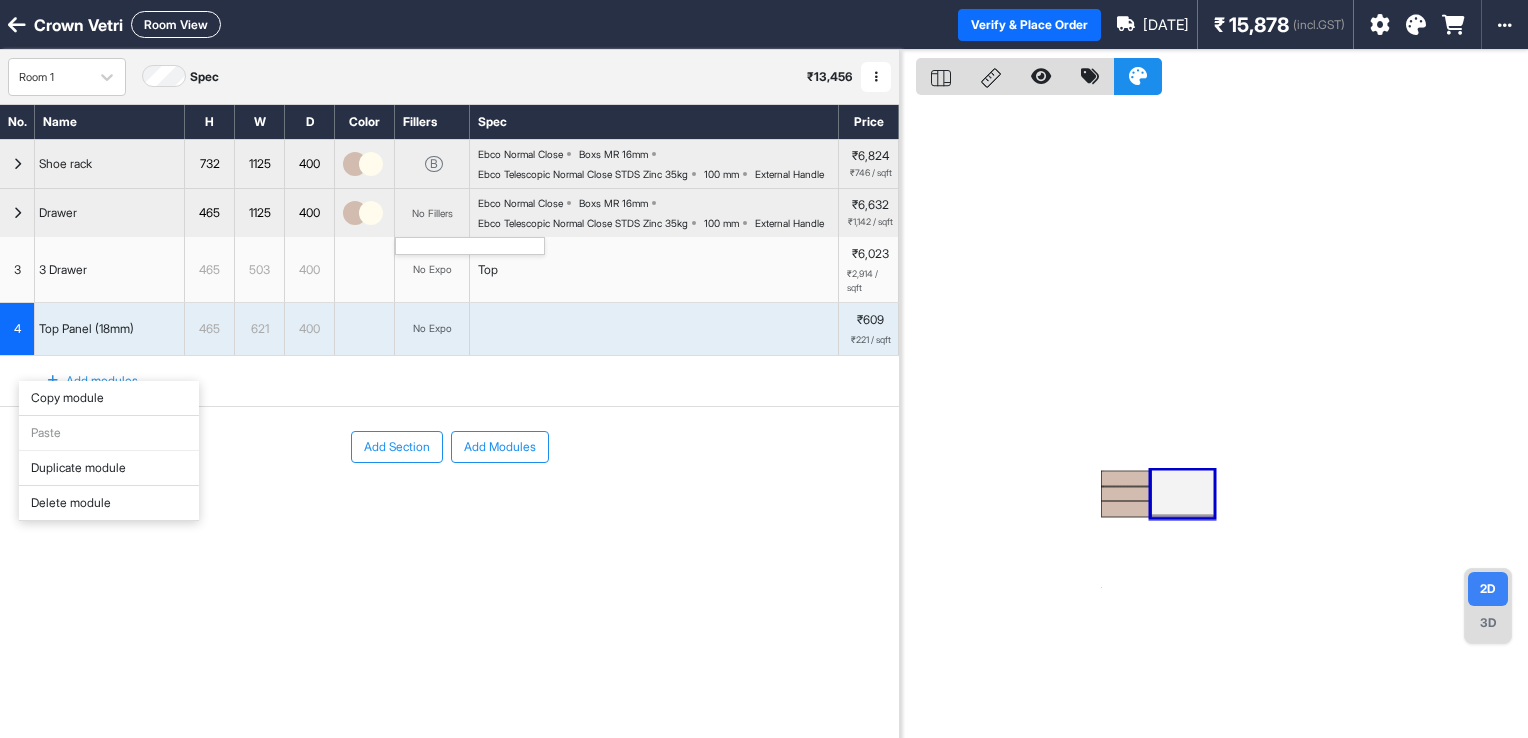 click on "Delete module" at bounding box center (109, 503) 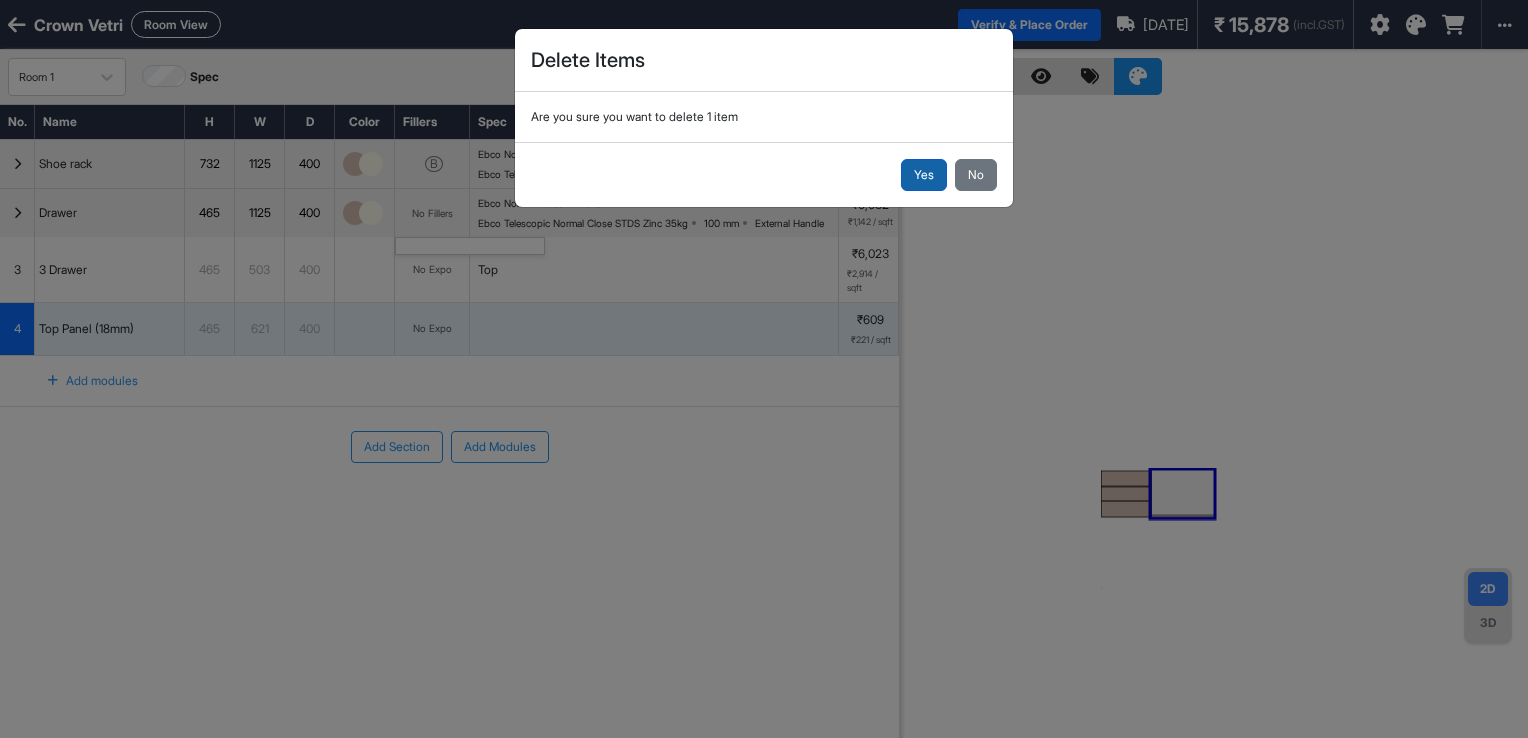 click on "Yes" at bounding box center [924, 175] 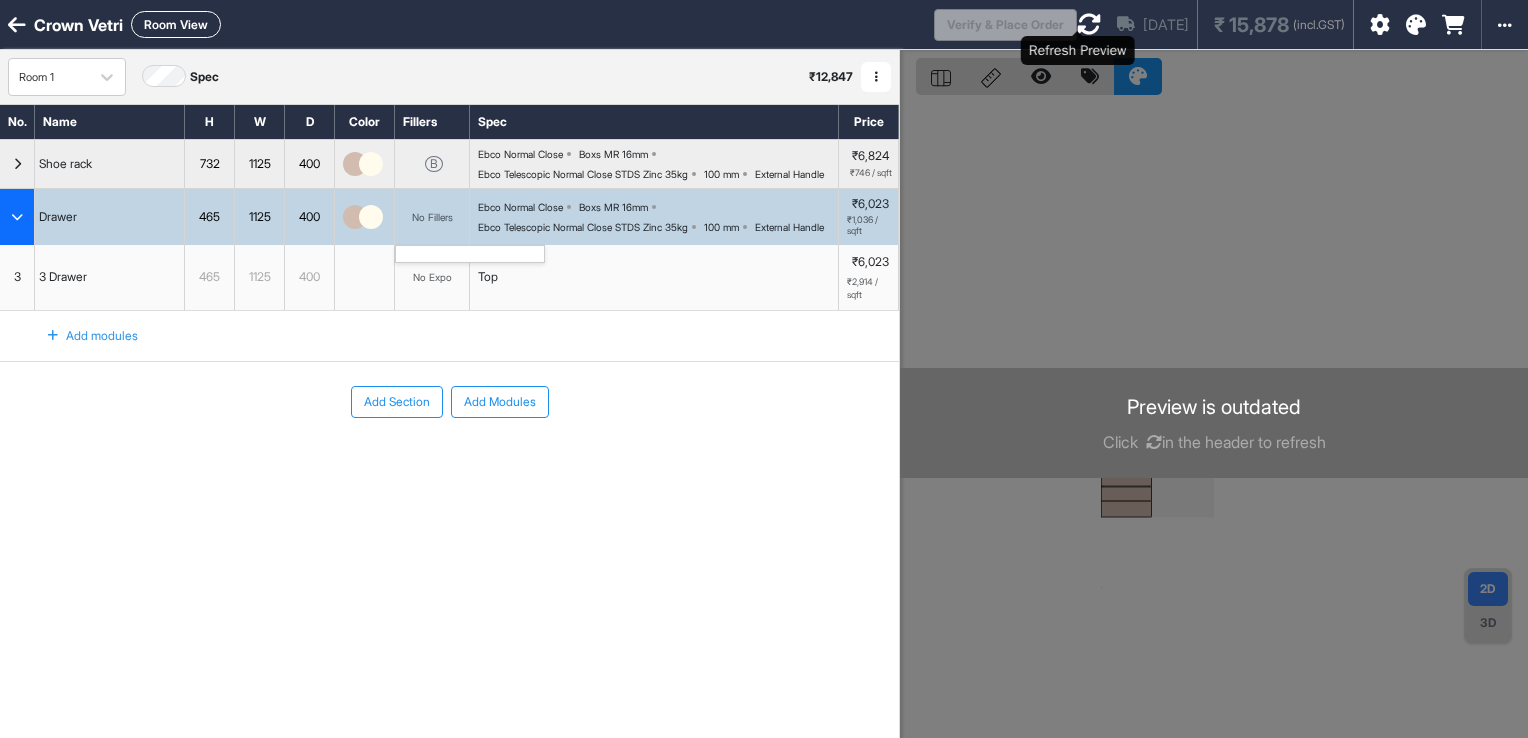click at bounding box center [1089, 24] 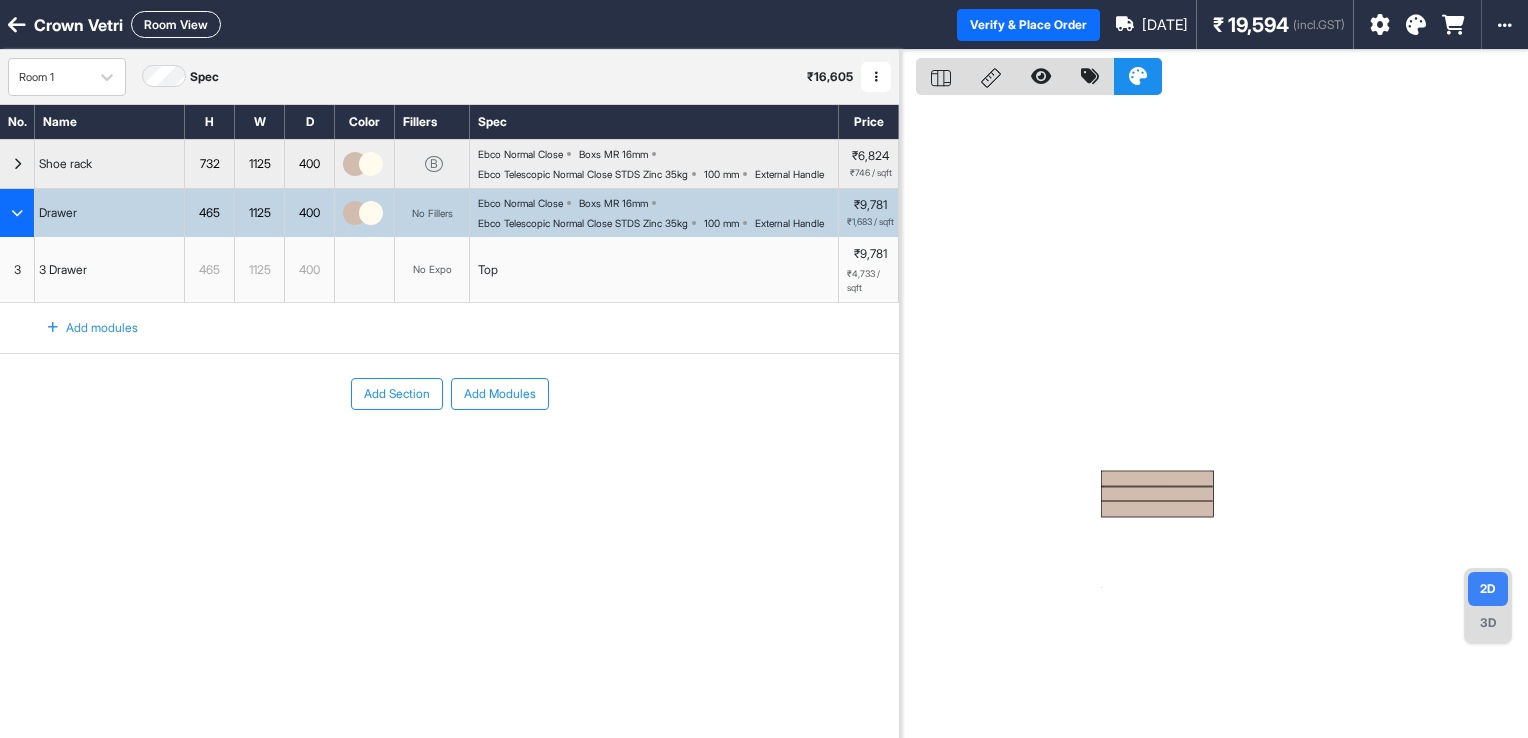 click on "No Expo" at bounding box center [432, 269] 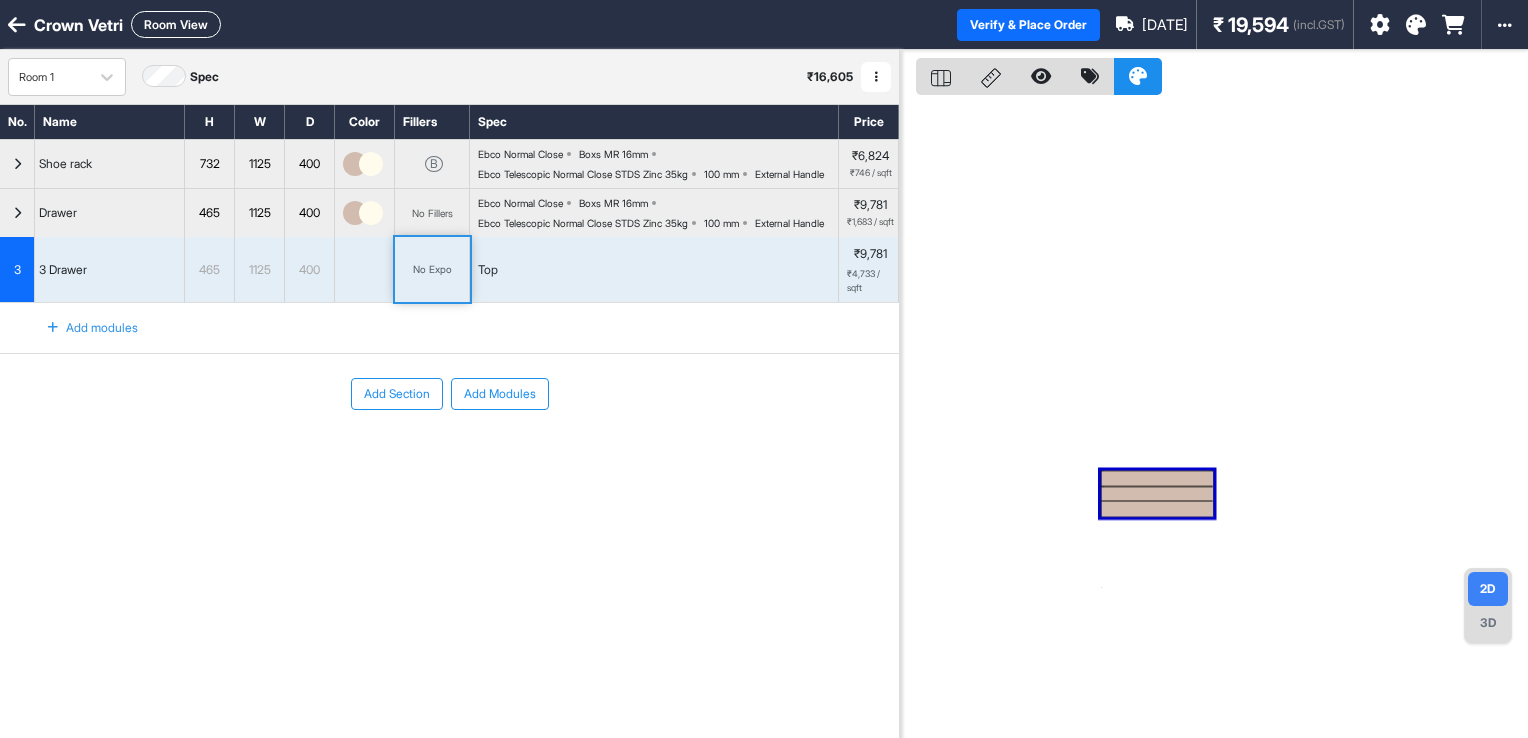 click on "Top" at bounding box center (654, 269) 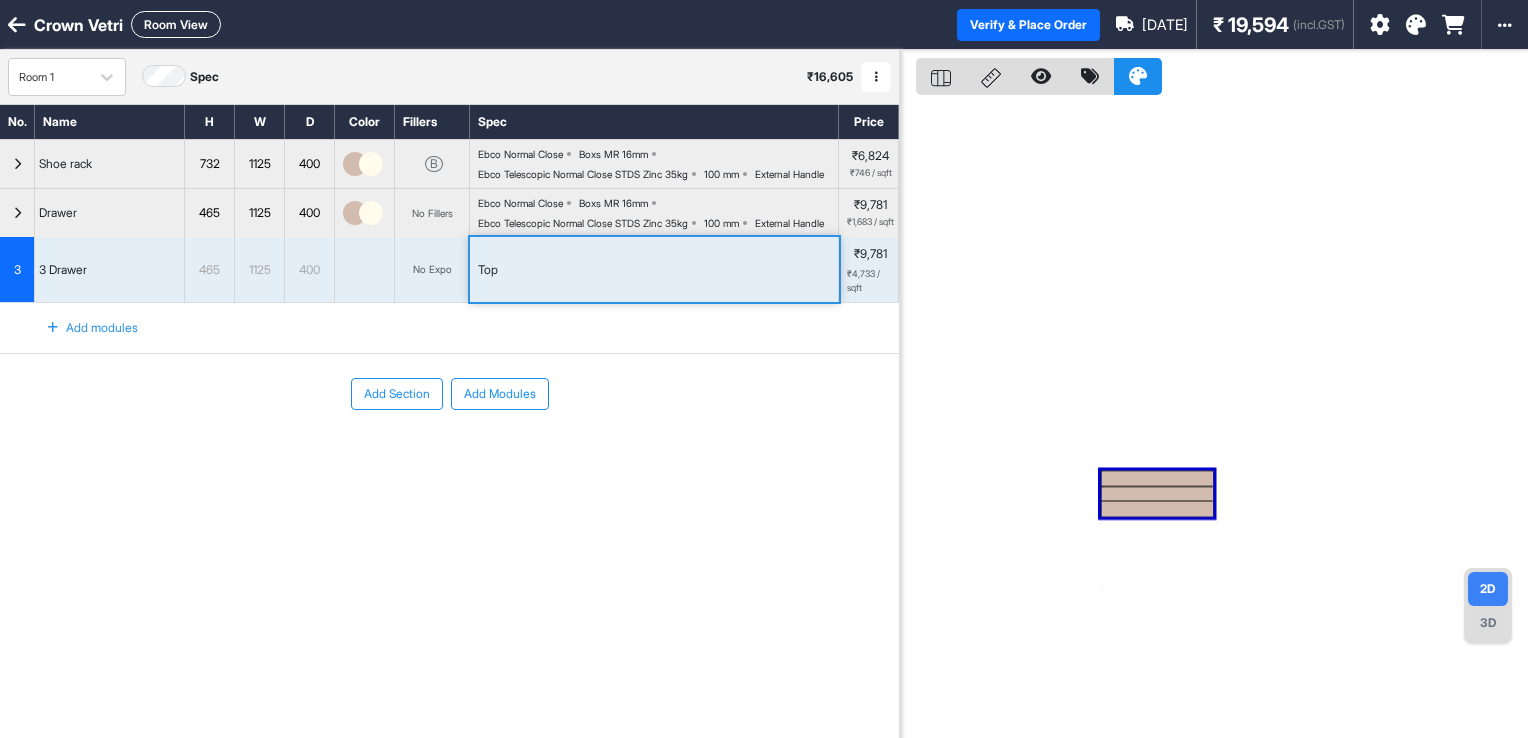 click on "Top" at bounding box center (654, 269) 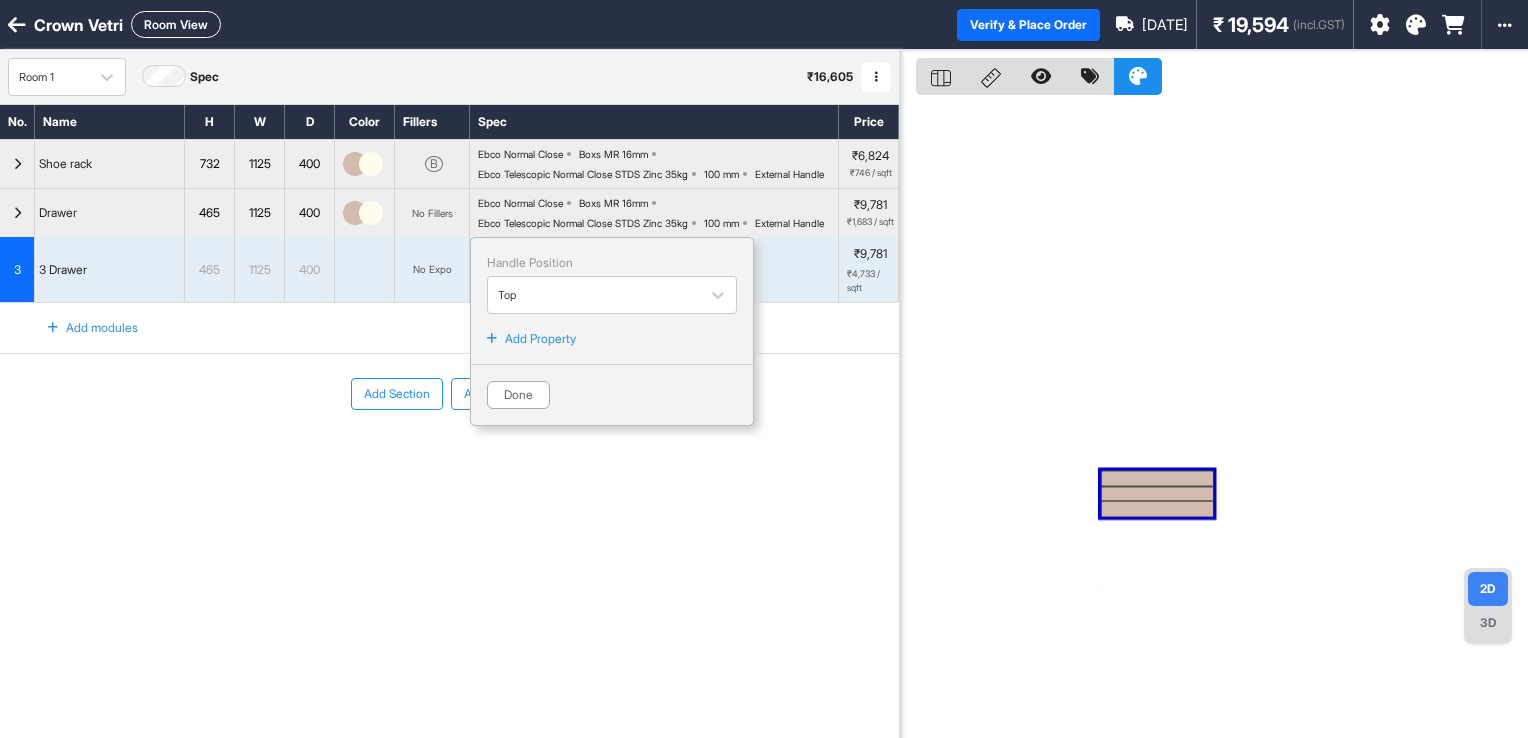 click on "Add Section Add Modules" at bounding box center [449, 454] 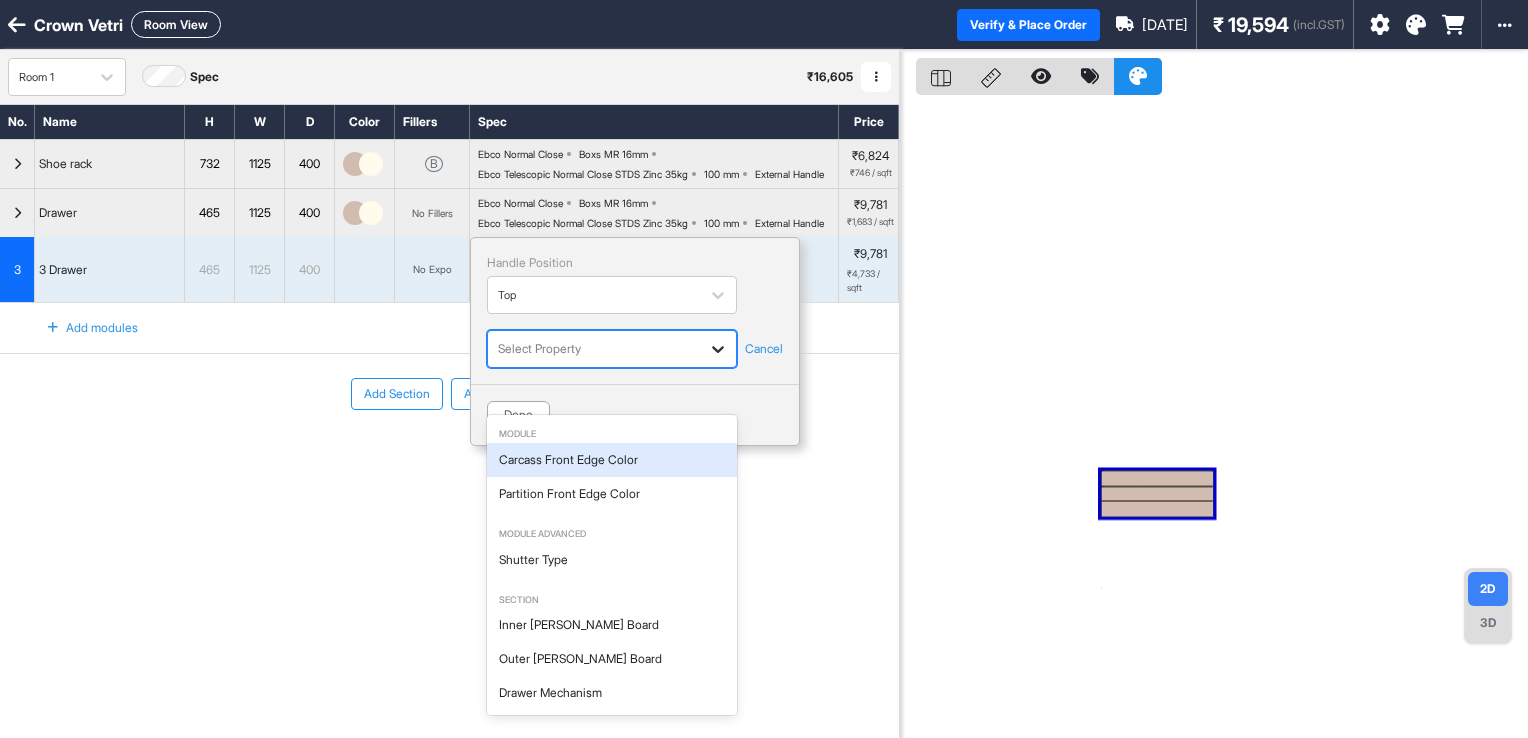 click 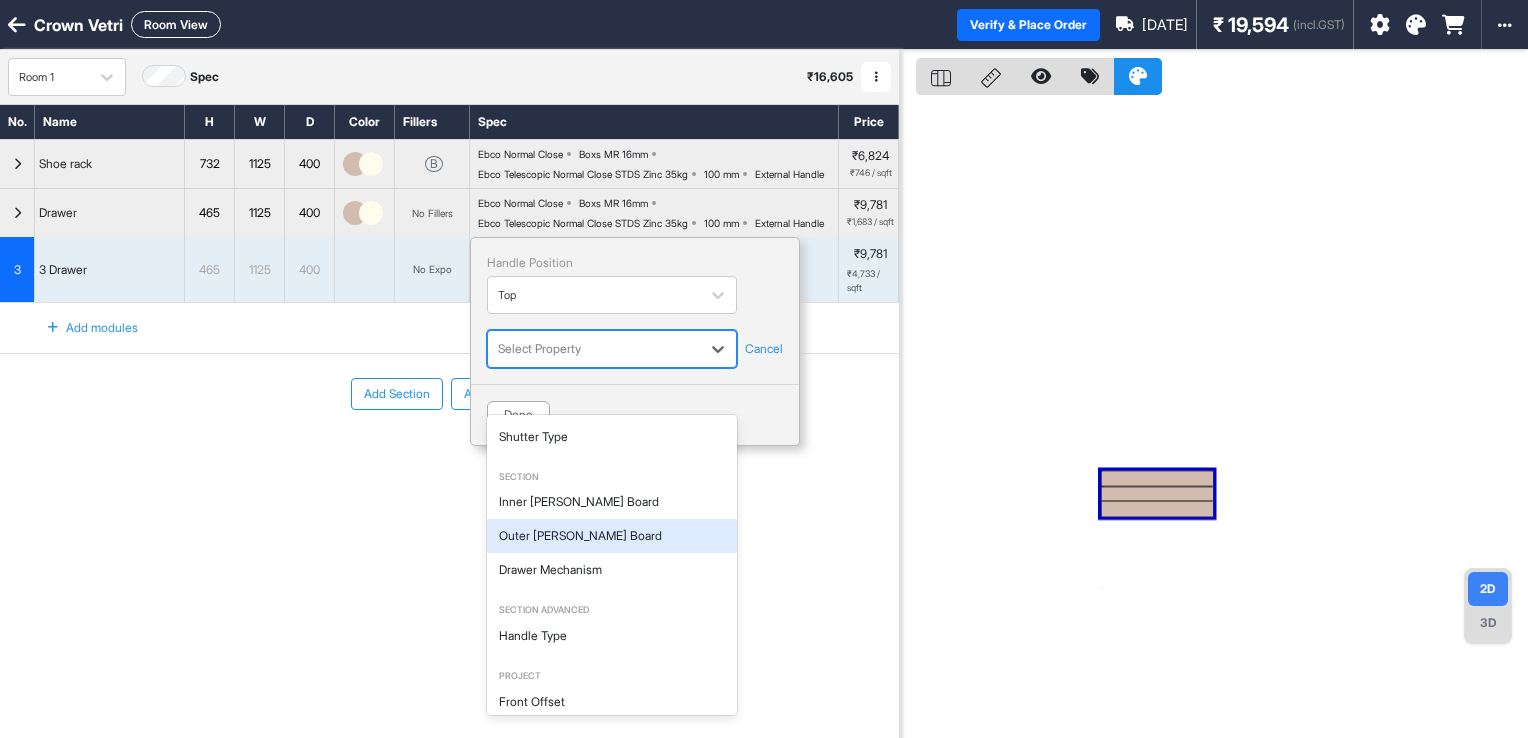 scroll, scrollTop: 110, scrollLeft: 0, axis: vertical 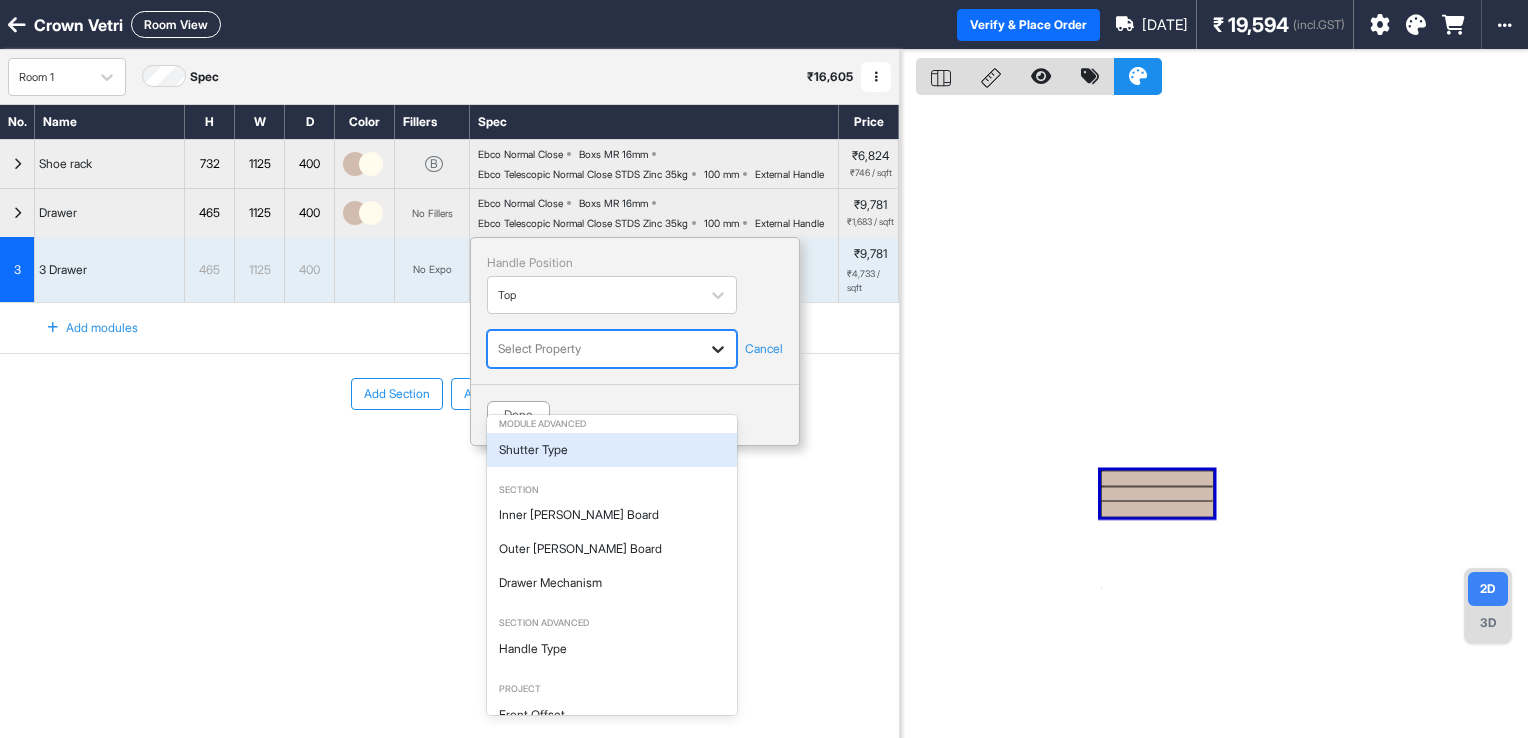 click 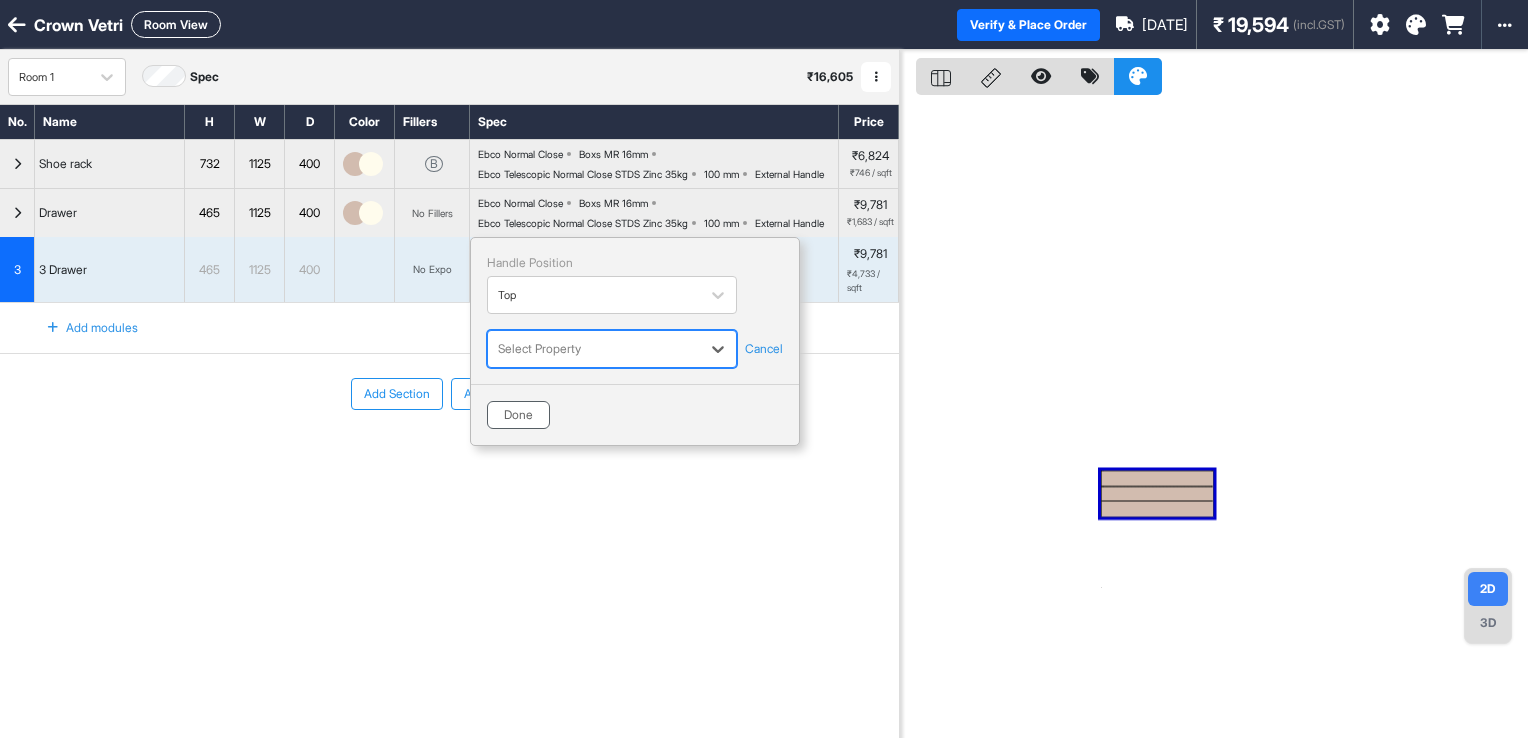 click on "Done" at bounding box center (518, 415) 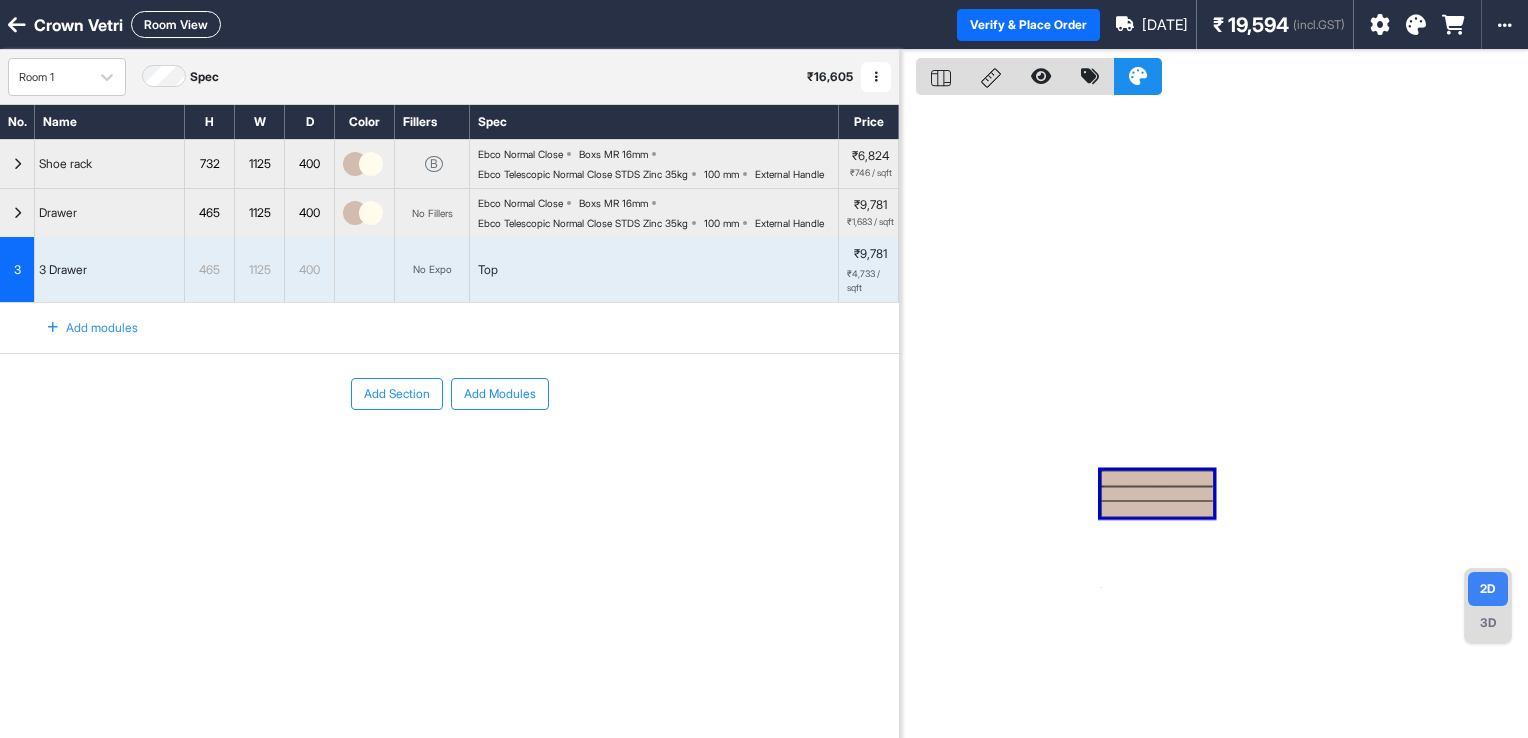 click on "No Expo" at bounding box center (432, 269) 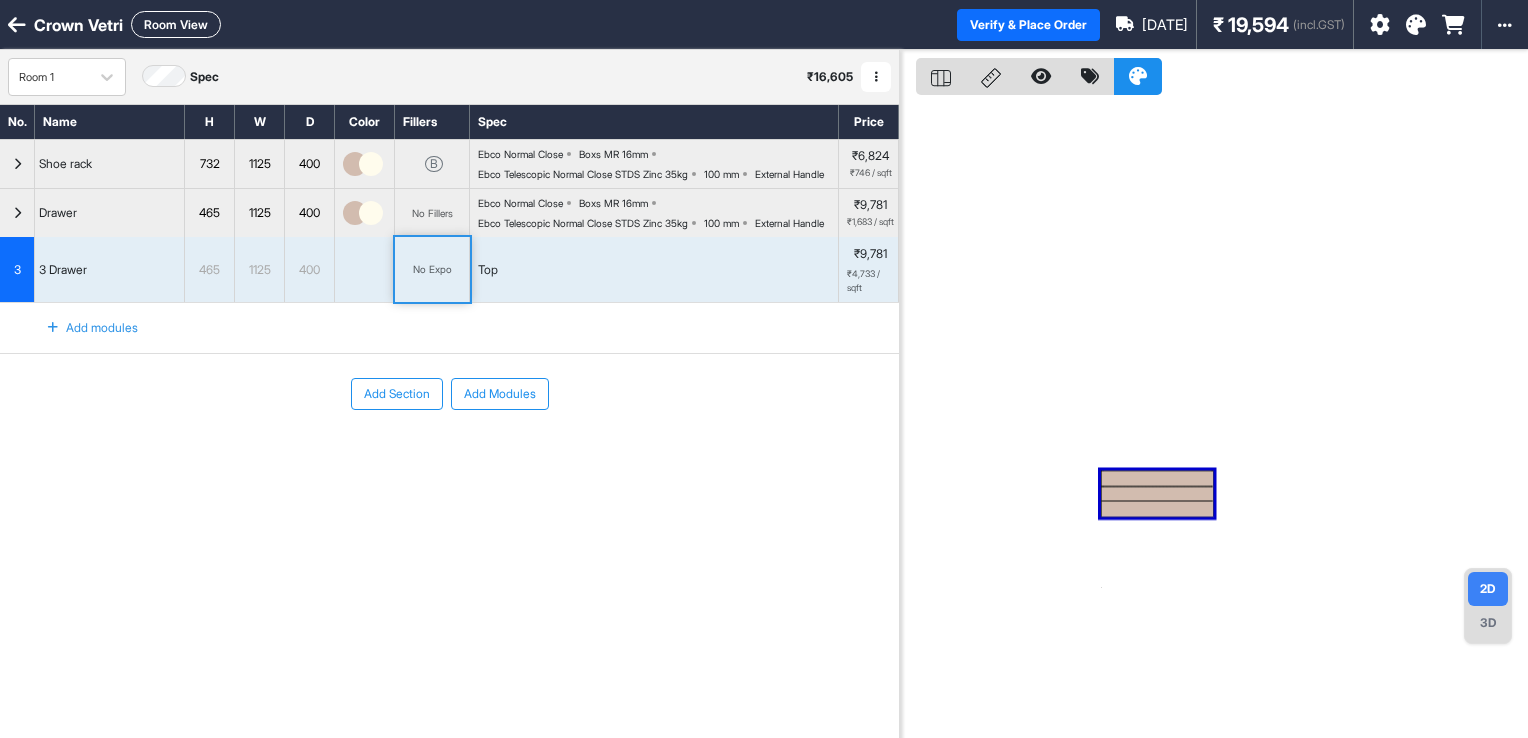 click on "No Expo" at bounding box center (432, 269) 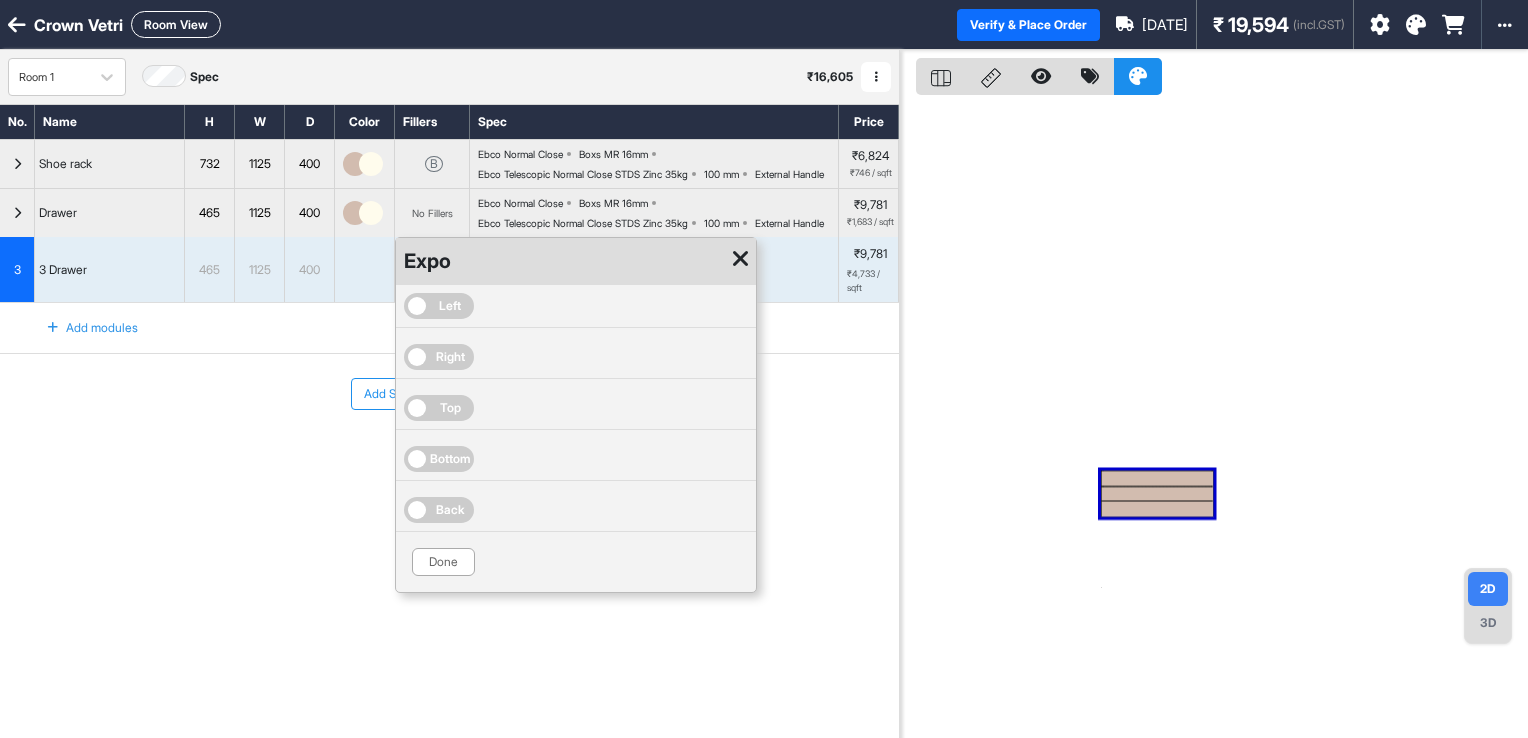 click at bounding box center (740, 259) 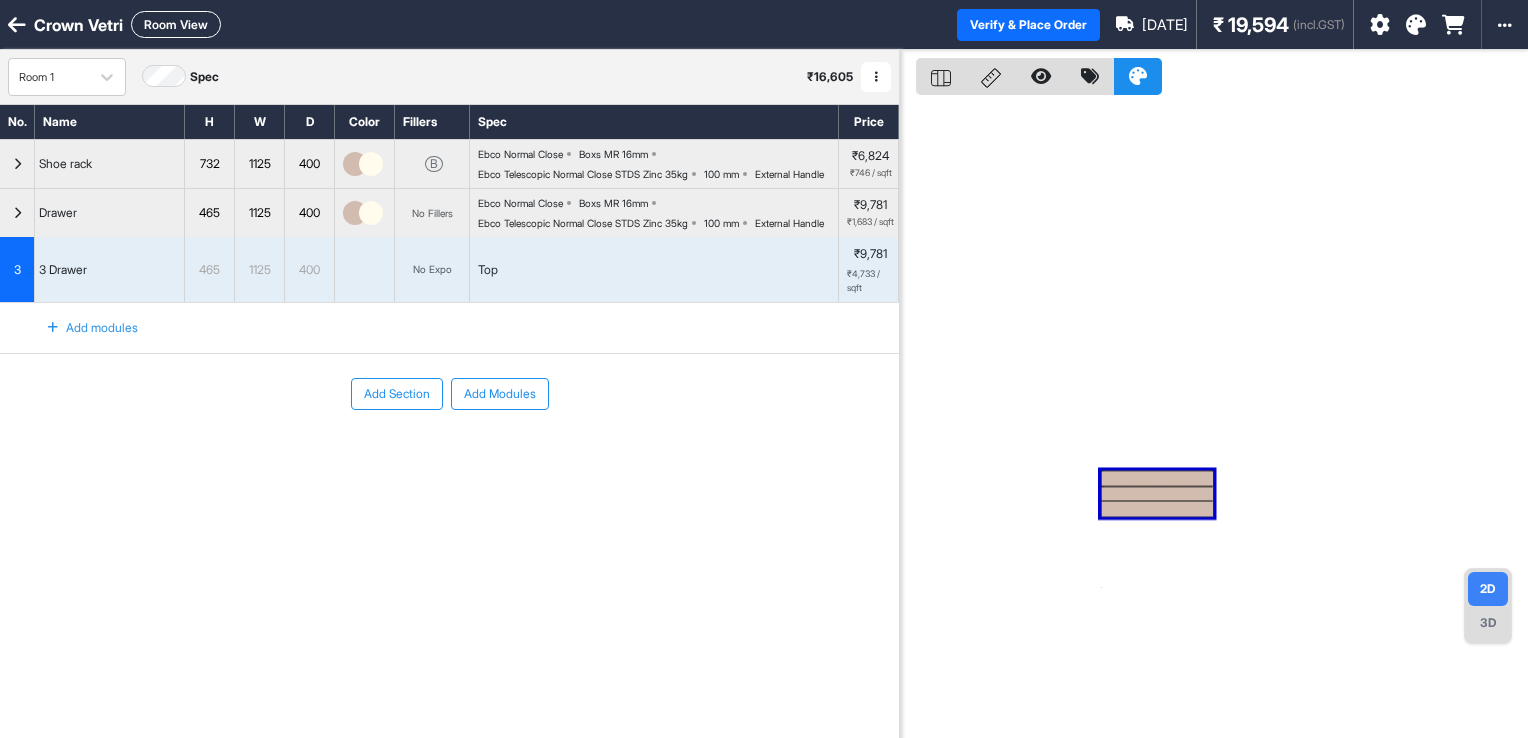 click on "3" at bounding box center [17, 269] 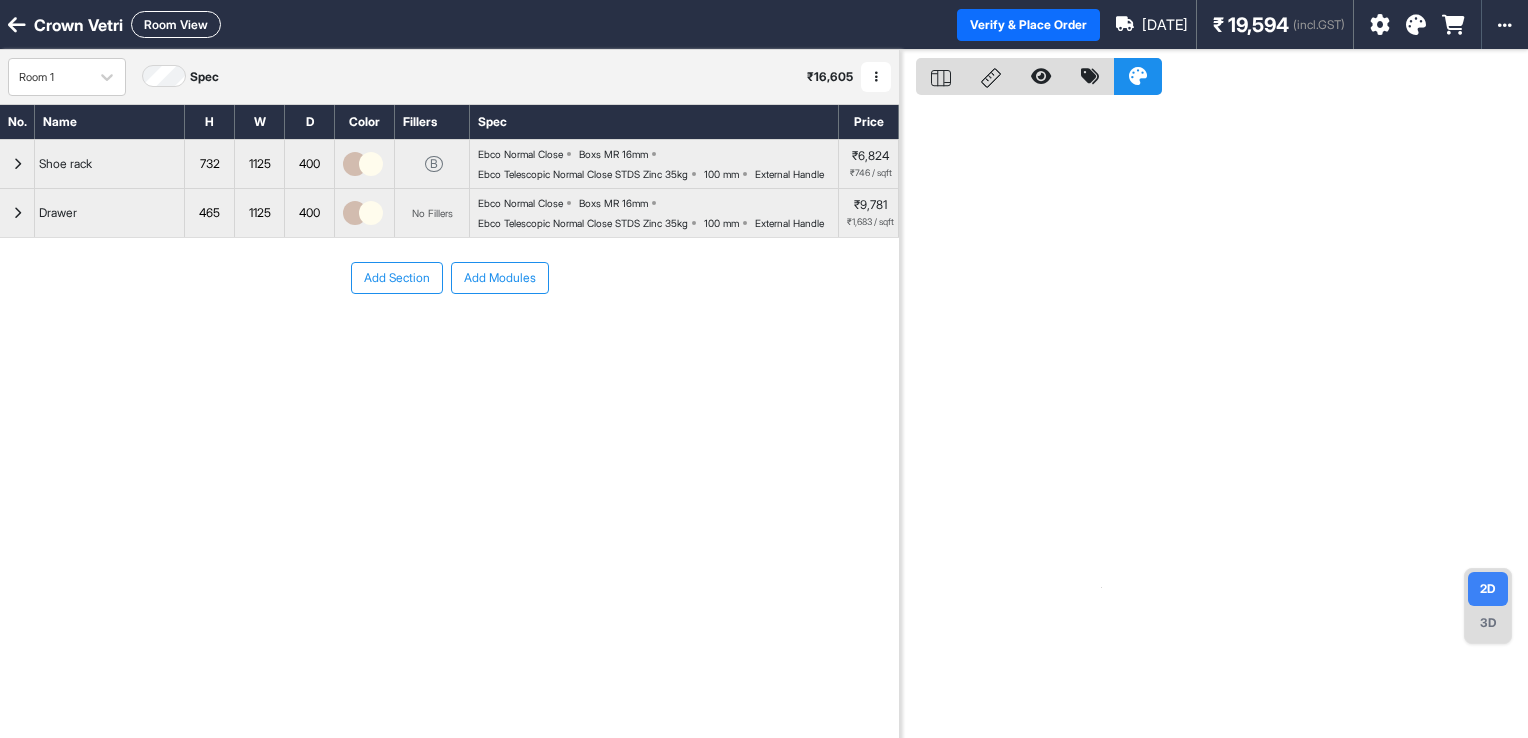 click at bounding box center (17, 213) 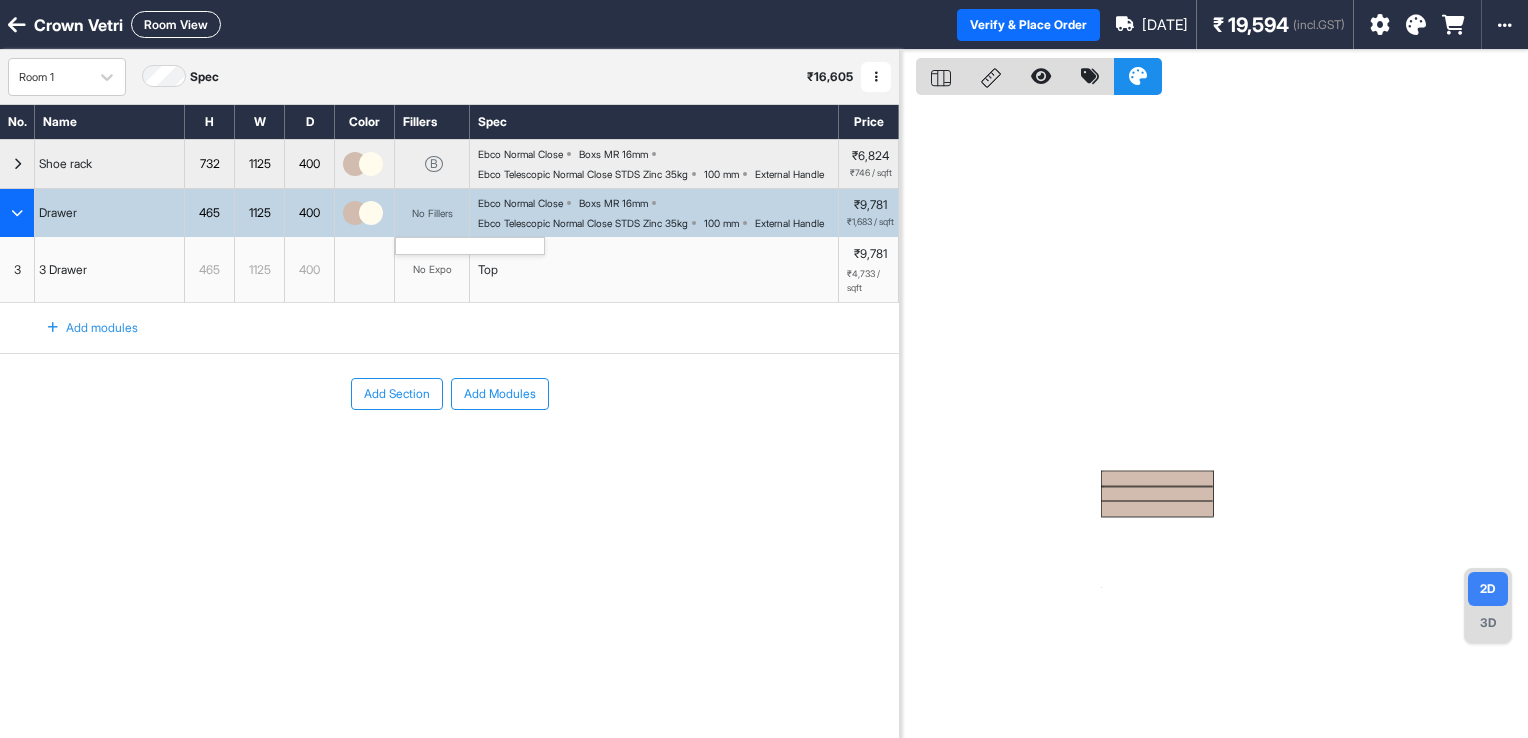 click on "No Fillers" at bounding box center (432, 213) 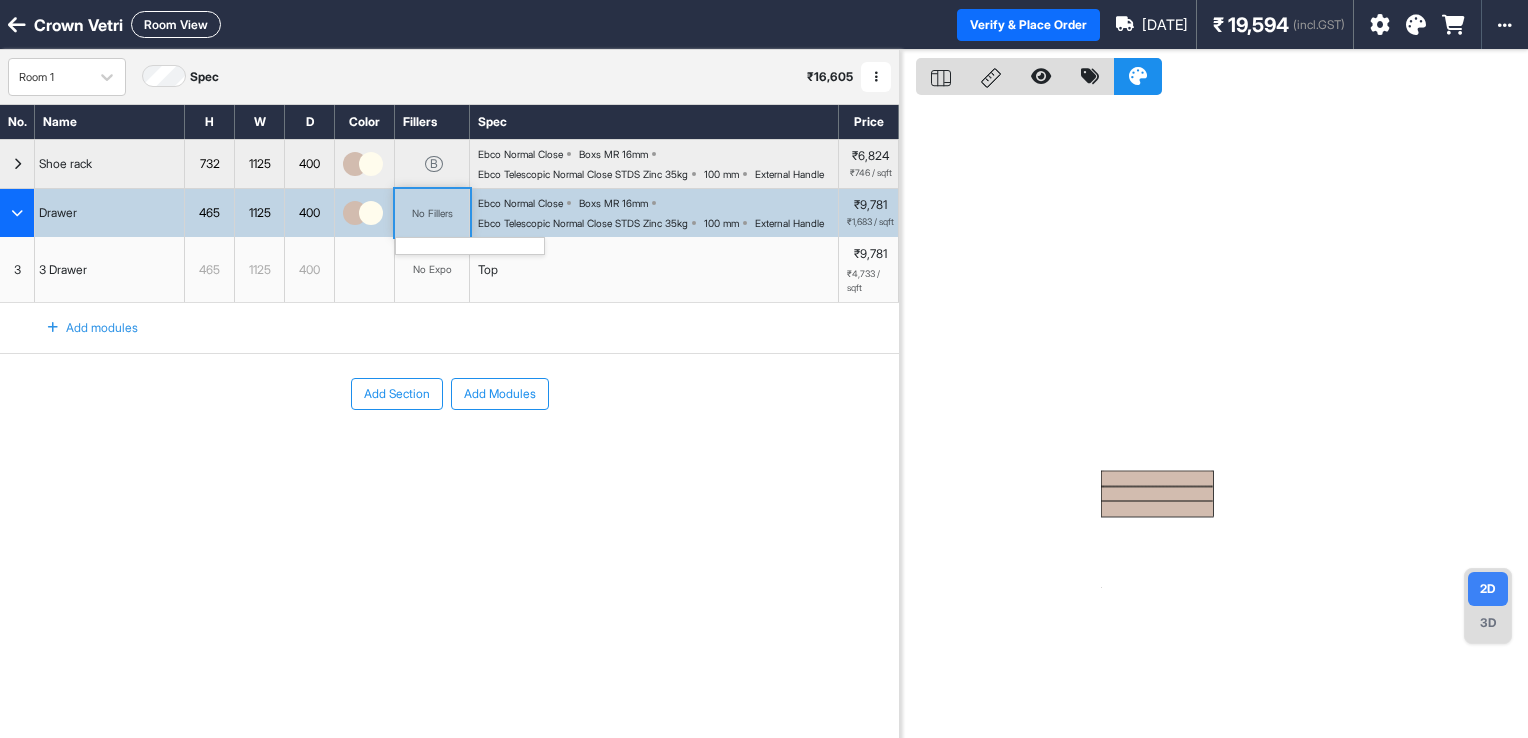 click on "No Fillers" at bounding box center [432, 213] 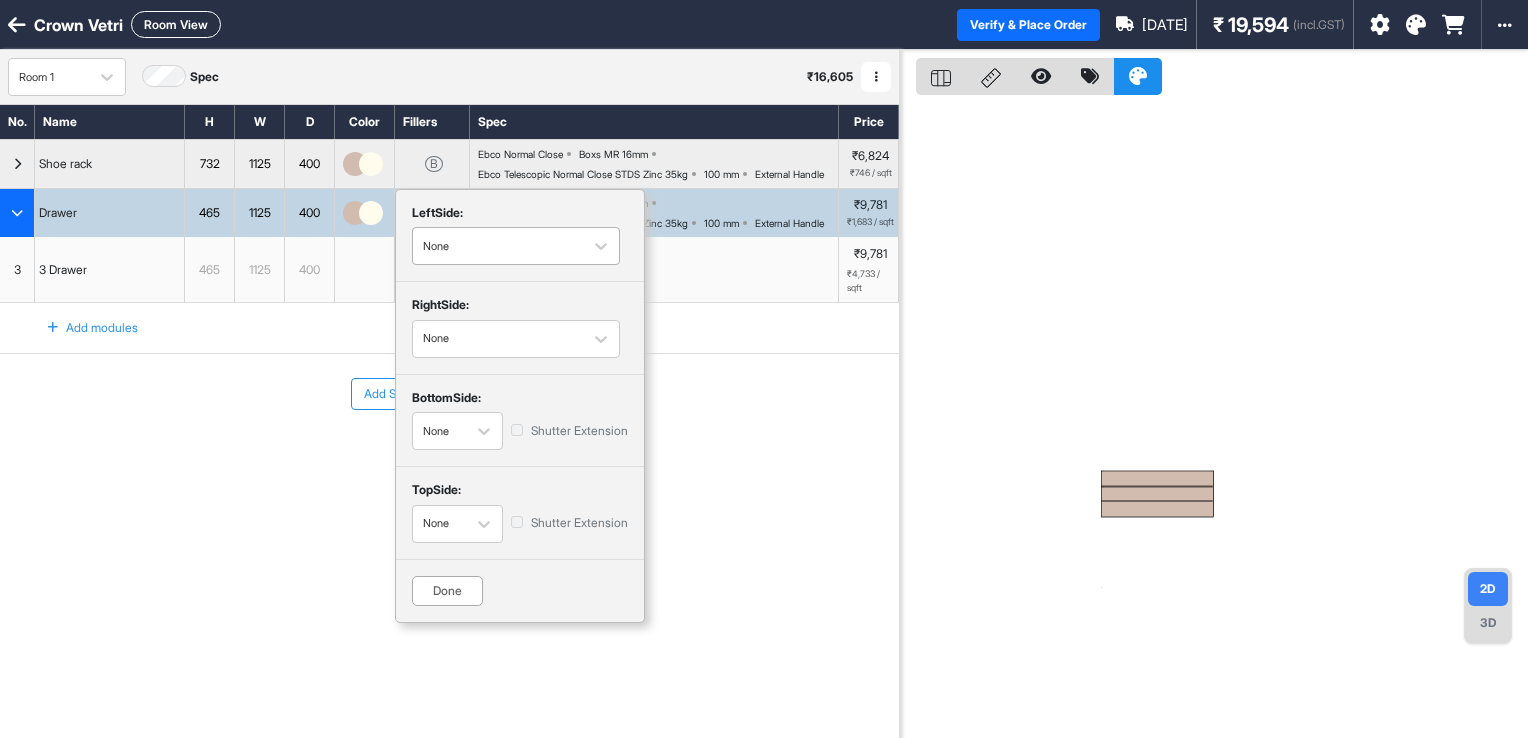 click at bounding box center [498, 246] 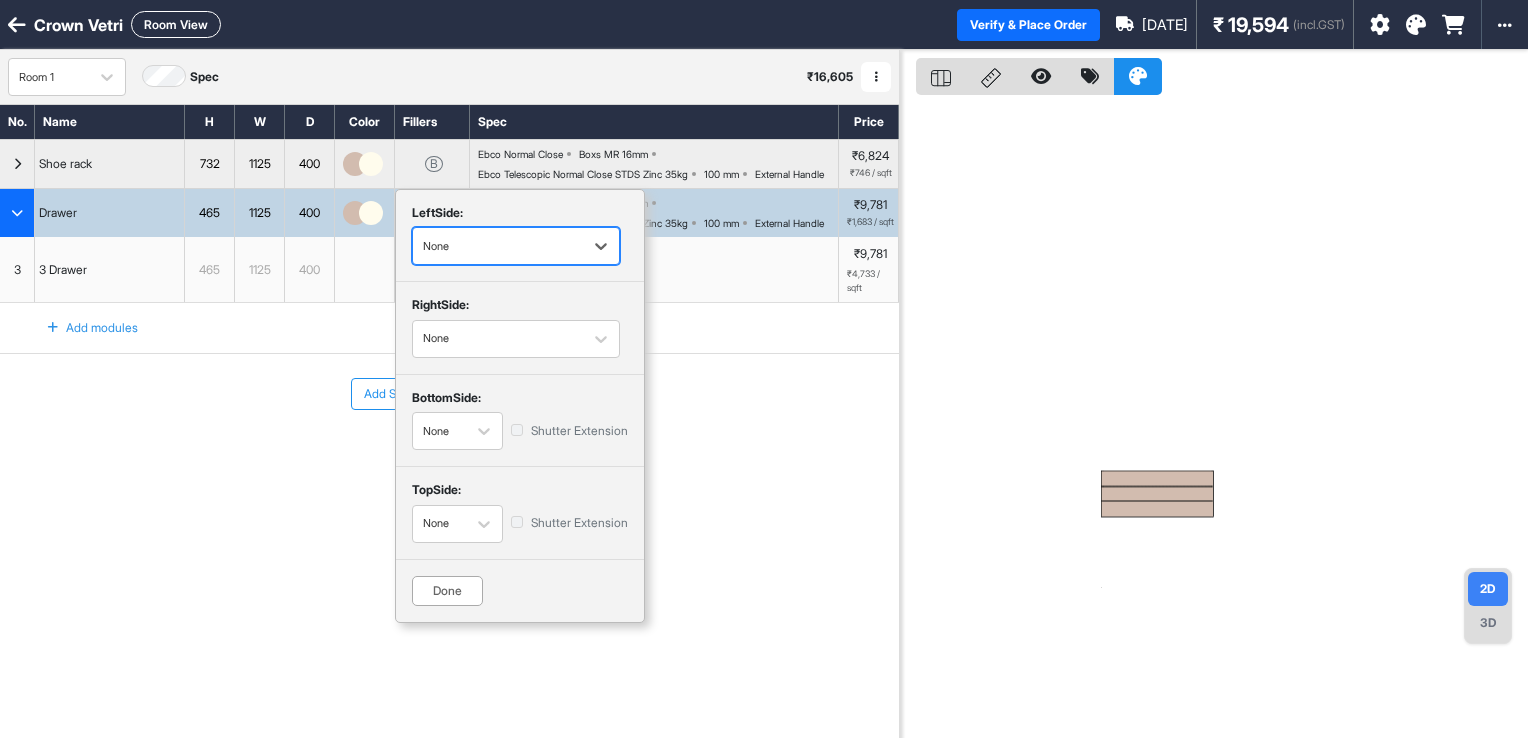 click at bounding box center (498, 246) 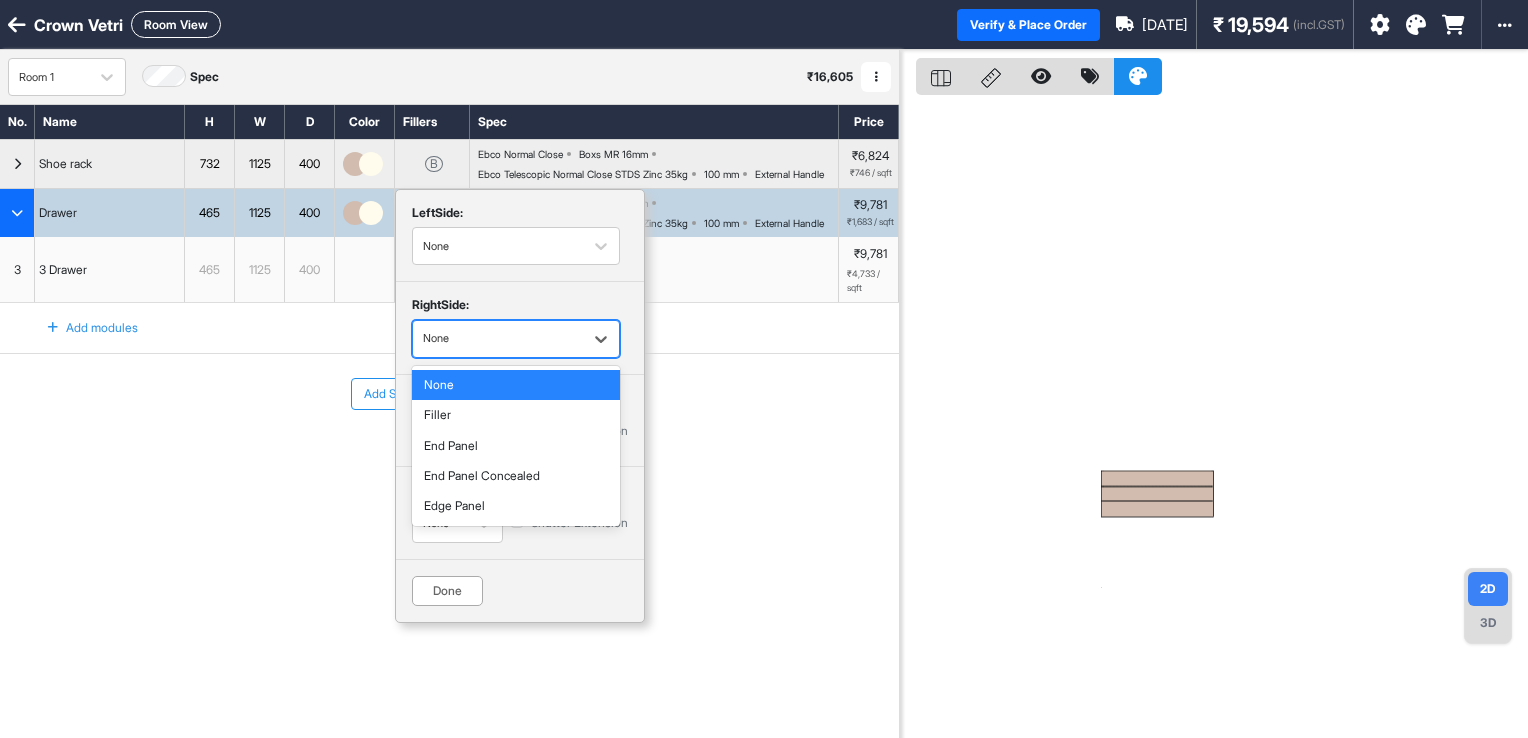 click at bounding box center [498, 339] 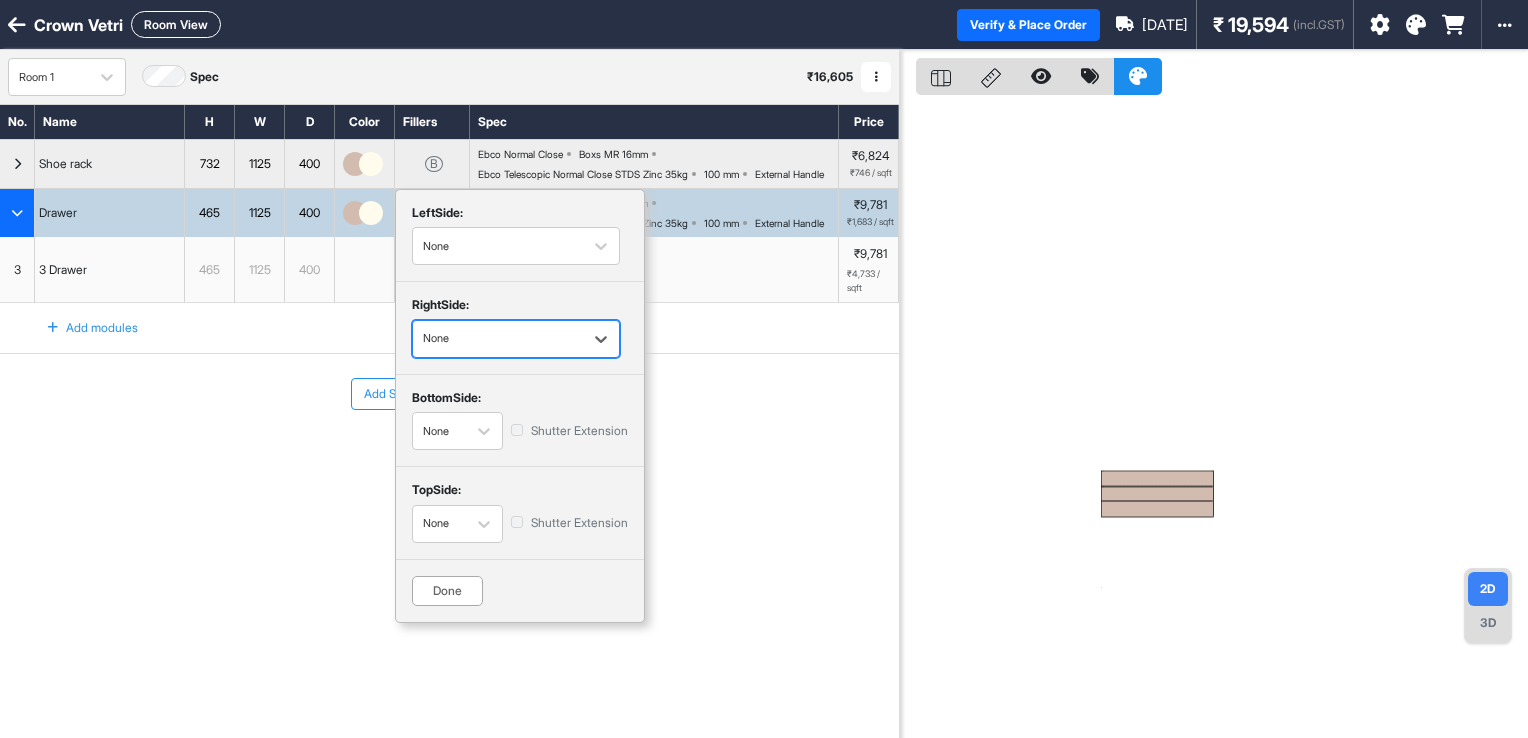 click at bounding box center (498, 339) 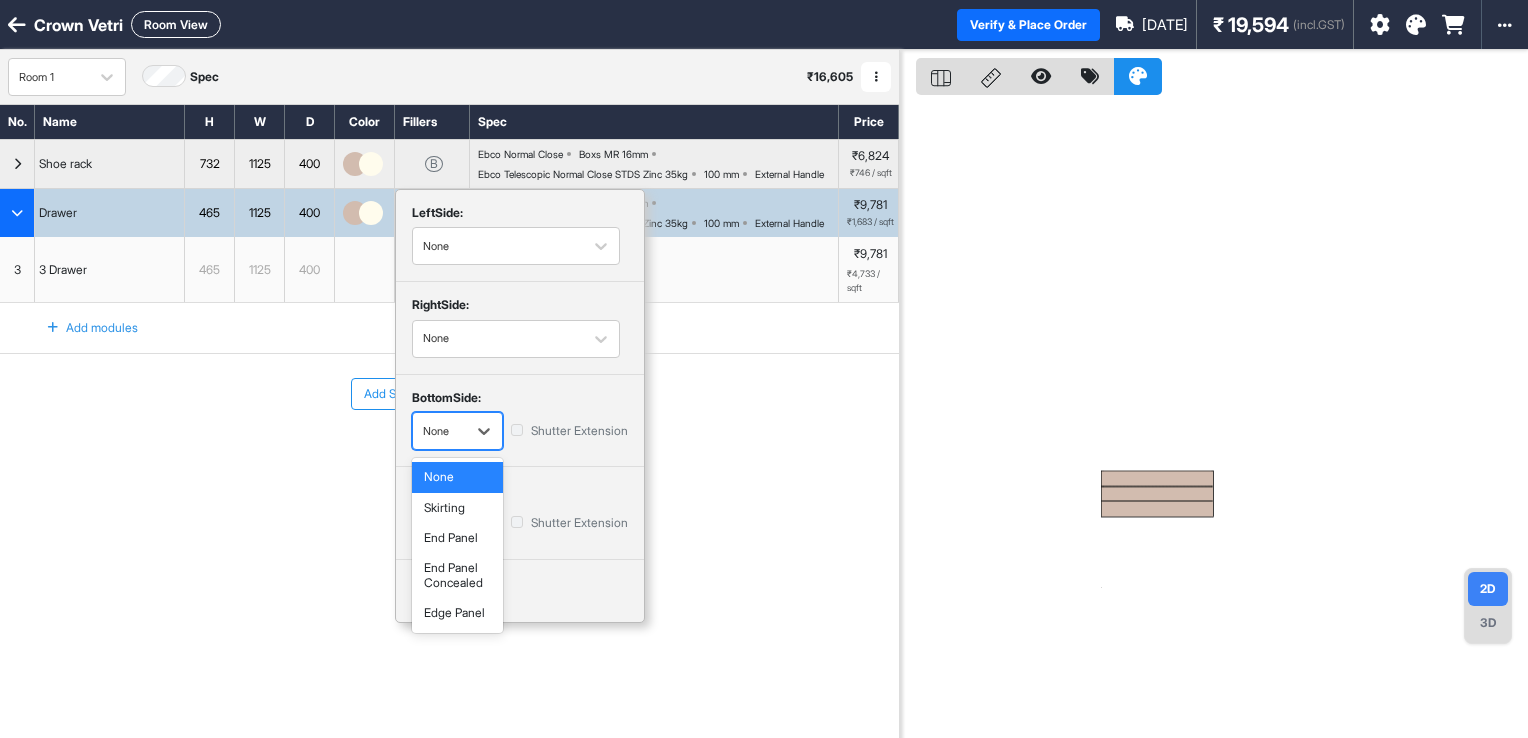 click at bounding box center (439, 431) 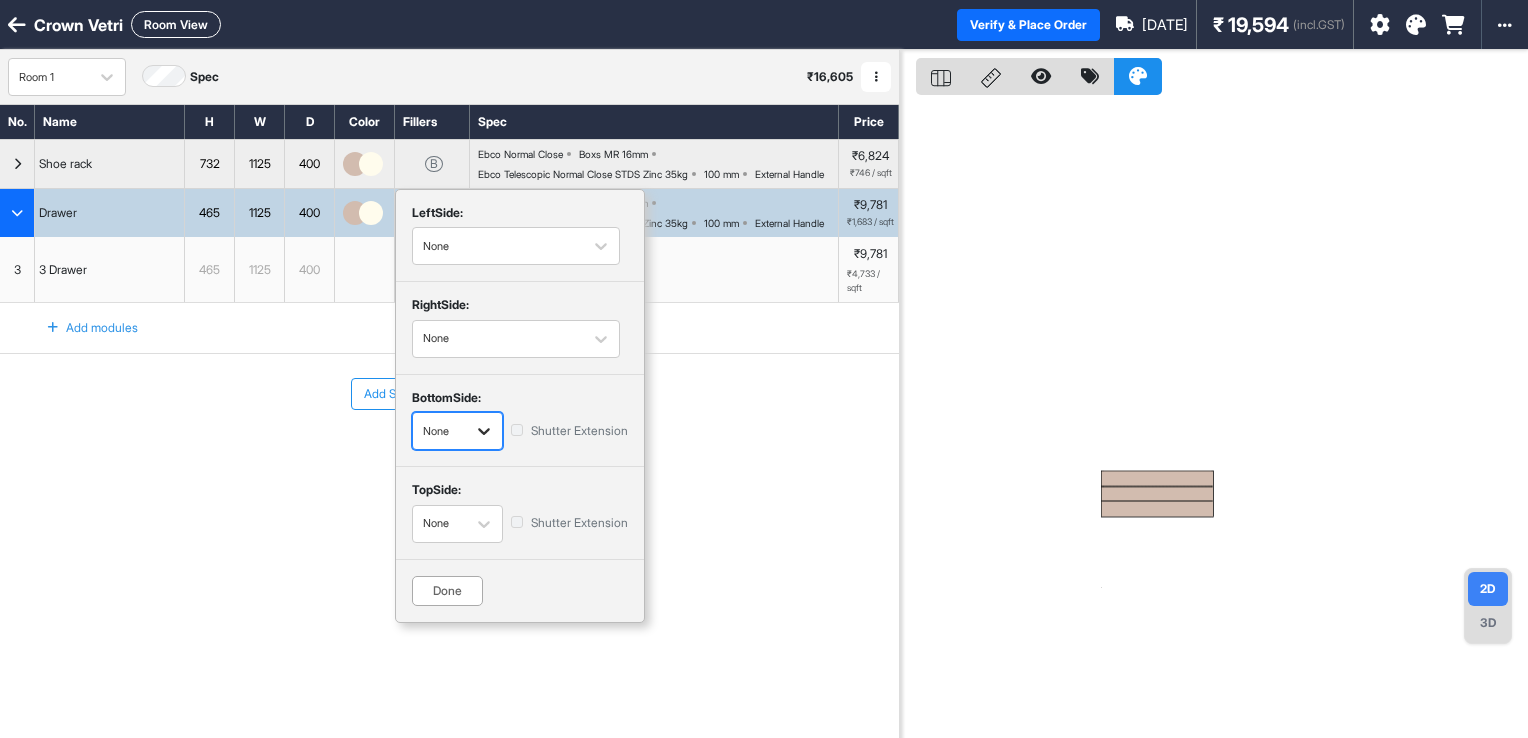 click at bounding box center [484, 431] 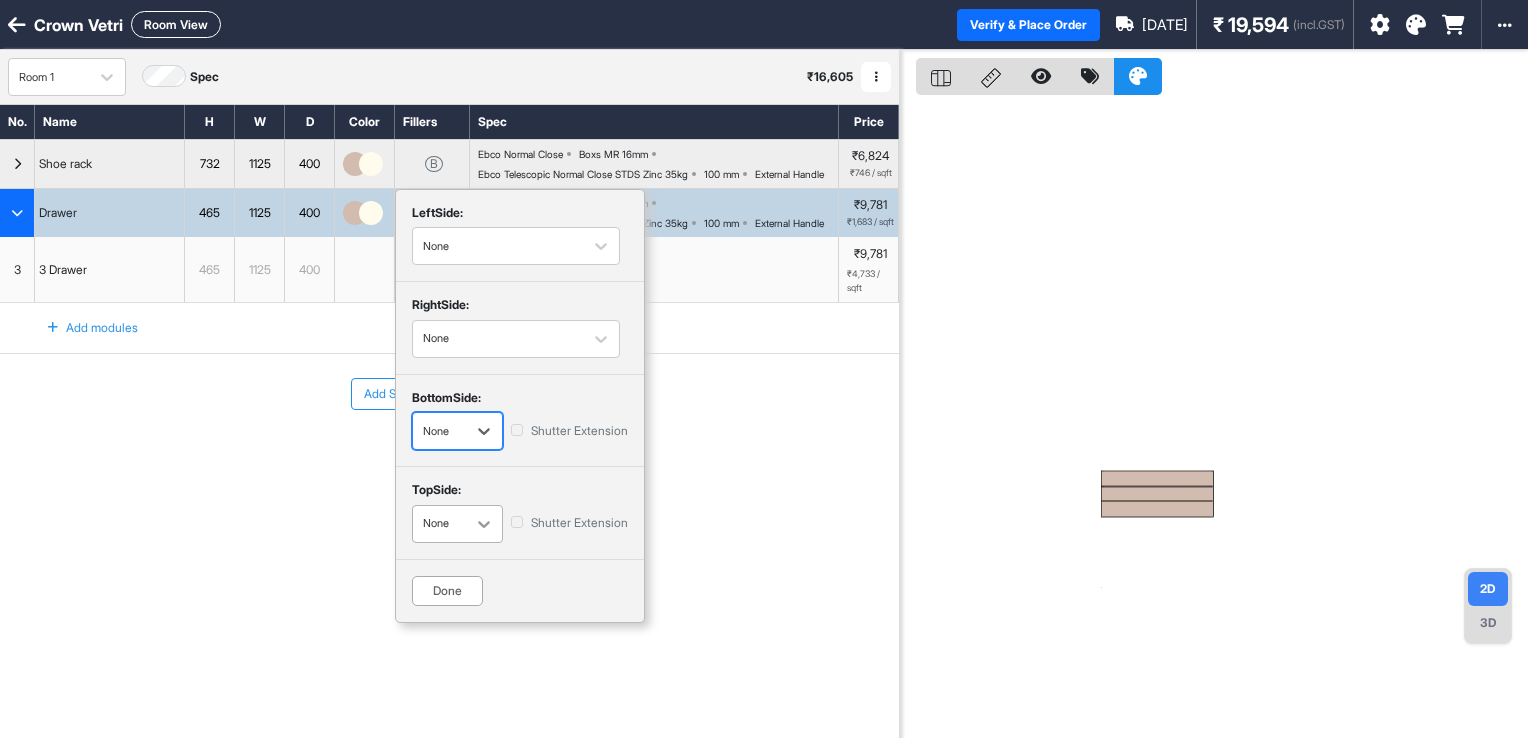click at bounding box center (484, 524) 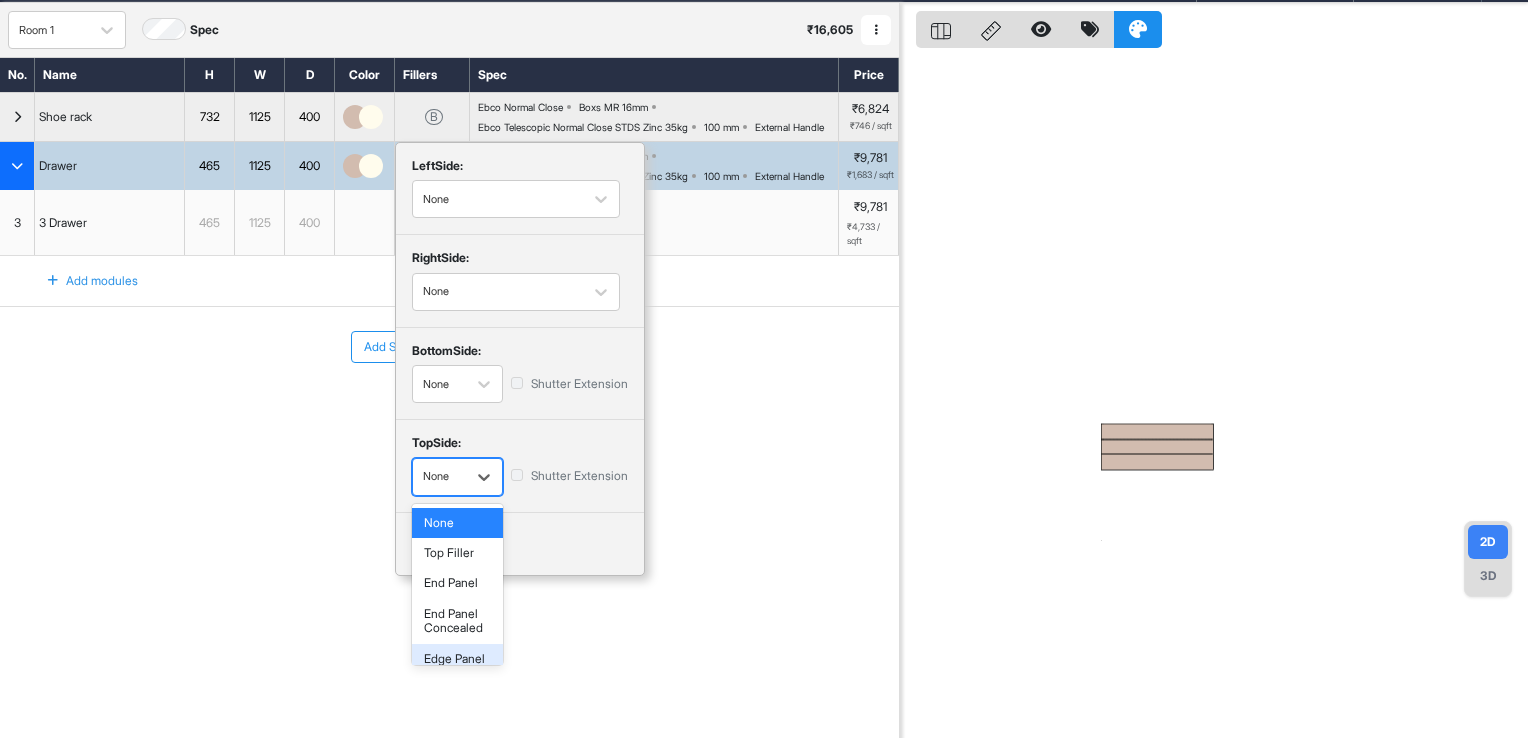 scroll, scrollTop: 50, scrollLeft: 0, axis: vertical 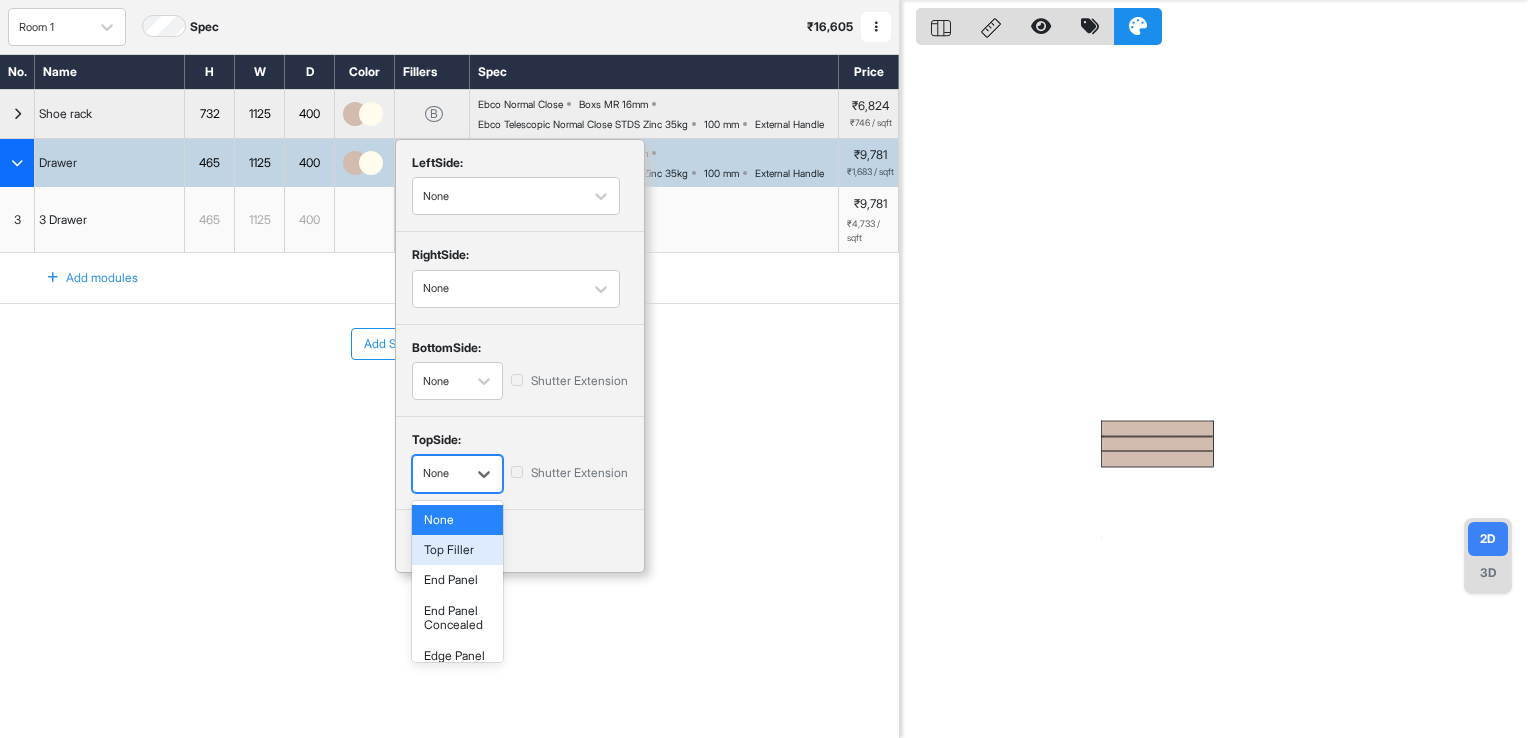 click on "Top Filler" at bounding box center (457, 550) 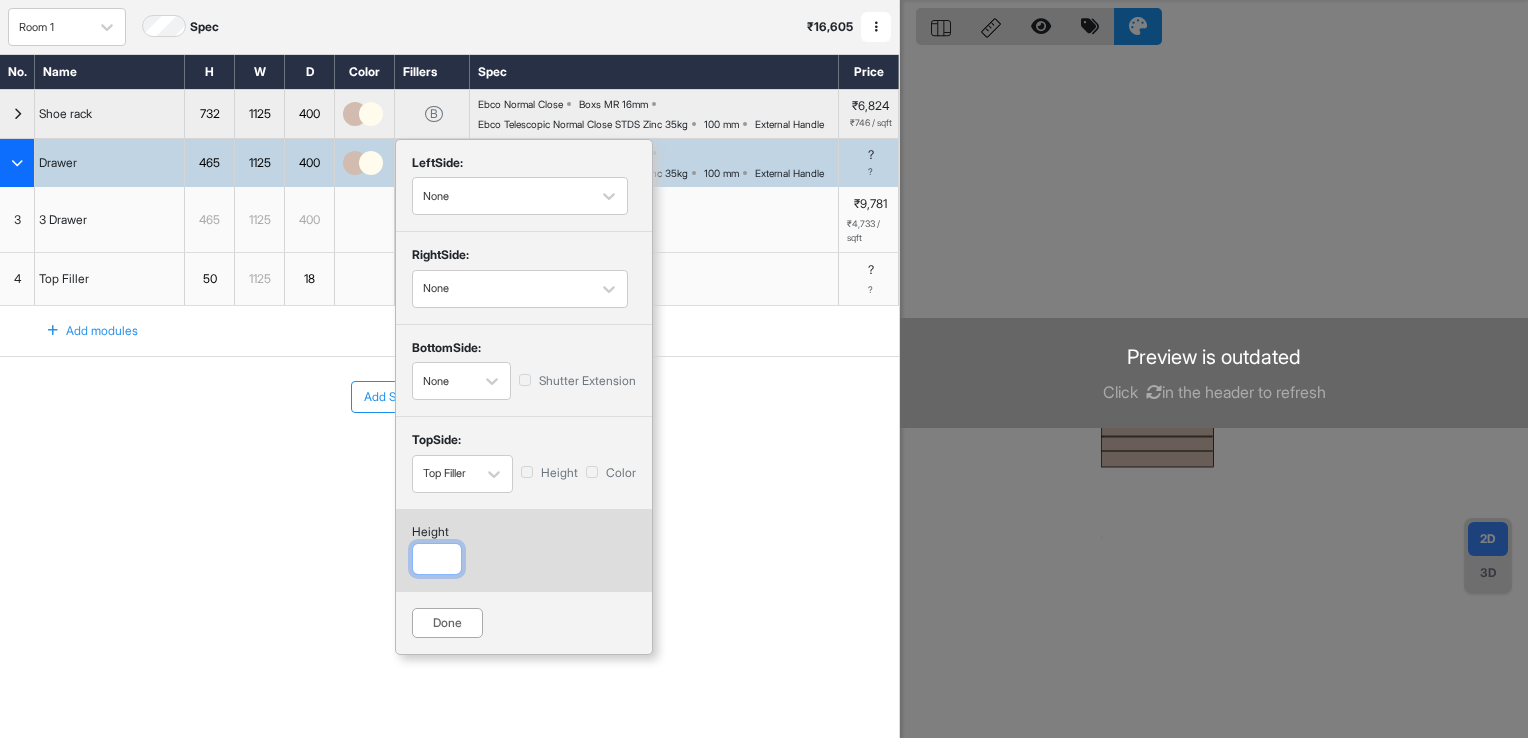 click at bounding box center (437, 559) 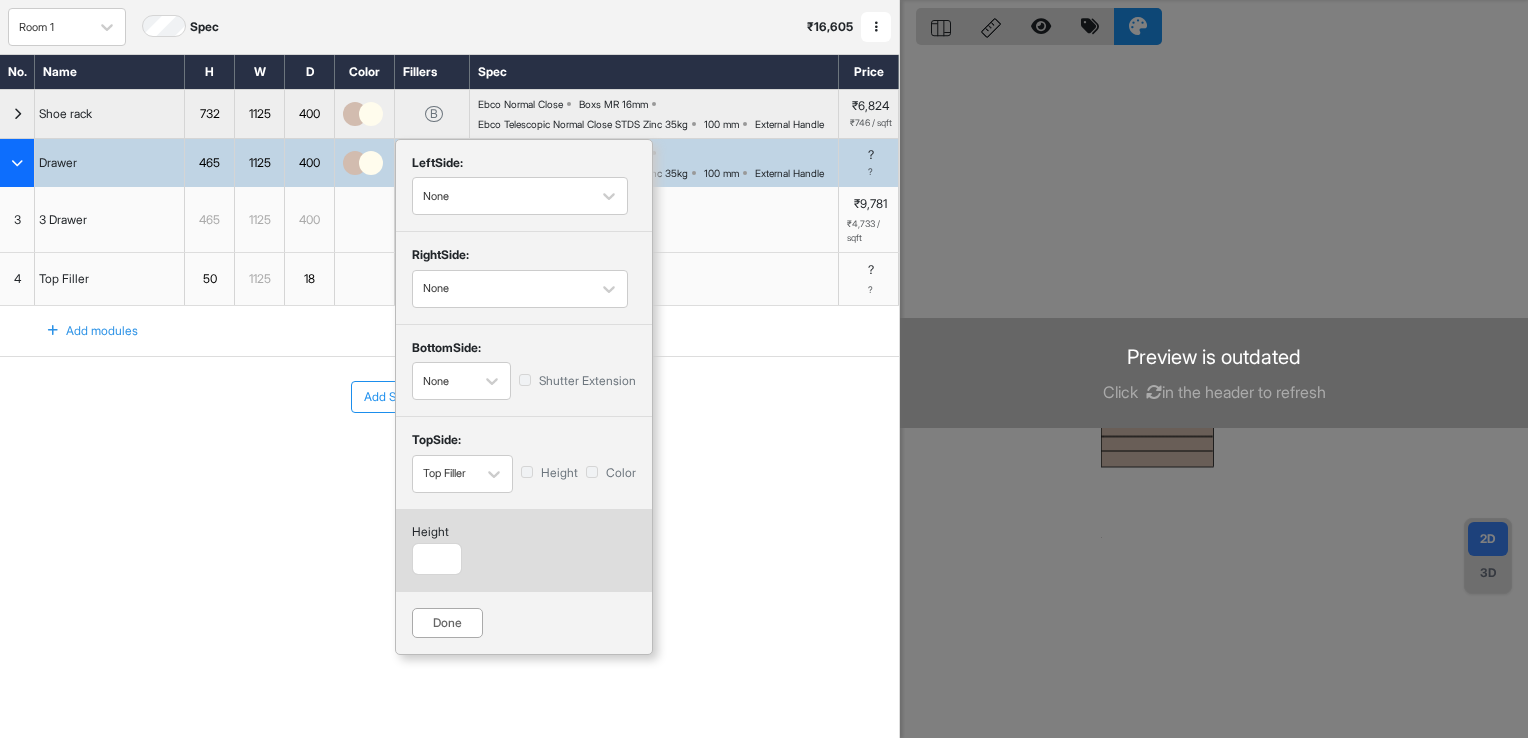 click on "Done" at bounding box center [447, 623] 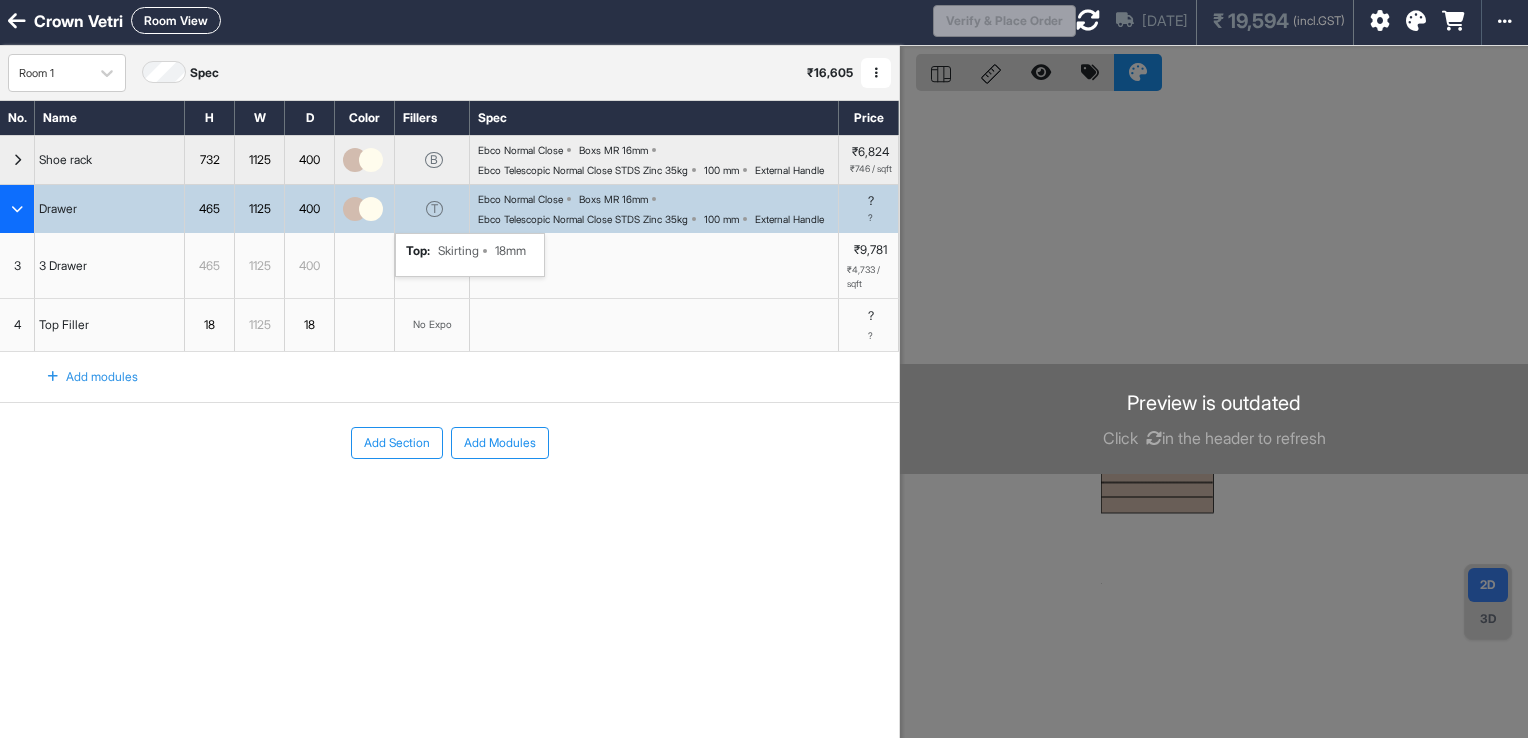 scroll, scrollTop: 0, scrollLeft: 0, axis: both 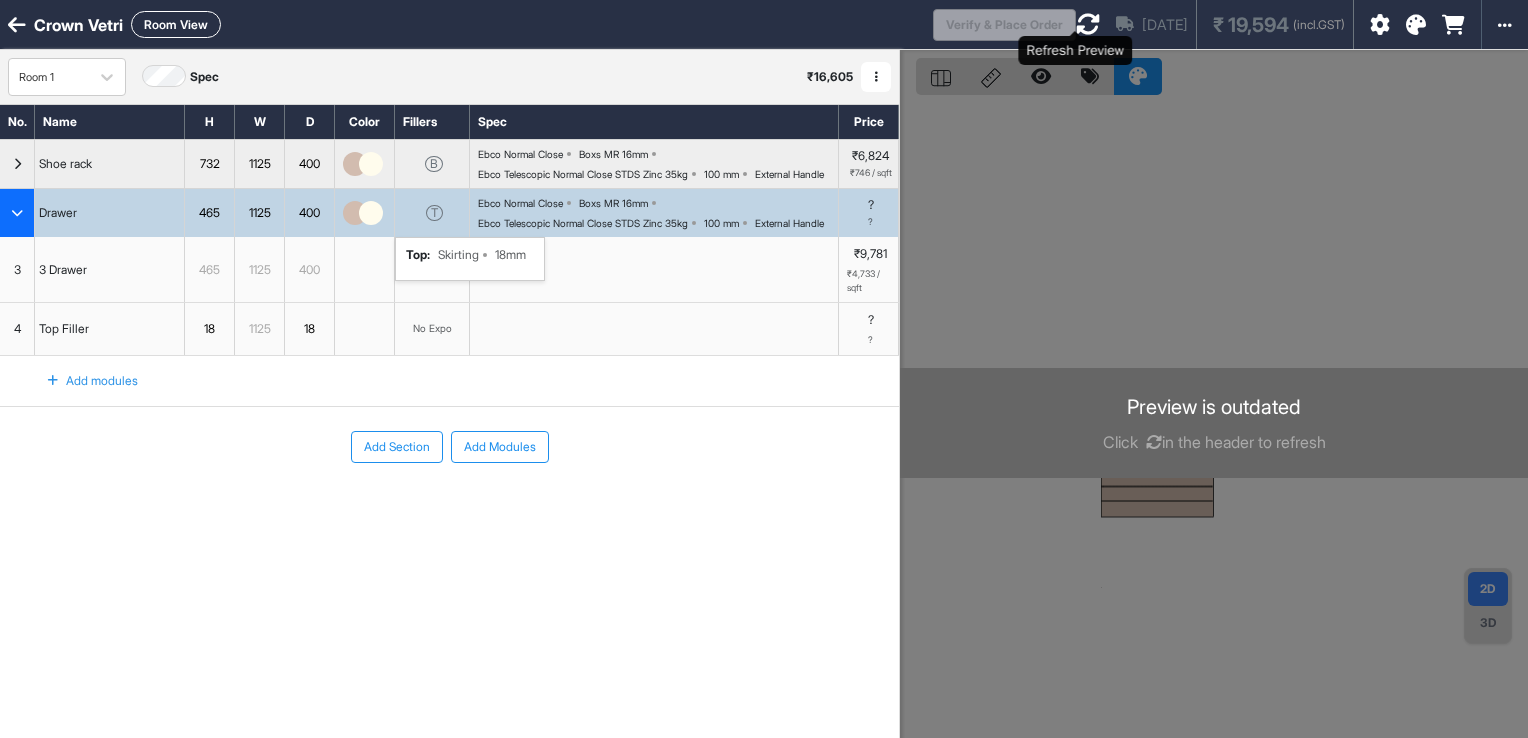 click at bounding box center (1088, 24) 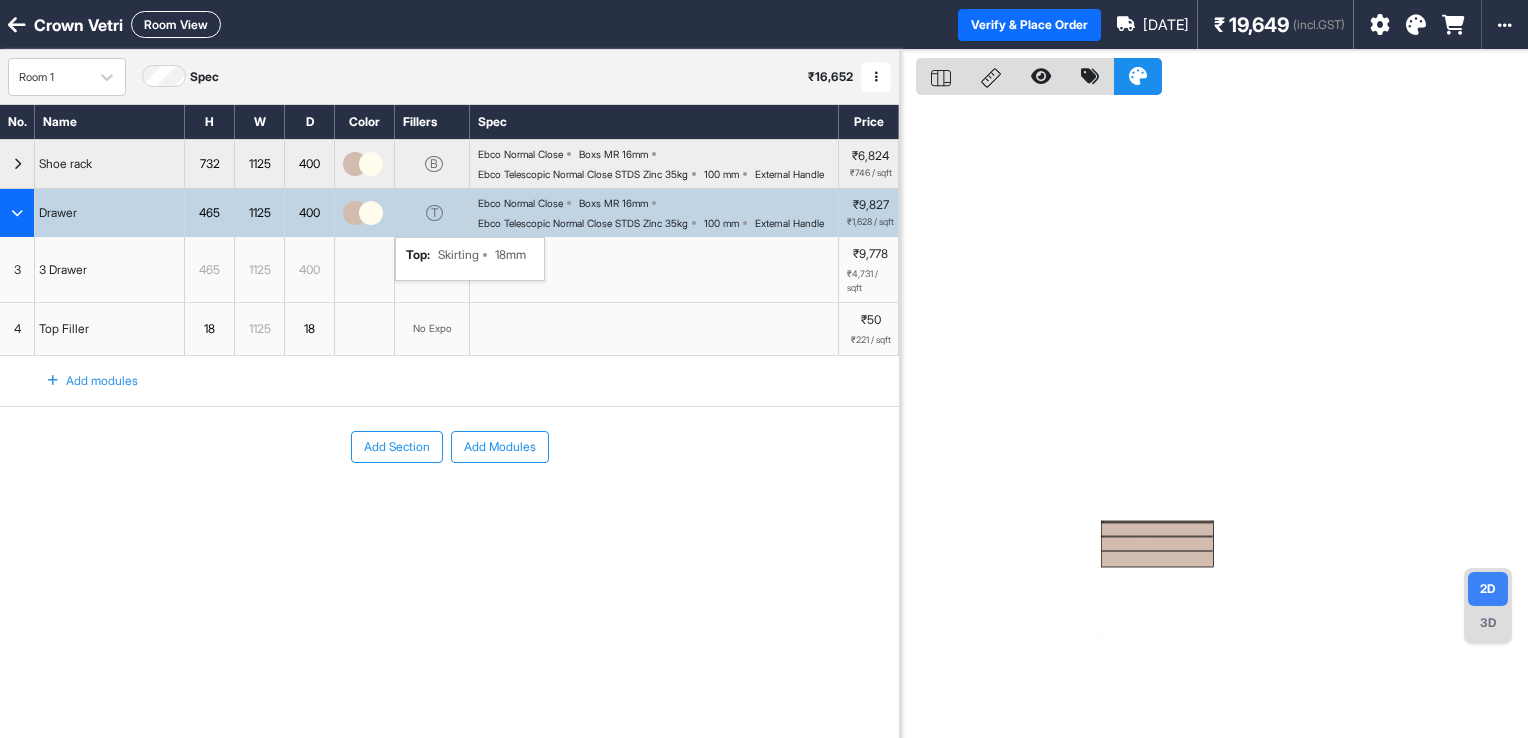 click on "3D" at bounding box center [1488, 623] 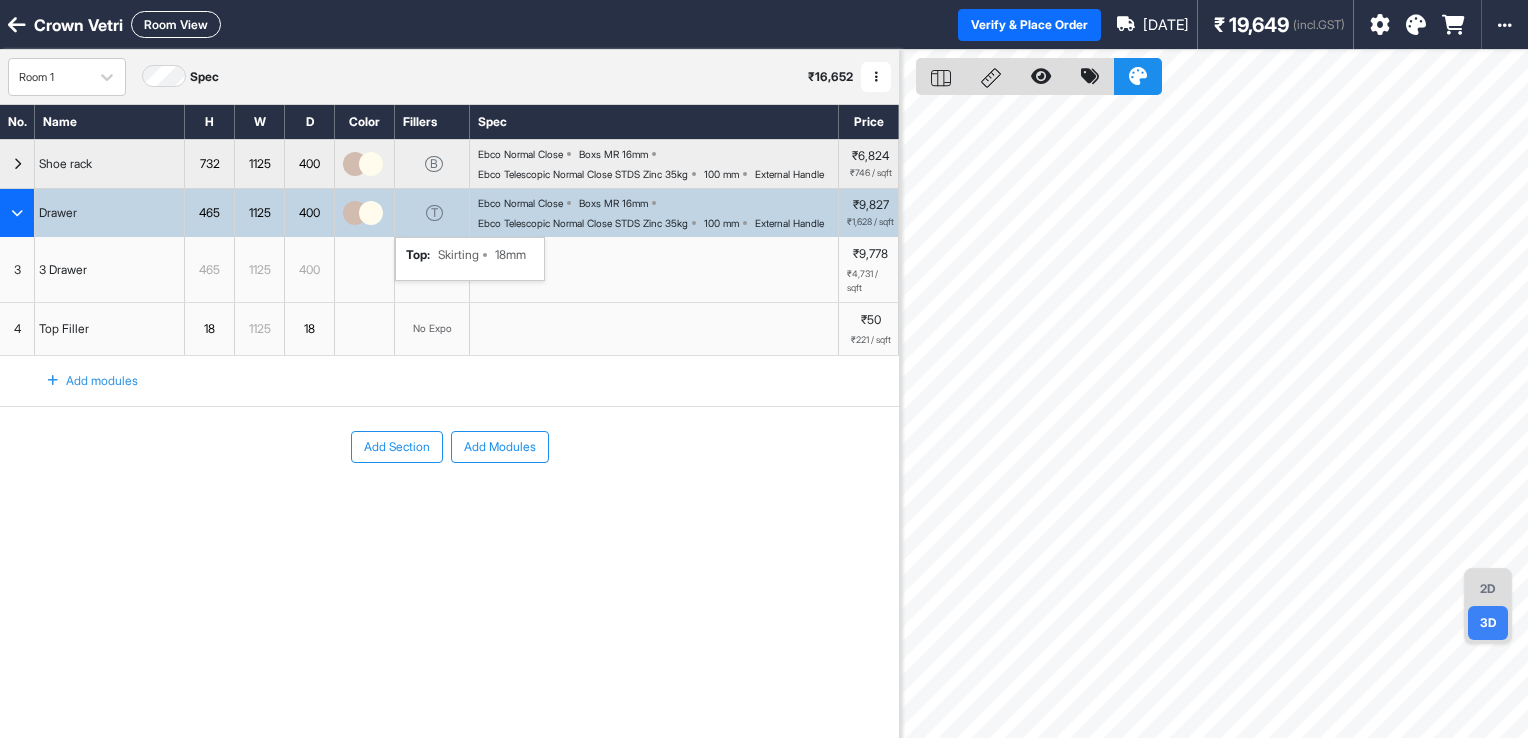 click on "2D" at bounding box center (1488, 589) 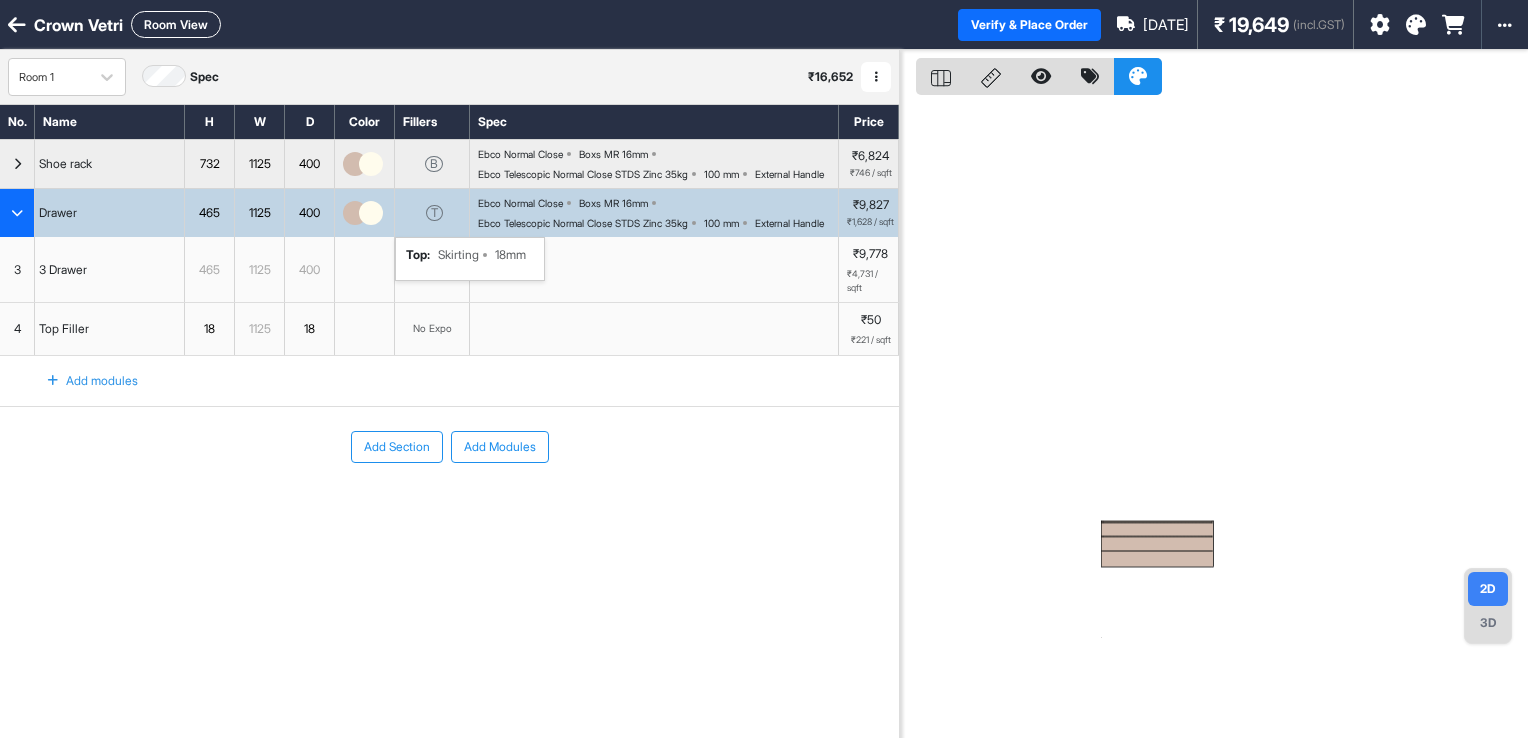 click on "No Expo" at bounding box center (432, 269) 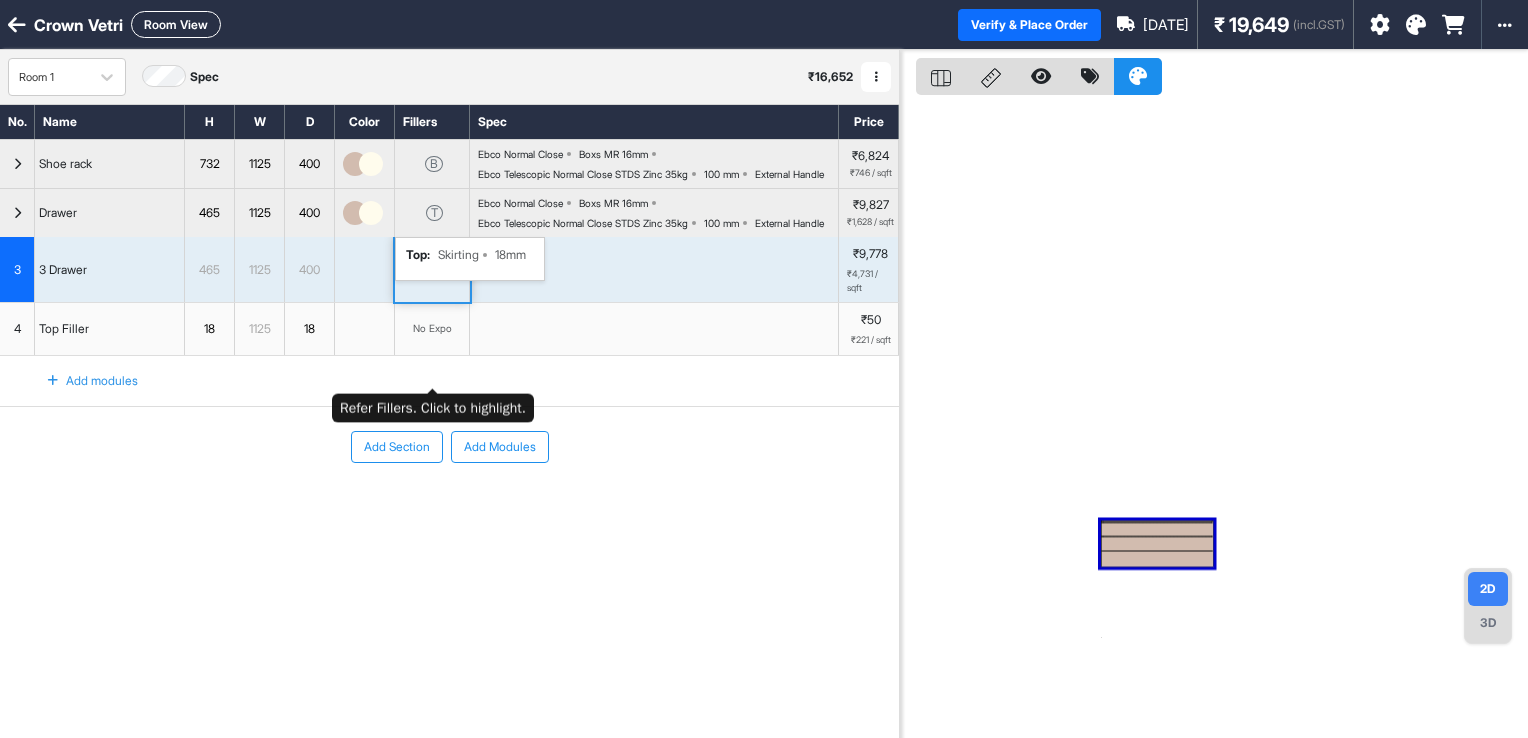 click on "No Expo" at bounding box center [432, 329] 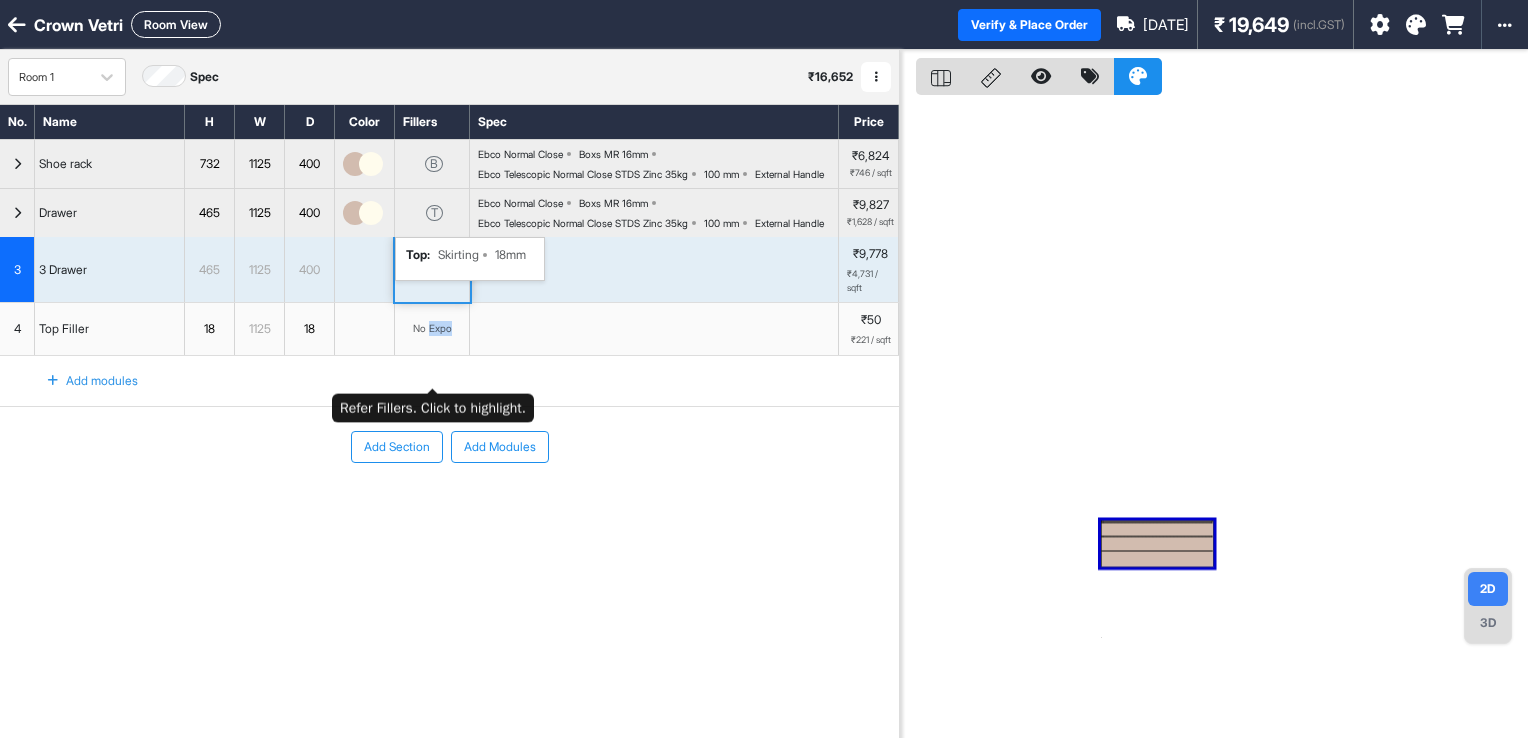 click on "No Expo" at bounding box center (432, 329) 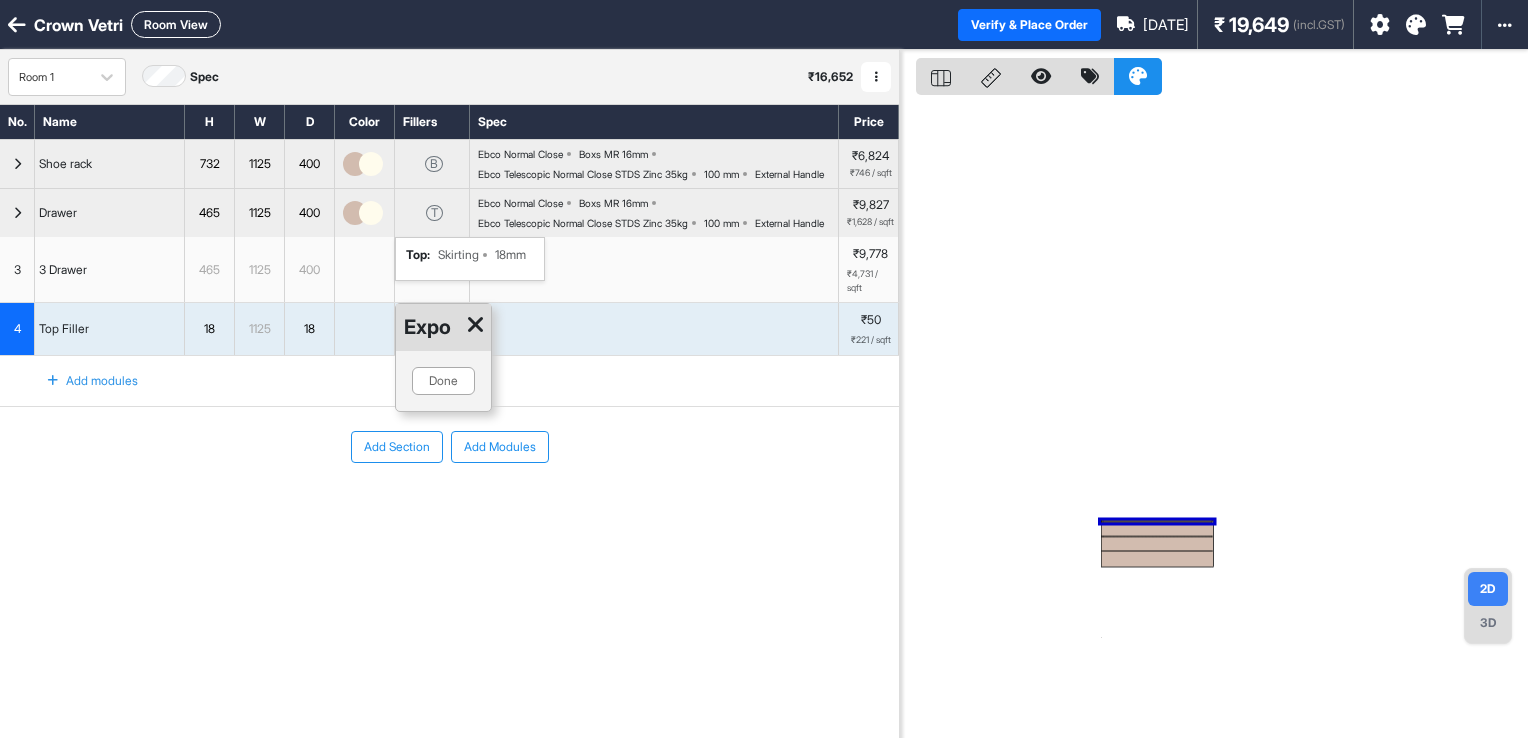 drag, startPoint x: 429, startPoint y: 378, endPoint x: 543, endPoint y: 418, distance: 120.8139 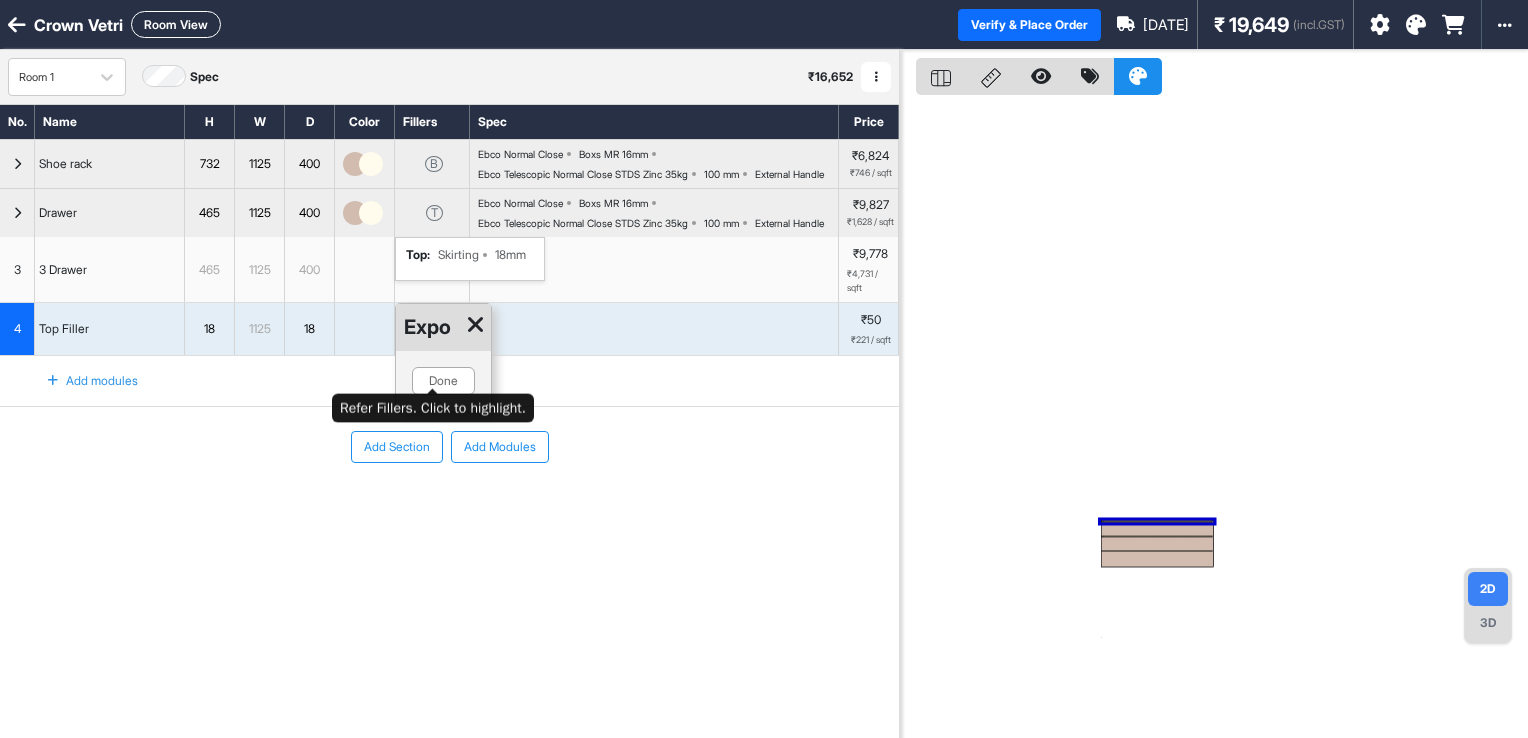 click at bounding box center [475, 325] 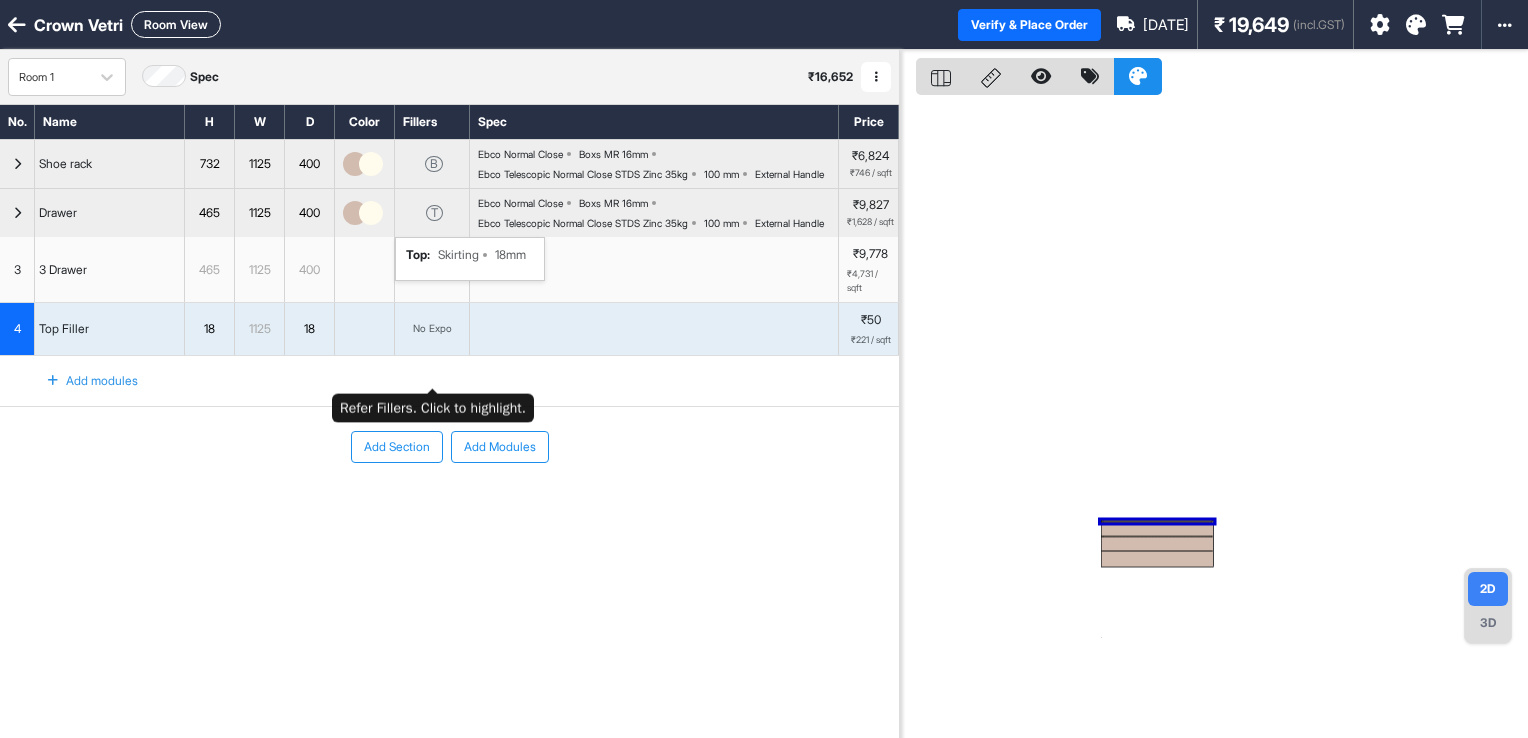 click on "No Expo" at bounding box center (432, 328) 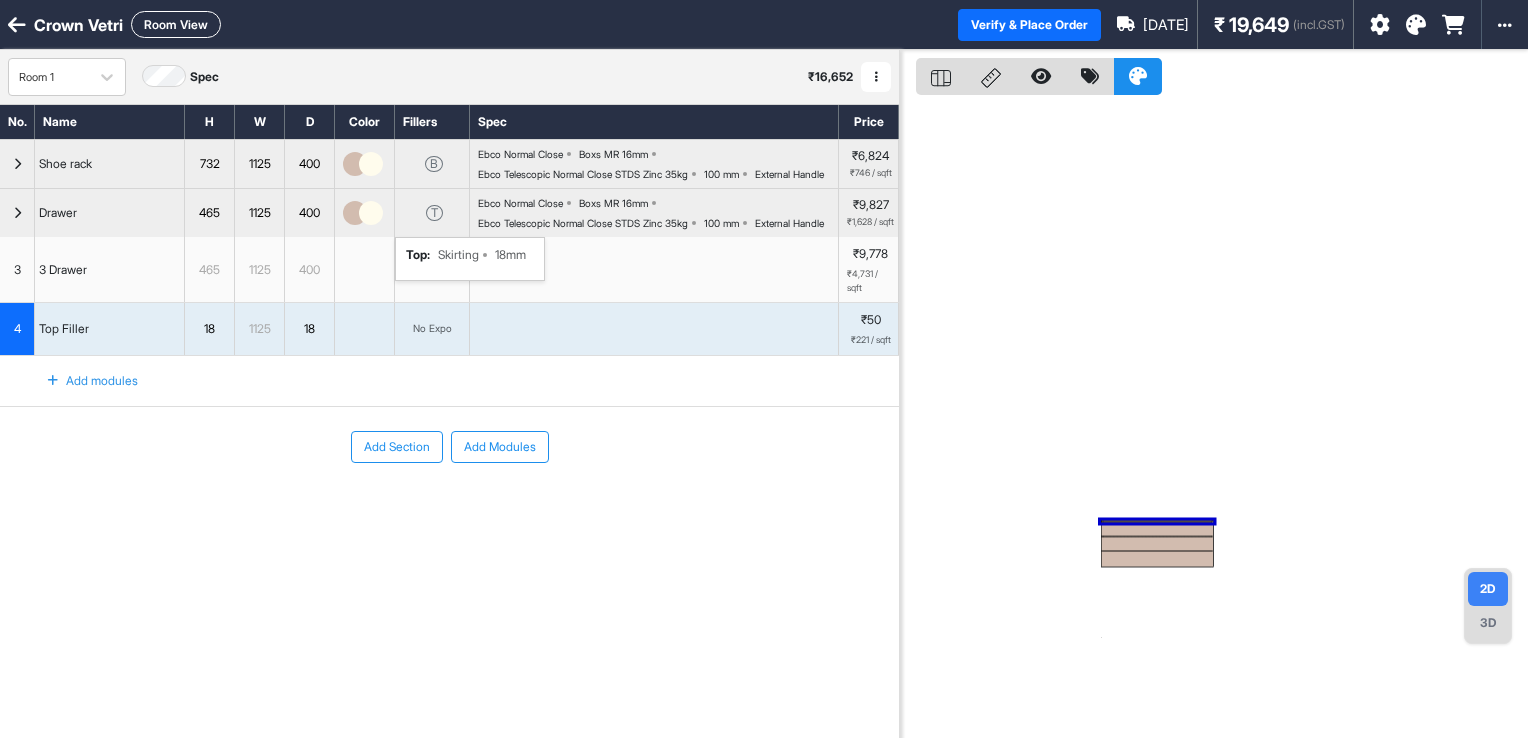 click on "T" at bounding box center [432, 213] 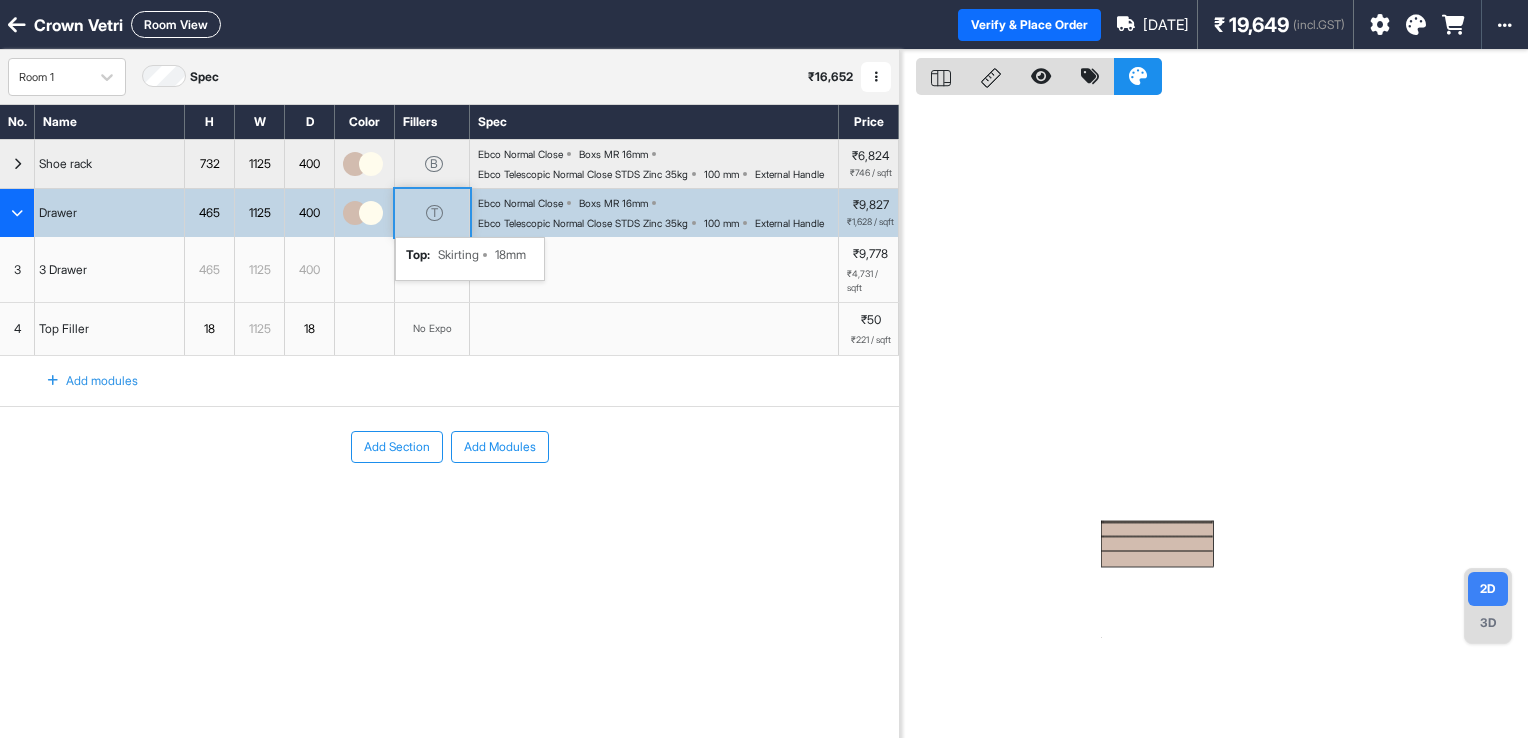 click on "T" at bounding box center [432, 213] 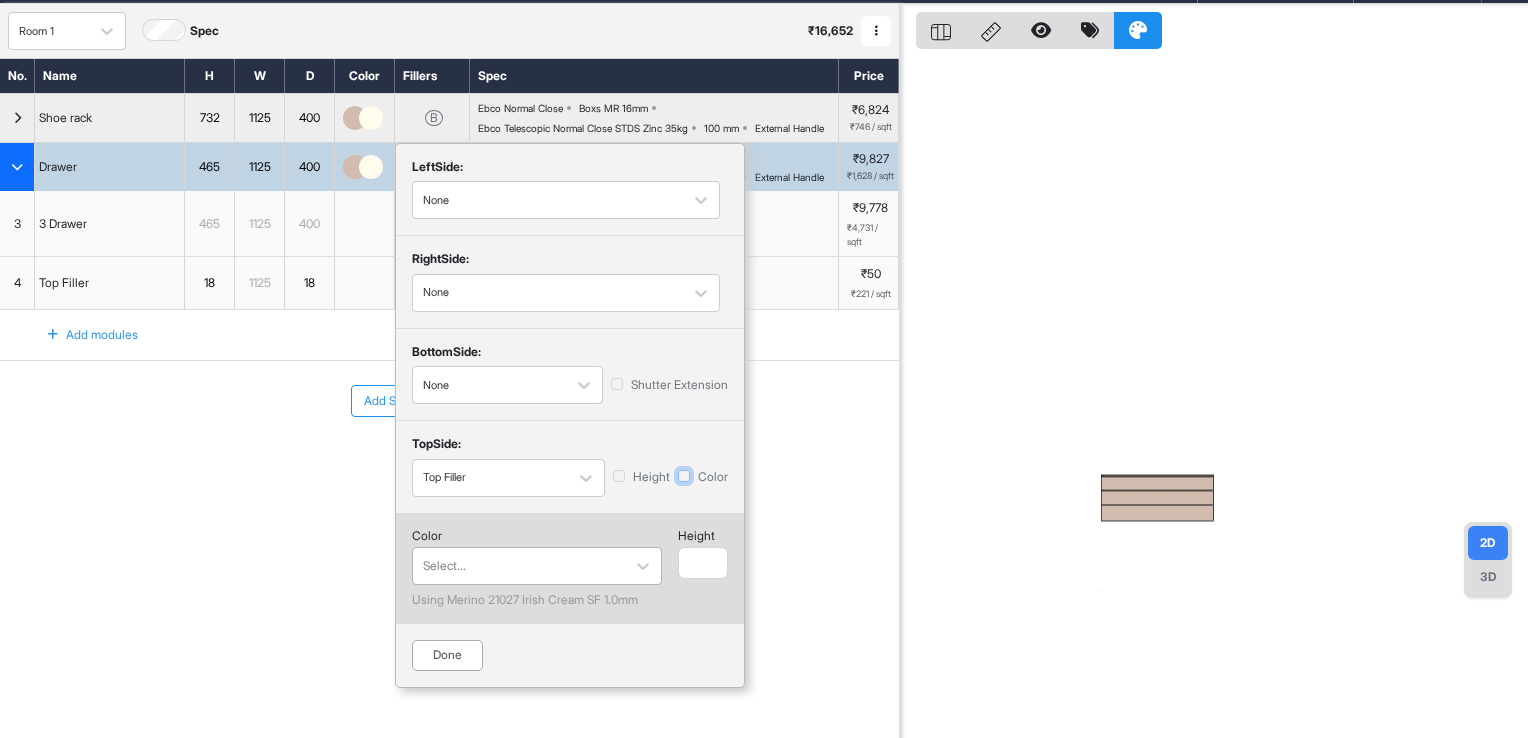 scroll, scrollTop: 50, scrollLeft: 0, axis: vertical 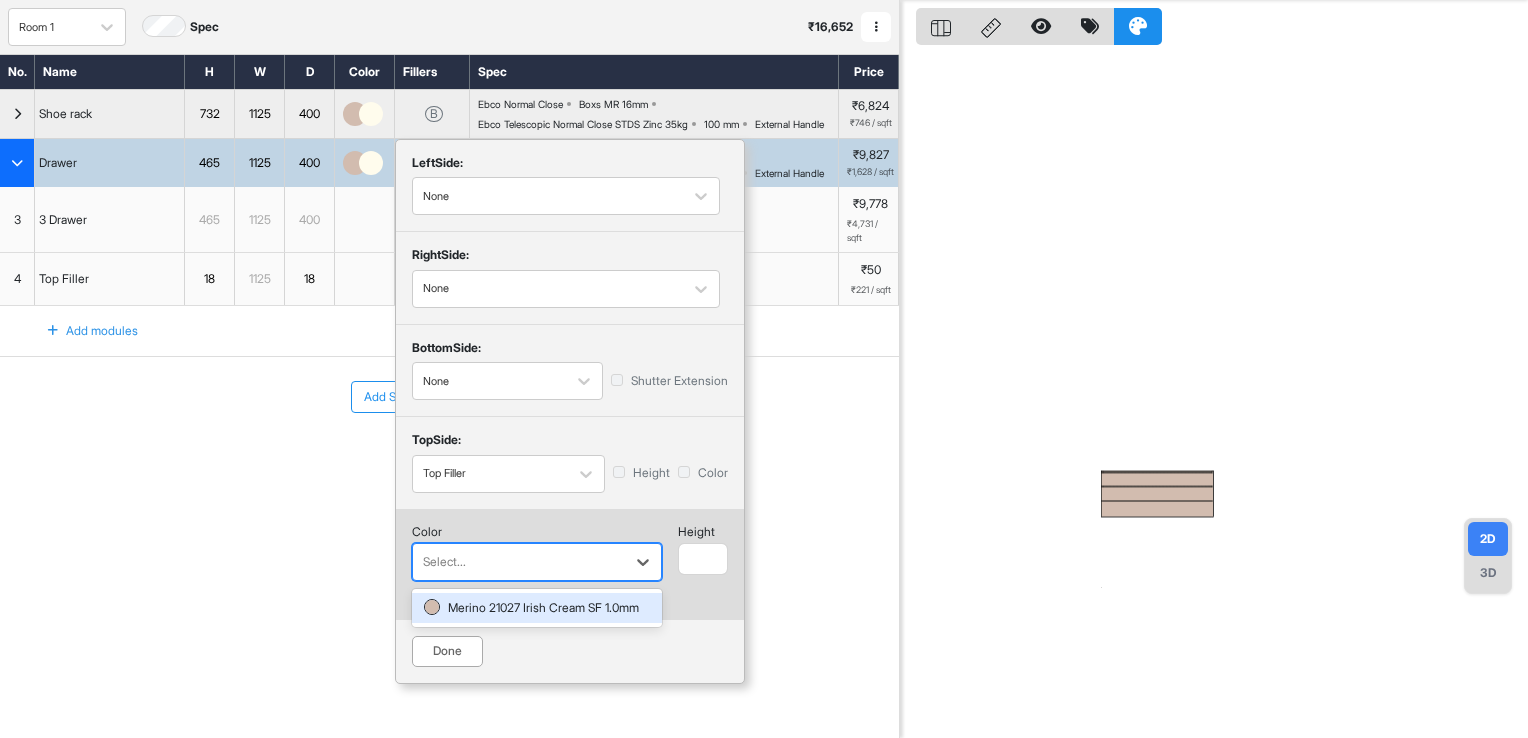 click on "Select..." at bounding box center [519, 562] 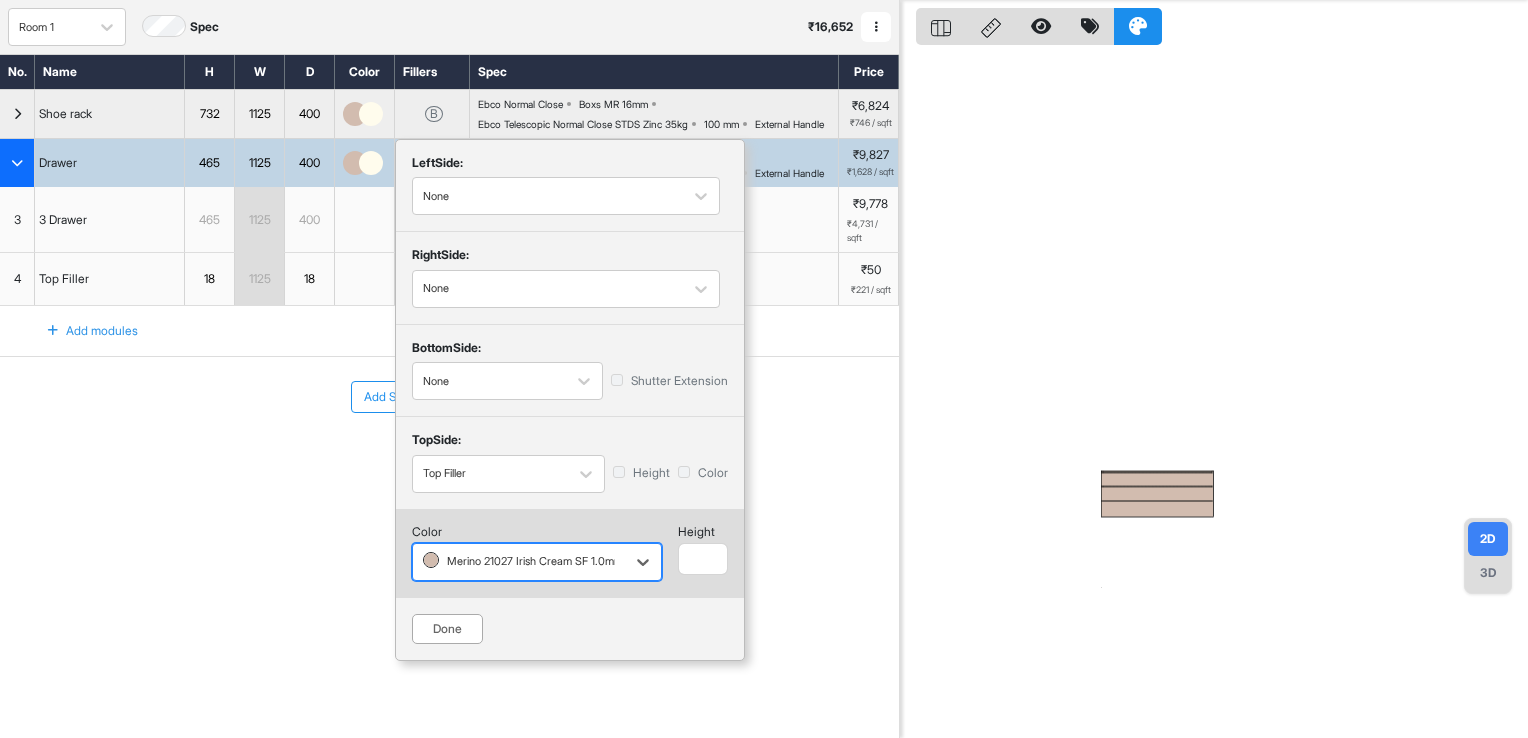 click on "Done" at bounding box center [447, 629] 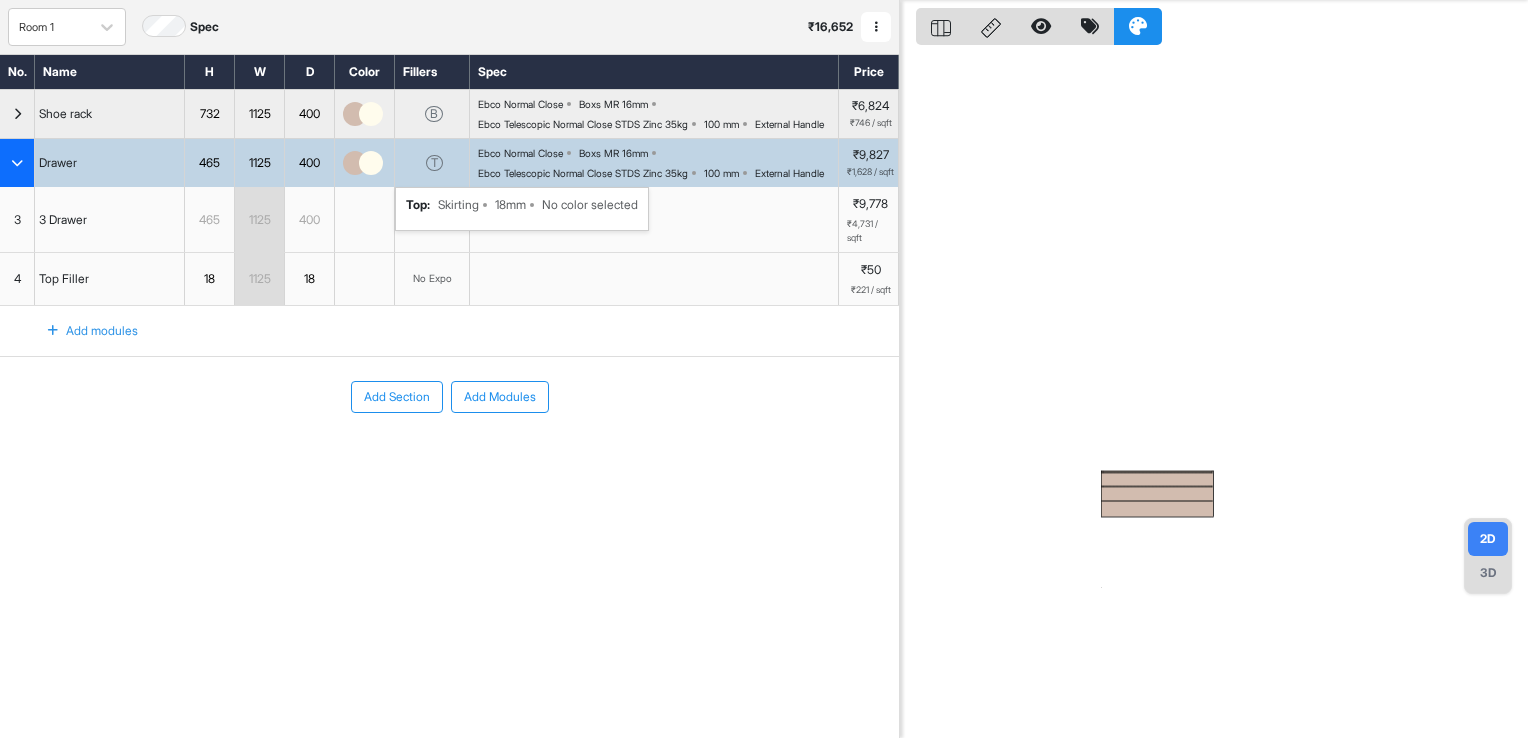 click on "3D" at bounding box center (1488, 573) 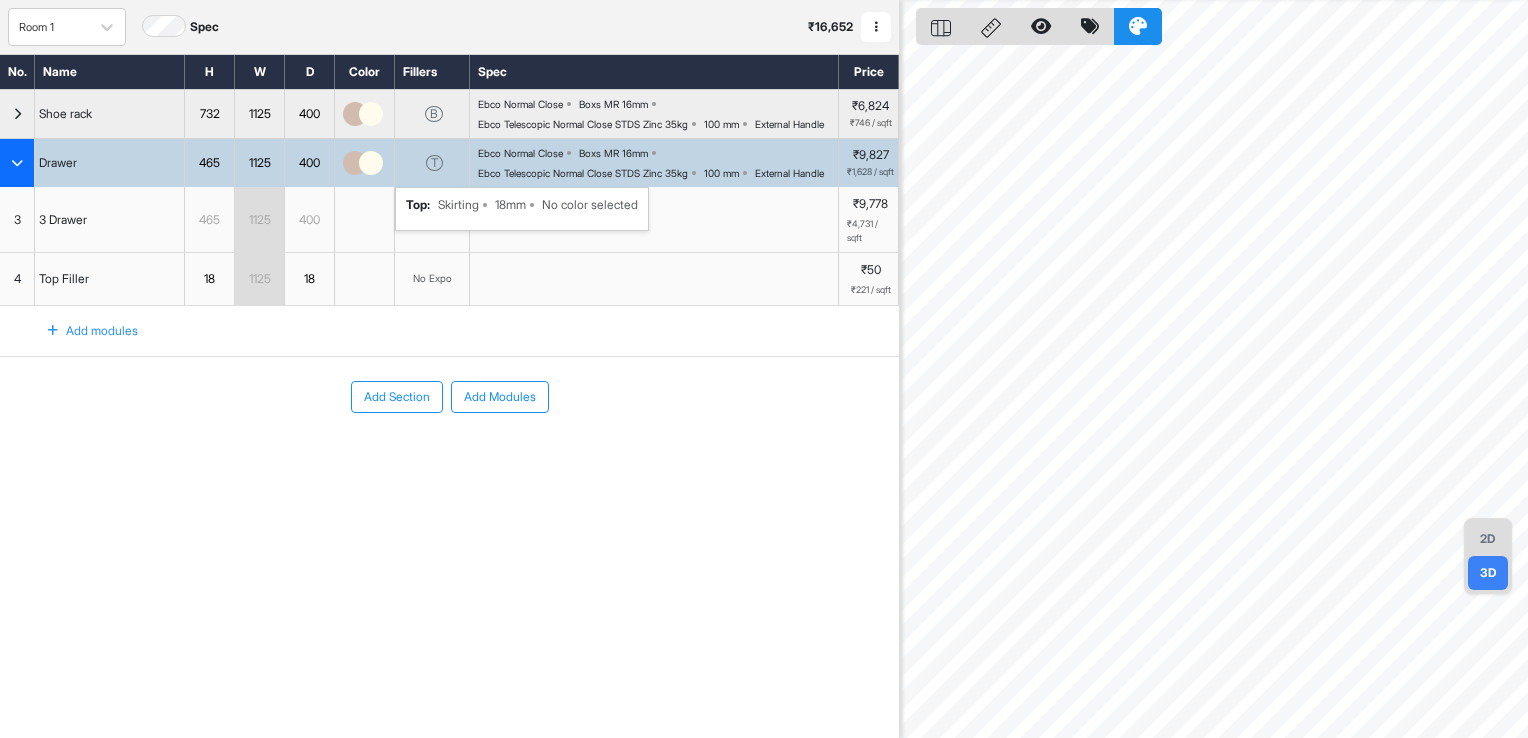 click on "2D" at bounding box center (1488, 539) 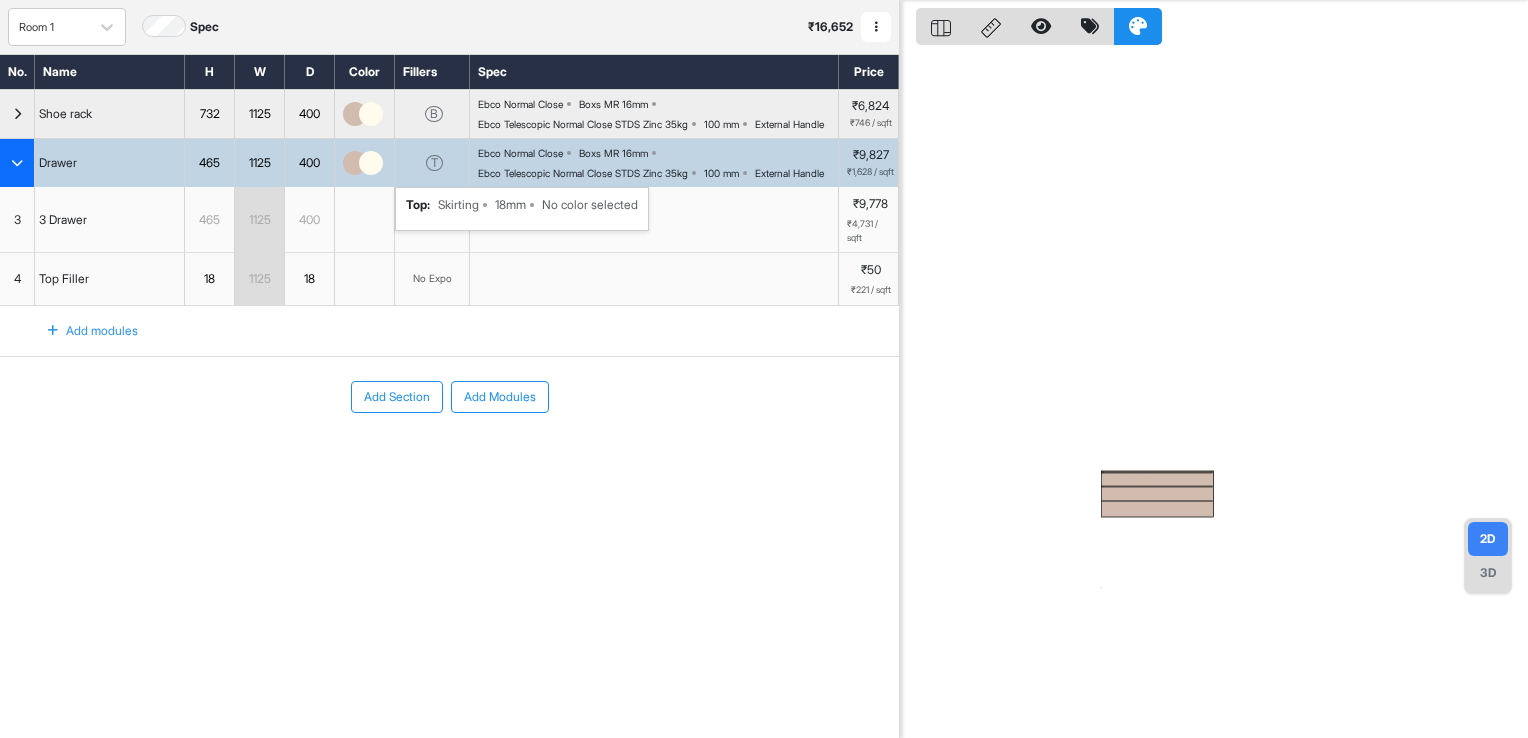 click on "T top : Skirting 18mm No color selected" at bounding box center [432, 163] 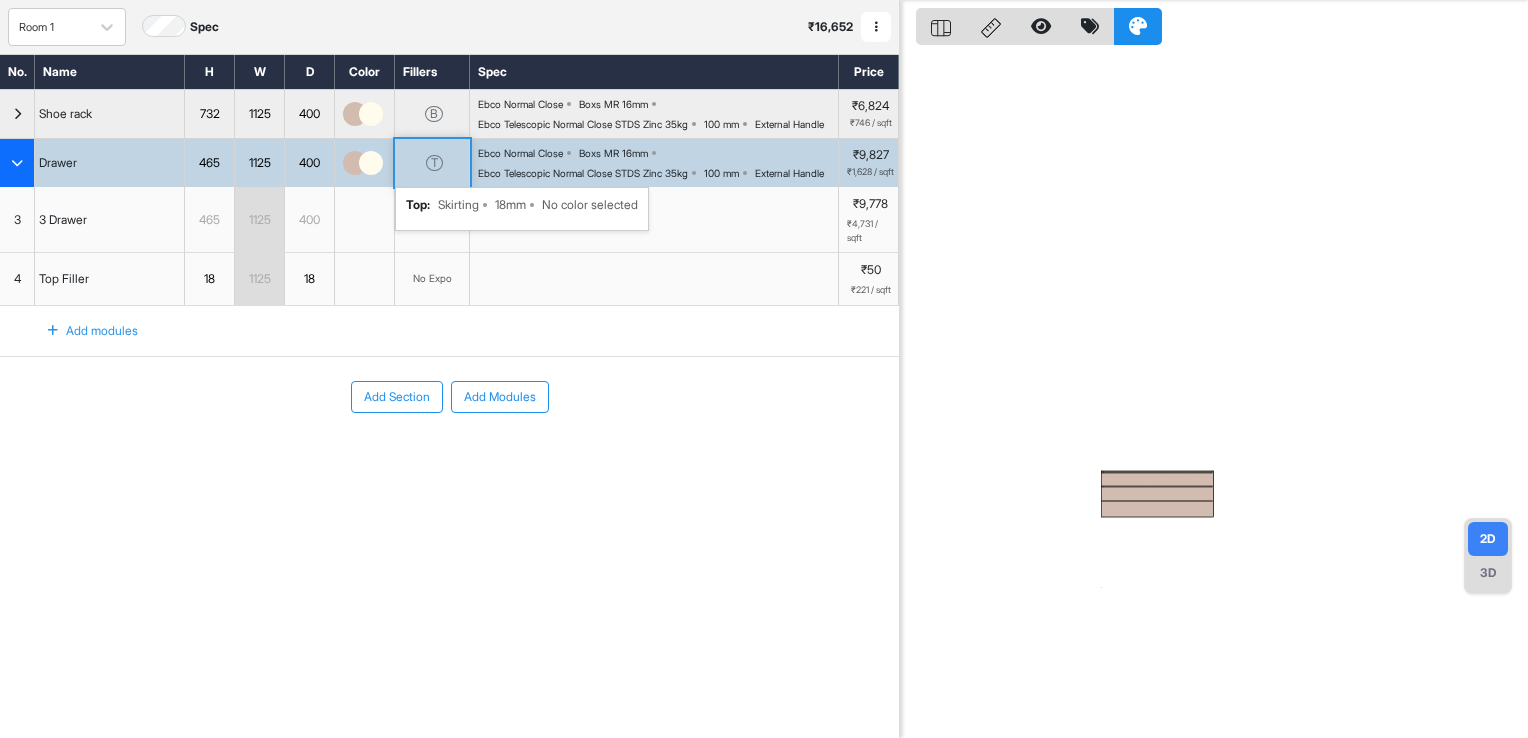 click on "T top : Skirting 18mm No color selected" at bounding box center (432, 163) 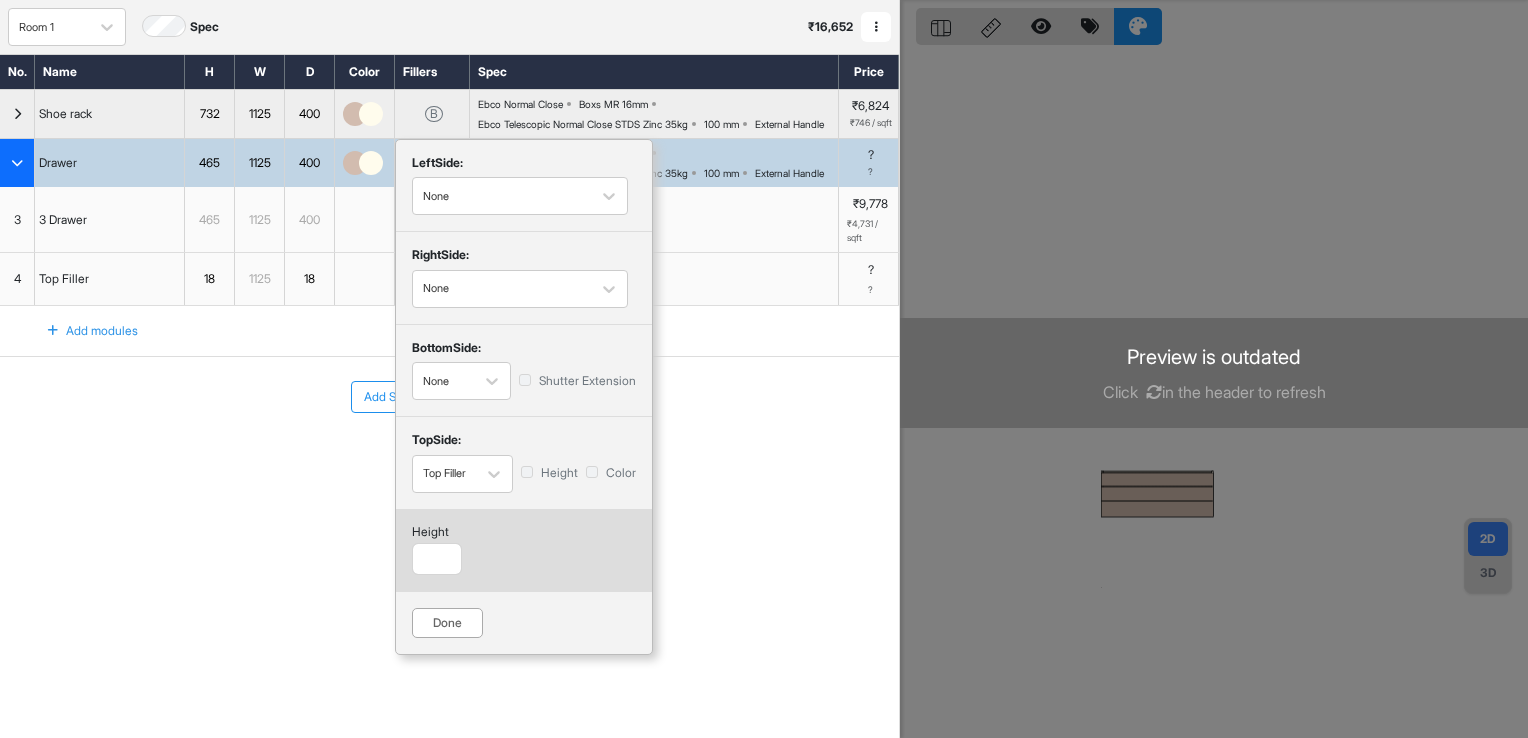 click on "Done" at bounding box center [447, 623] 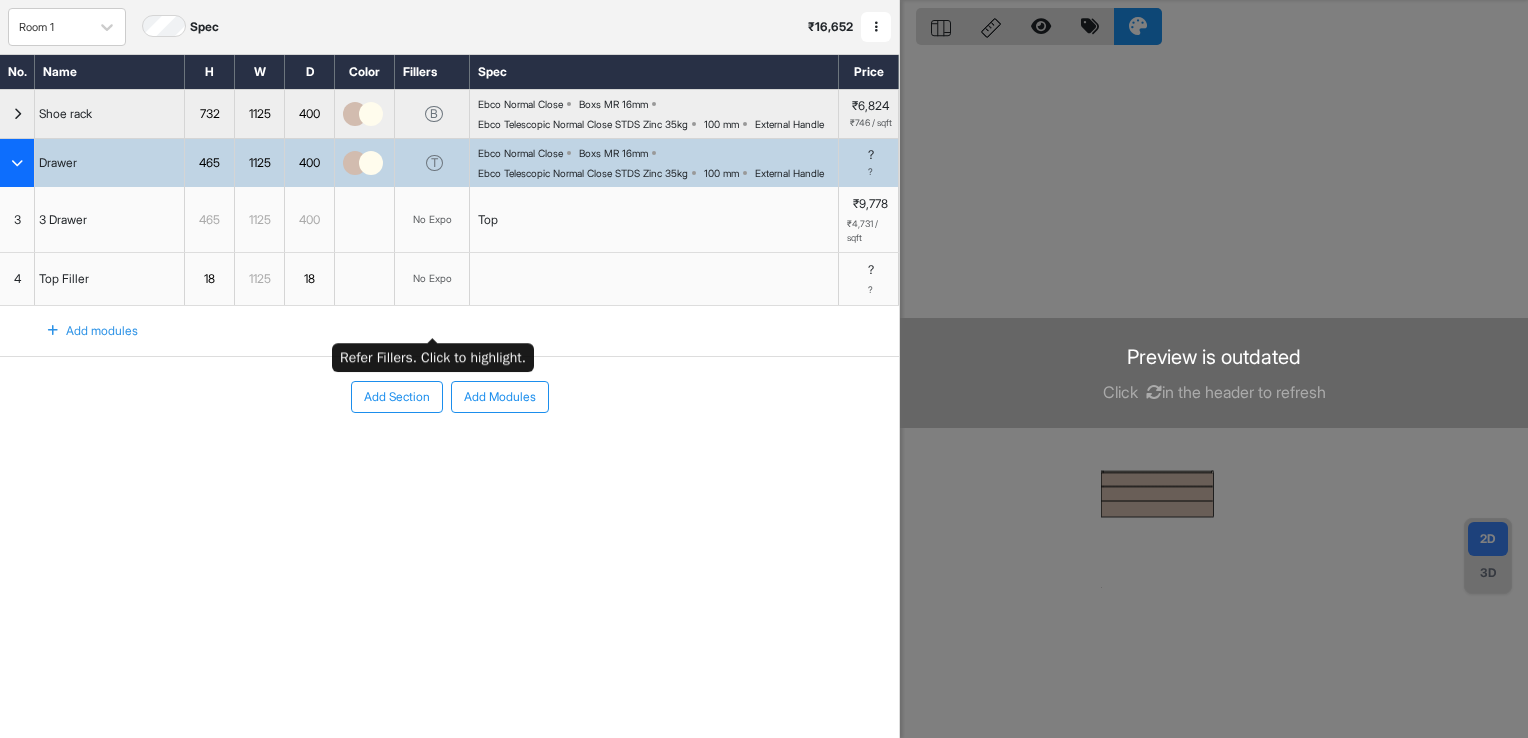 click on "No Expo" at bounding box center [432, 279] 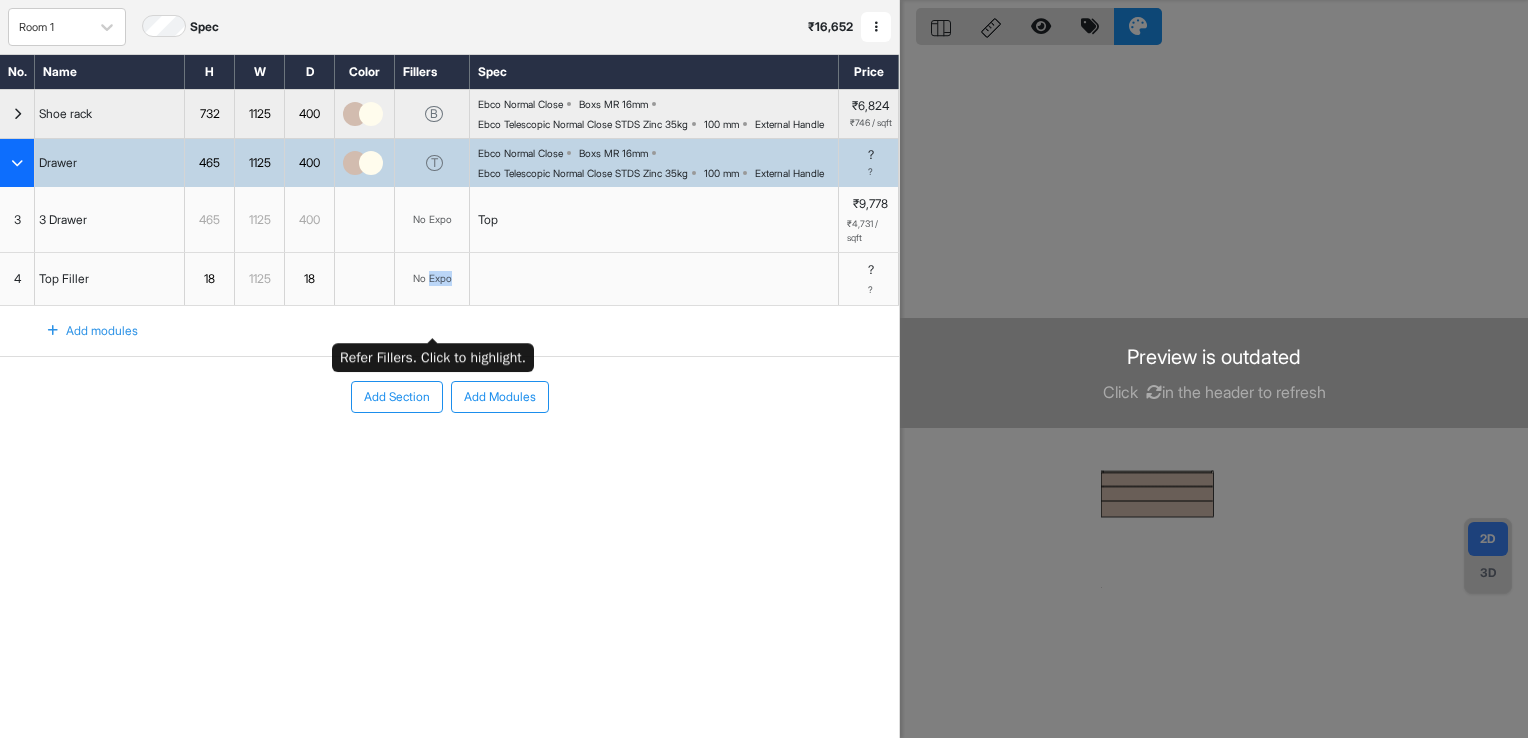 click on "No Expo" at bounding box center [432, 279] 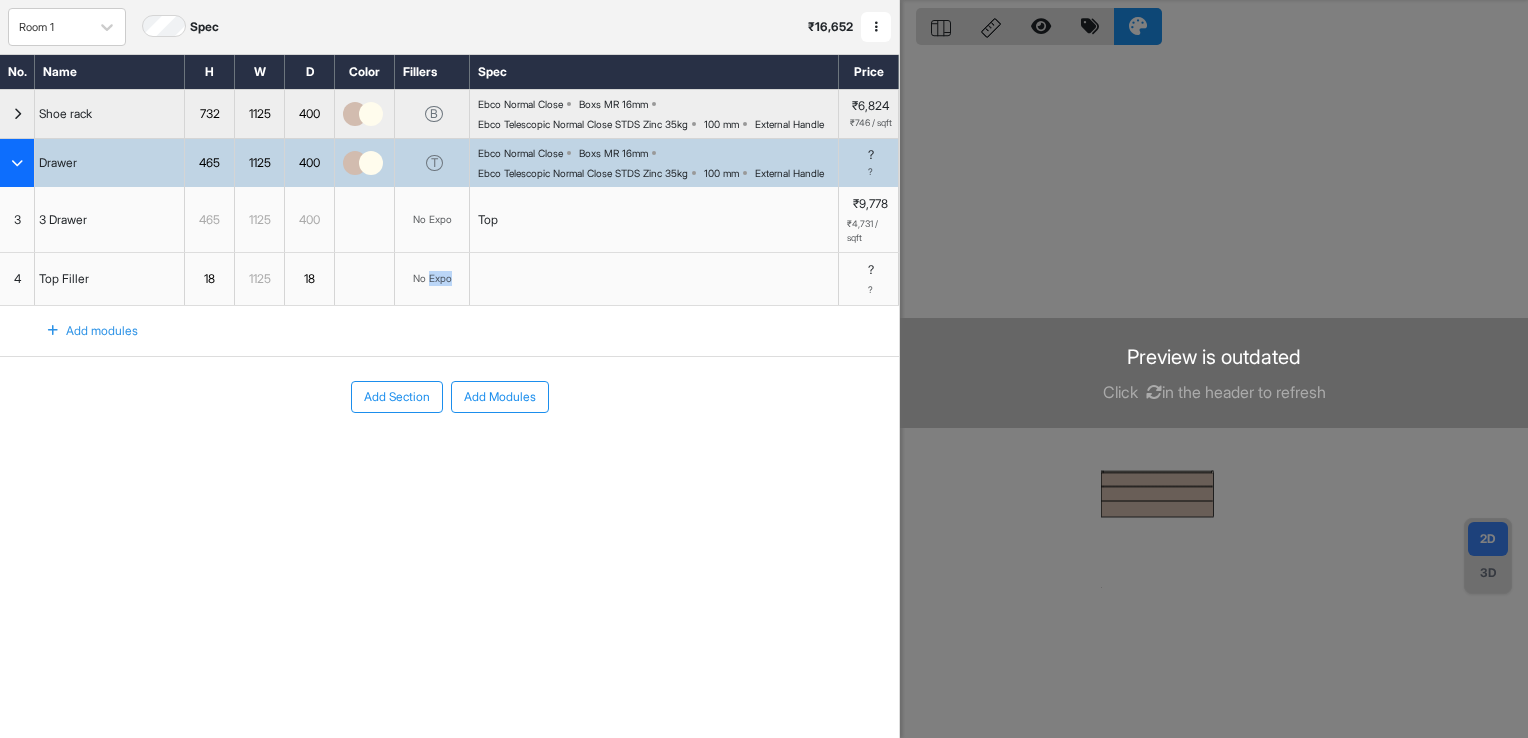 click on "No Expo" at bounding box center (432, 279) 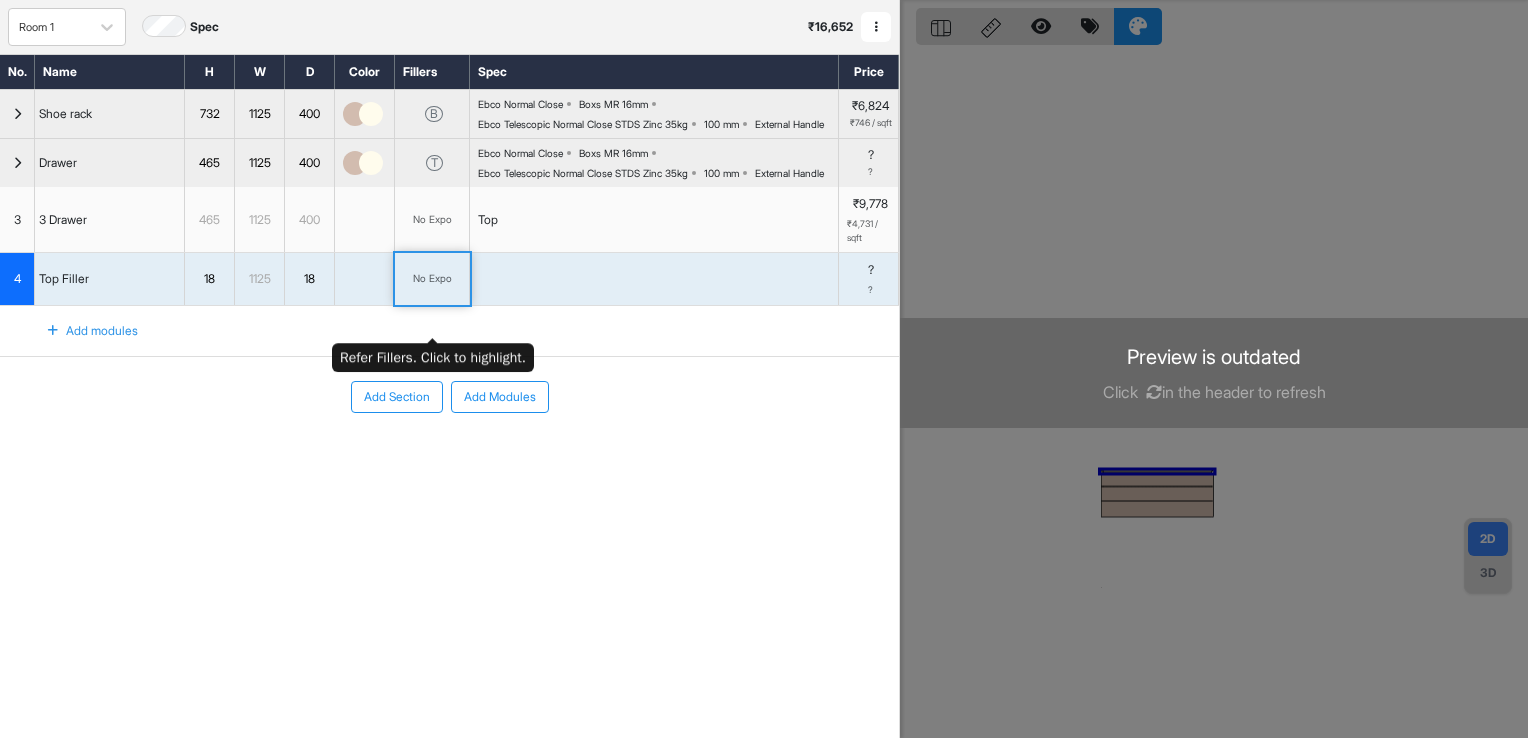 click on "No Expo" at bounding box center (432, 279) 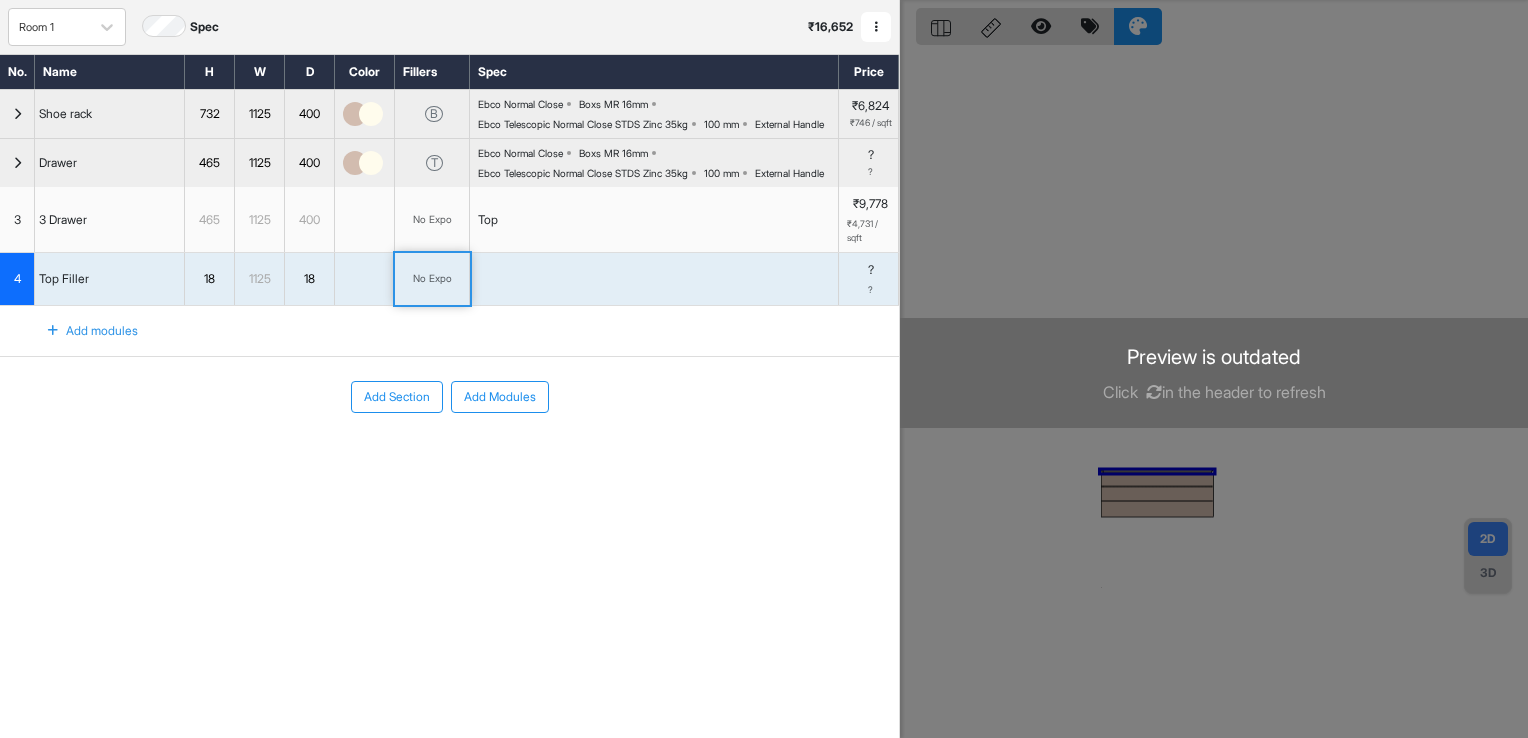 click on "No Expo" at bounding box center [432, 219] 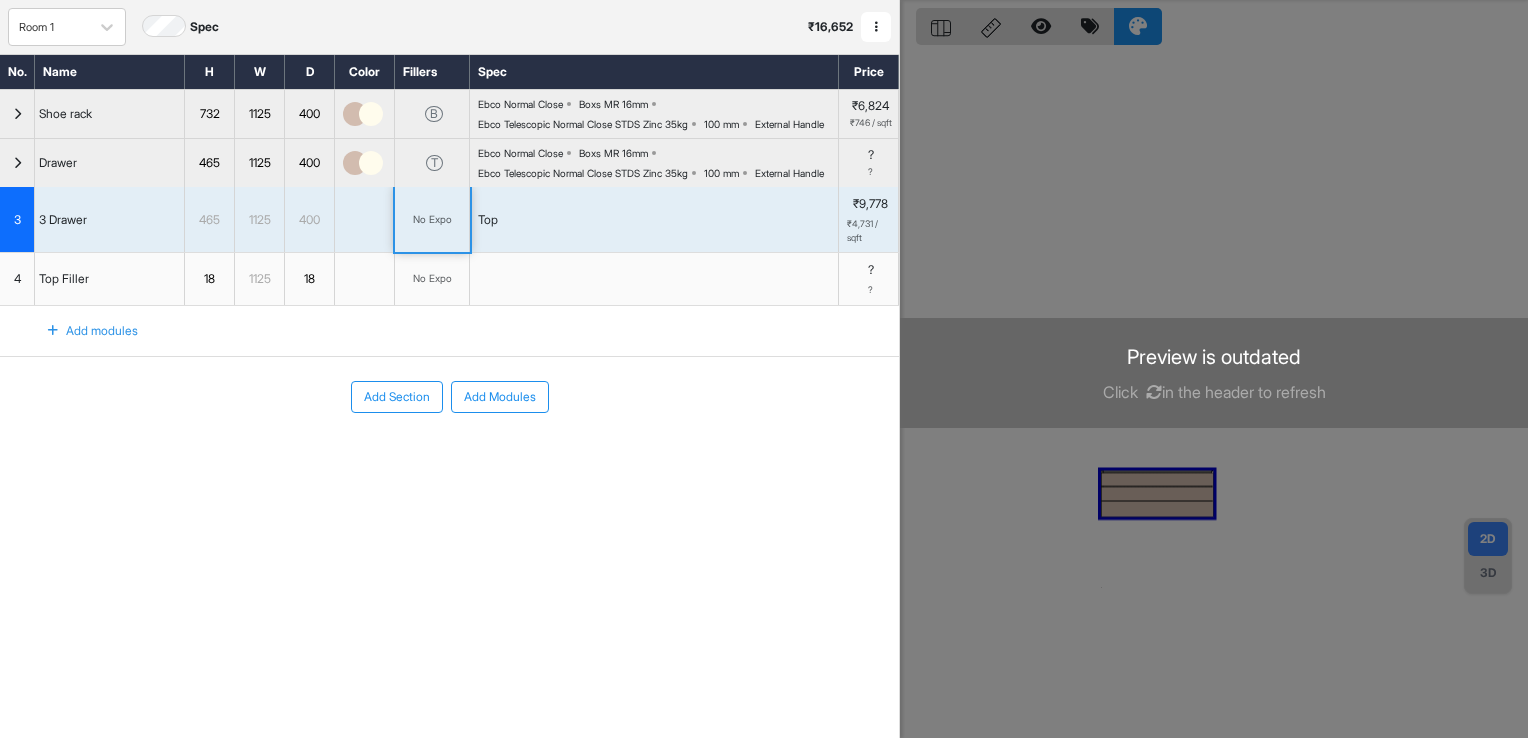 click on "No Expo" at bounding box center [432, 219] 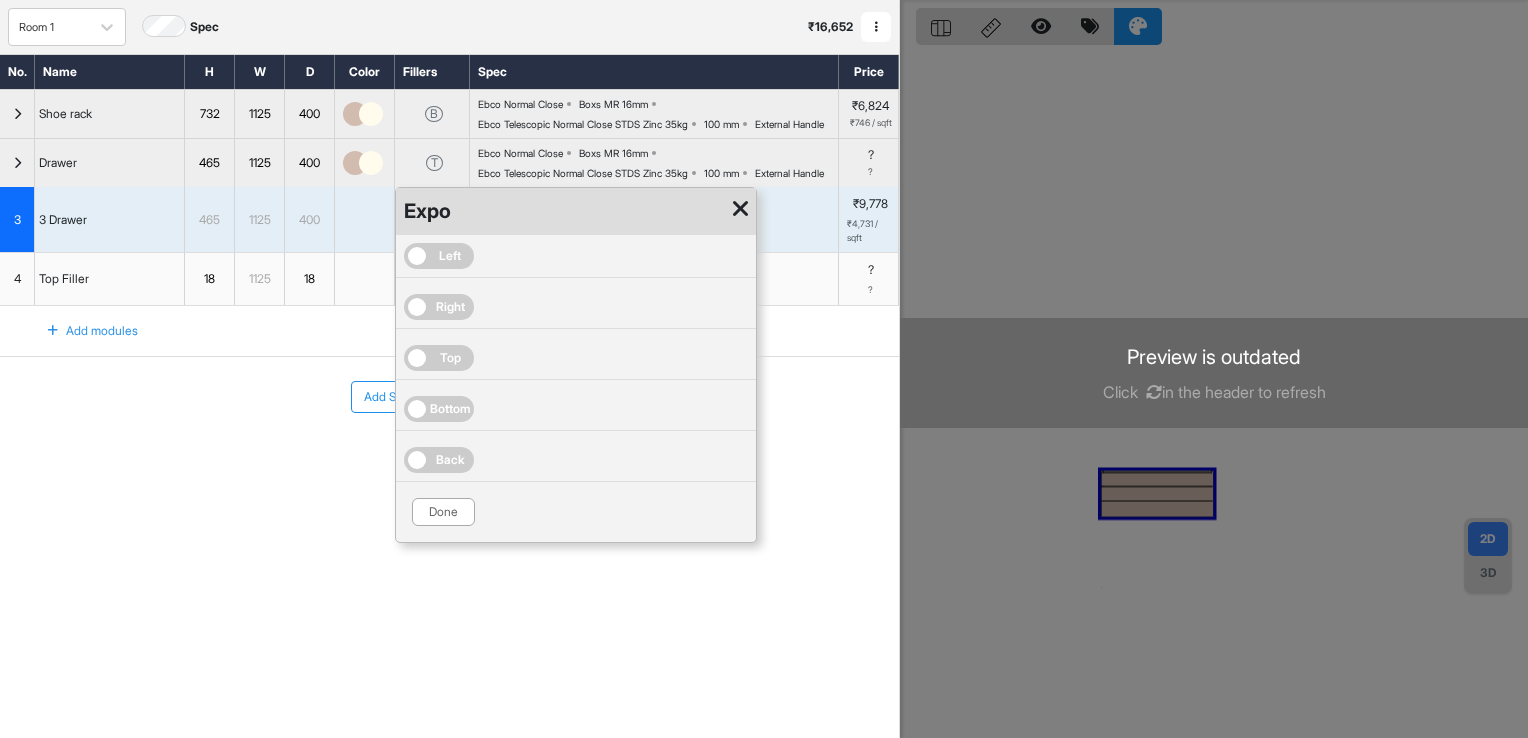 click on "Top" at bounding box center [439, 358] 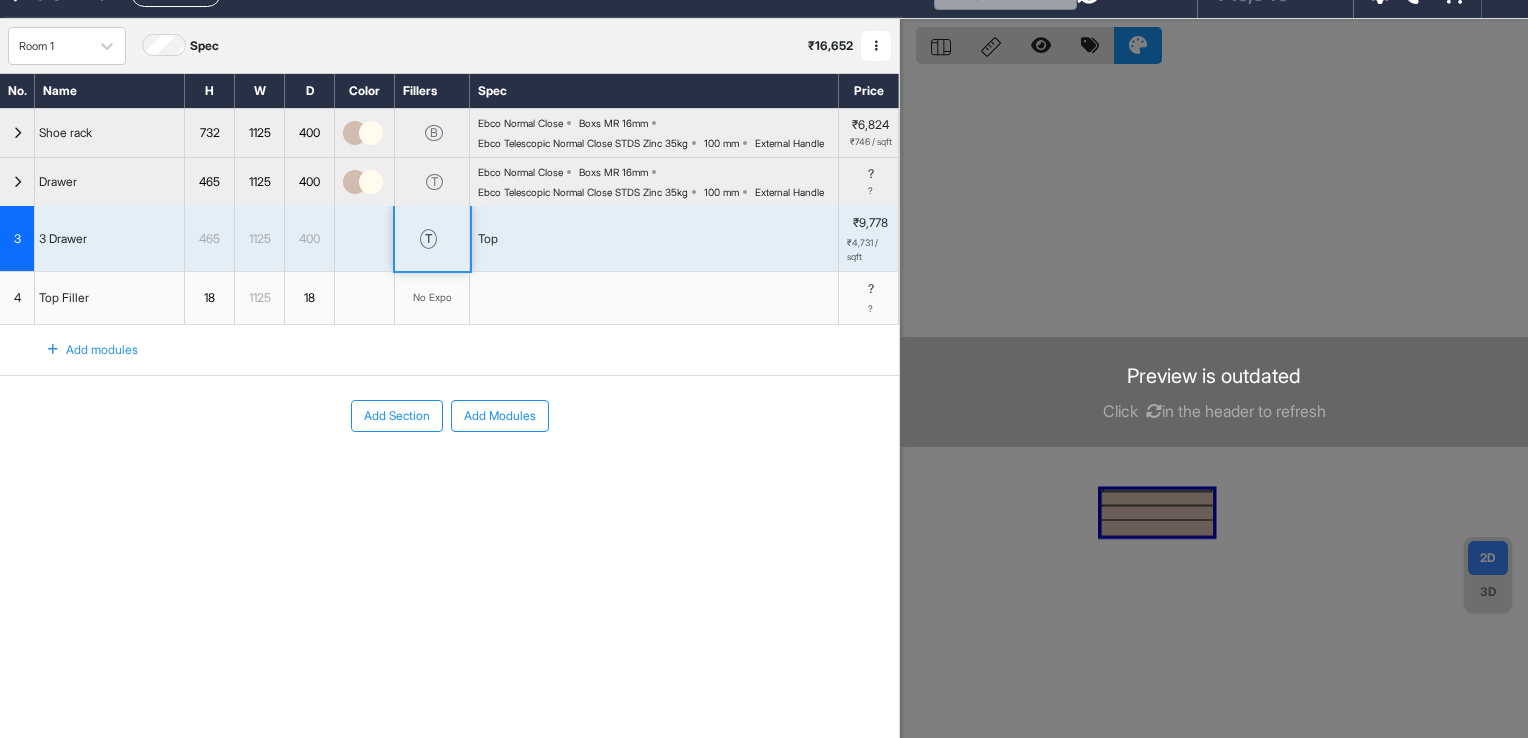 scroll, scrollTop: 0, scrollLeft: 0, axis: both 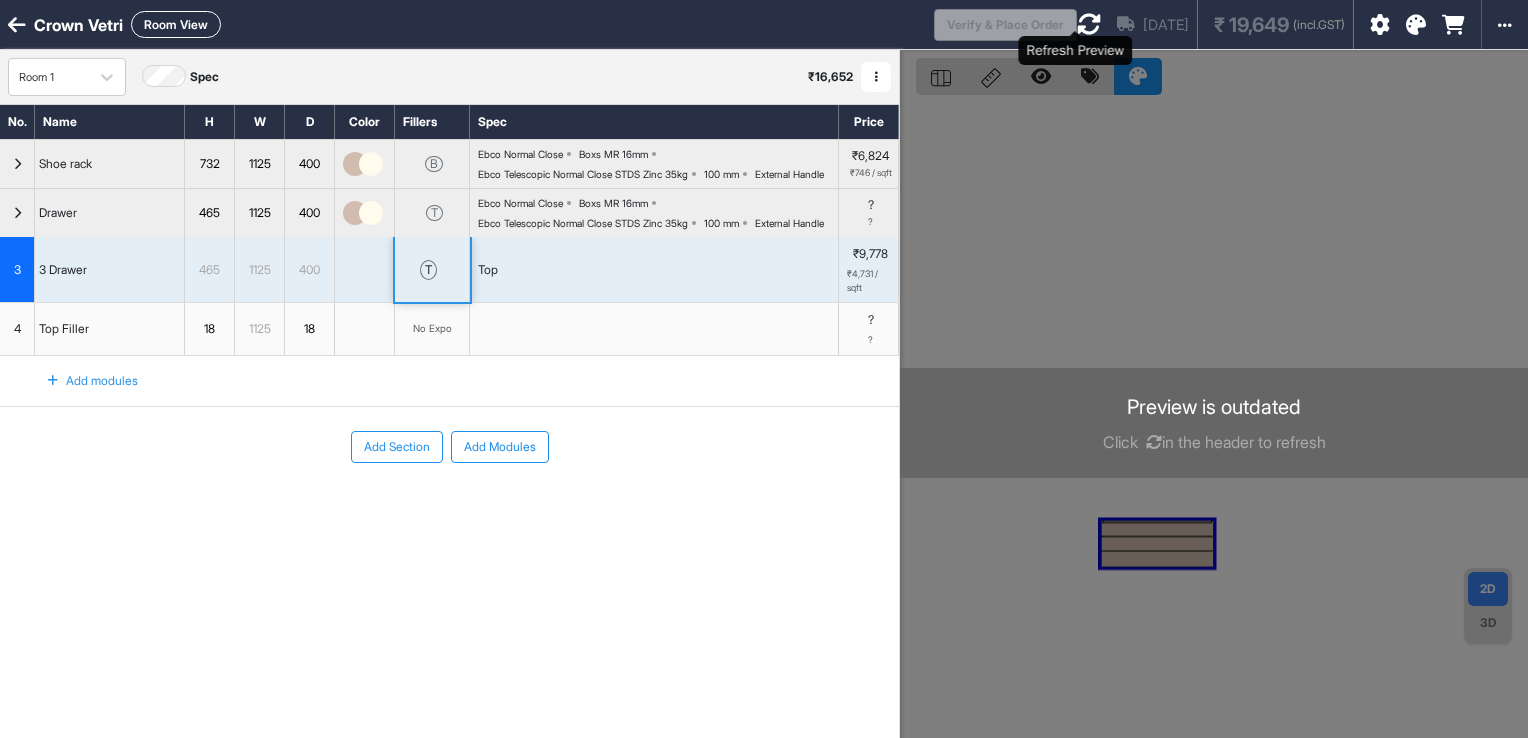 click at bounding box center (1089, 24) 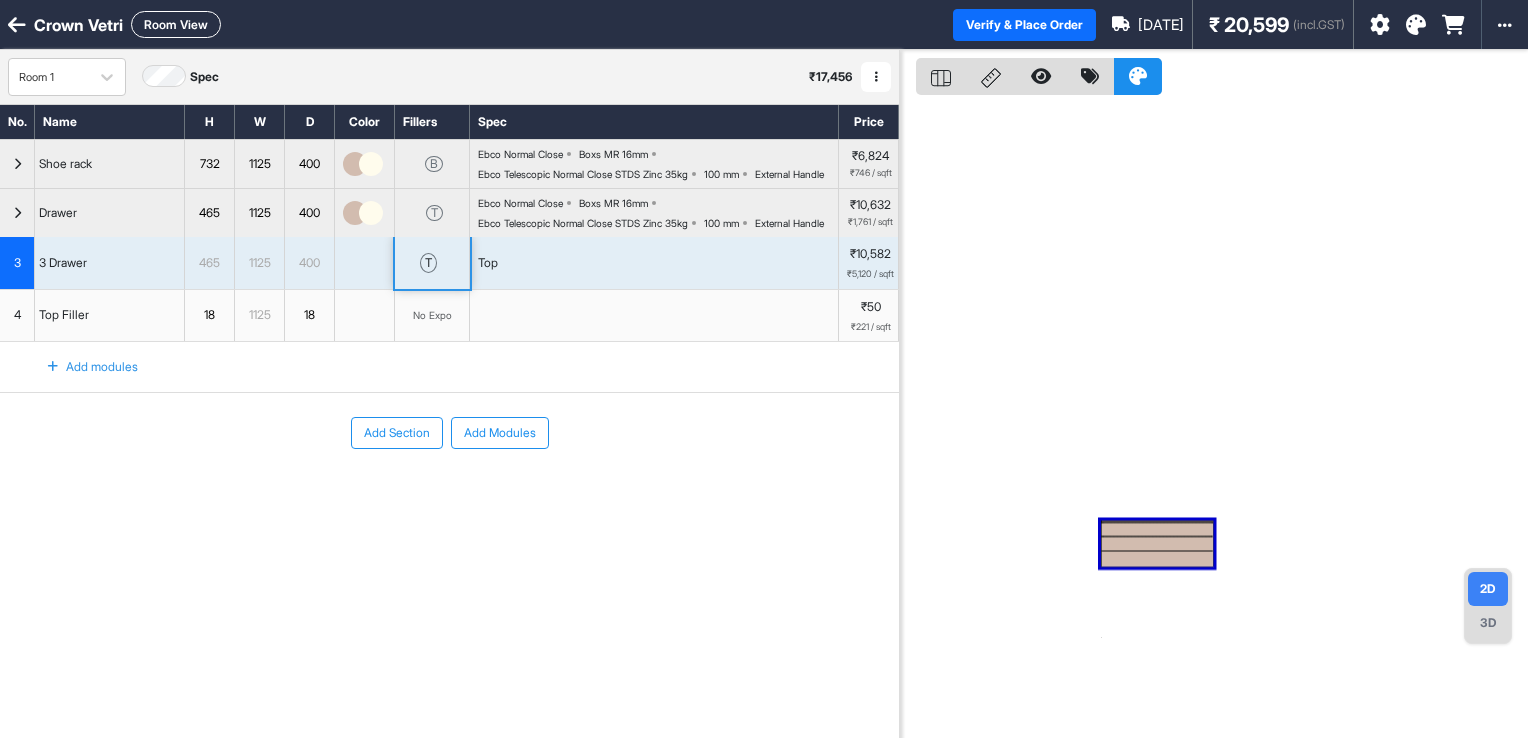 click on "3D" at bounding box center [1488, 623] 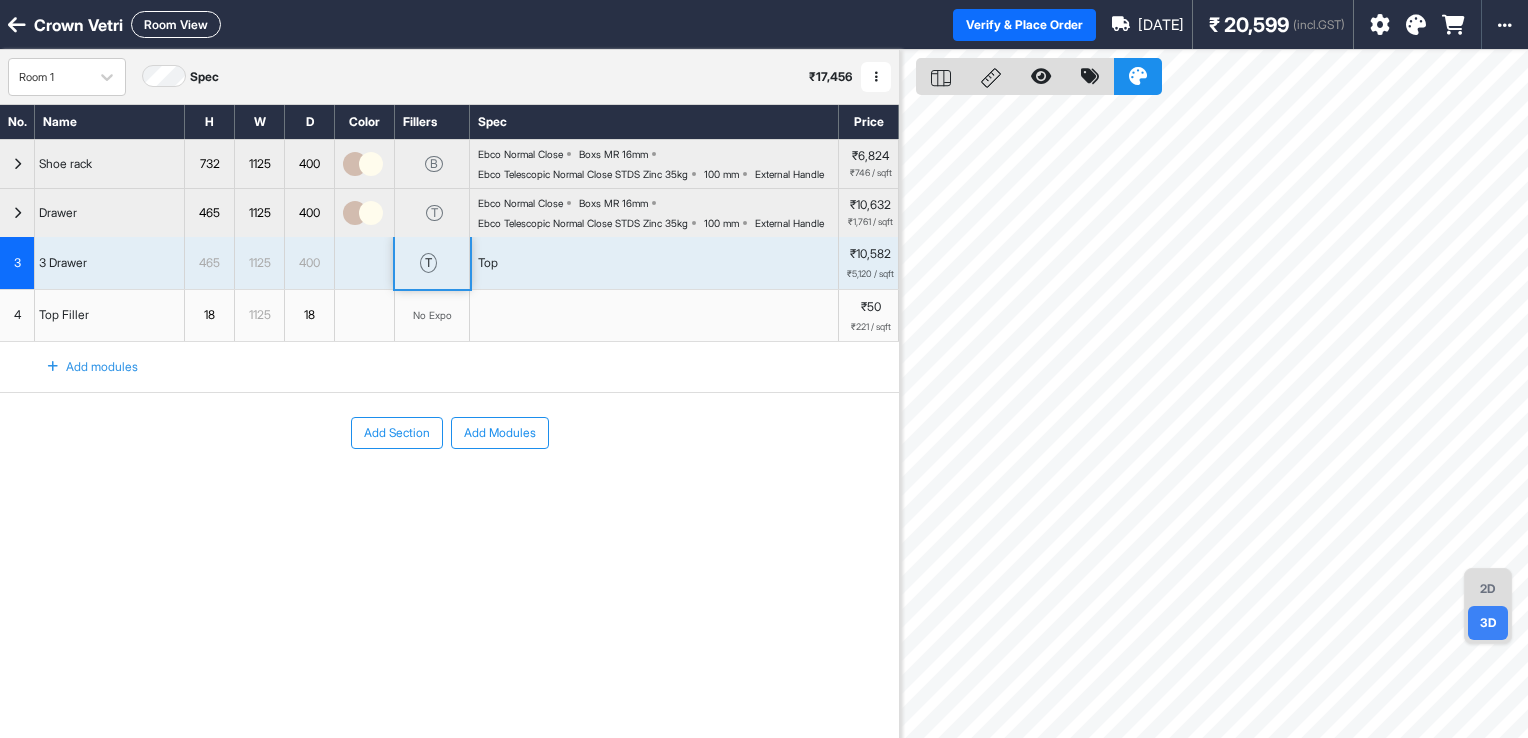 click on "2D" at bounding box center [1488, 589] 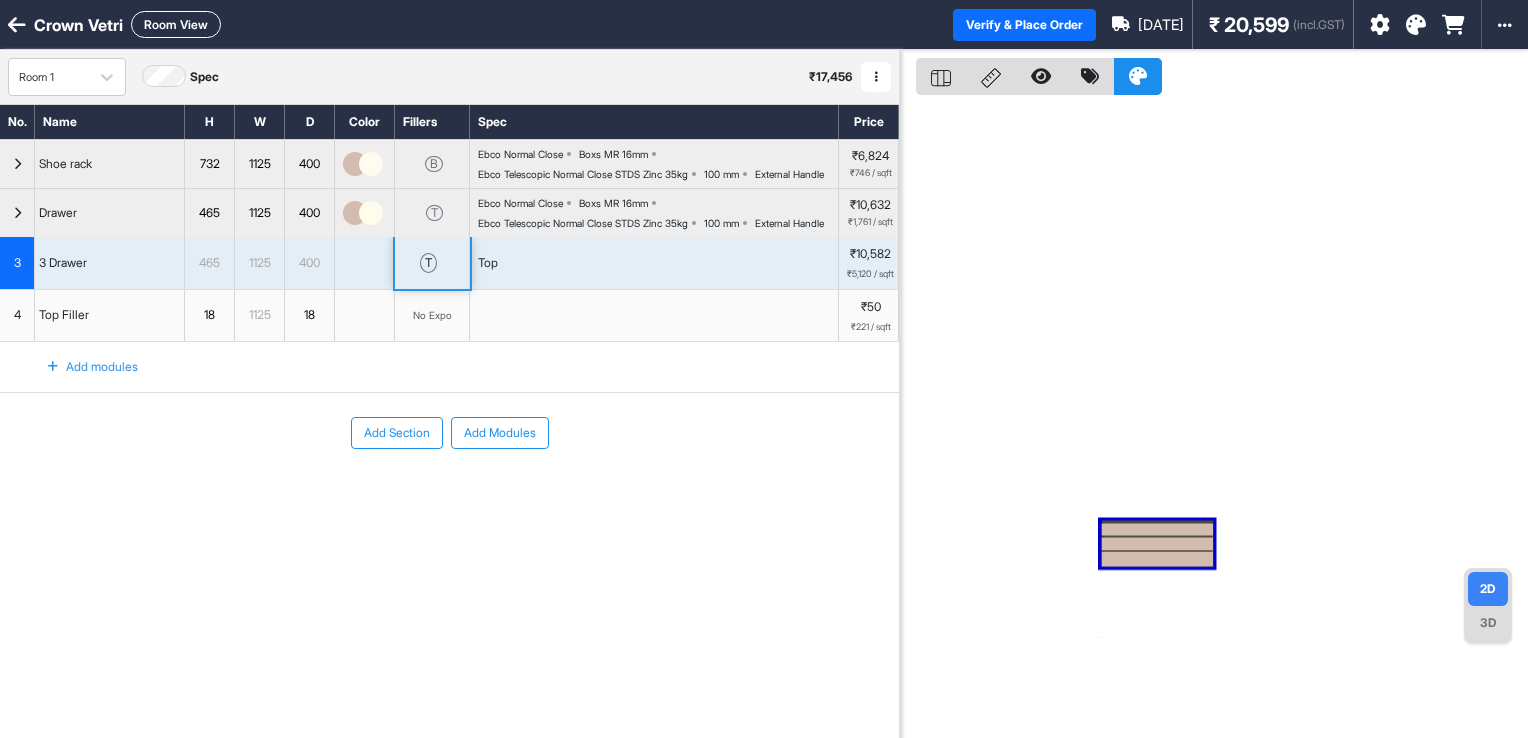 click on "Room View" at bounding box center [176, 24] 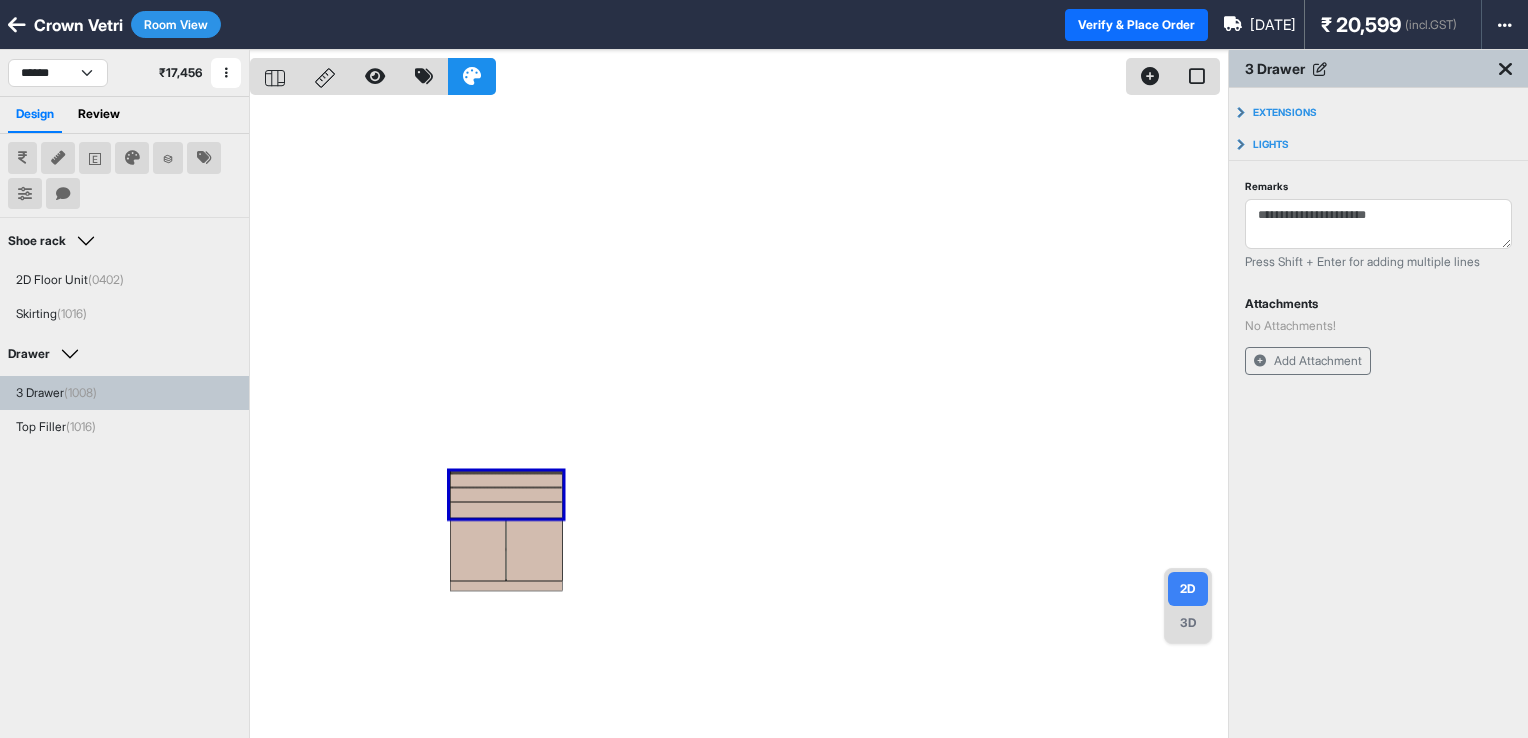 click at bounding box center (739, 419) 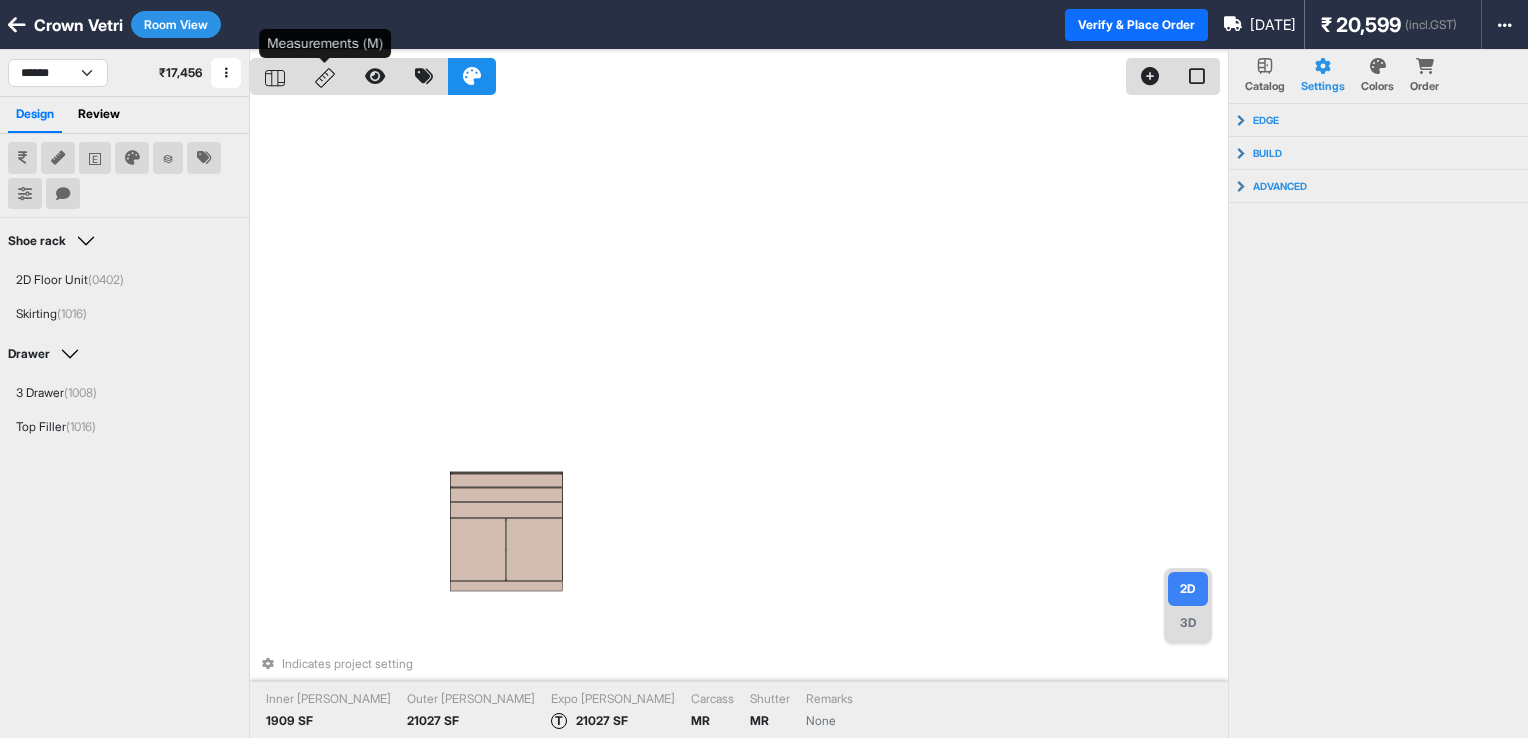 click 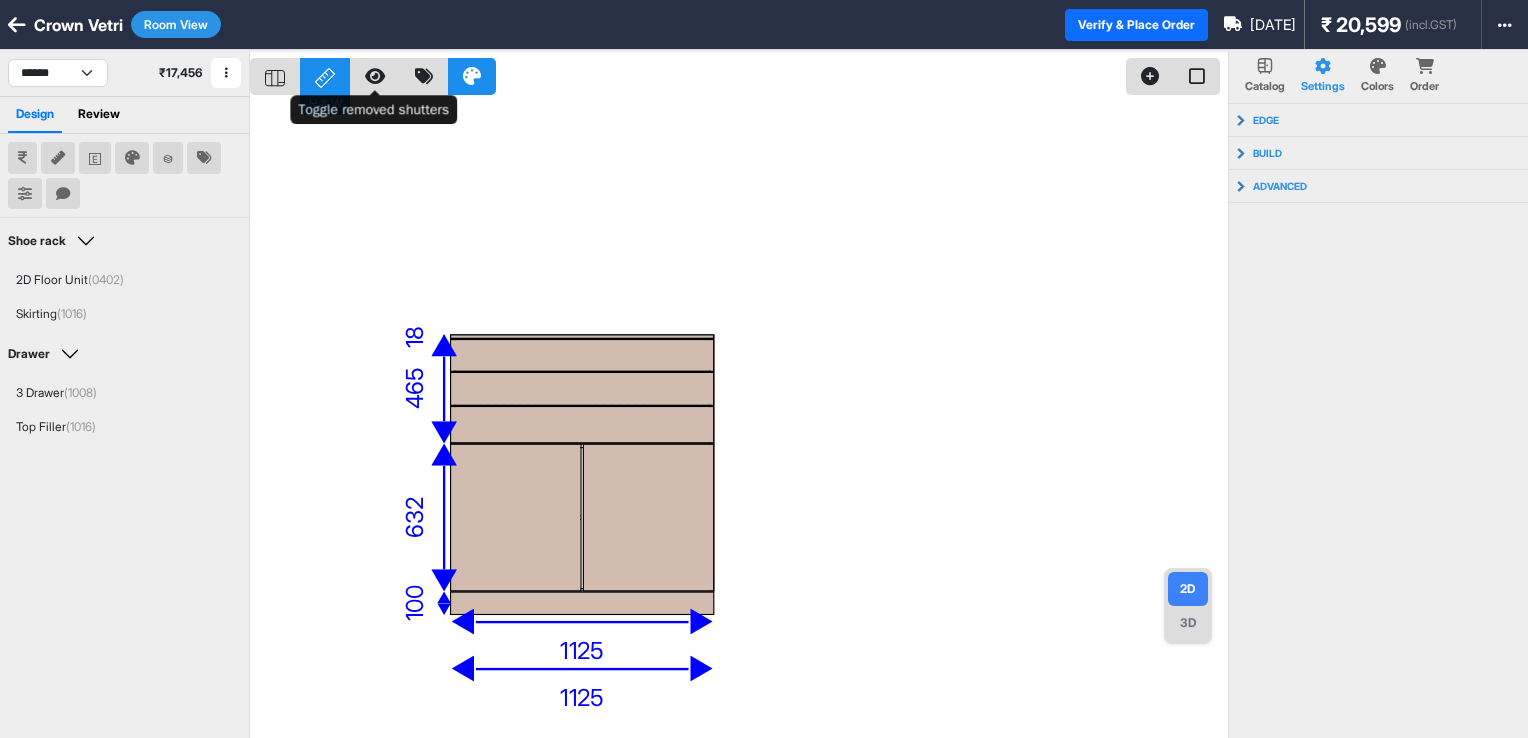 click at bounding box center [375, 76] 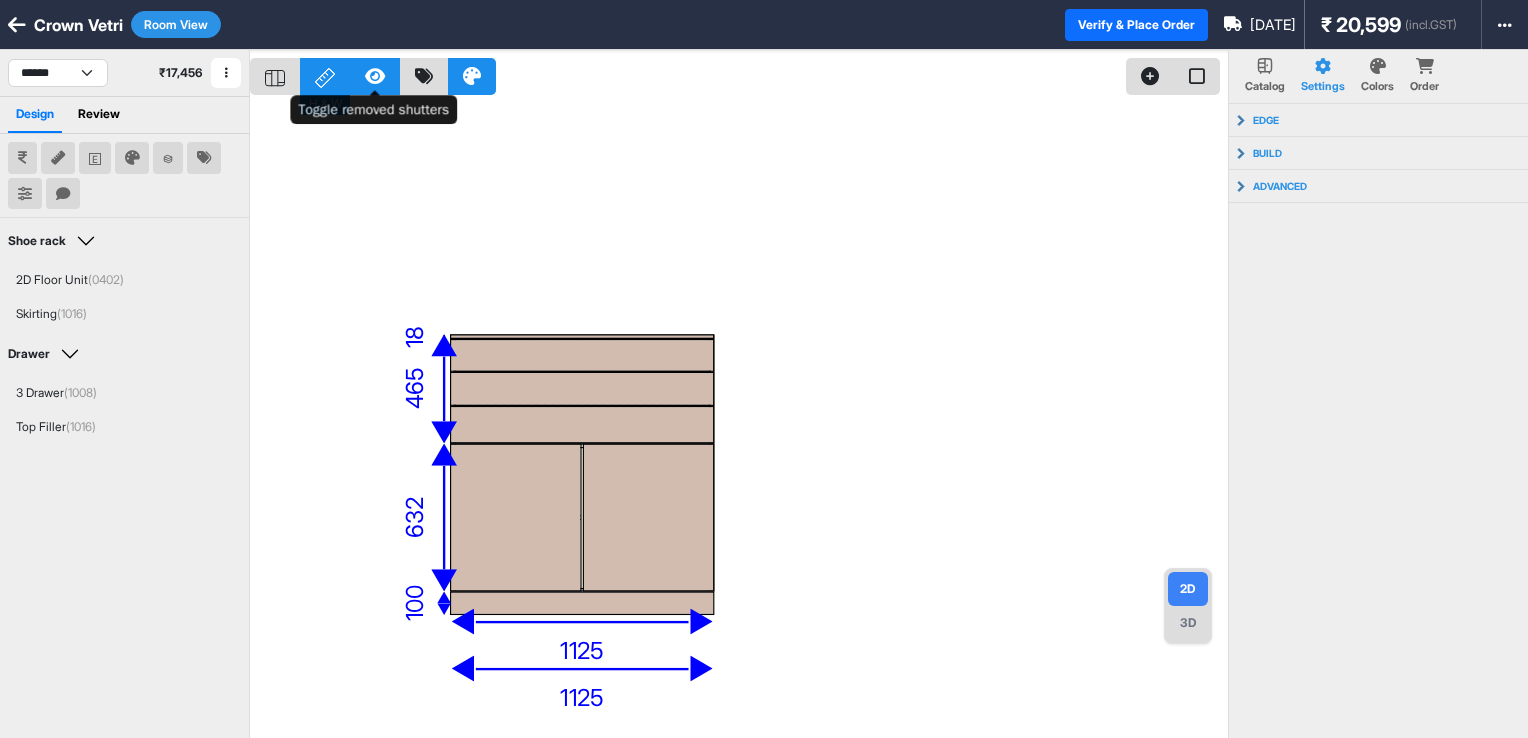 click at bounding box center (375, 76) 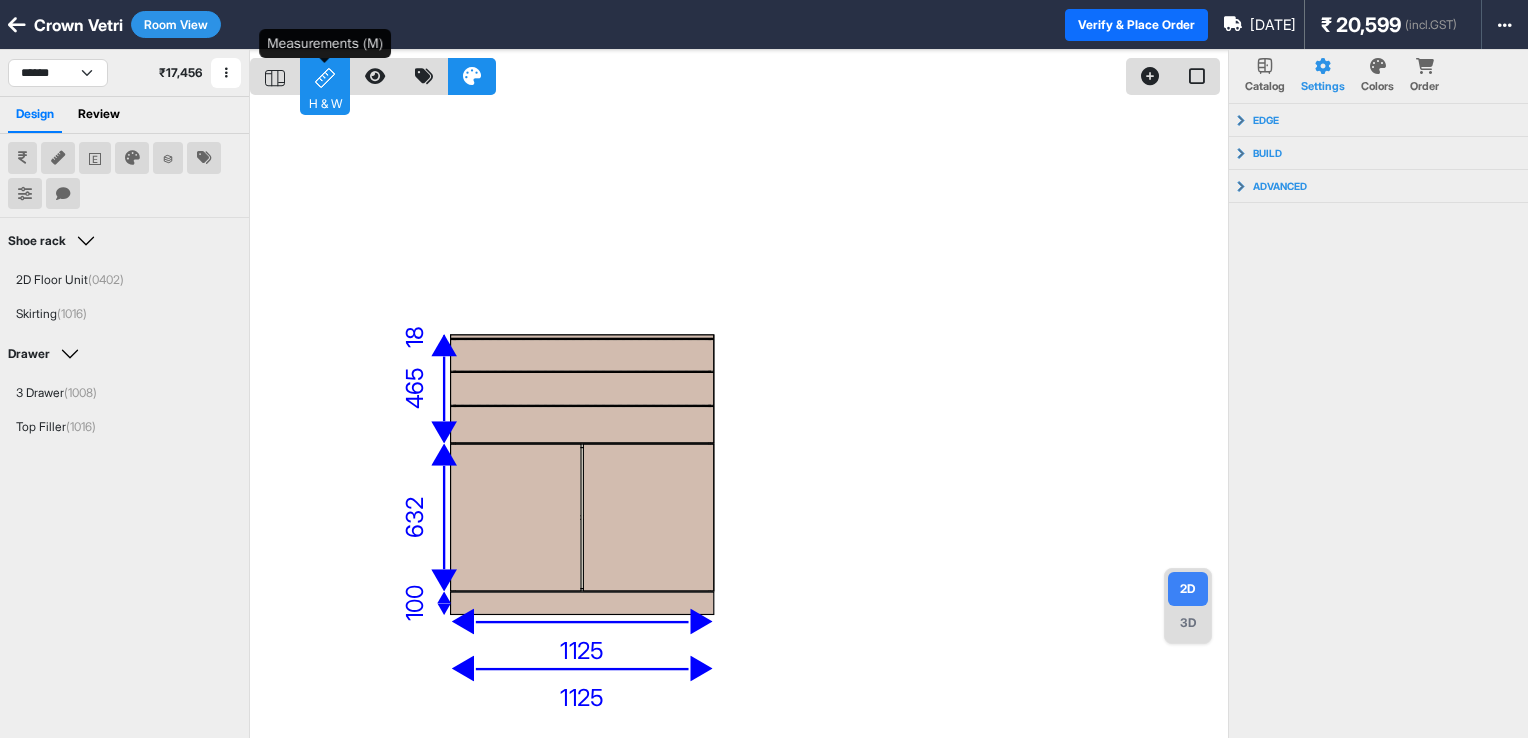 click on "H & W" at bounding box center (325, 76) 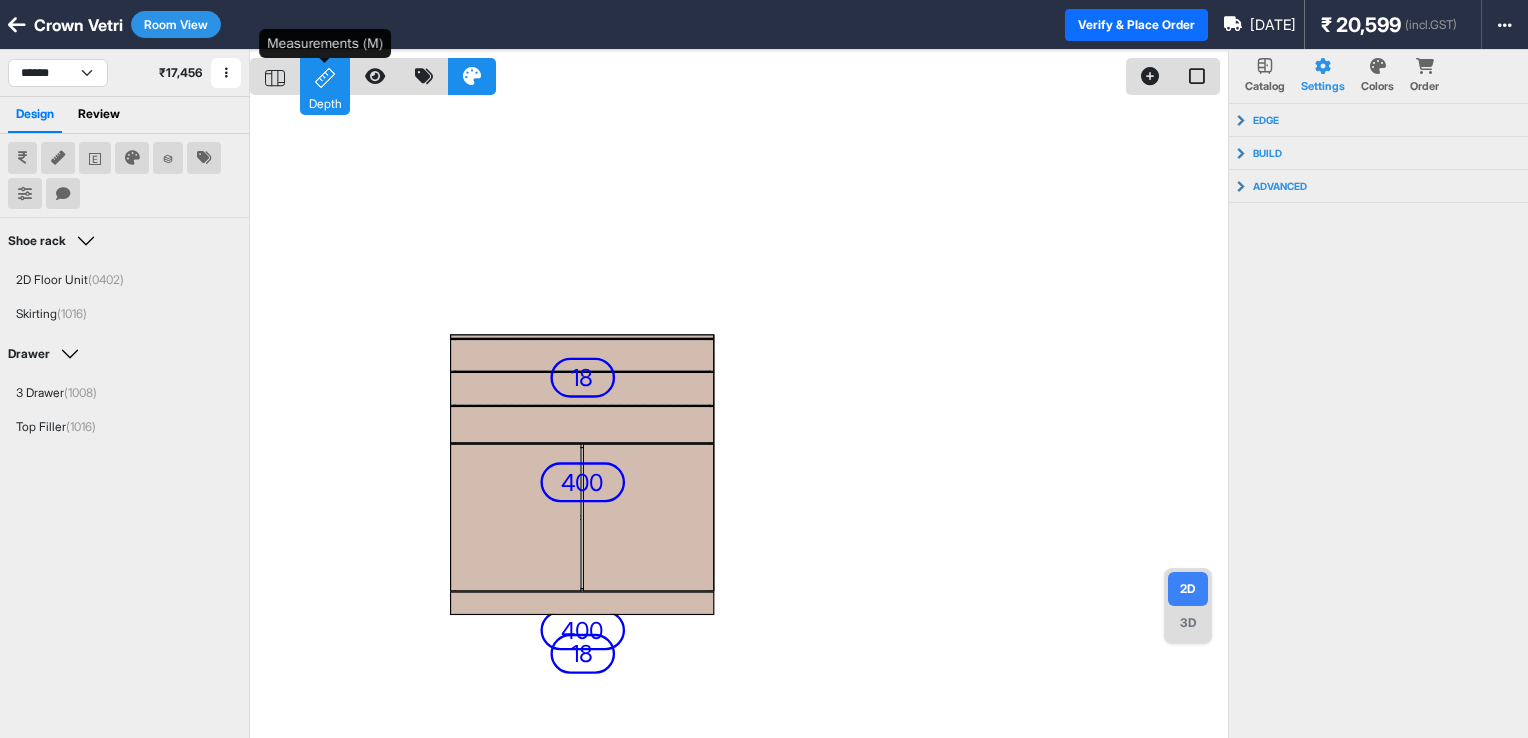 click on "Depth" at bounding box center (325, 76) 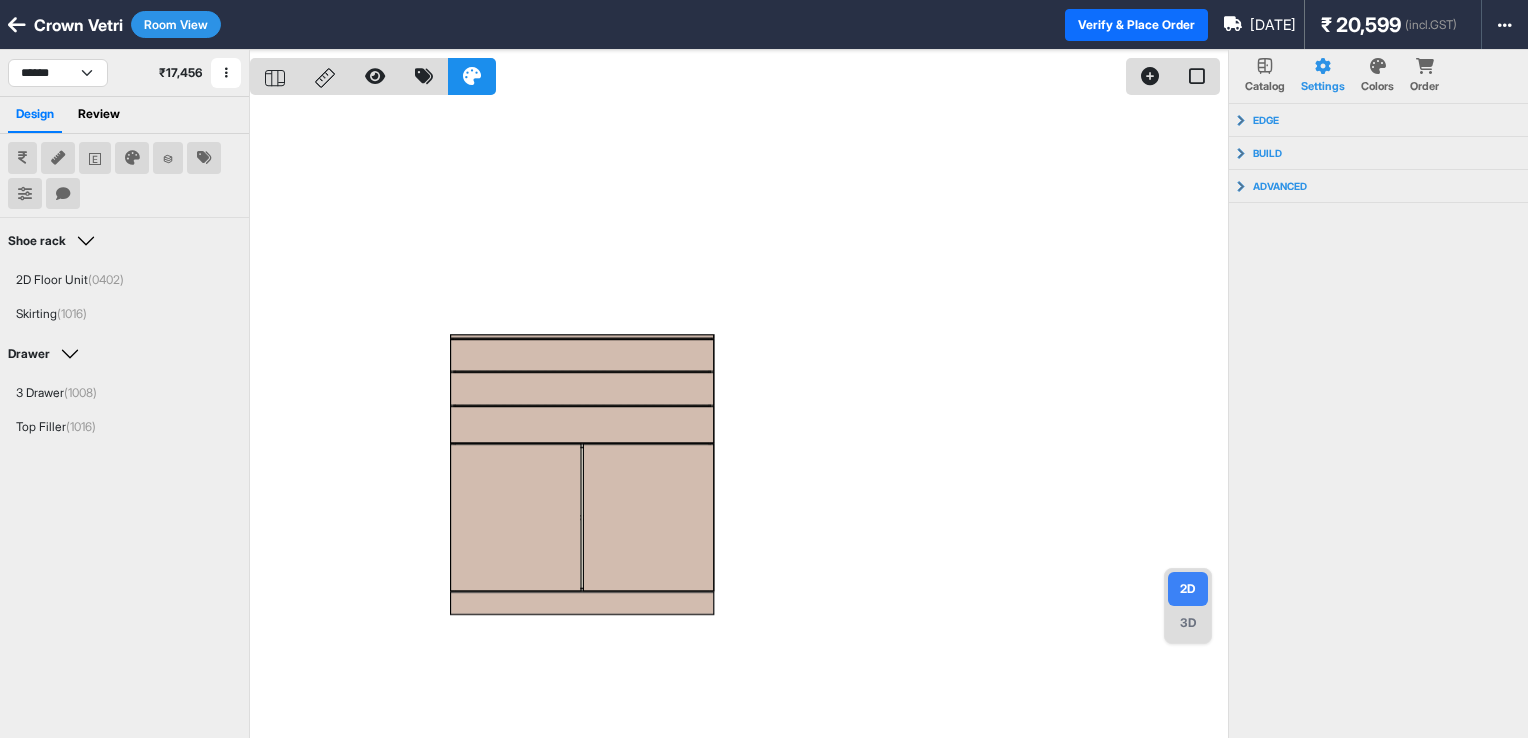 click on "Room View" at bounding box center [176, 24] 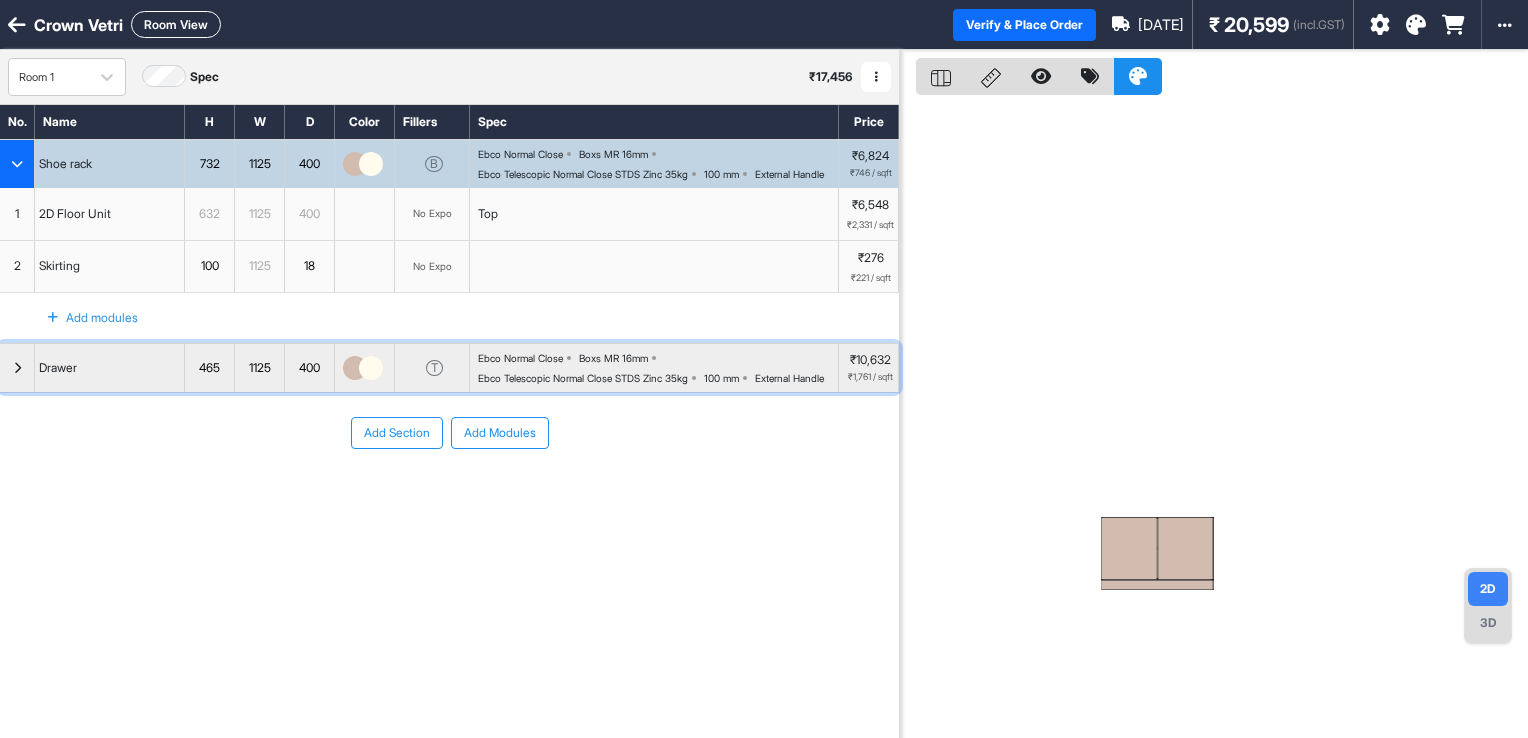 click at bounding box center (17, 368) 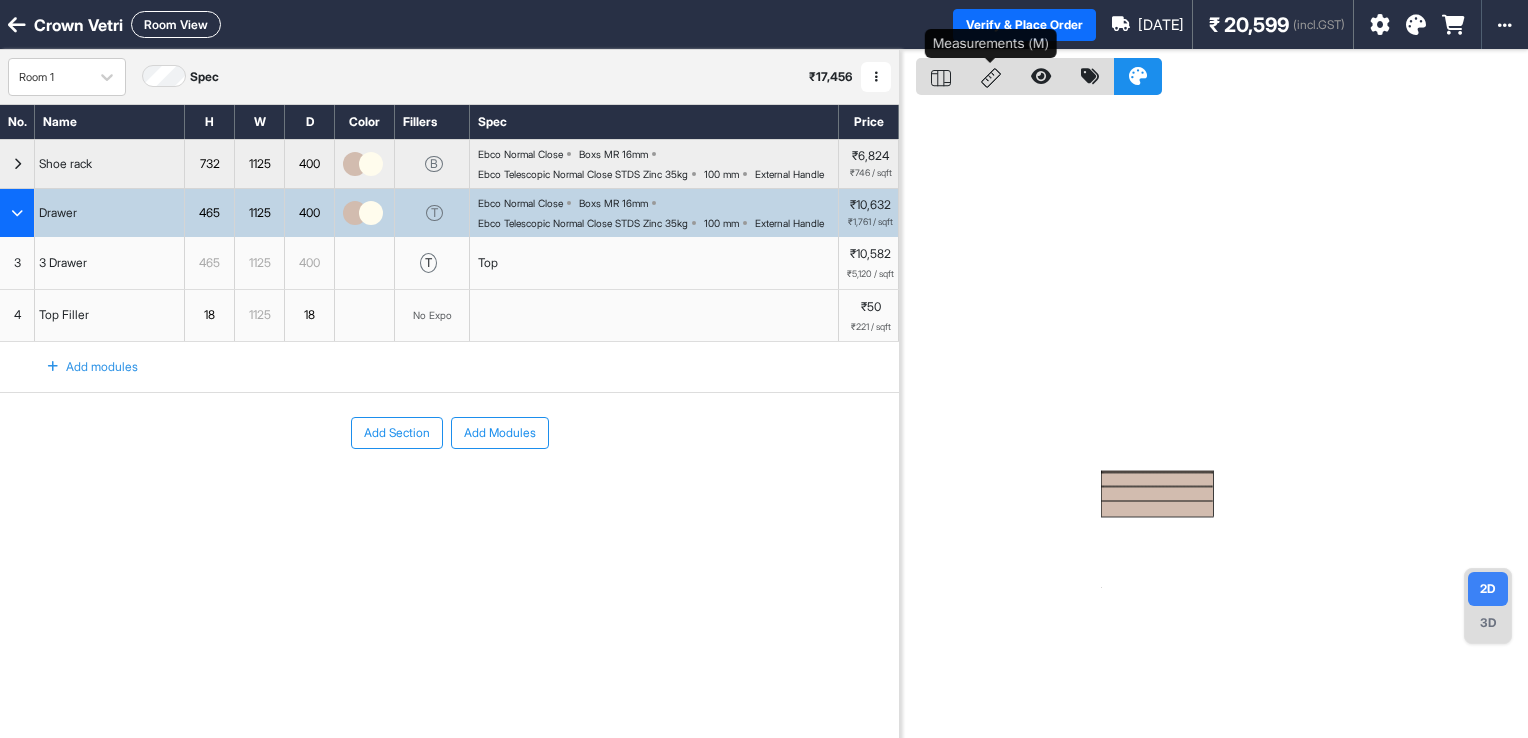 click at bounding box center (991, 76) 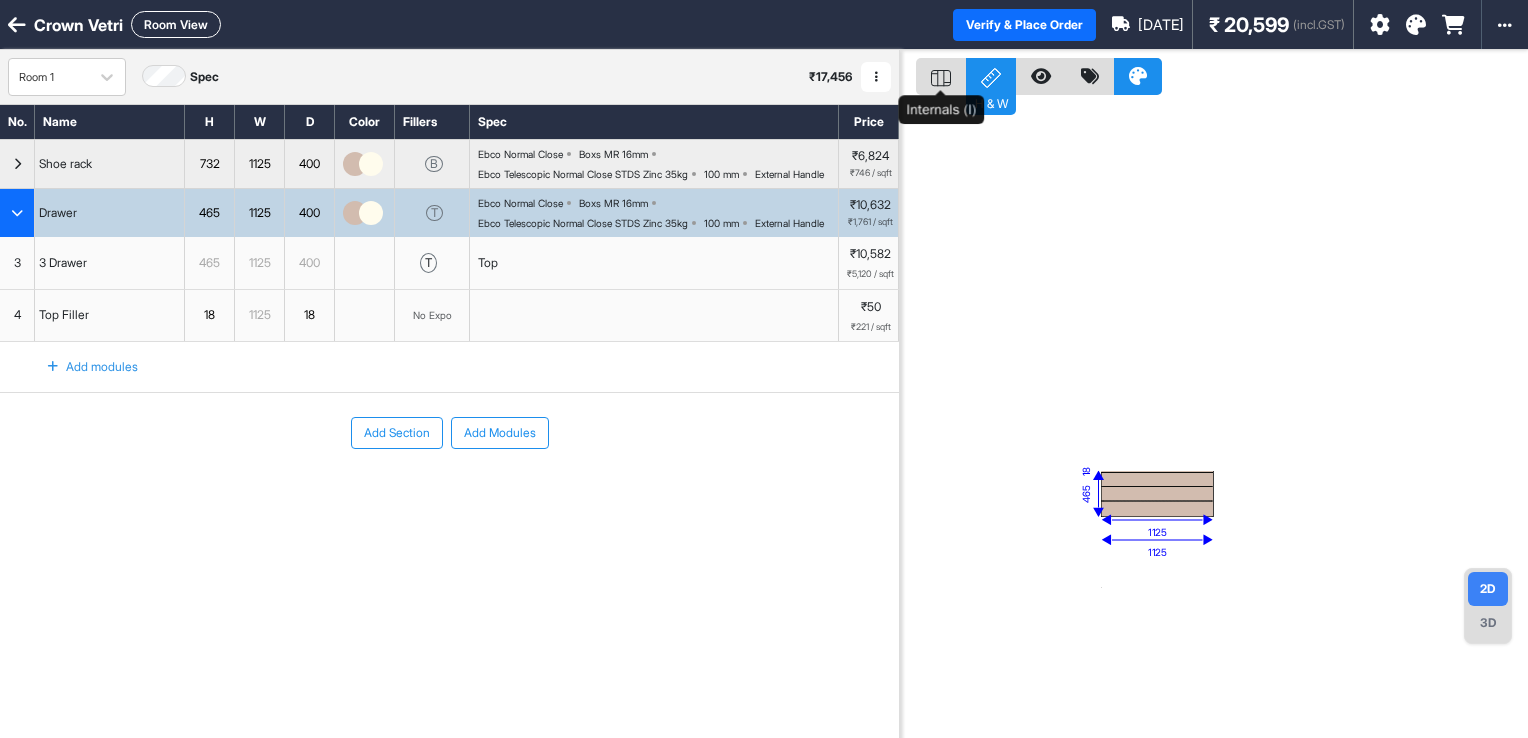 click at bounding box center (941, 76) 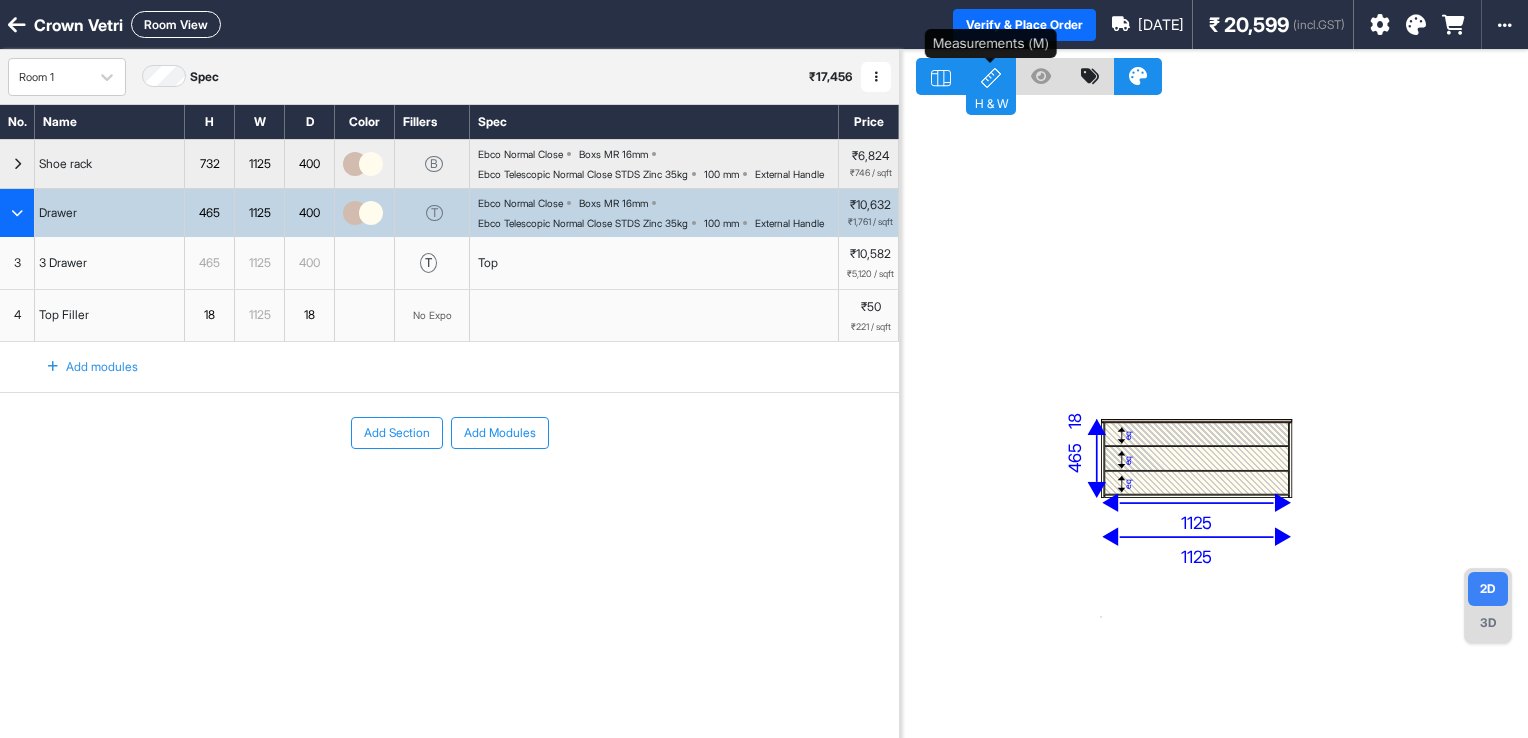 click 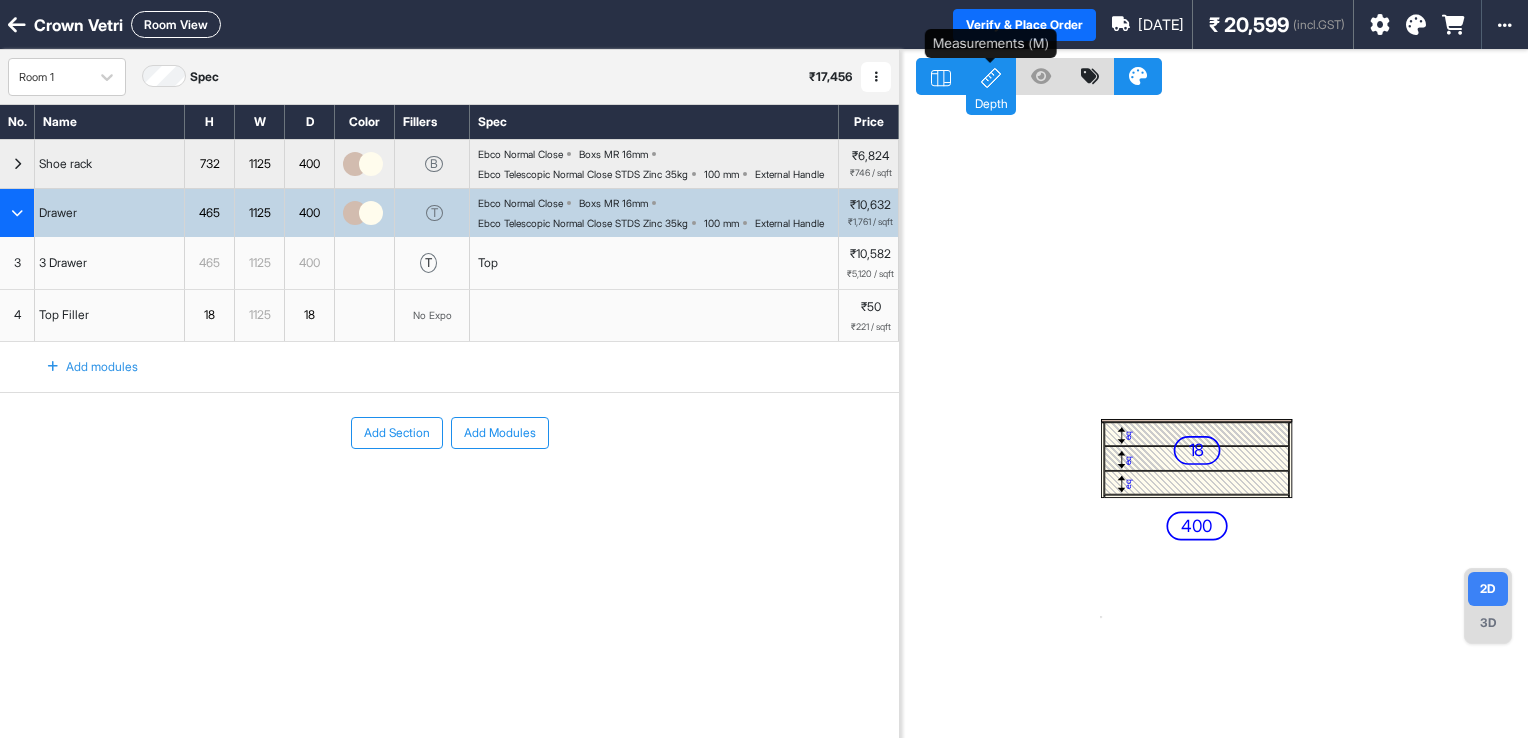 click 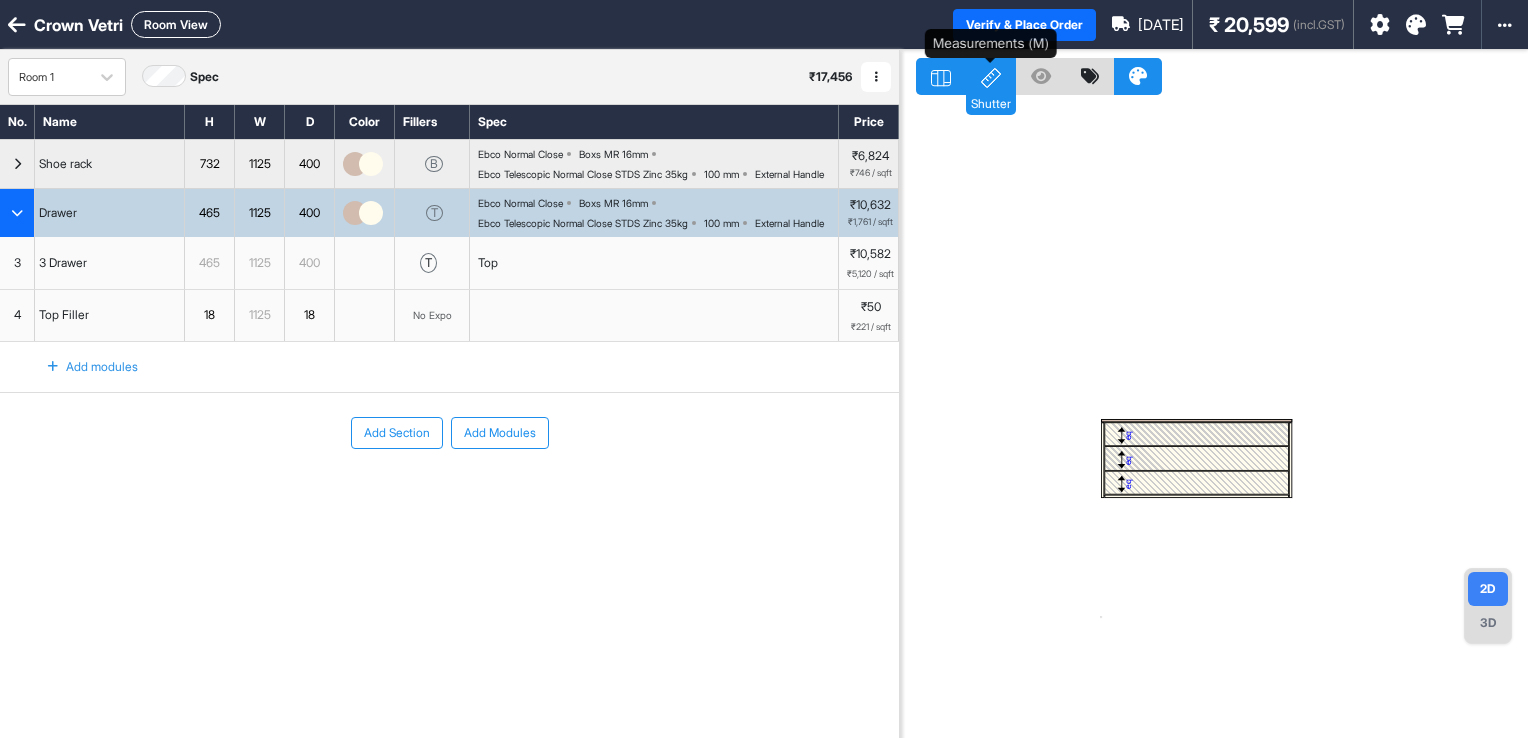 click on "Shutter" at bounding box center (991, 76) 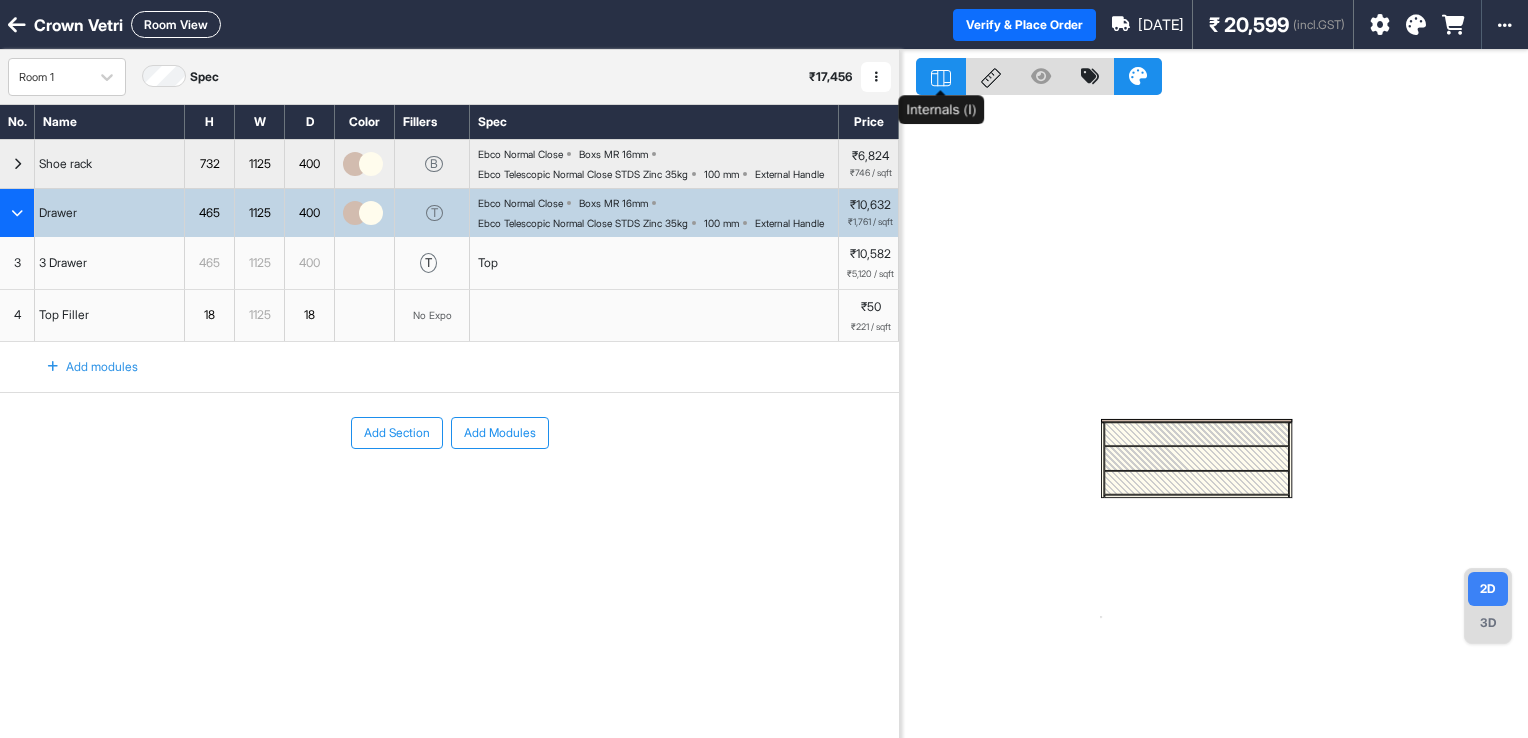 click 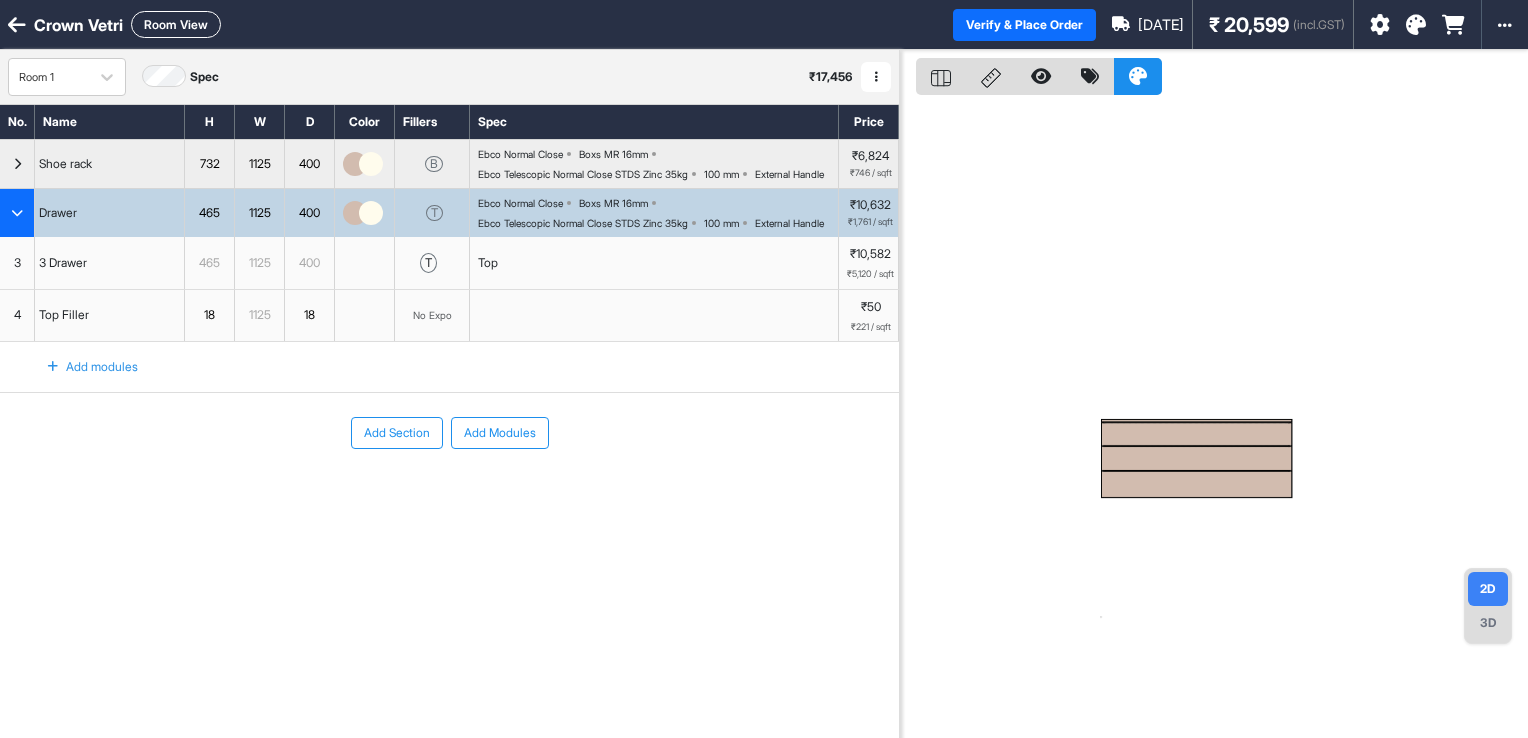 click on "3D" at bounding box center (1488, 623) 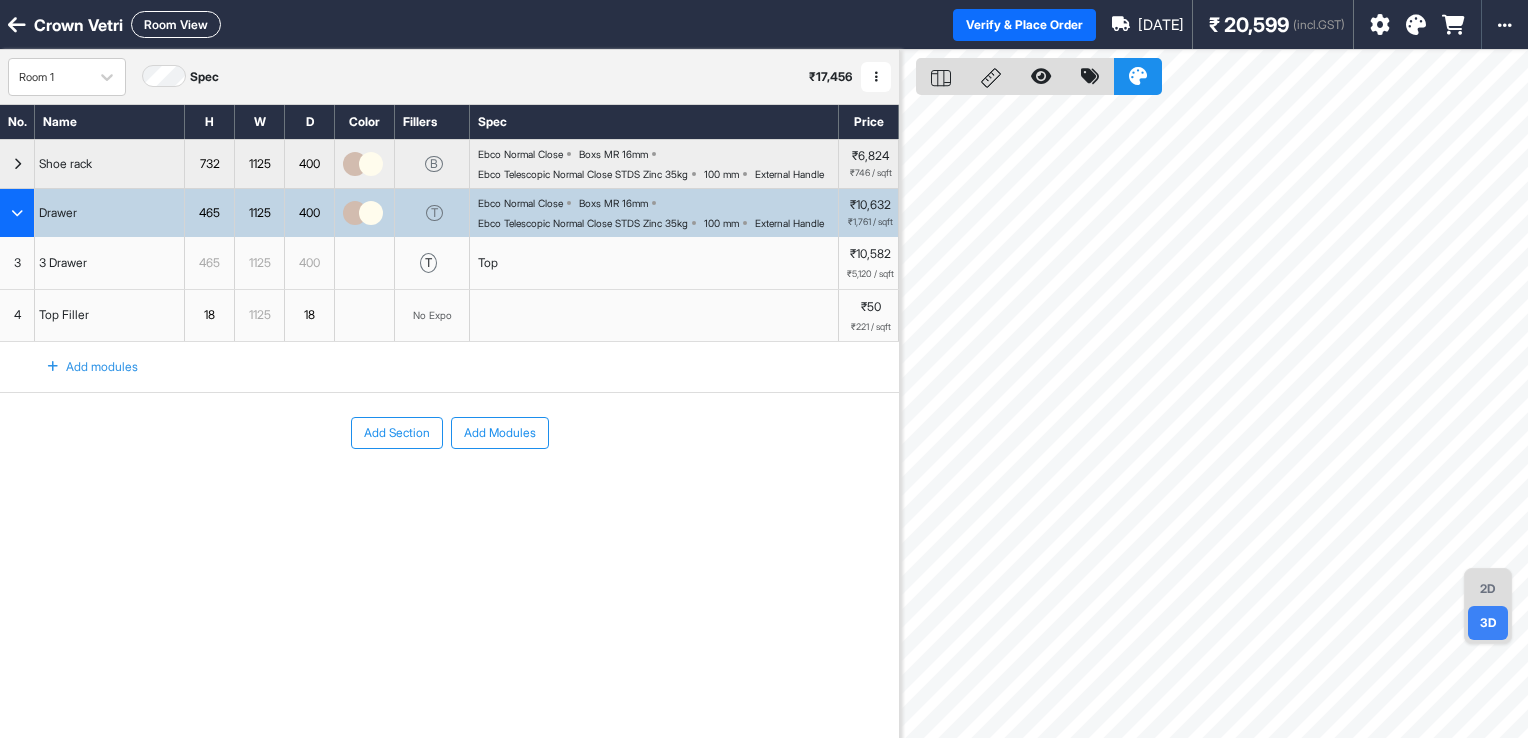 click on "2D" at bounding box center (1488, 589) 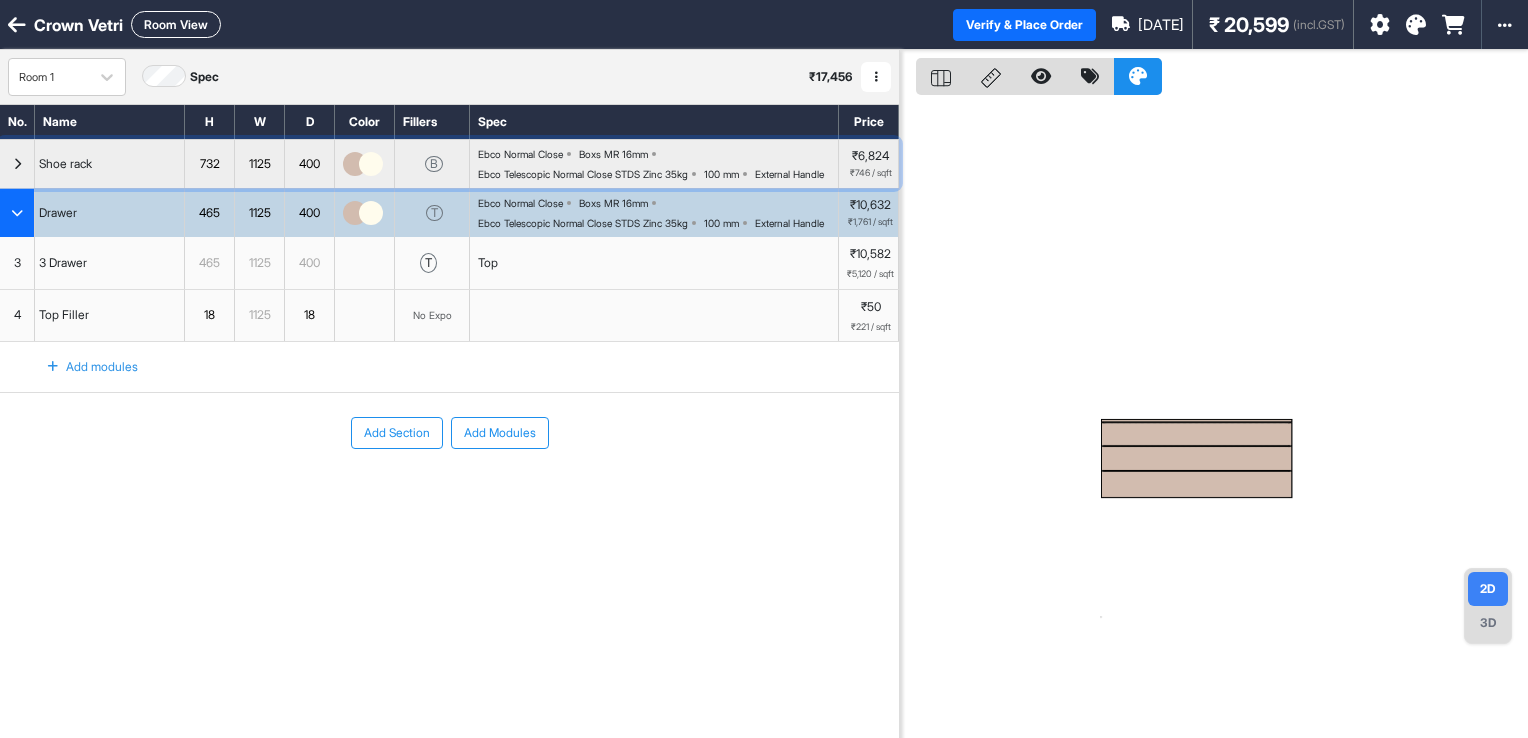 click on "Ebco Normal Close Boxs MR 16mm Ebco Telescopic Normal Close STDS Zinc 35kg 100 mm External Handle" at bounding box center [658, 164] 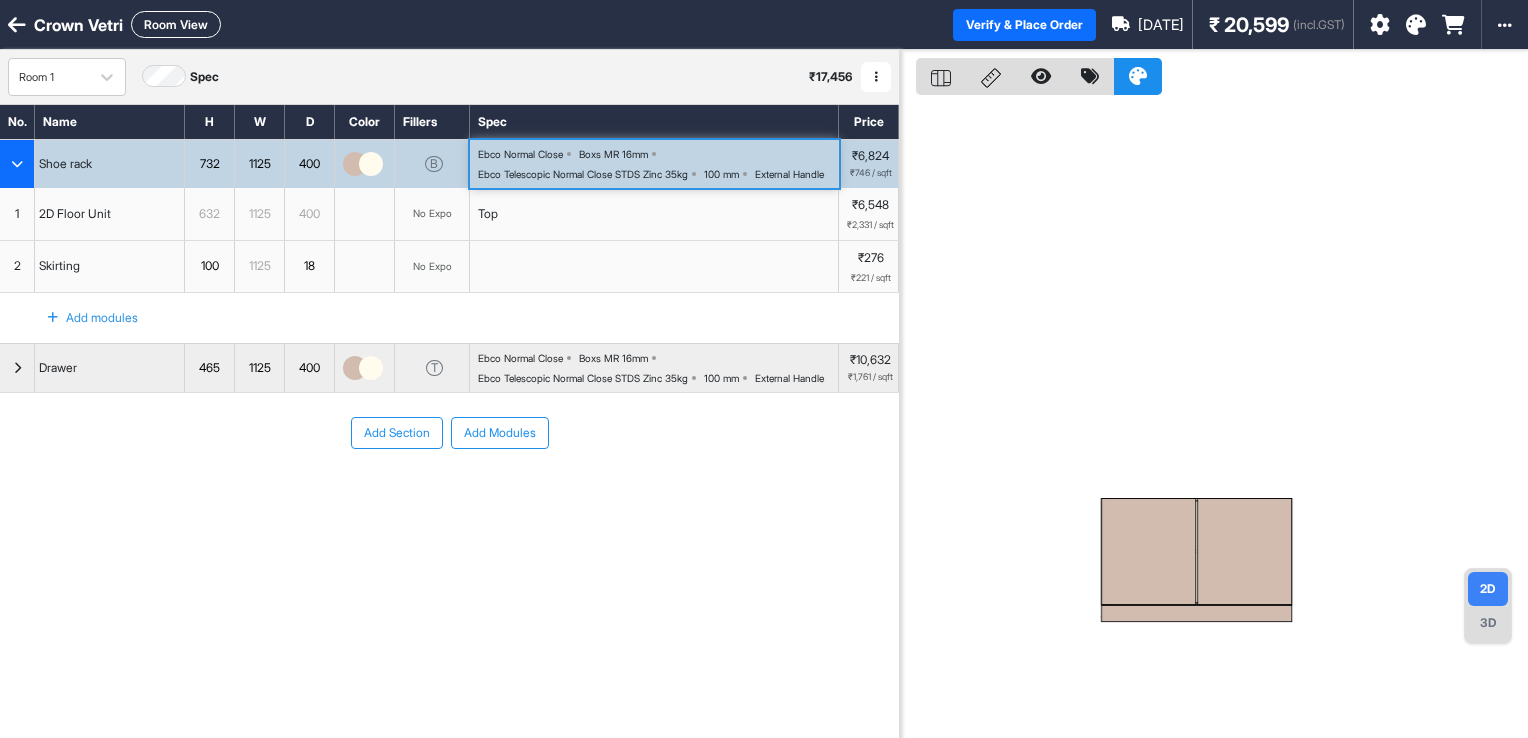click on "Ebco Normal Close Boxs MR 16mm Ebco Telescopic Normal Close STDS Zinc 35kg 100 mm External Handle" at bounding box center (658, 164) 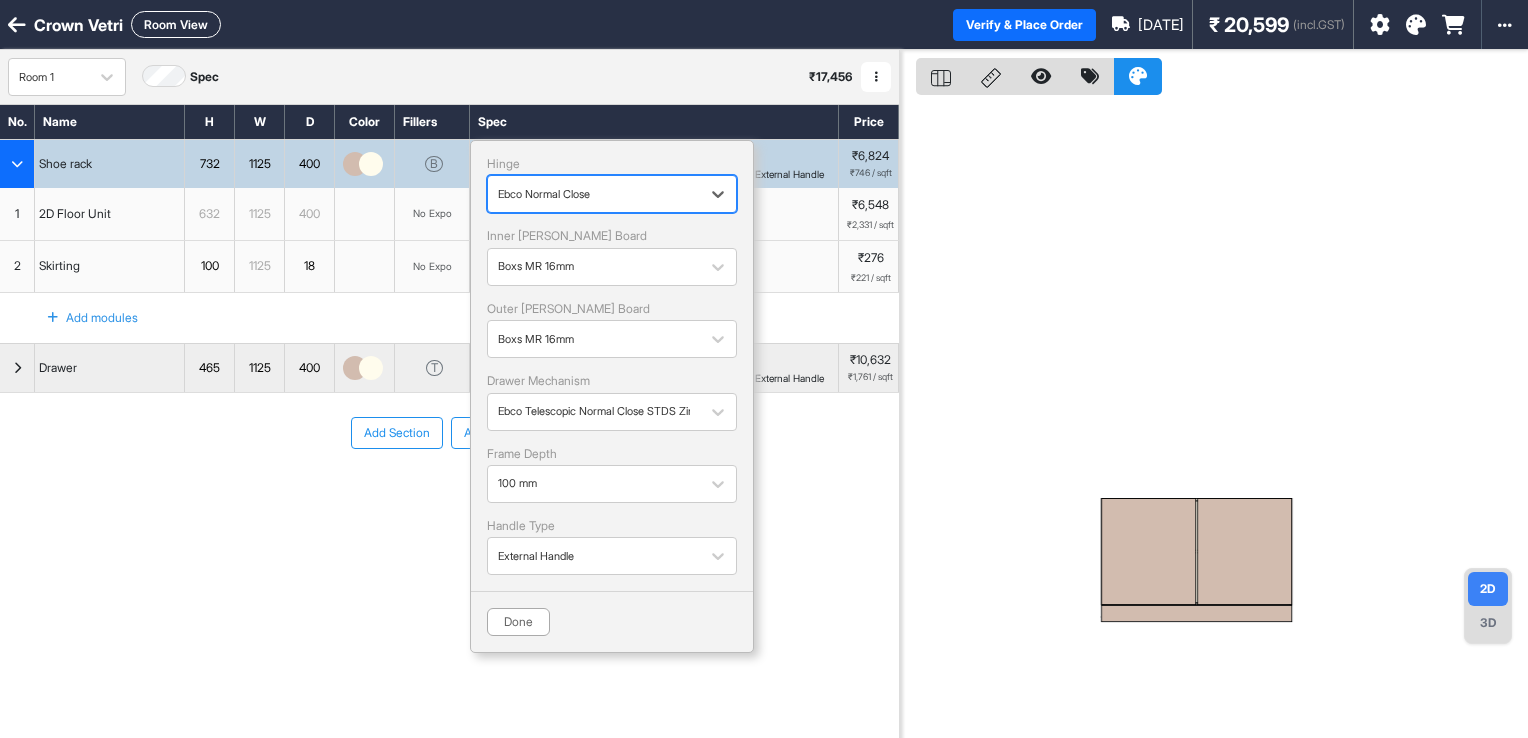 click at bounding box center [594, 194] 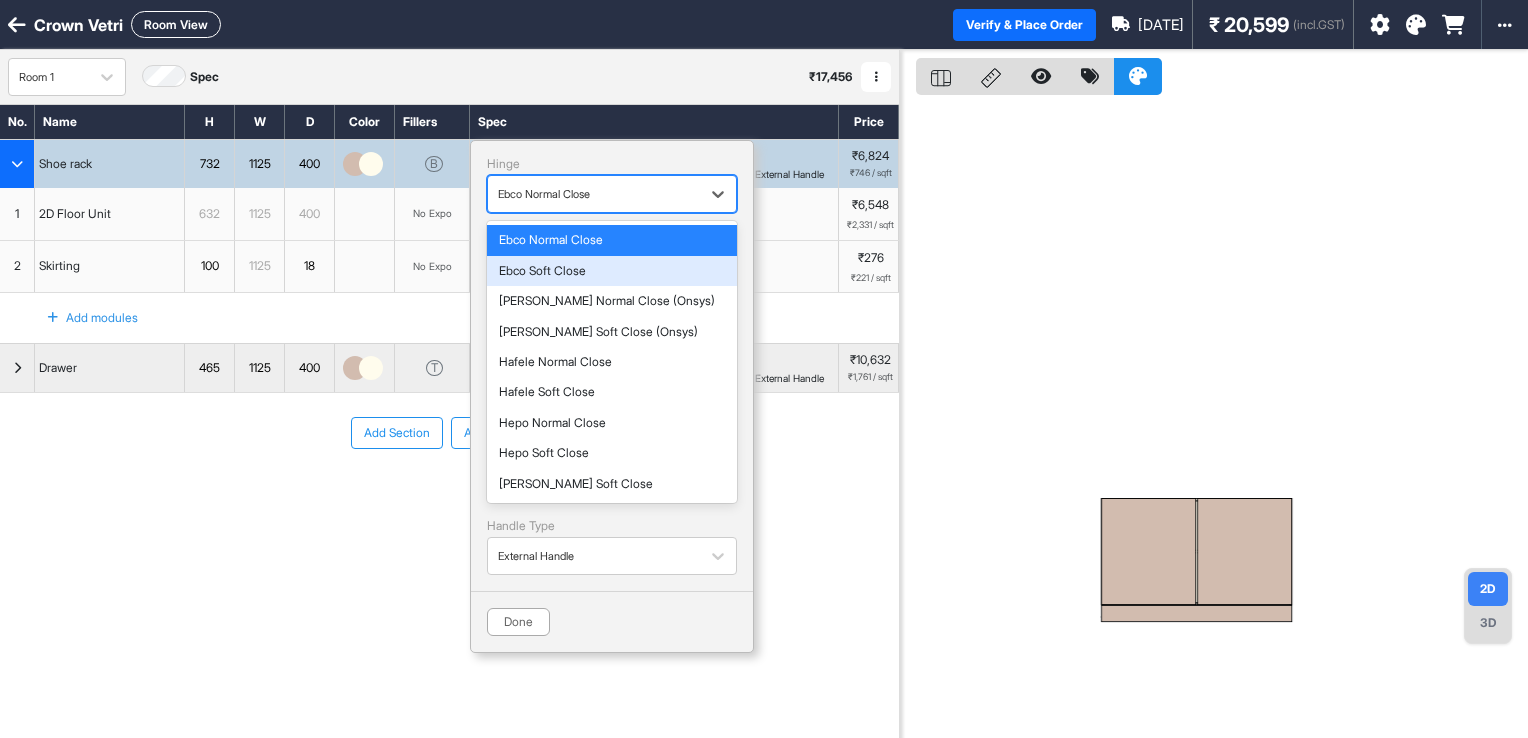 click on "Ebco Soft Close" at bounding box center [612, 271] 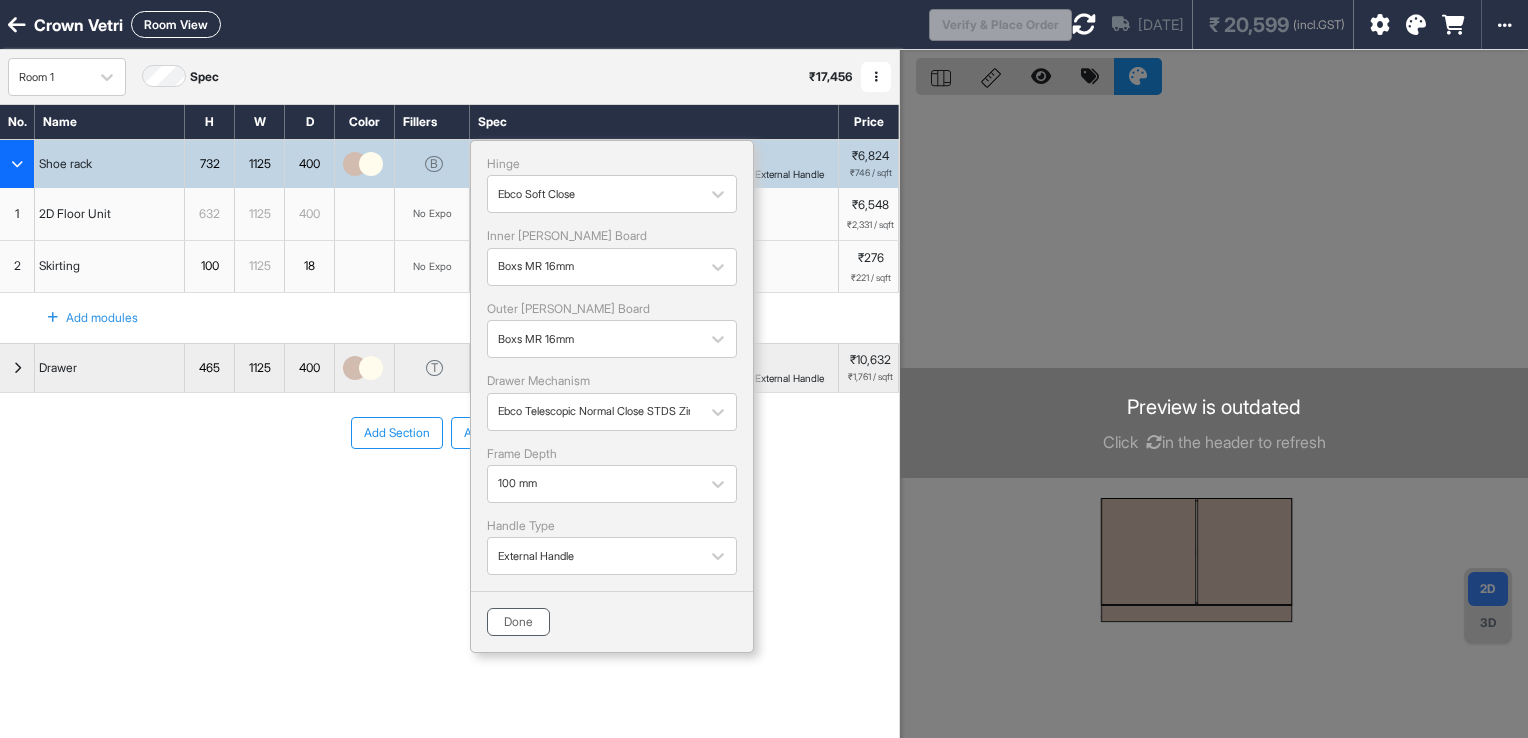 click on "Done" at bounding box center [518, 622] 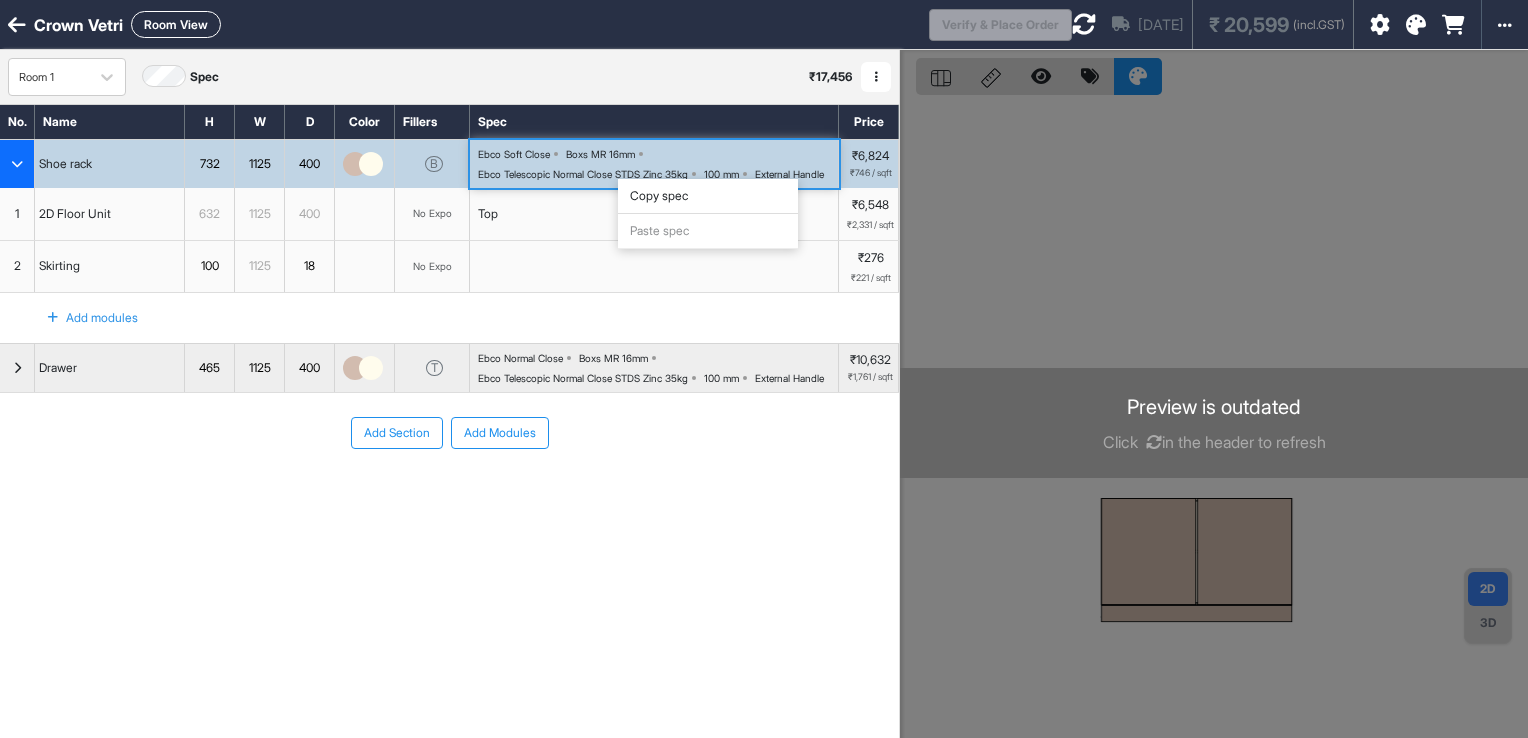 click on "Copy spec" at bounding box center [708, 196] 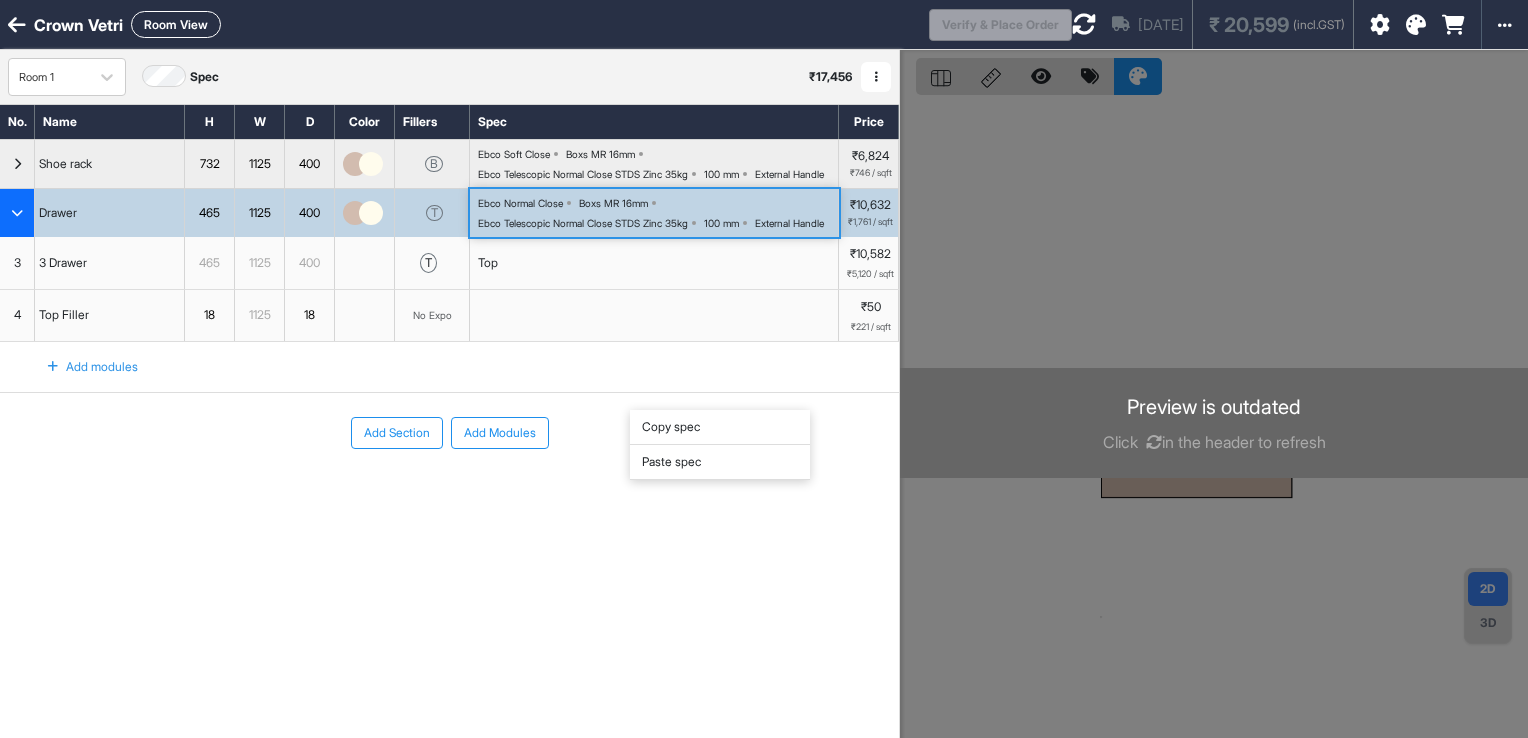 click on "Paste spec" at bounding box center (720, 462) 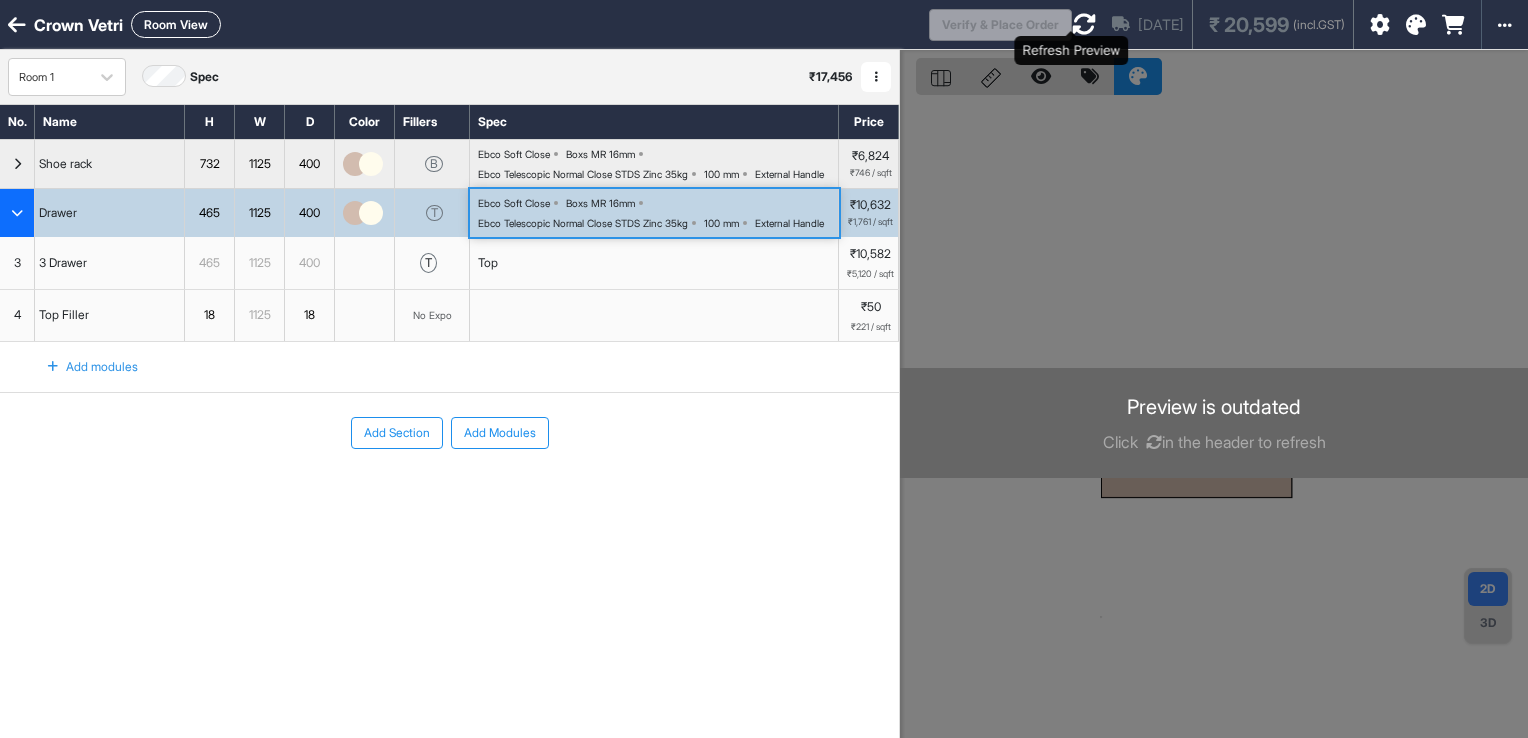 click at bounding box center [1084, 24] 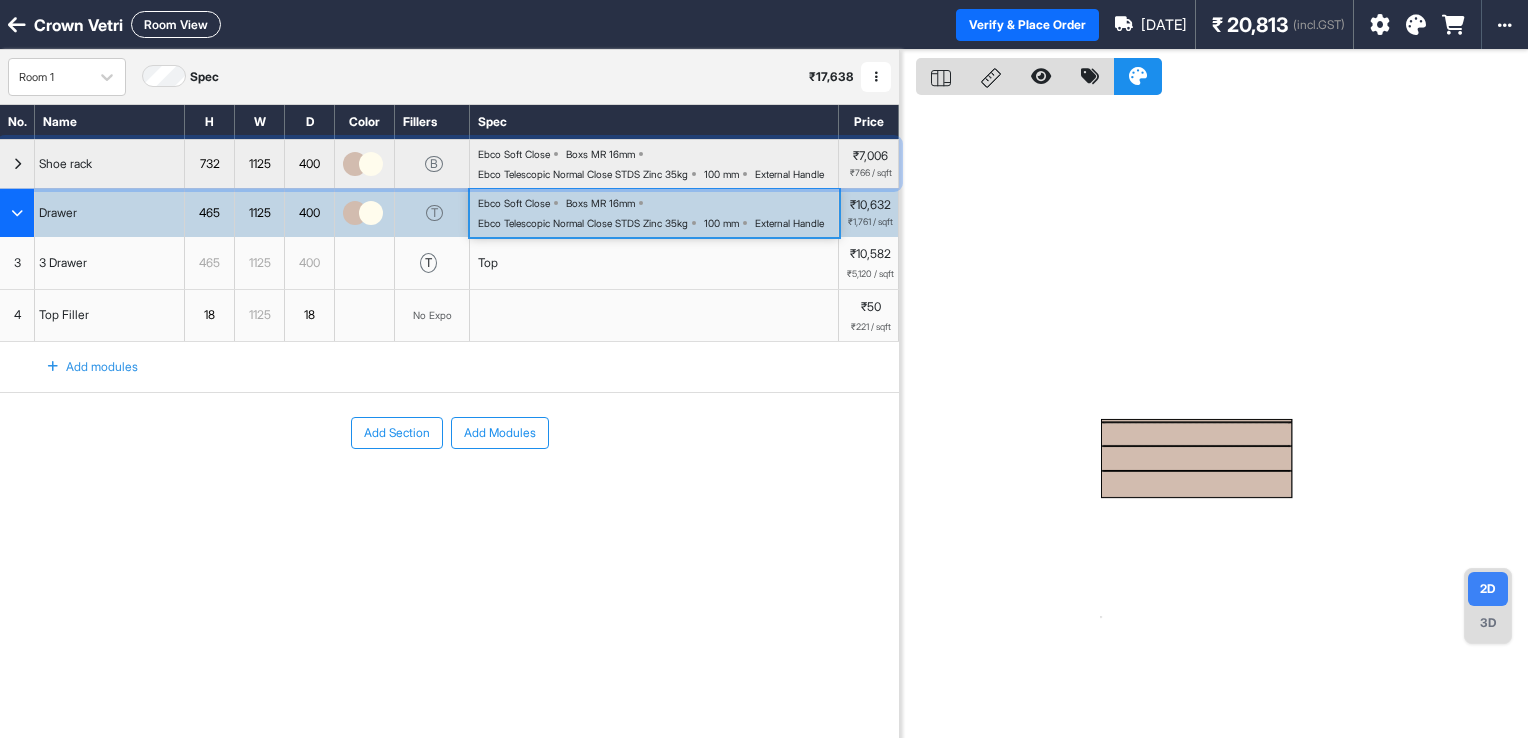 click on "Ebco Soft Close Boxs MR 16mm Ebco Telescopic Normal Close STDS Zinc 35kg 100 mm External Handle" at bounding box center (658, 164) 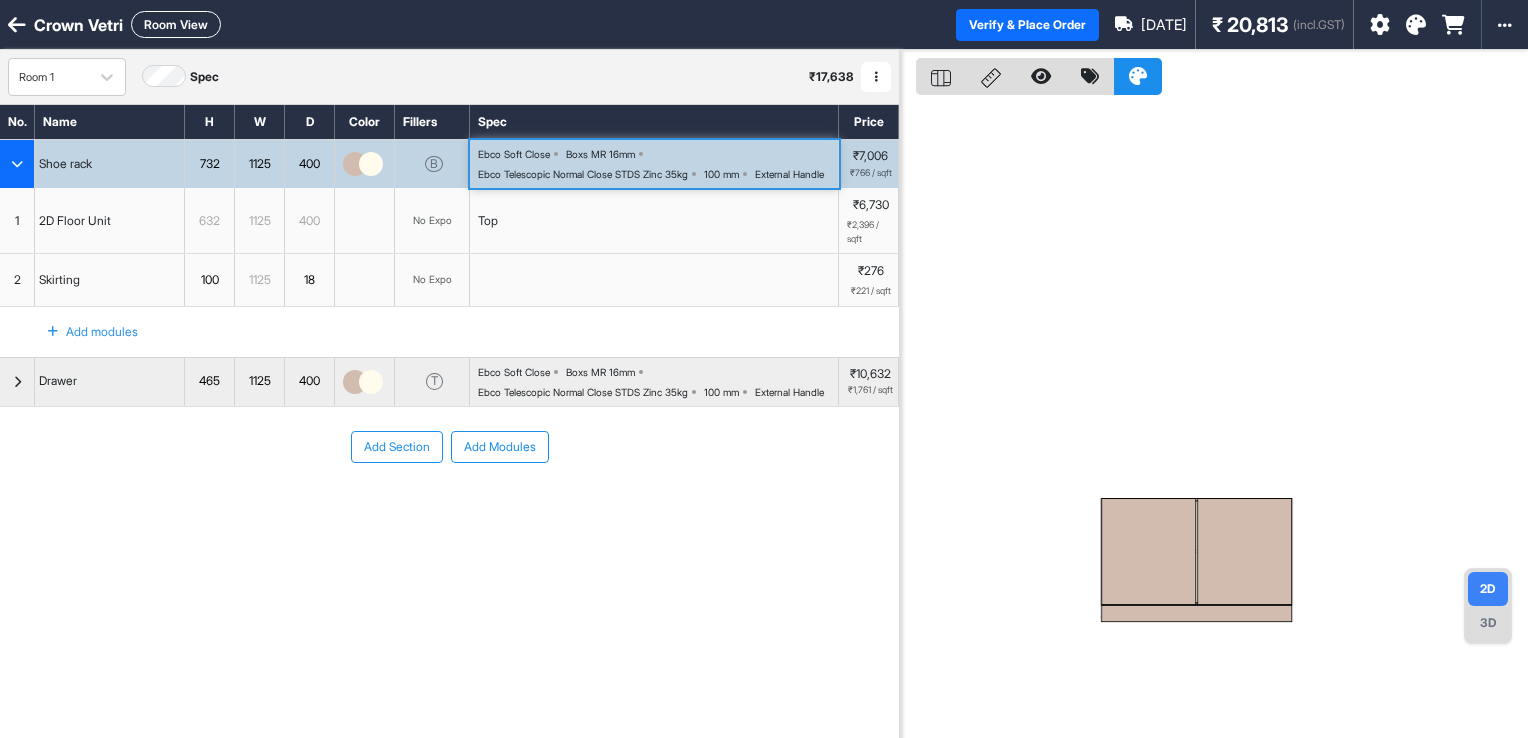 click on "Ebco Soft Close Boxs MR 16mm Ebco Telescopic Normal Close STDS Zinc 35kg 100 mm External Handle" at bounding box center (658, 164) 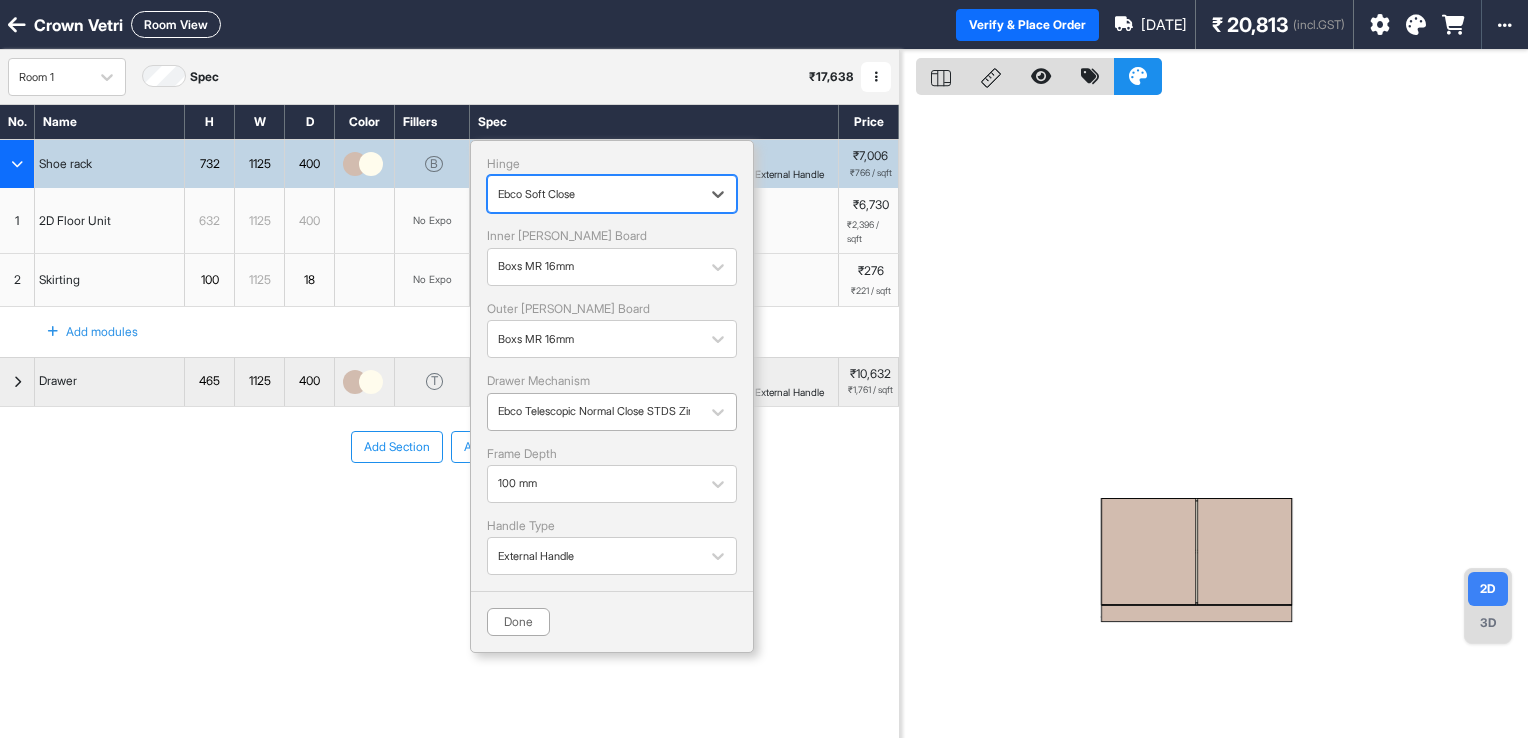 click on "Ebco Telescopic Normal Close STDS Zinc 35kg" at bounding box center (594, 411) 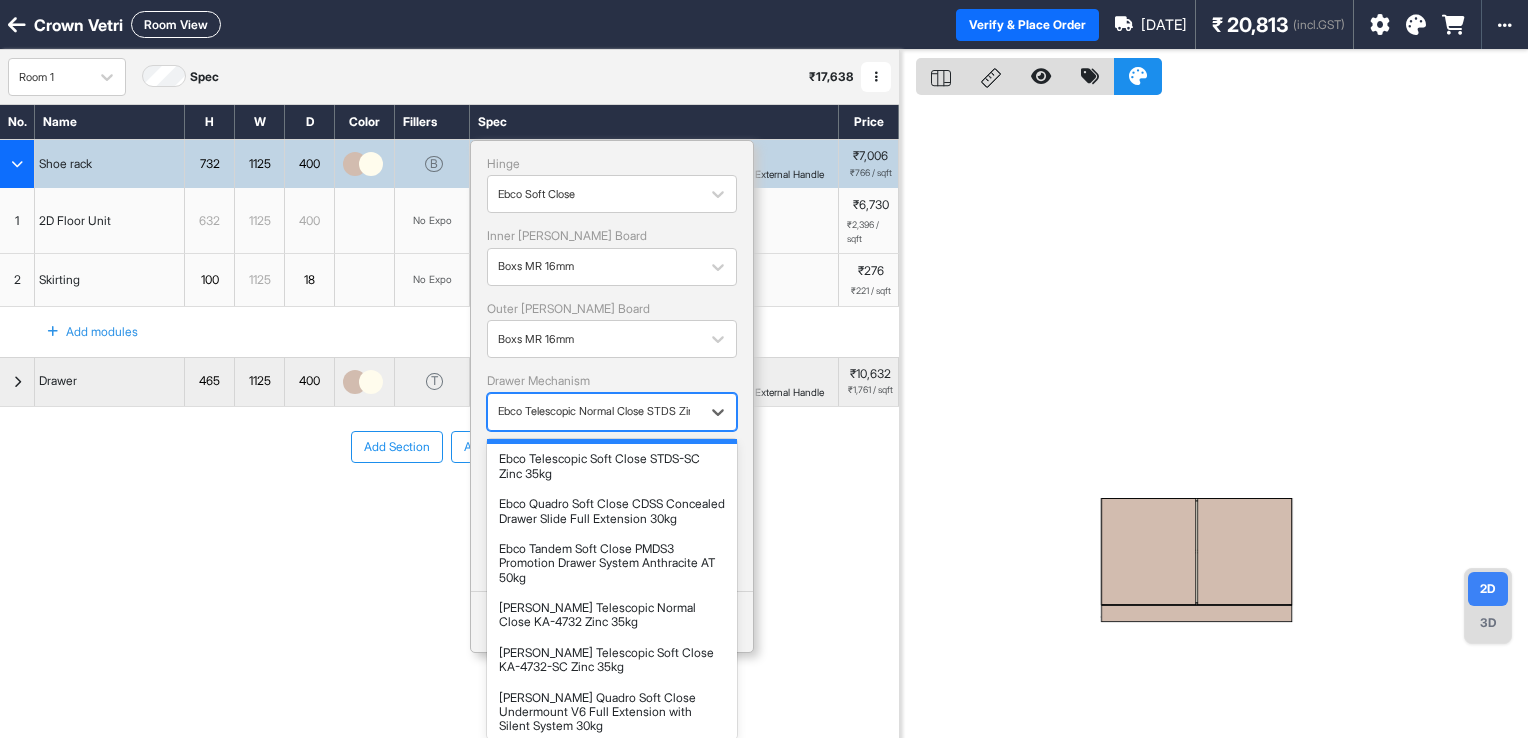 scroll, scrollTop: 0, scrollLeft: 0, axis: both 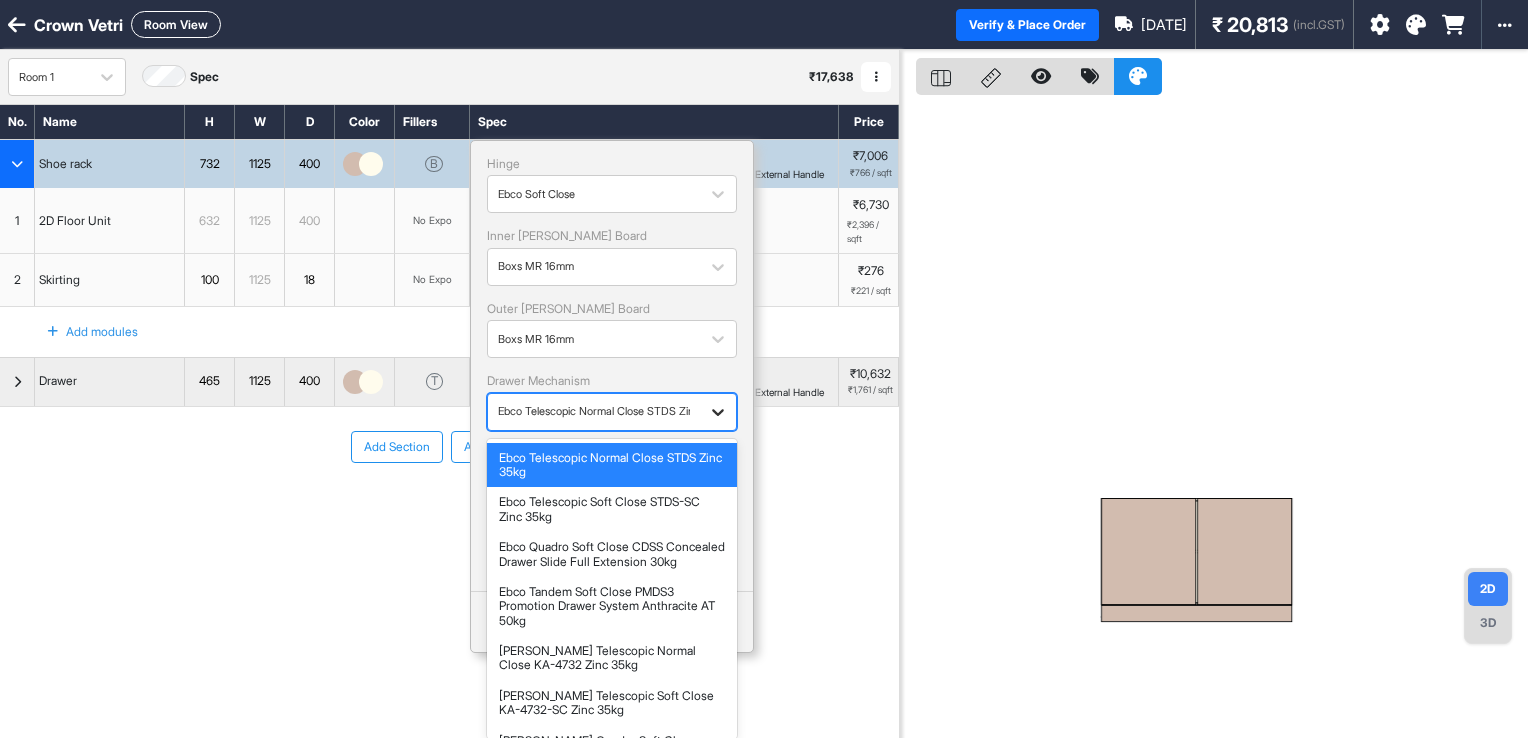 click at bounding box center (718, 412) 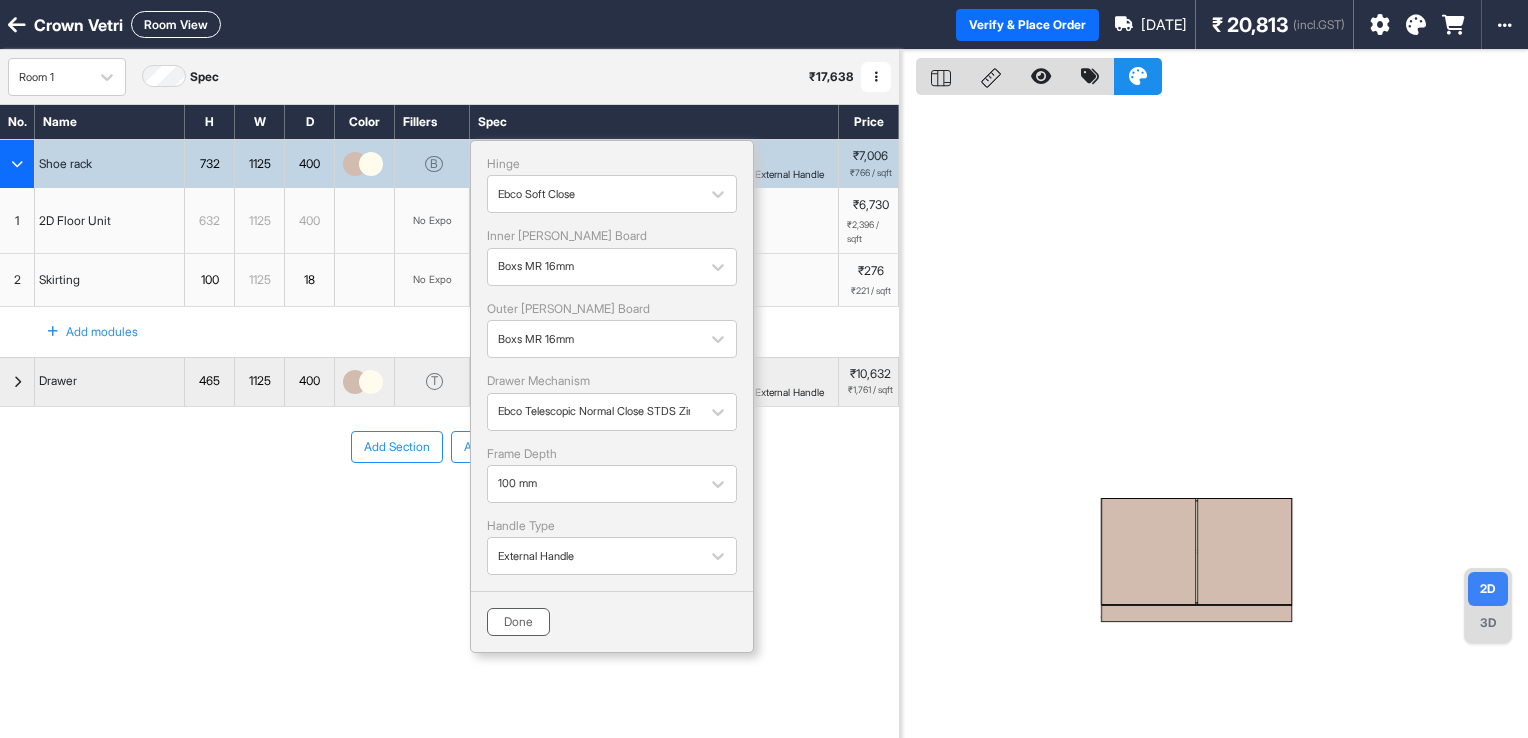 click on "Done" at bounding box center (518, 622) 